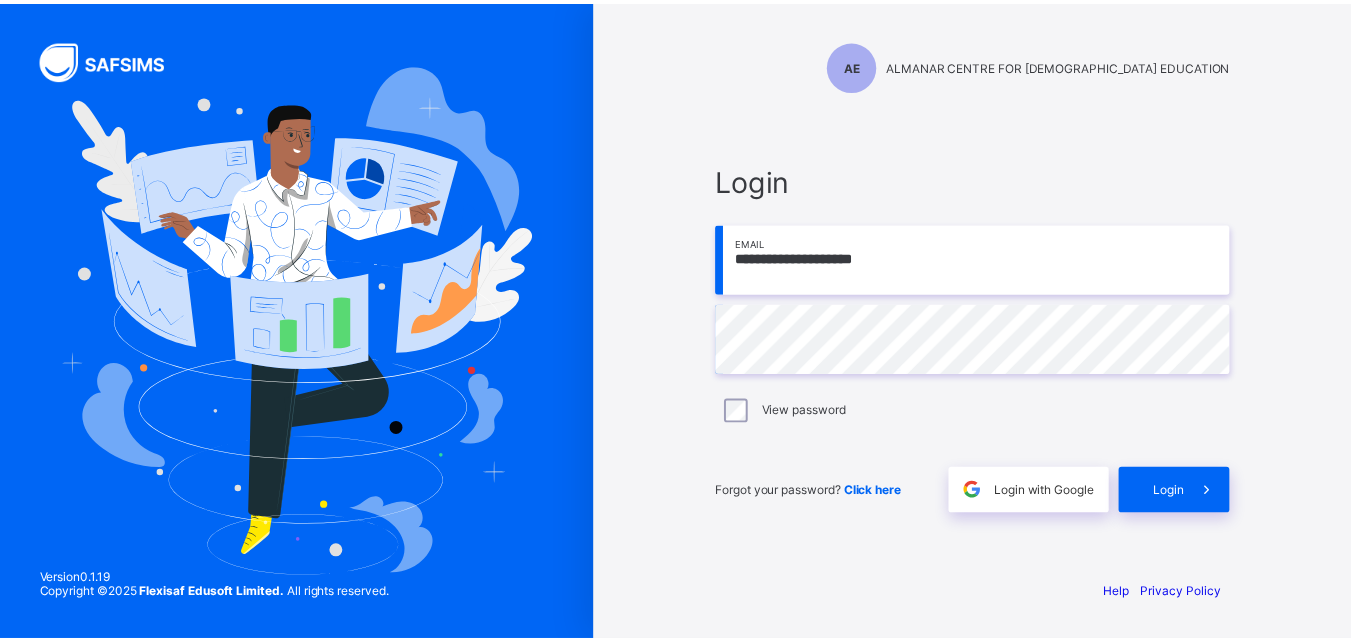 scroll, scrollTop: 0, scrollLeft: 0, axis: both 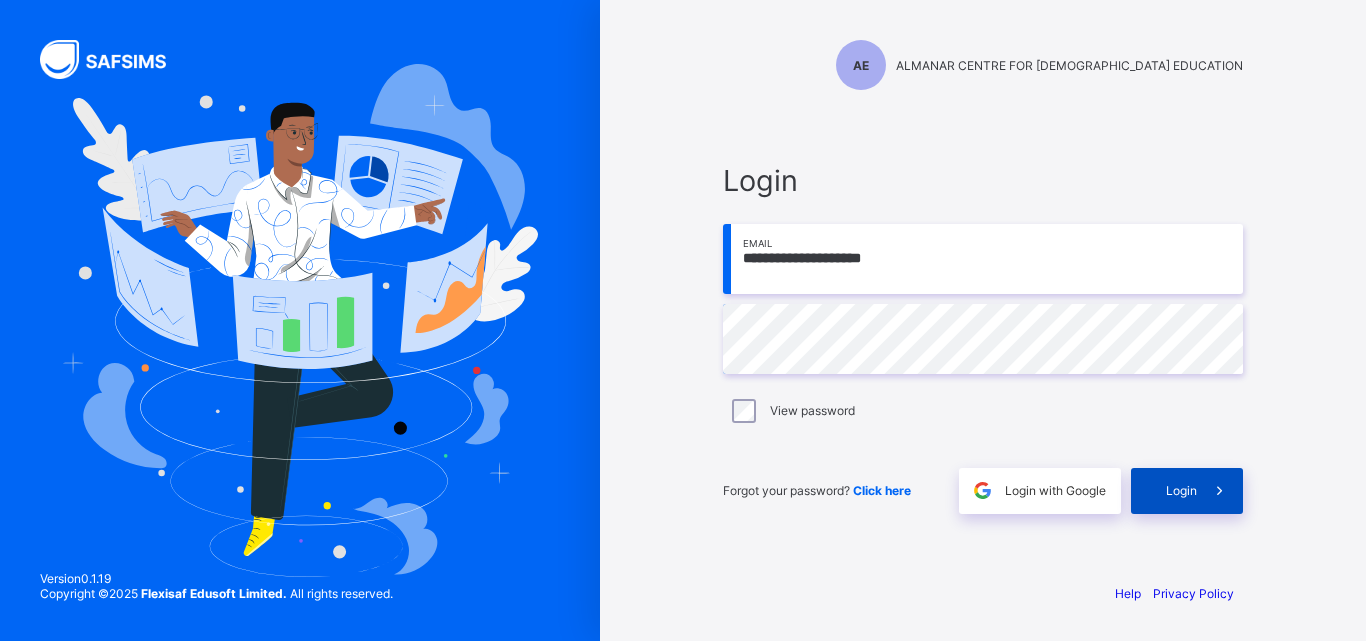 click at bounding box center [1219, 490] 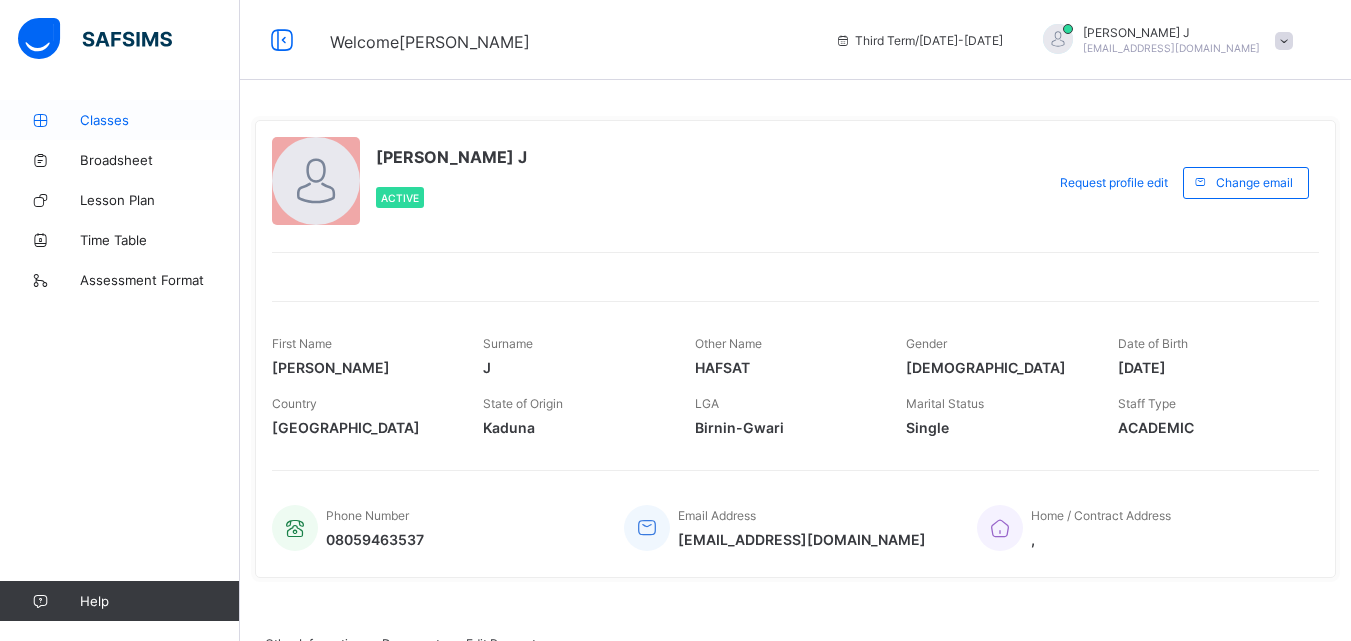 click on "Classes" at bounding box center [160, 120] 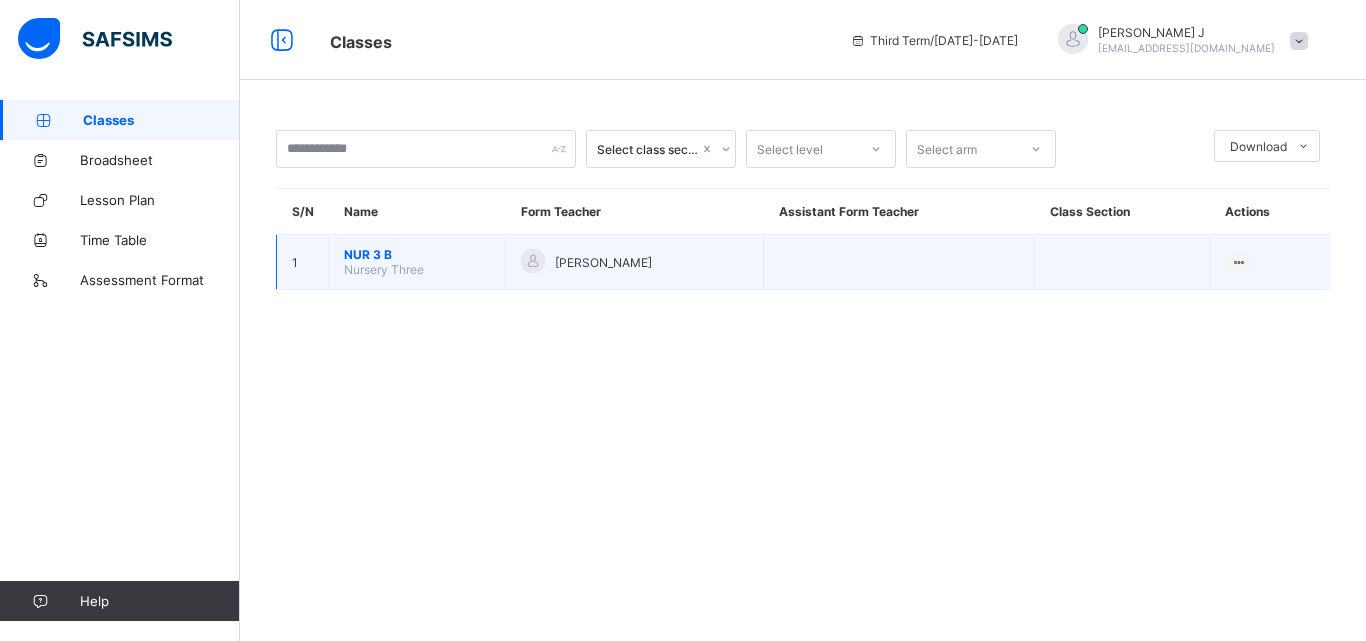 click on "NUR 3   B" at bounding box center (417, 254) 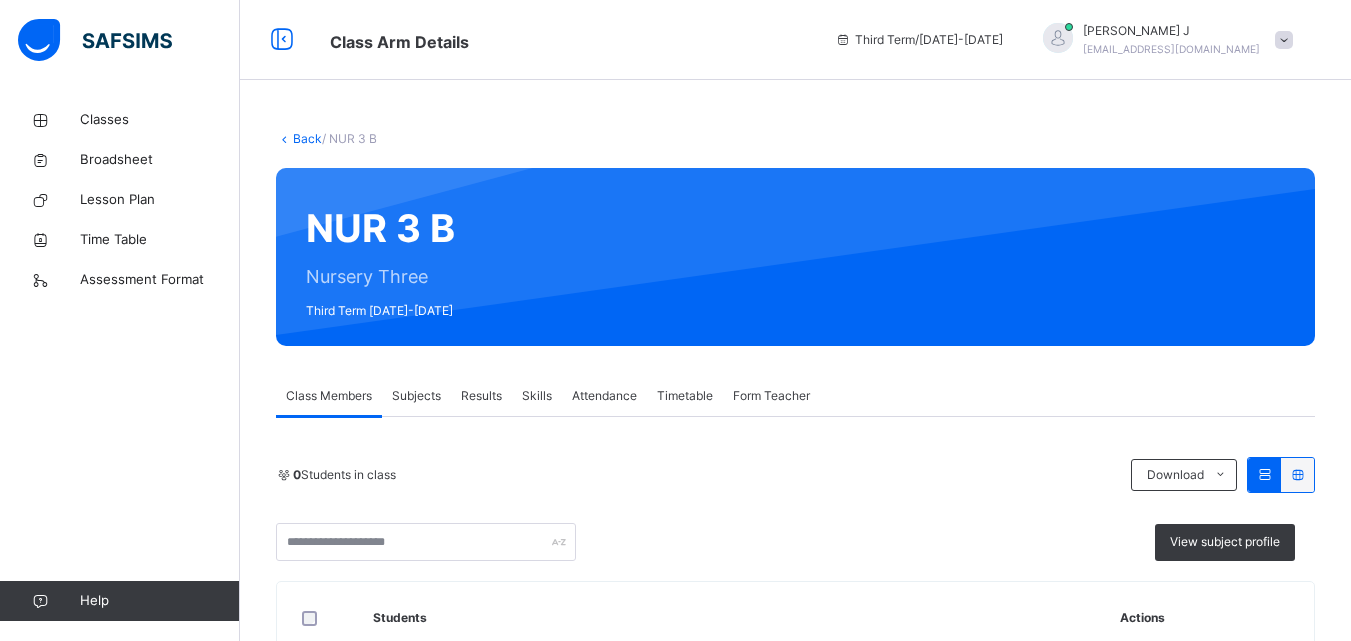 drag, startPoint x: 369, startPoint y: 249, endPoint x: 485, endPoint y: 342, distance: 148.6775 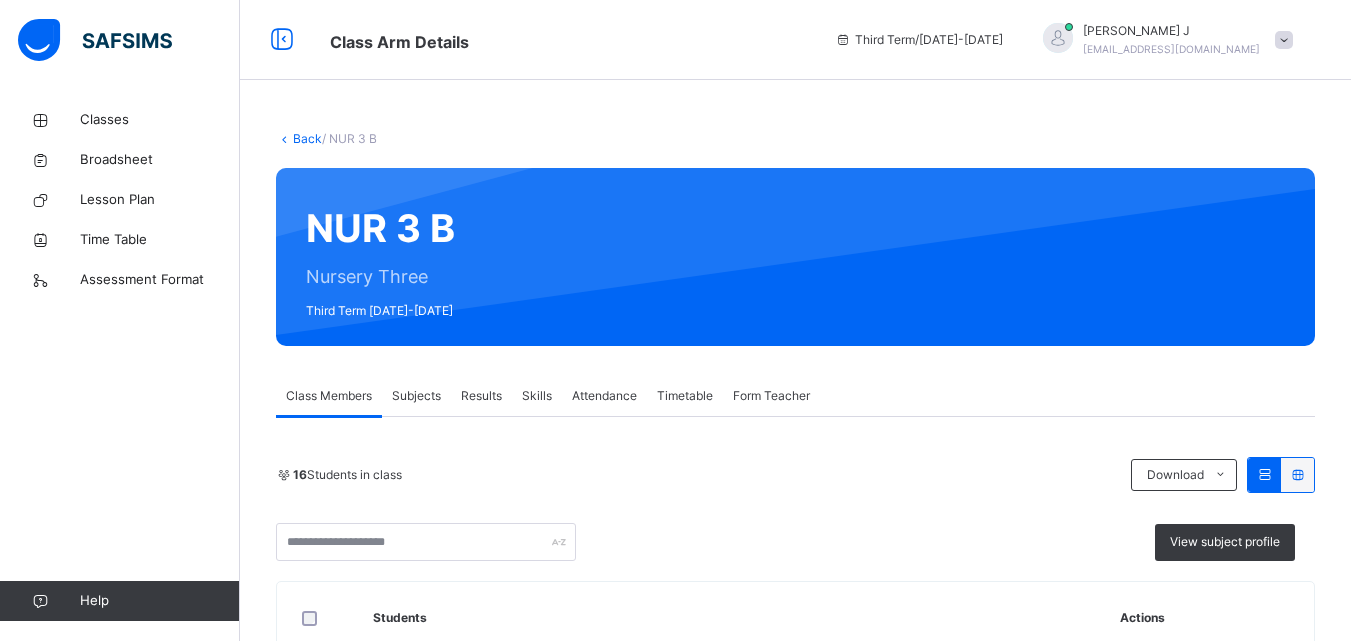 click on "Form Teacher" at bounding box center (771, 396) 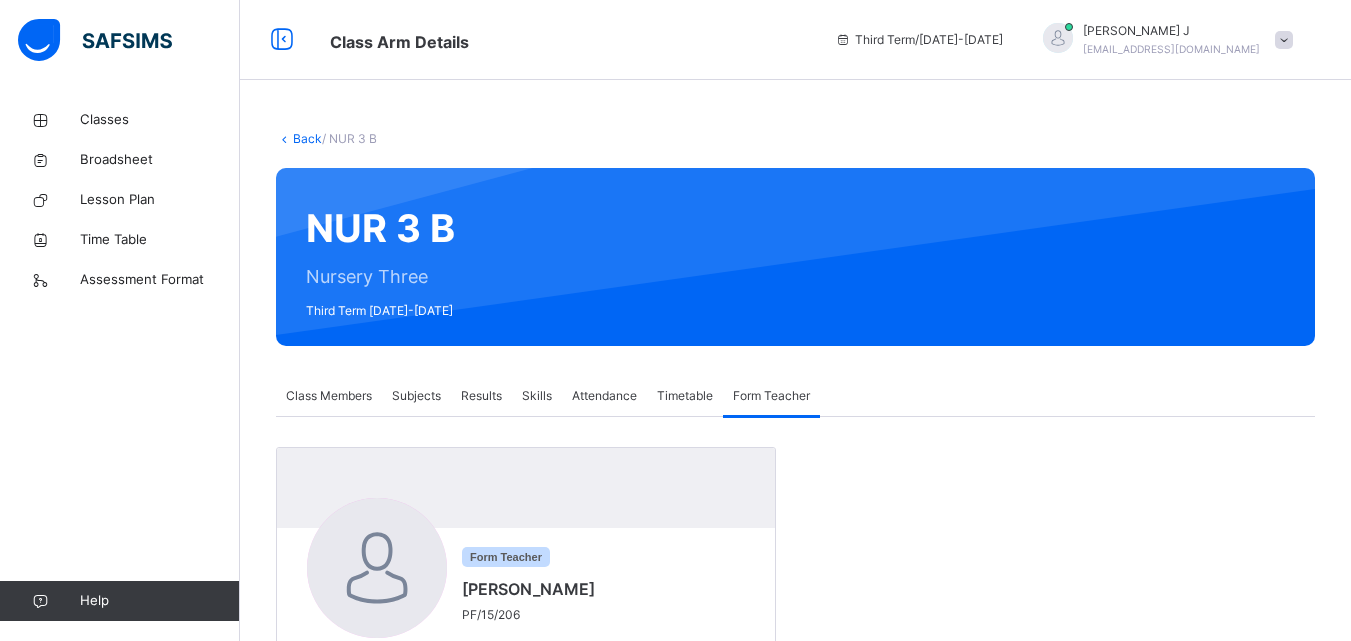 click on "Results" at bounding box center [481, 396] 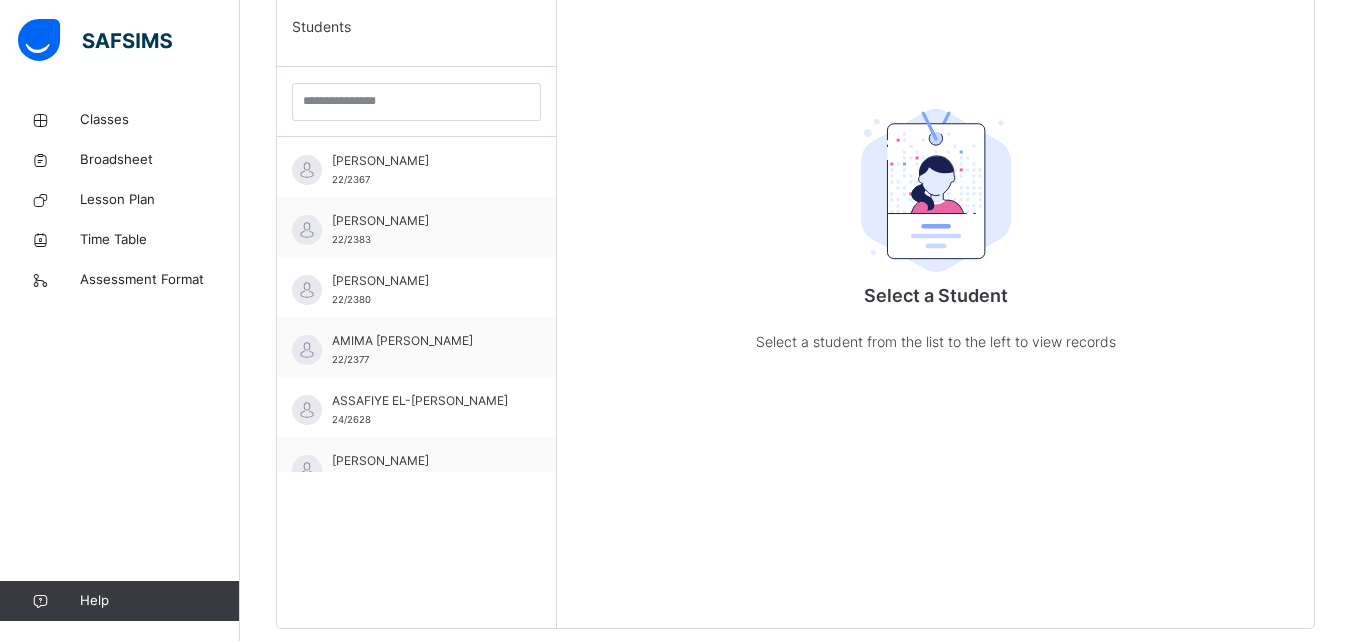 scroll, scrollTop: 560, scrollLeft: 0, axis: vertical 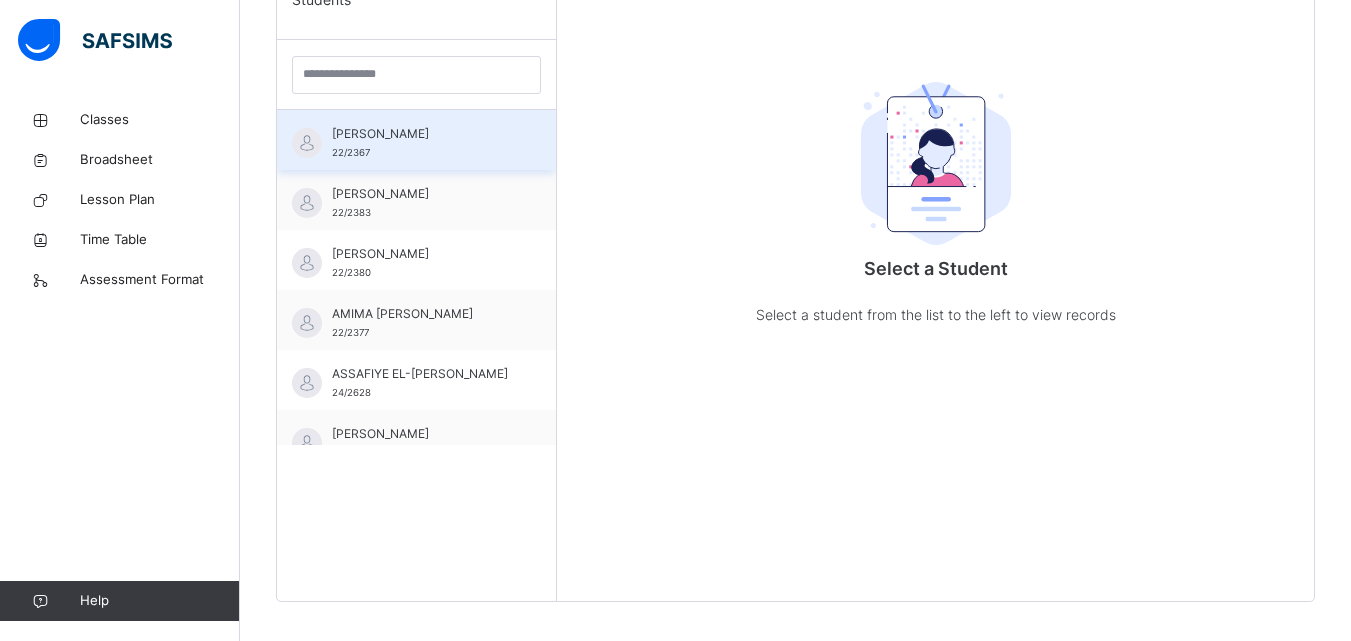 click on "[PERSON_NAME]" at bounding box center [421, 134] 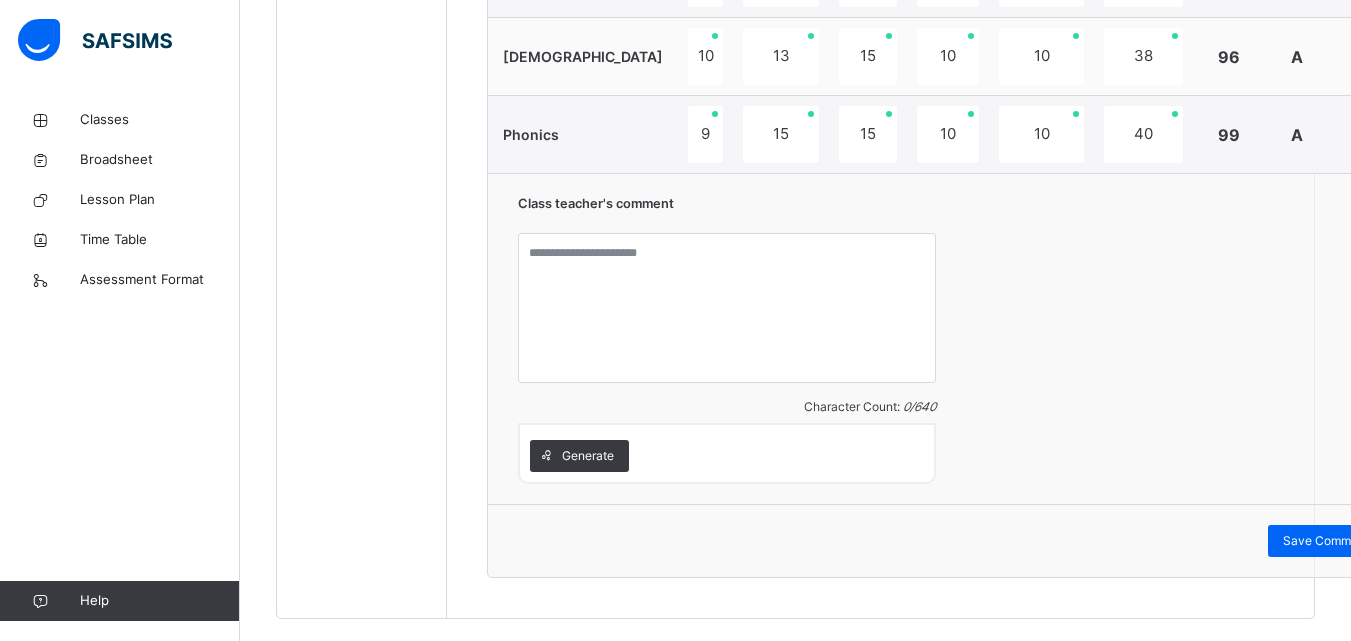 scroll, scrollTop: 1417, scrollLeft: 0, axis: vertical 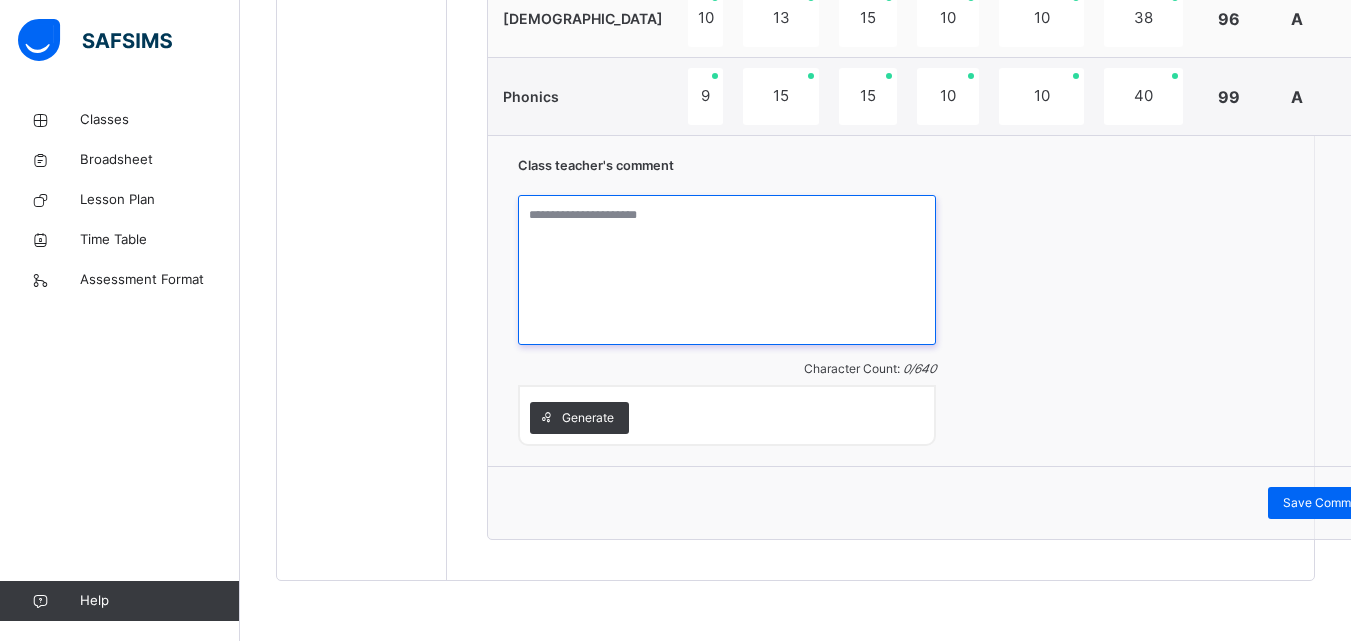 click at bounding box center (727, 270) 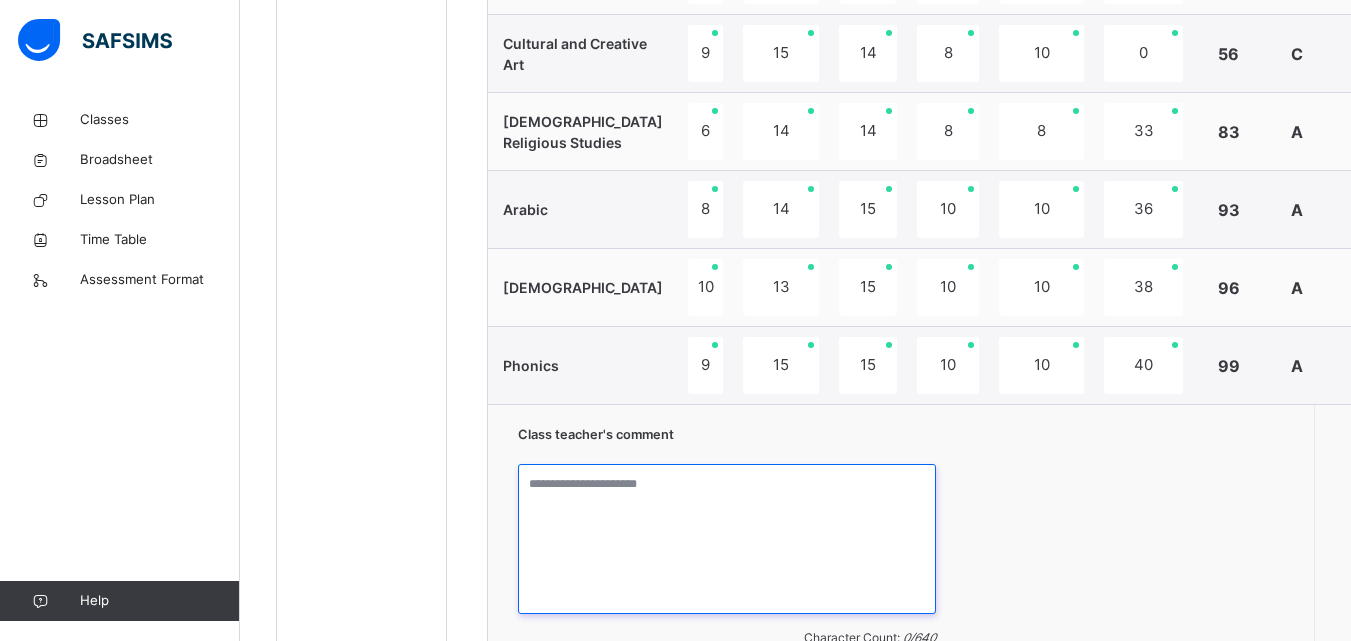 scroll, scrollTop: 1137, scrollLeft: 0, axis: vertical 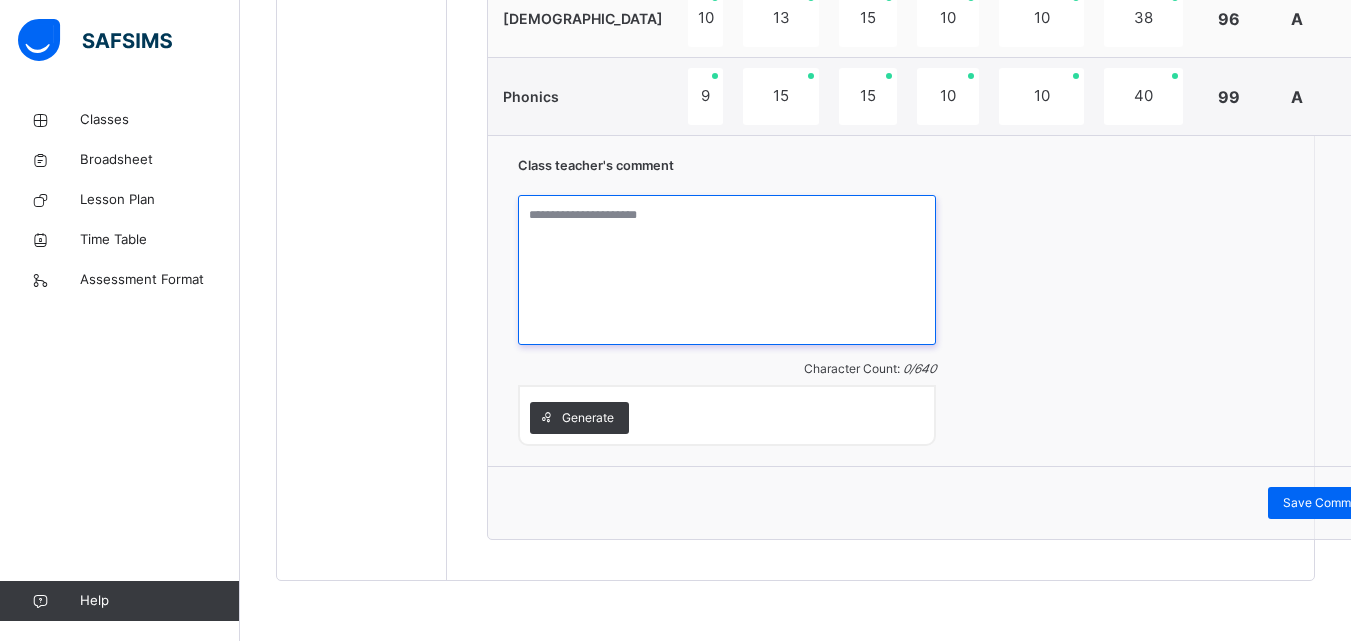 click at bounding box center [727, 270] 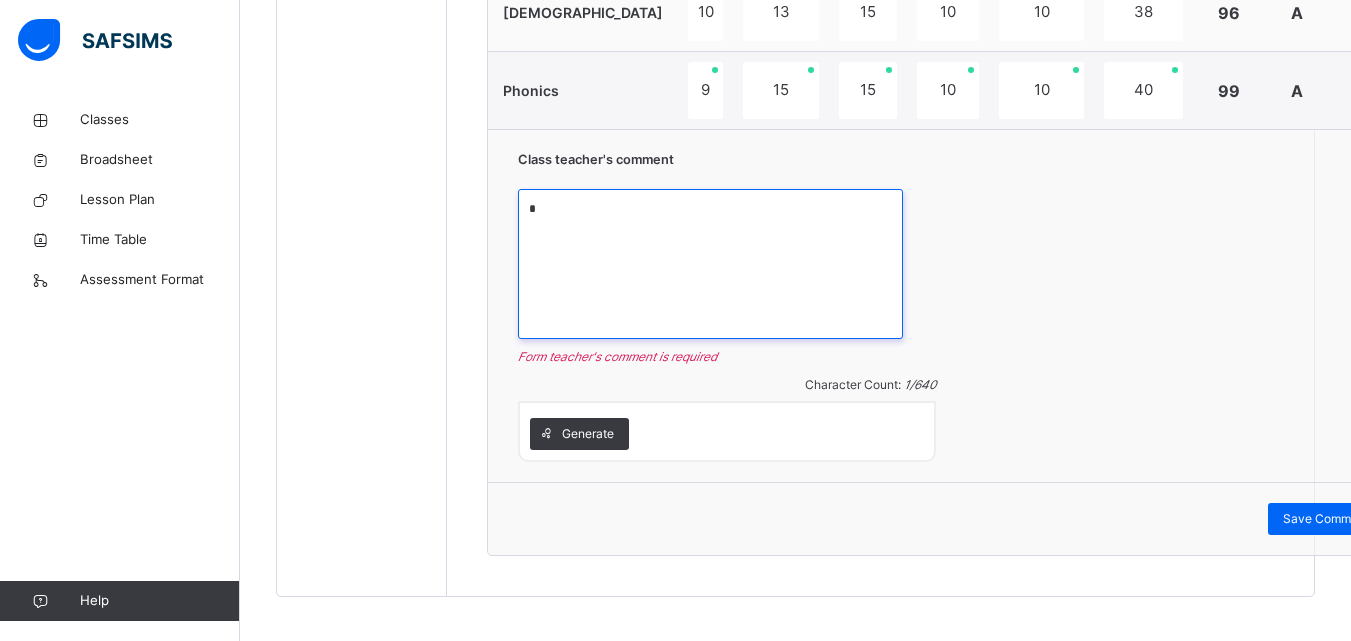click on "*" at bounding box center (710, 264) 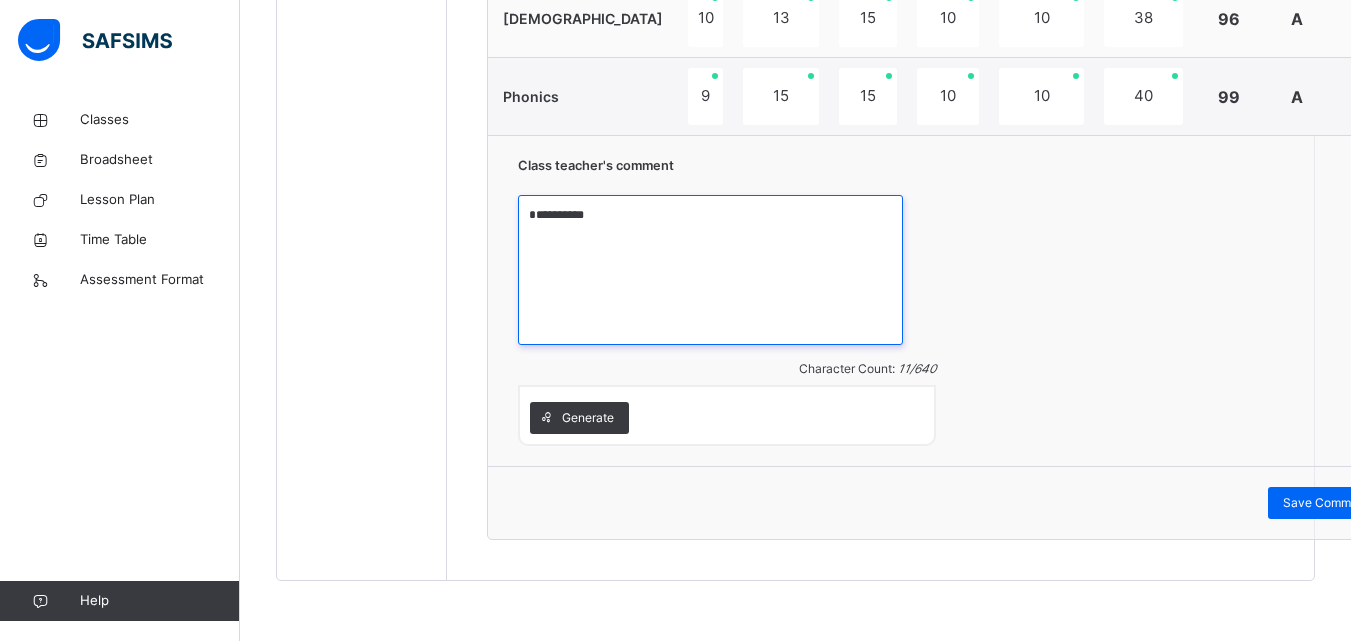 click on "**********" at bounding box center [710, 270] 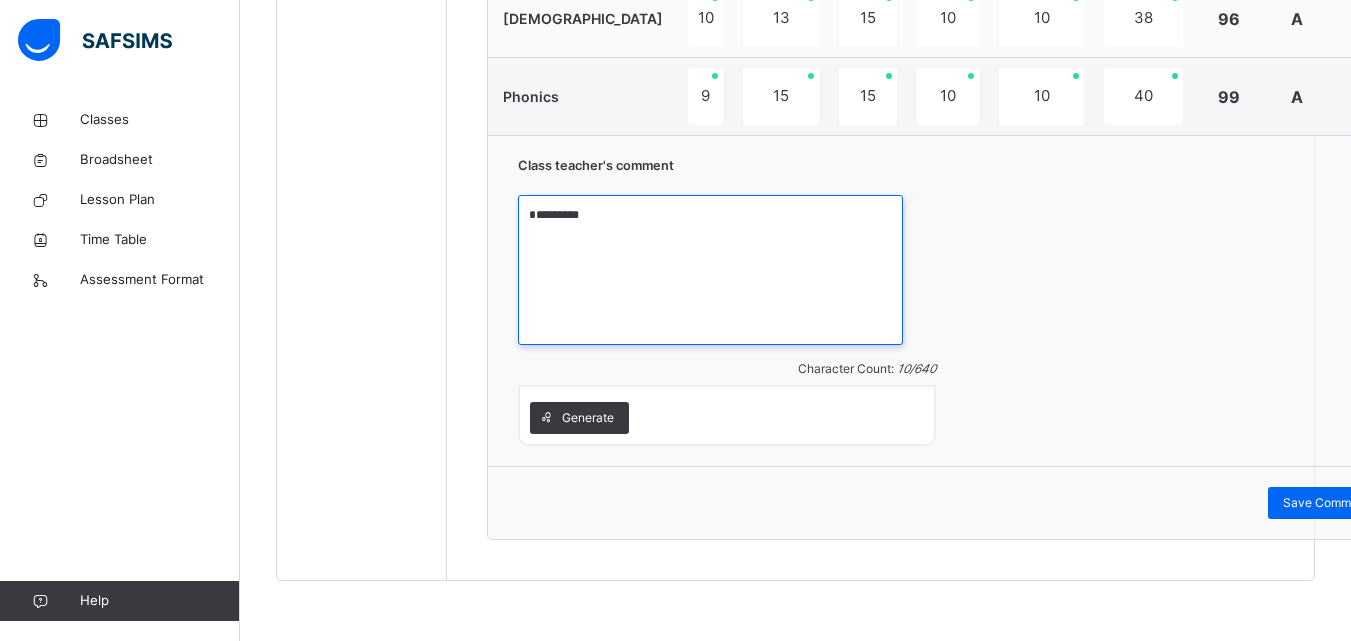 click on "********" at bounding box center (710, 270) 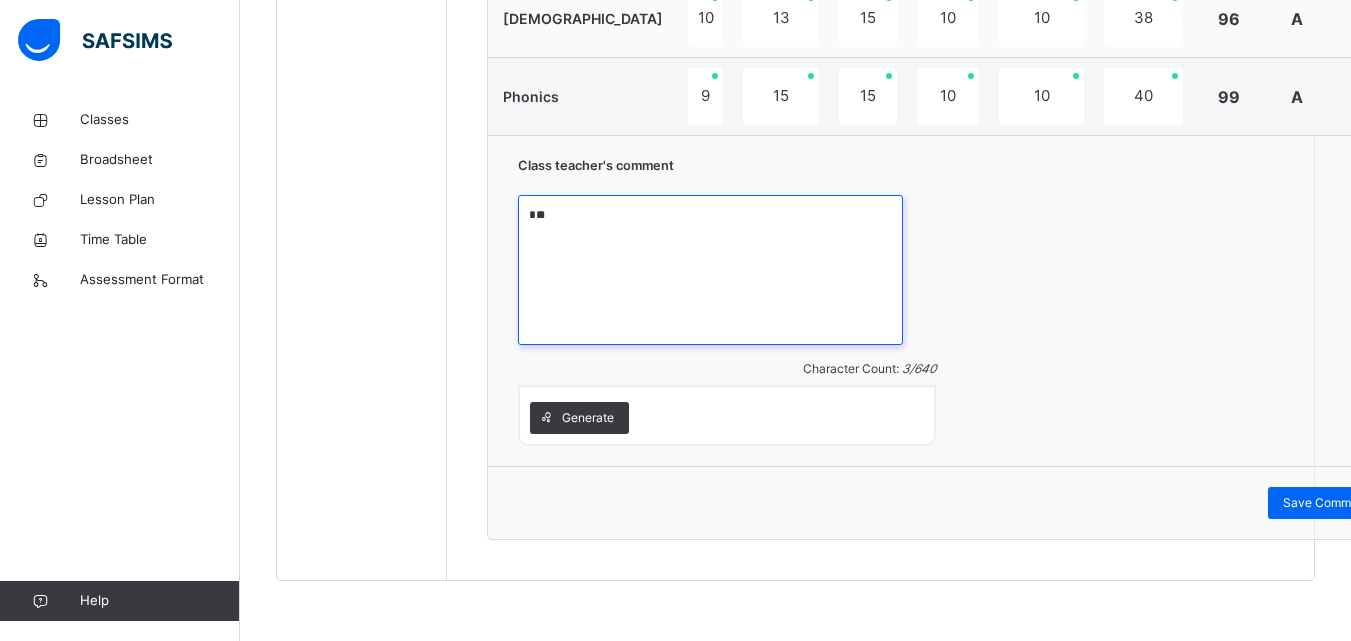 type on "*" 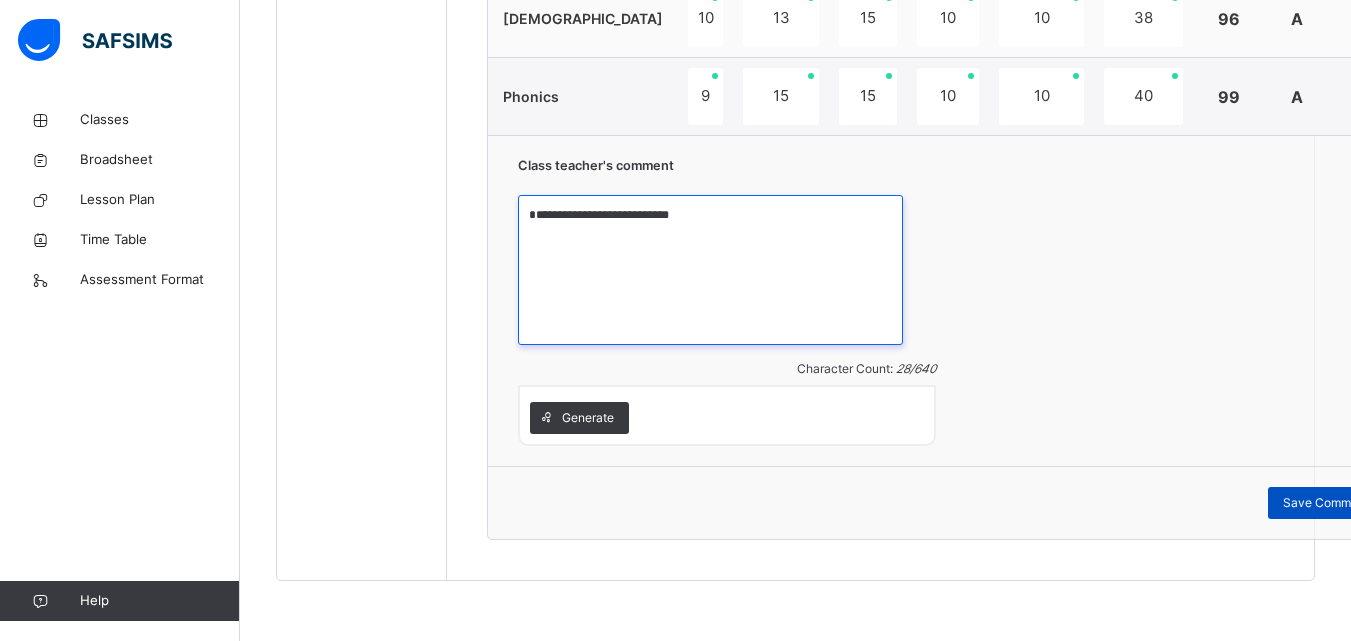 type on "**********" 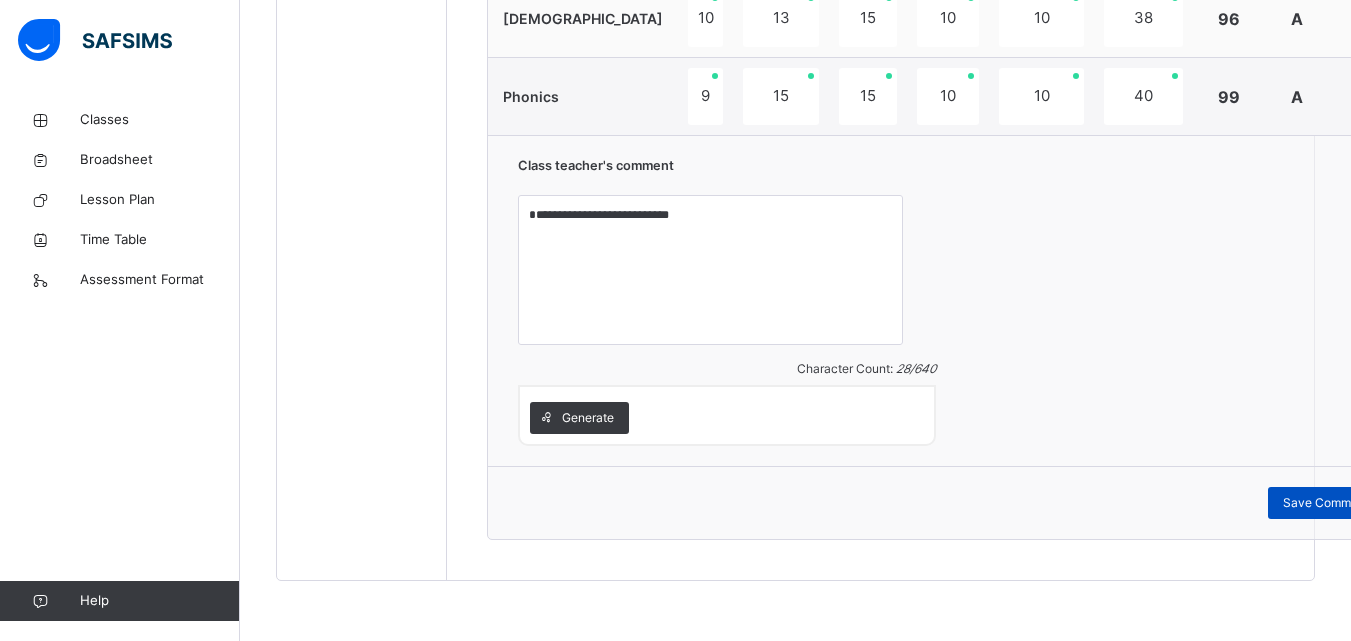 click on "Save Comment" at bounding box center [1326, 503] 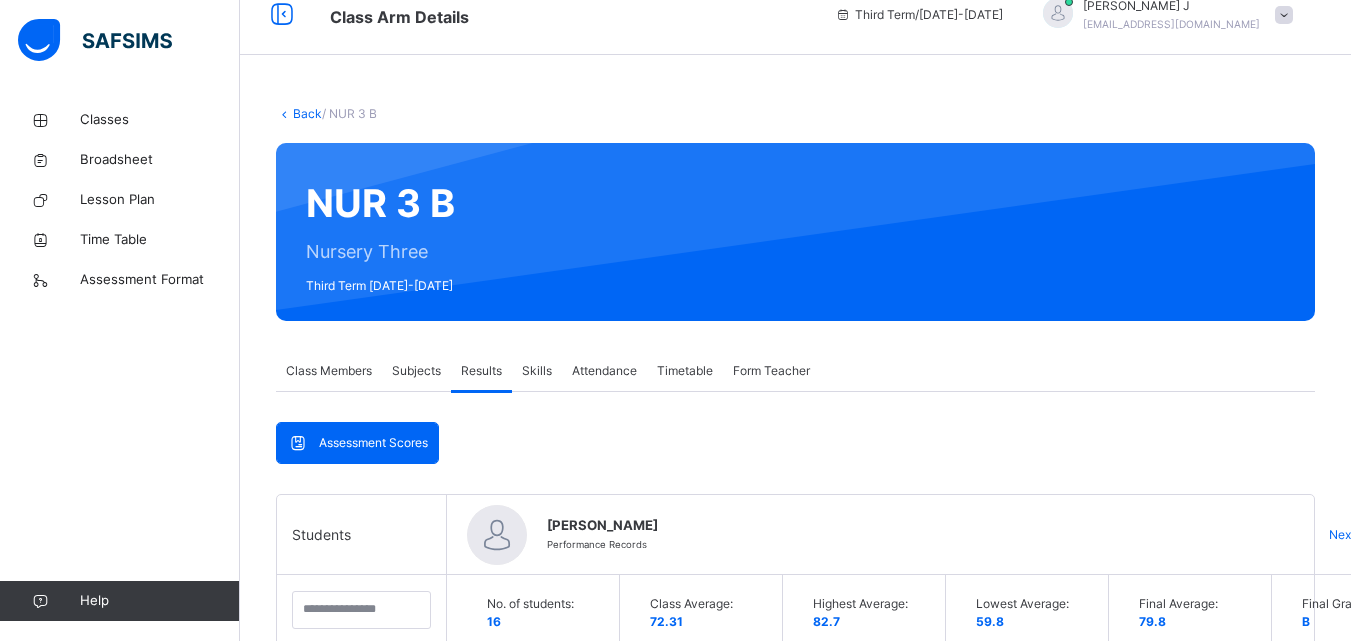 scroll, scrollTop: 0, scrollLeft: 0, axis: both 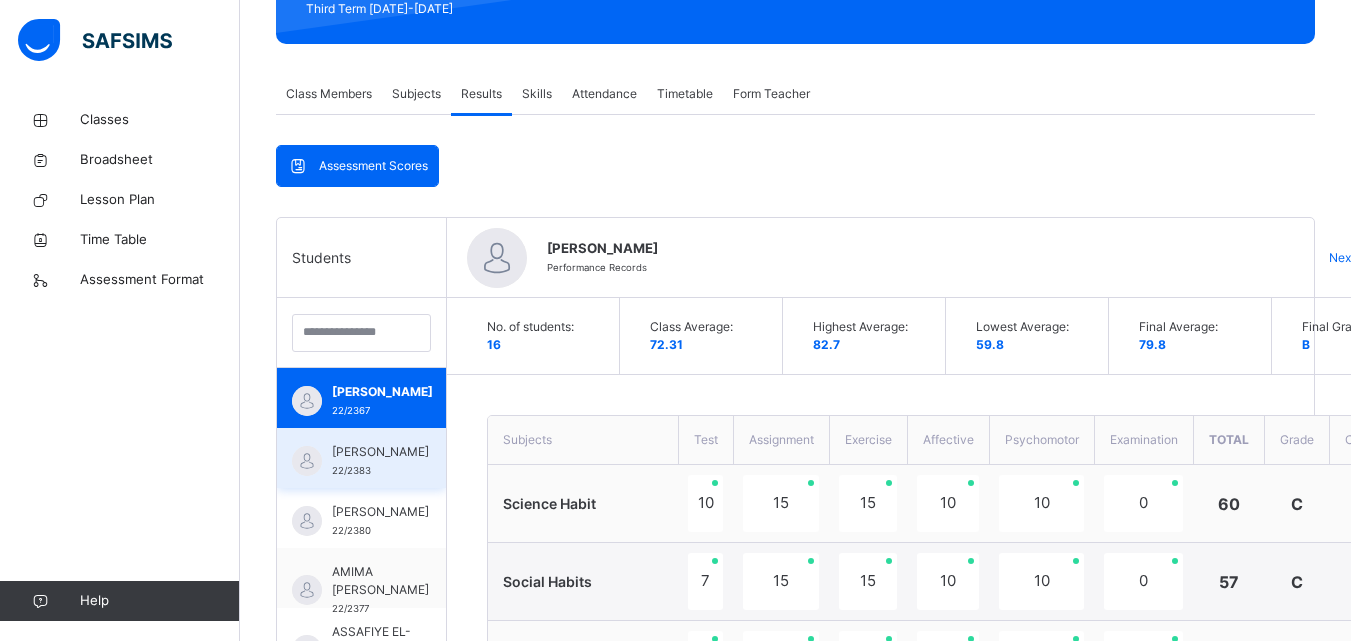 click on "[PERSON_NAME]" at bounding box center [380, 452] 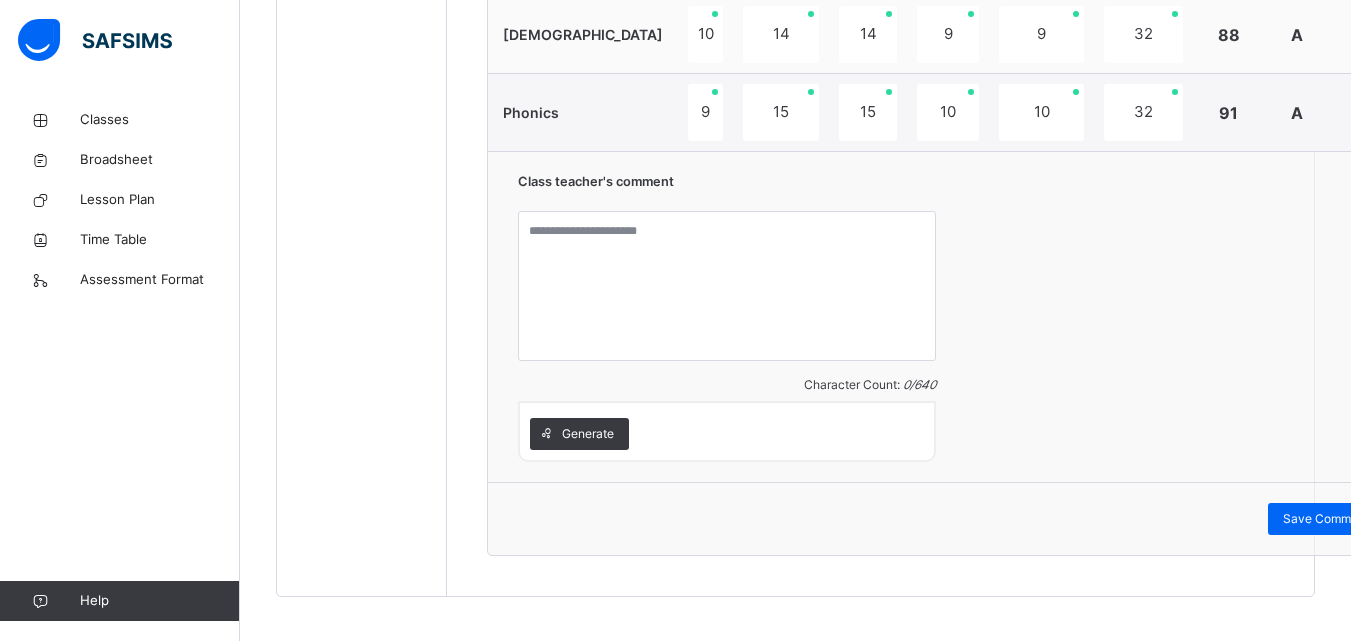 scroll, scrollTop: 1417, scrollLeft: 0, axis: vertical 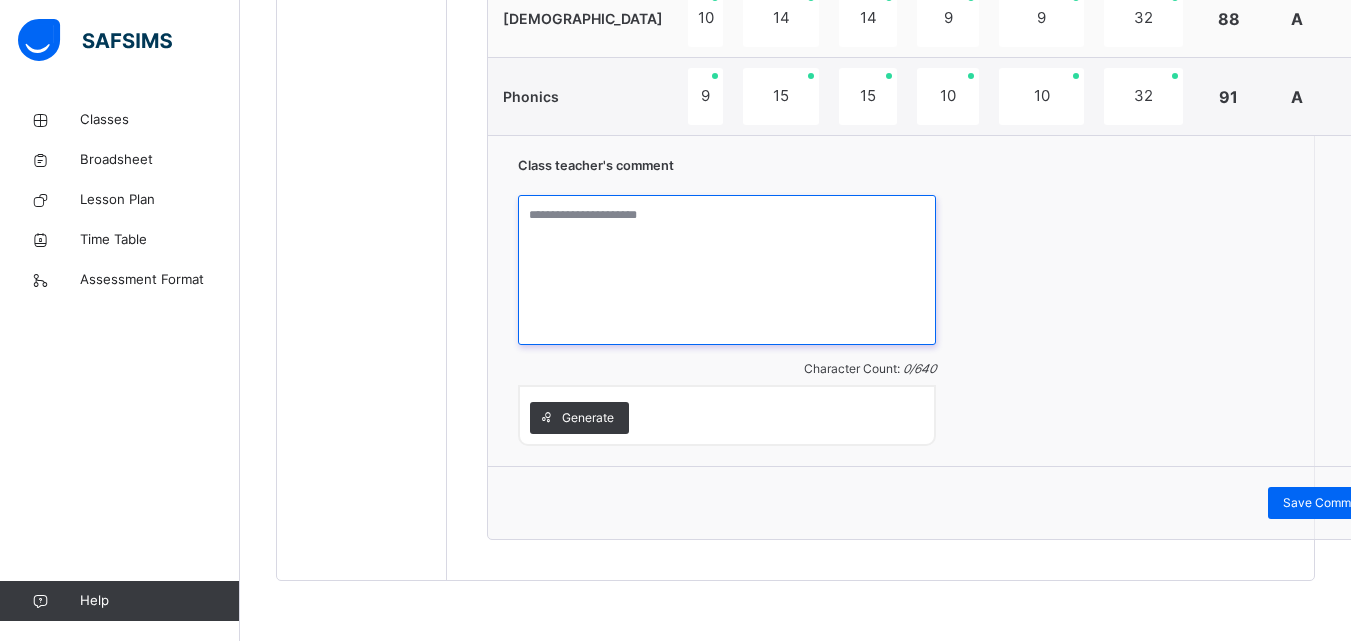 click at bounding box center [727, 270] 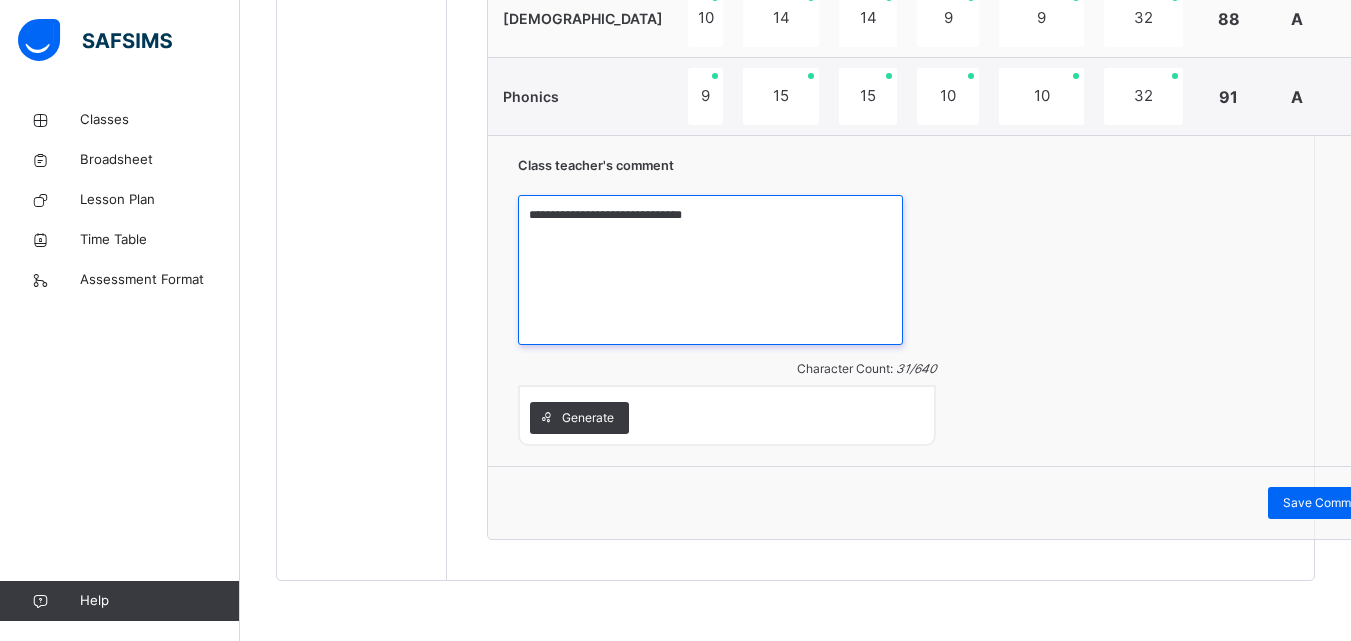 click on "**********" at bounding box center [710, 270] 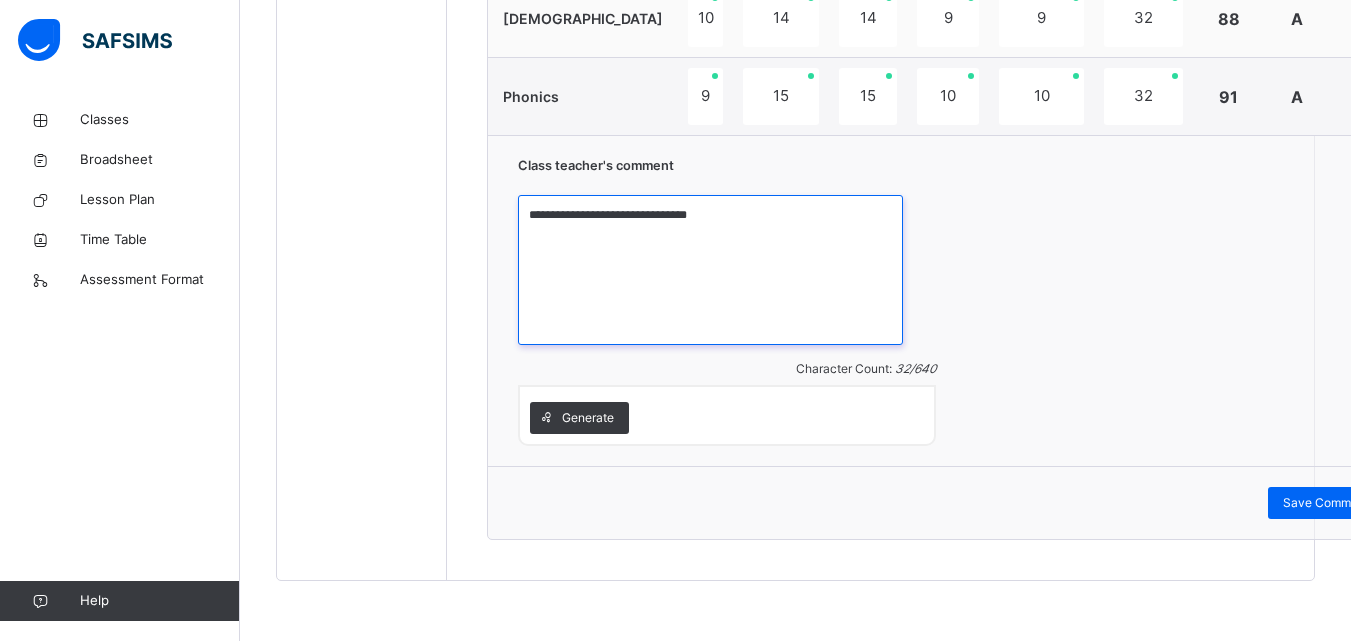 click on "**********" at bounding box center [710, 270] 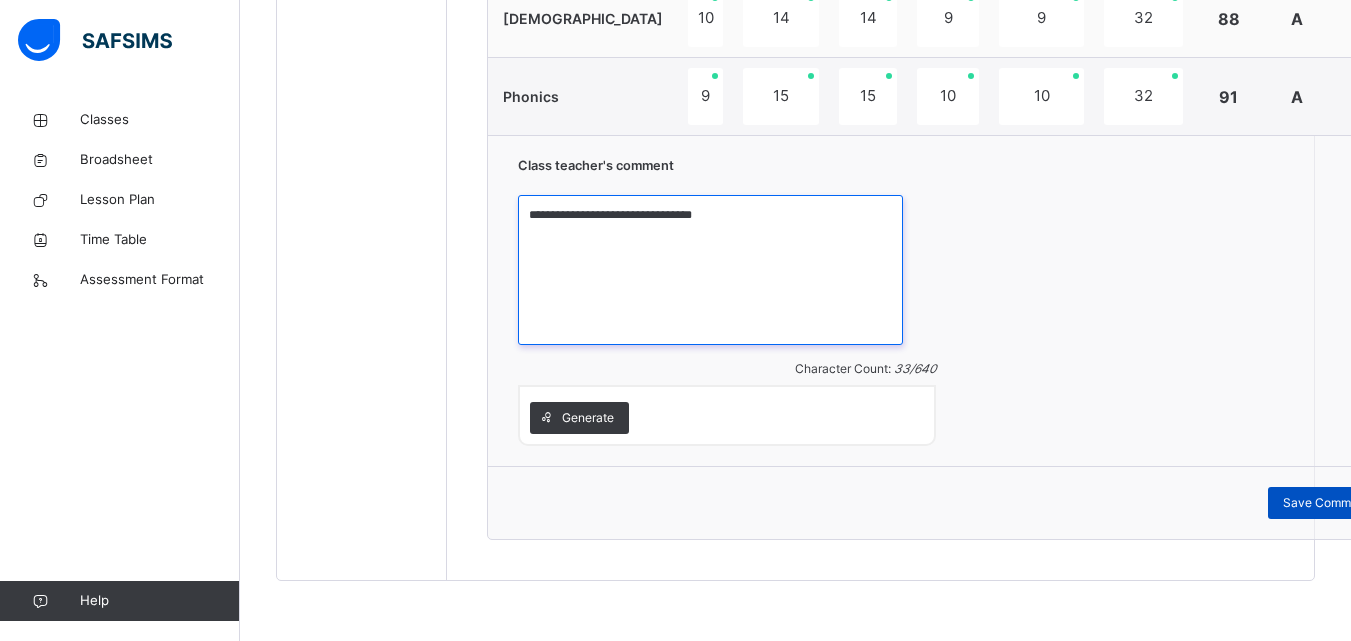 type on "**********" 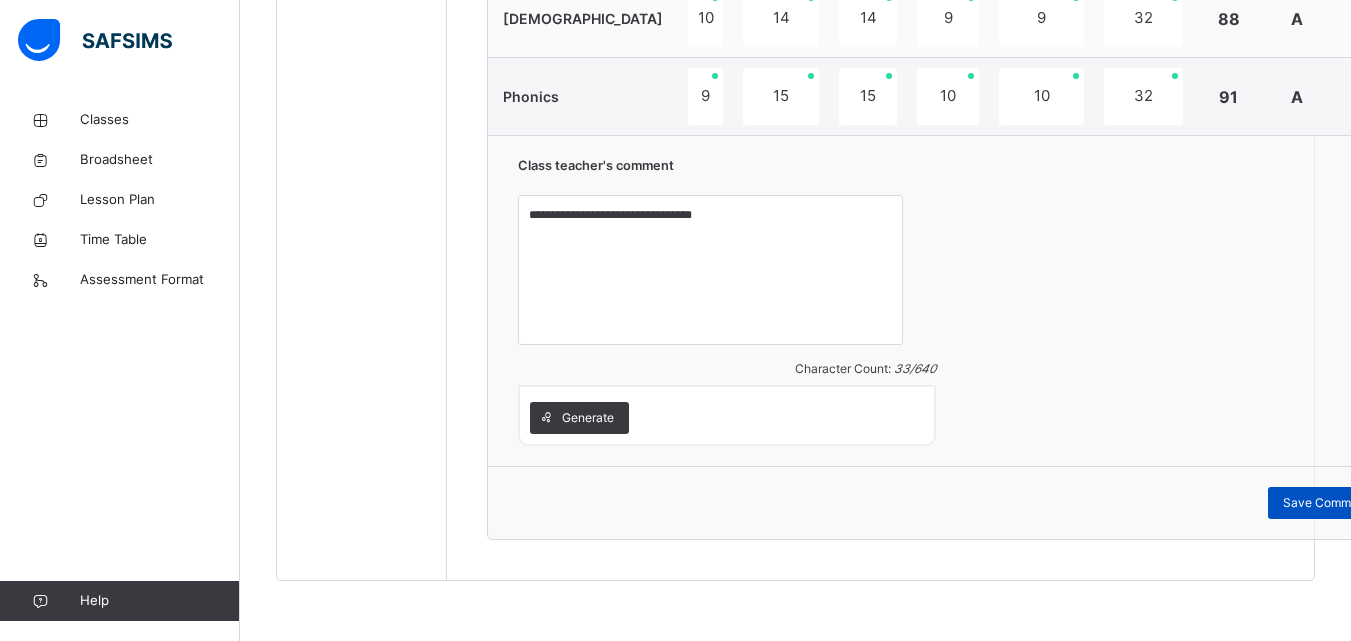 click on "Save Comment" at bounding box center [1326, 503] 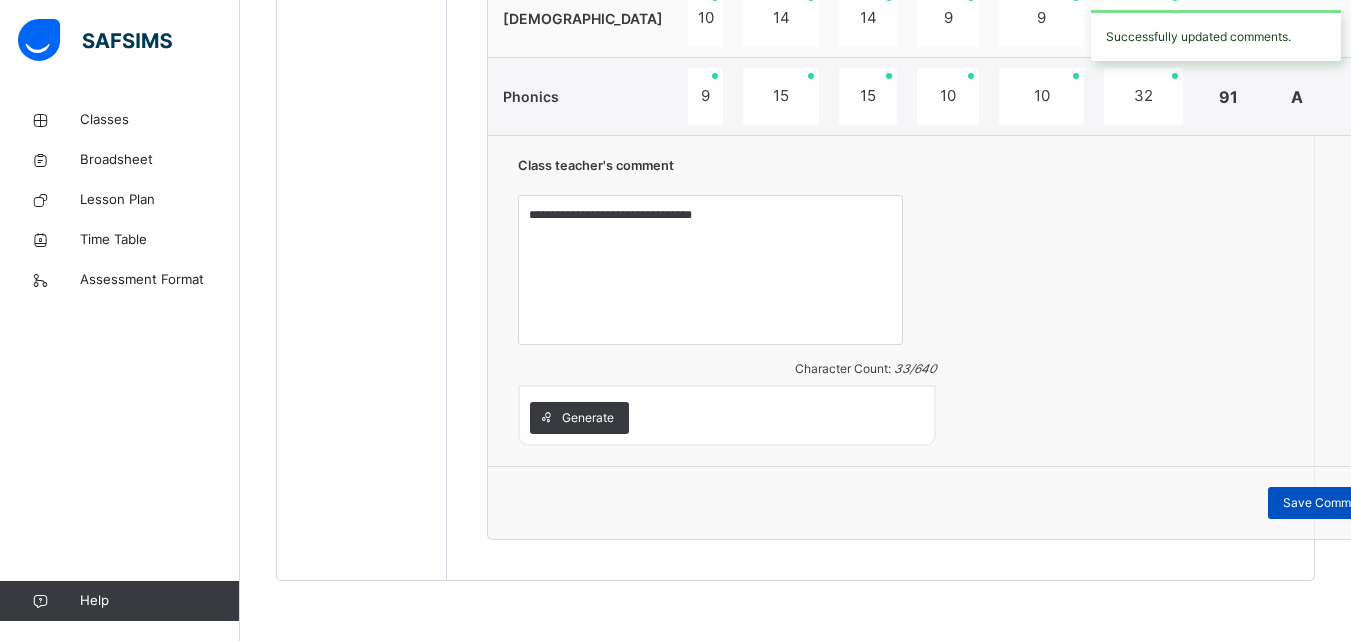 click on "Save Comment" at bounding box center [1326, 503] 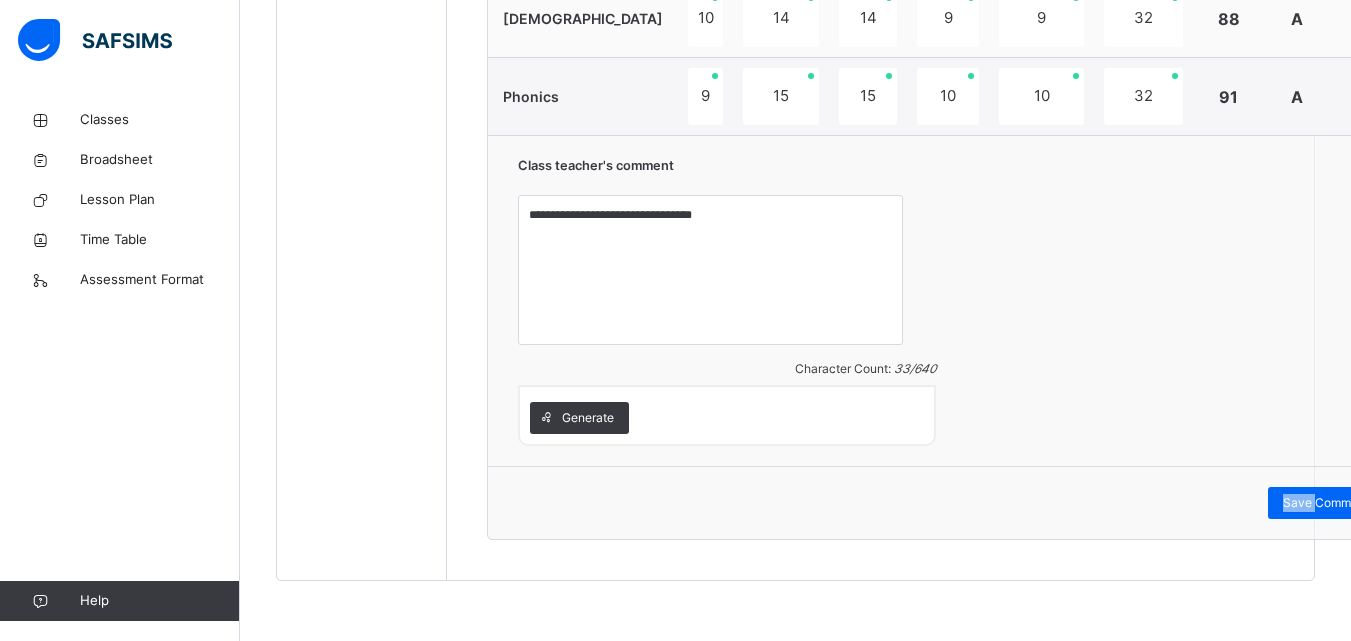 drag, startPoint x: 1246, startPoint y: 504, endPoint x: 1264, endPoint y: 410, distance: 95.707886 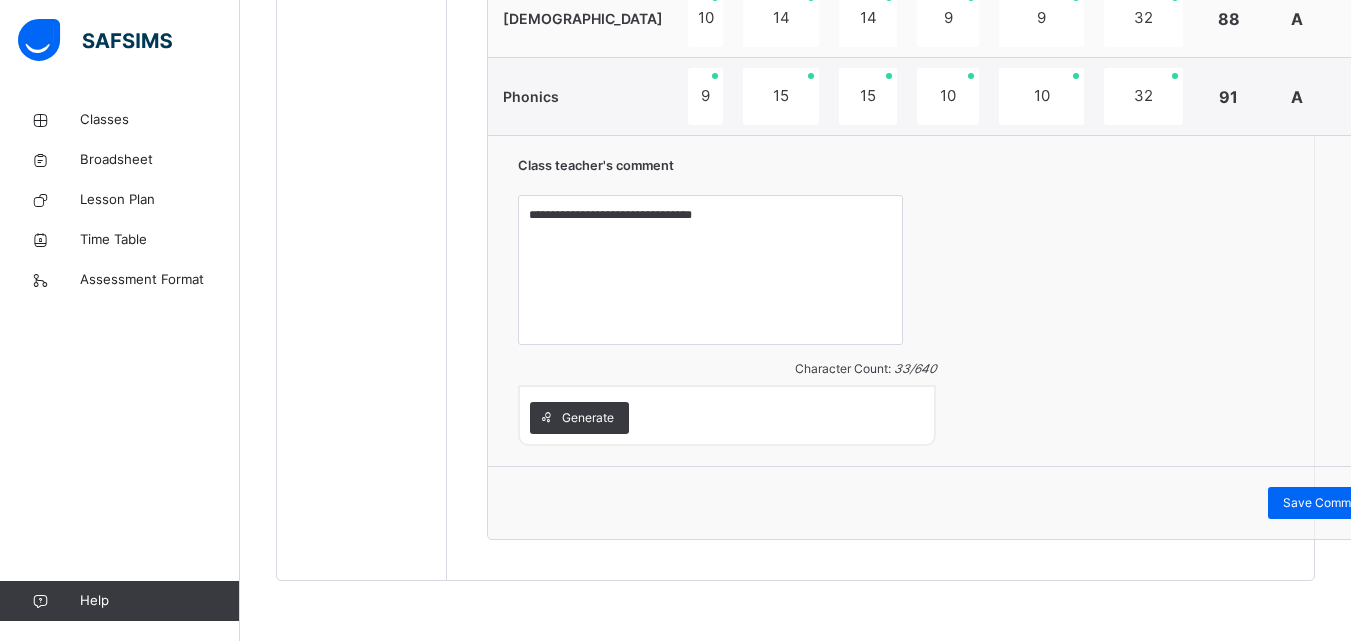 click on "**********" at bounding box center [951, -116] 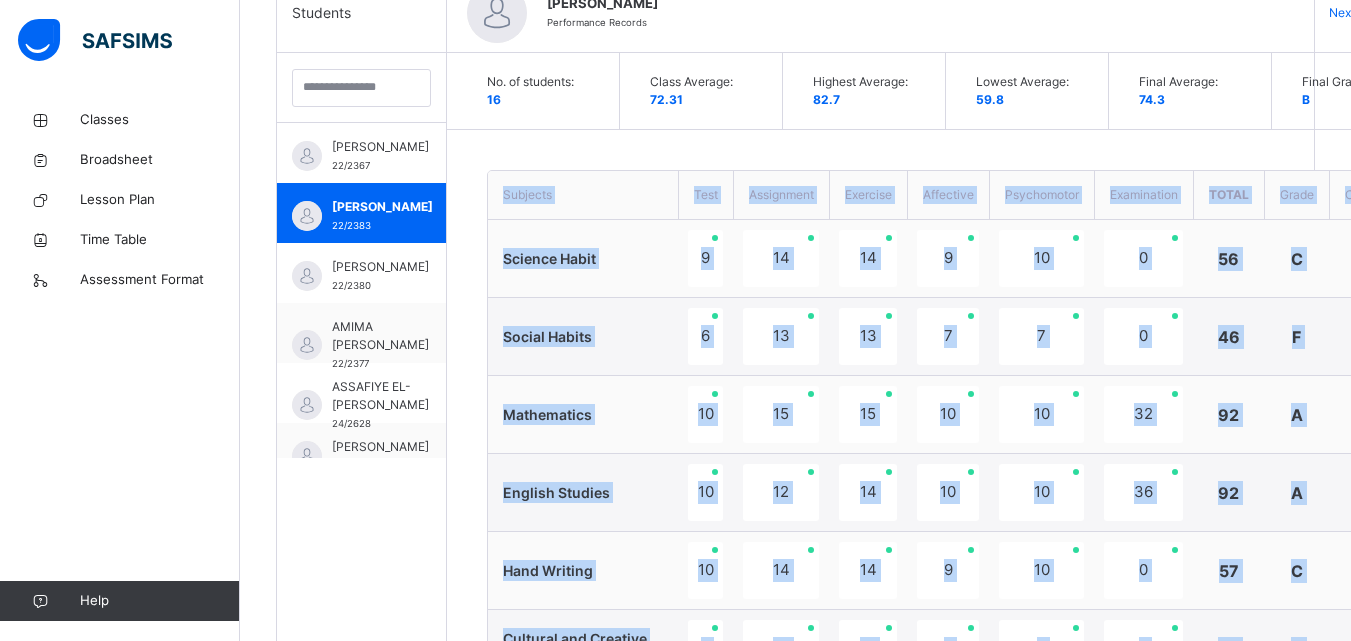 scroll, scrollTop: 537, scrollLeft: 0, axis: vertical 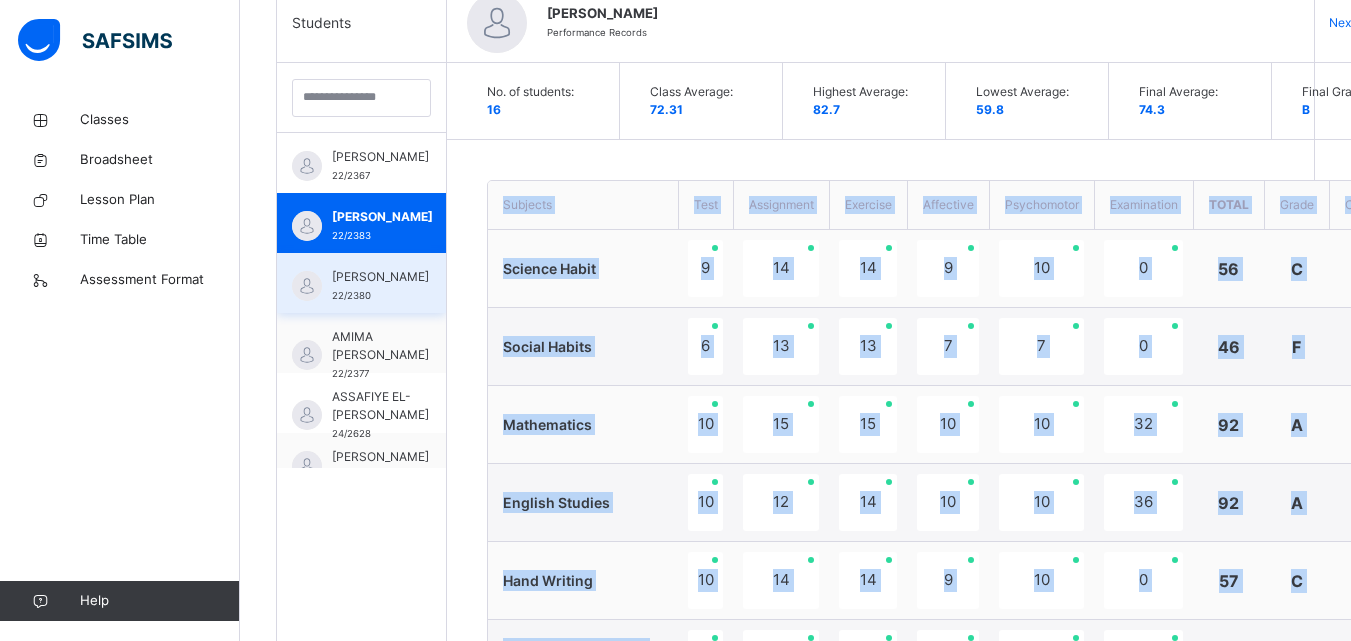 click on "[PERSON_NAME]" at bounding box center (380, 277) 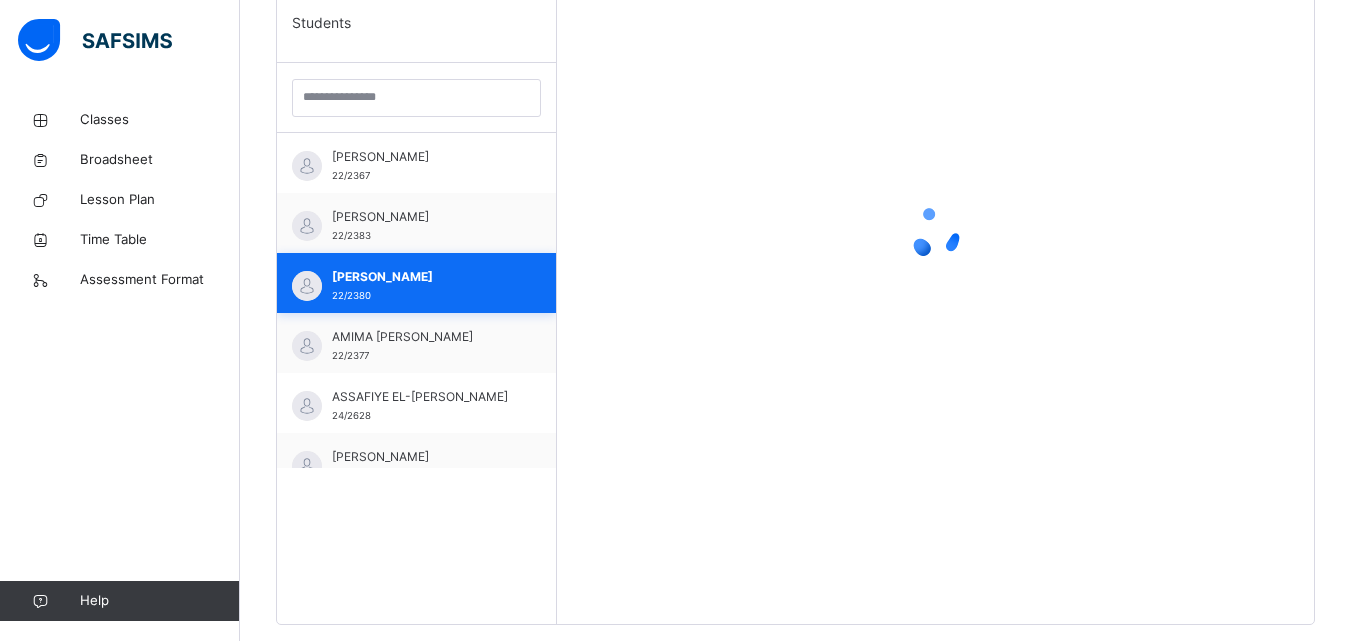 click on "22/2380" at bounding box center (351, 295) 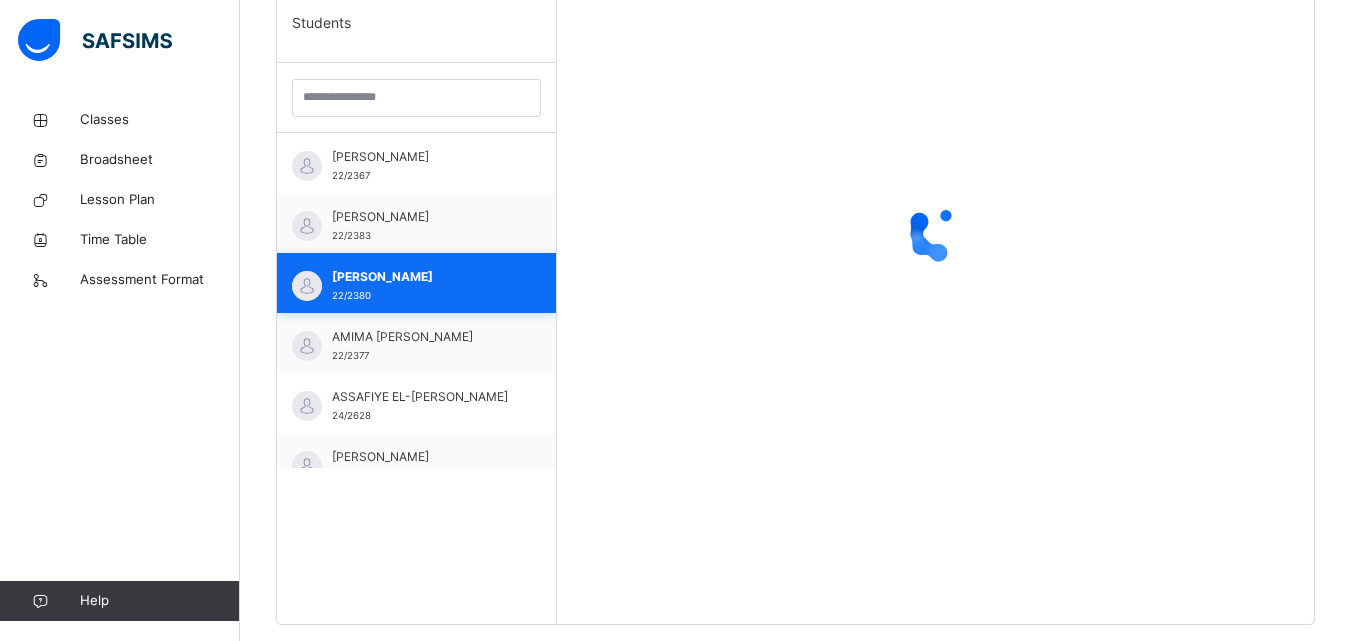 drag, startPoint x: 339, startPoint y: 294, endPoint x: 475, endPoint y: 281, distance: 136.6199 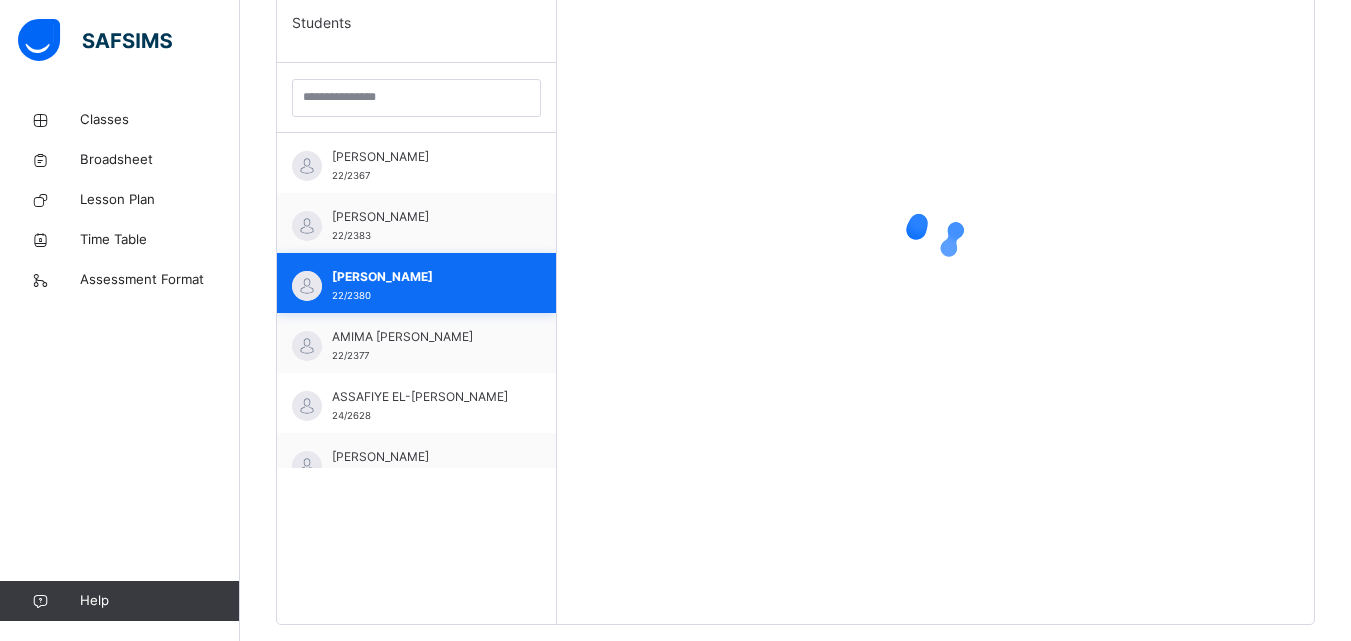 click on "22/2380" at bounding box center (351, 295) 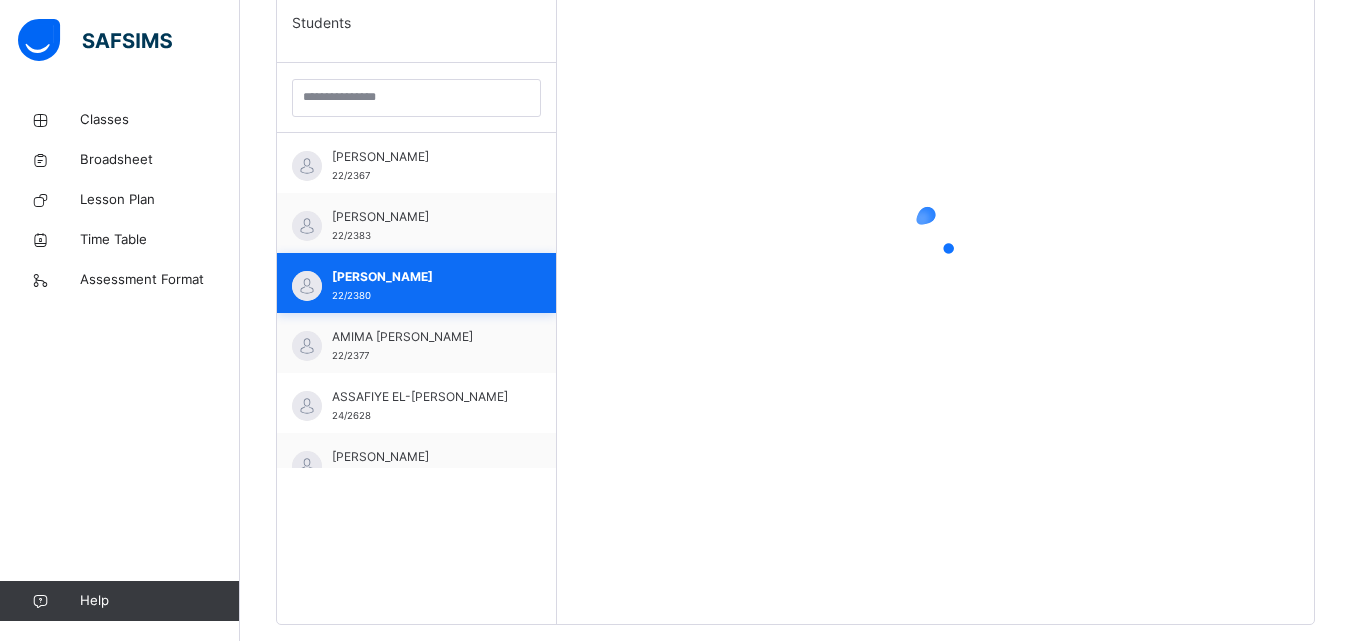 click on "22/2380" at bounding box center (351, 295) 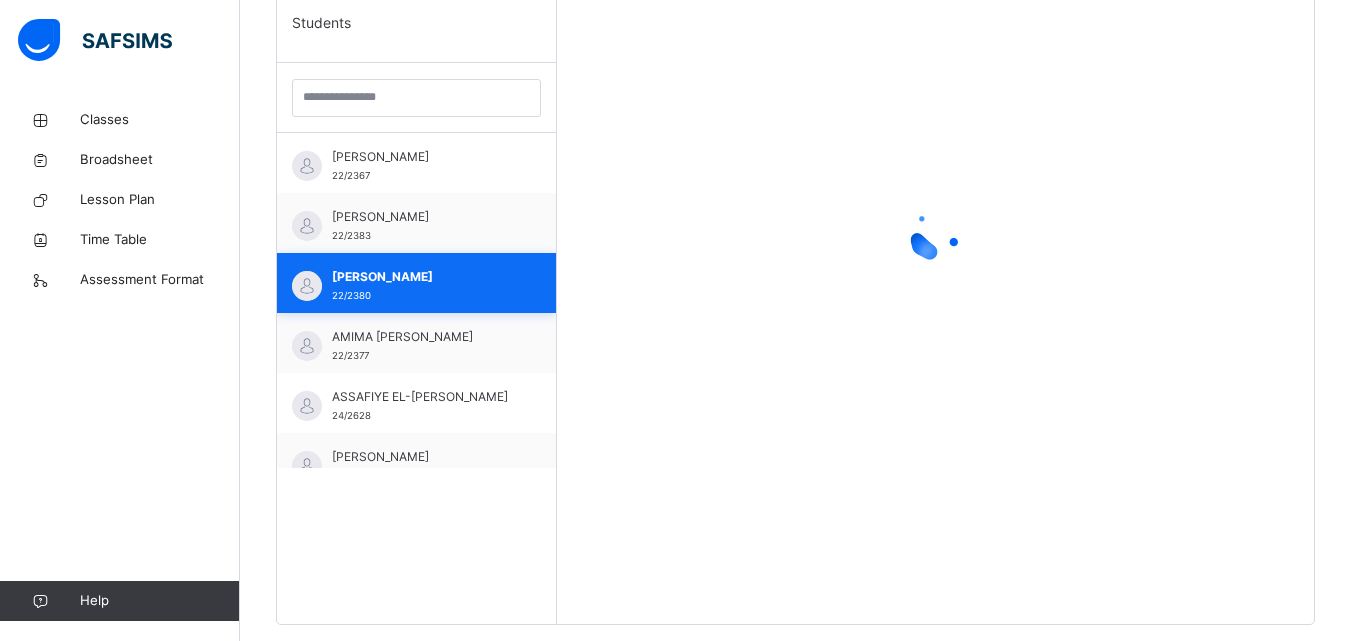 click on "22/2380" at bounding box center [351, 295] 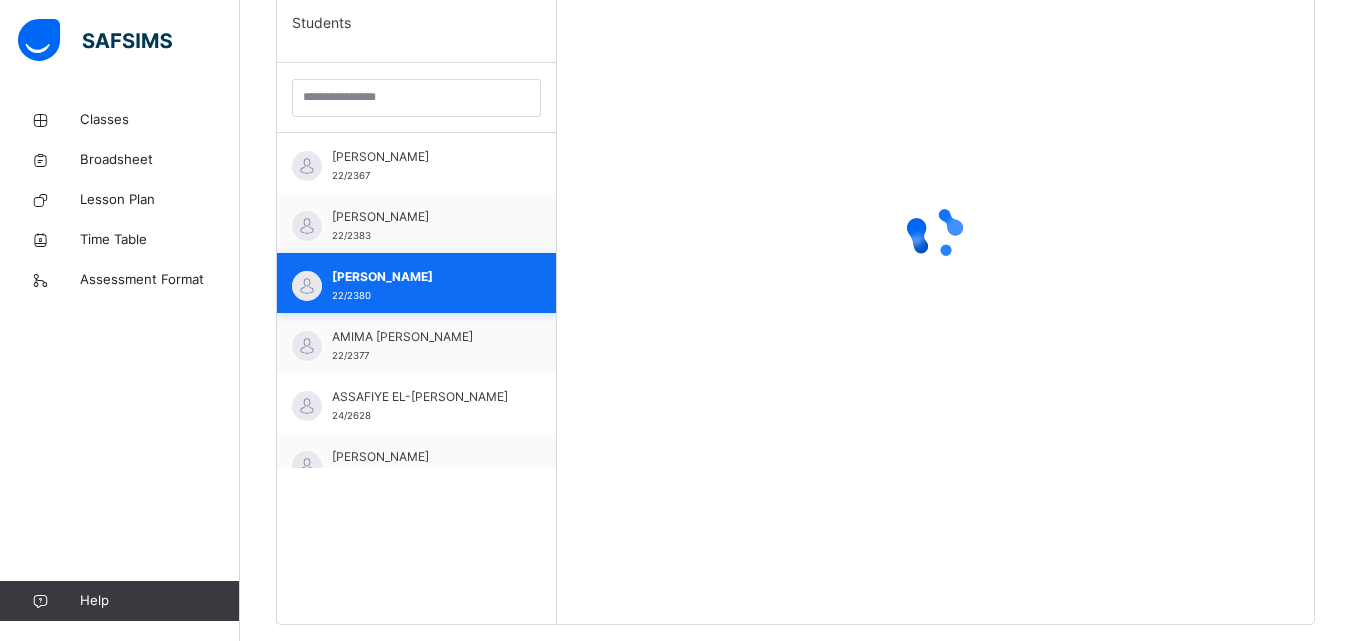 click on "22/2380" at bounding box center [351, 295] 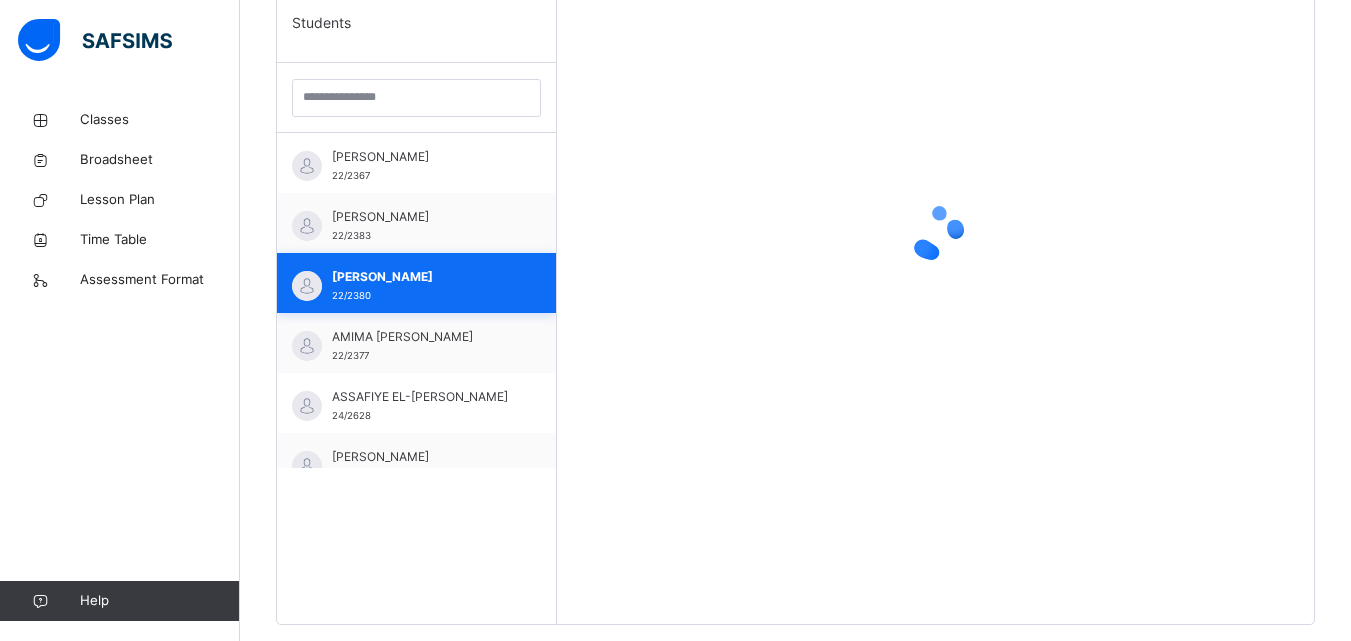 click on "[PERSON_NAME]" at bounding box center (421, 277) 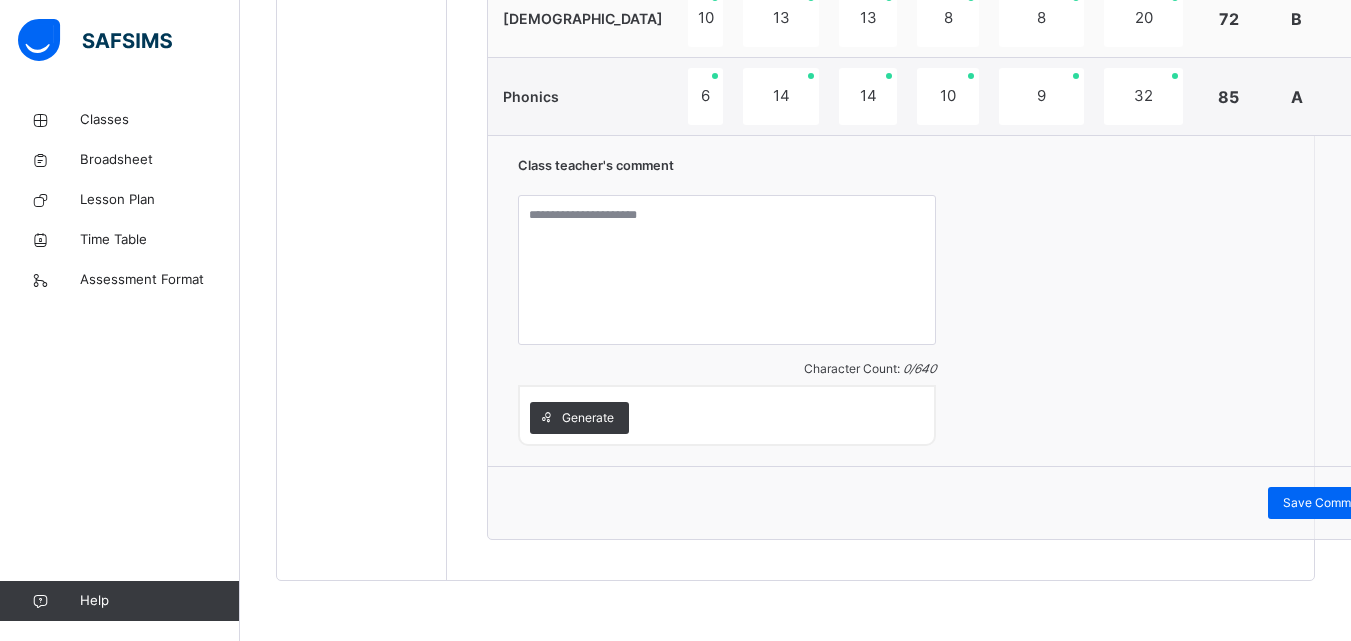 scroll, scrollTop: 1417, scrollLeft: 0, axis: vertical 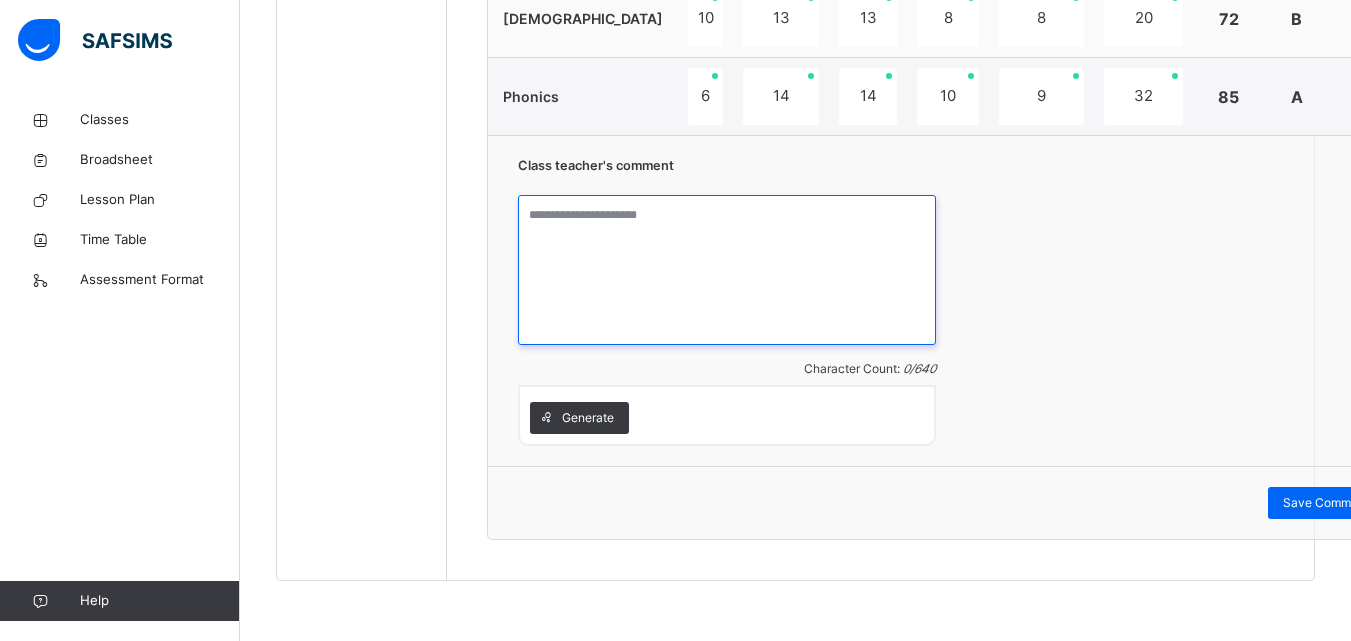 click at bounding box center [727, 270] 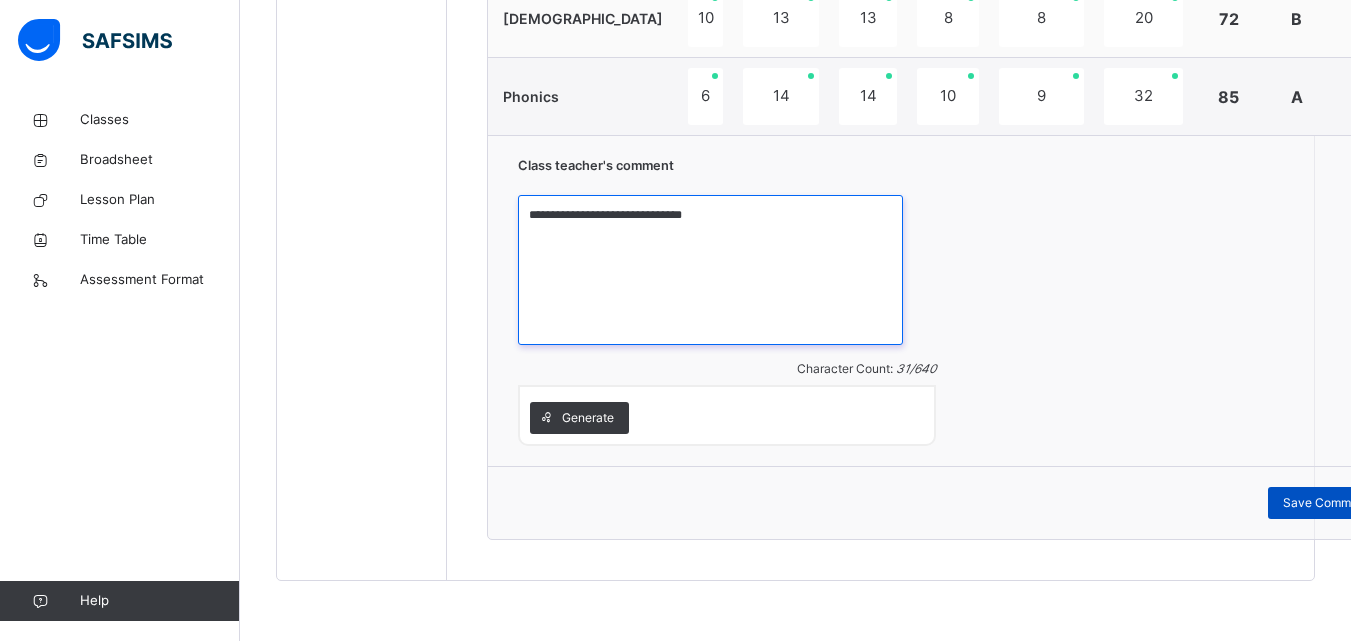 type on "**********" 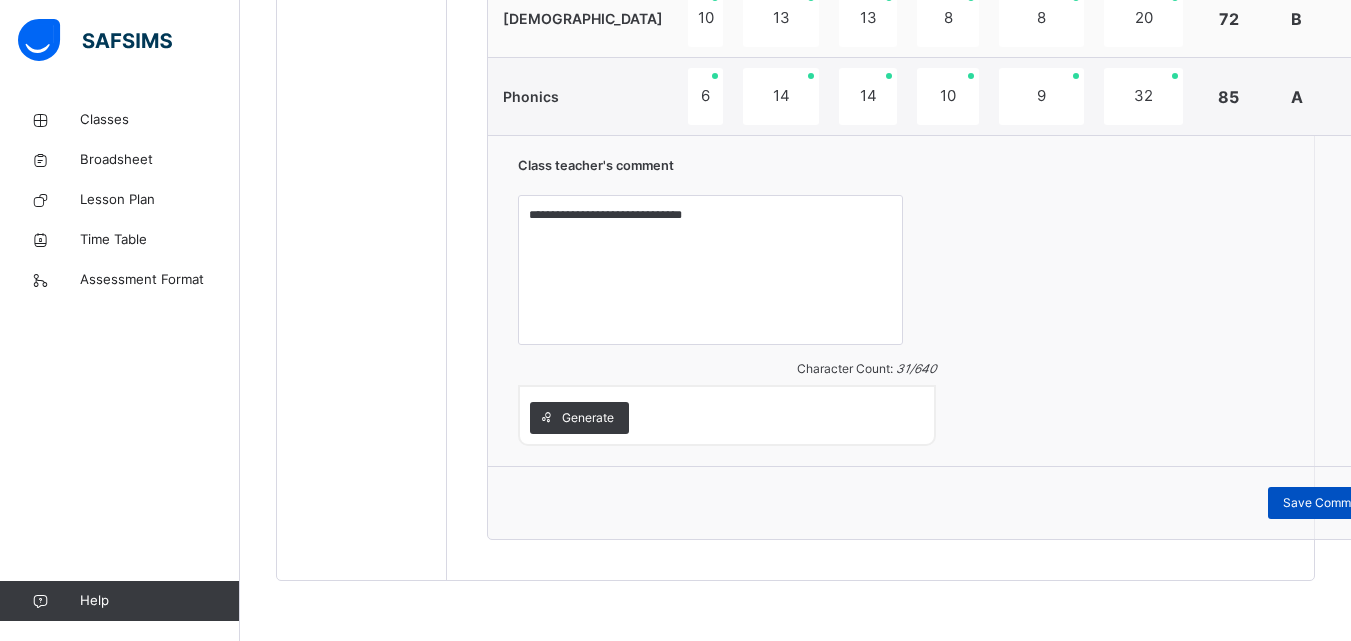 click on "Save Comment" at bounding box center [1326, 503] 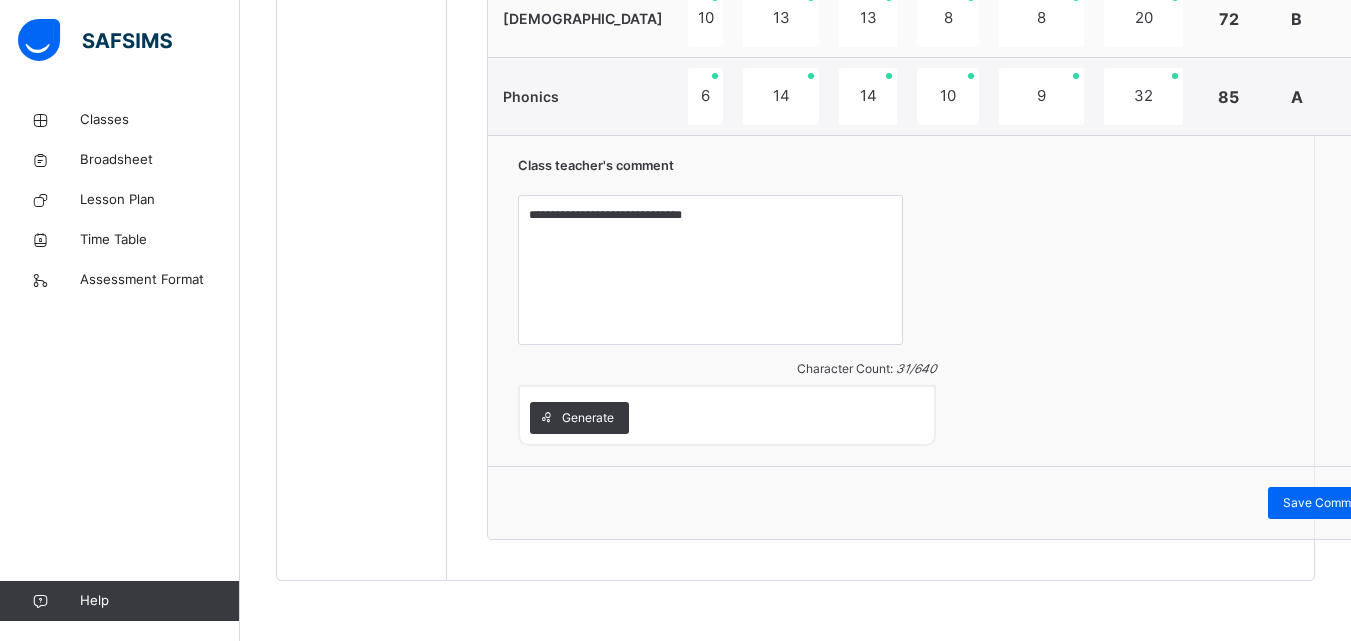 scroll, scrollTop: 857, scrollLeft: 0, axis: vertical 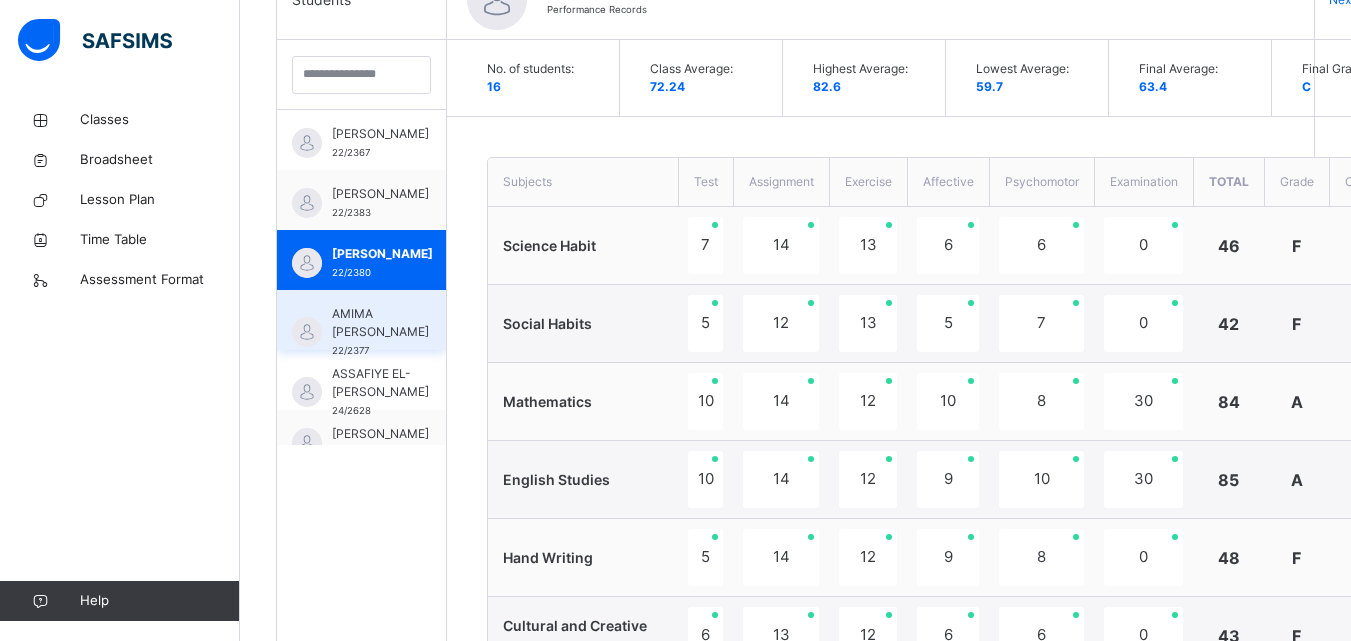 click on "AMIMA [PERSON_NAME]" at bounding box center [380, 323] 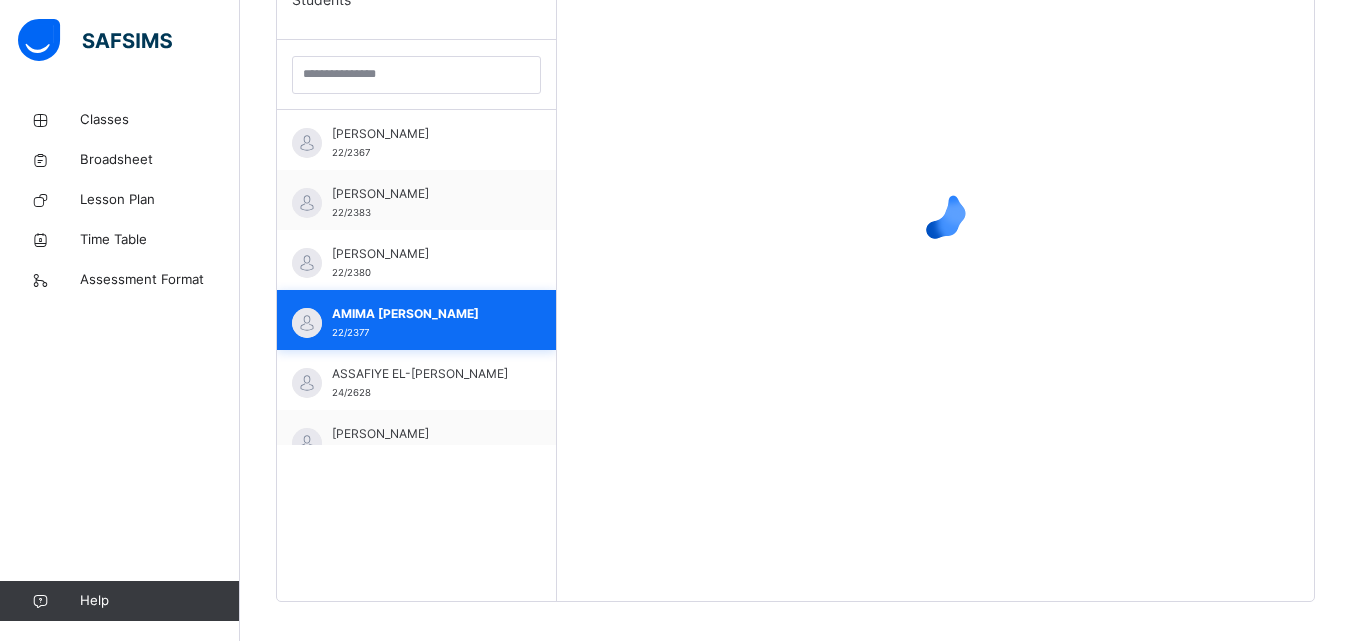 click on "AMIMA [PERSON_NAME]" at bounding box center [421, 314] 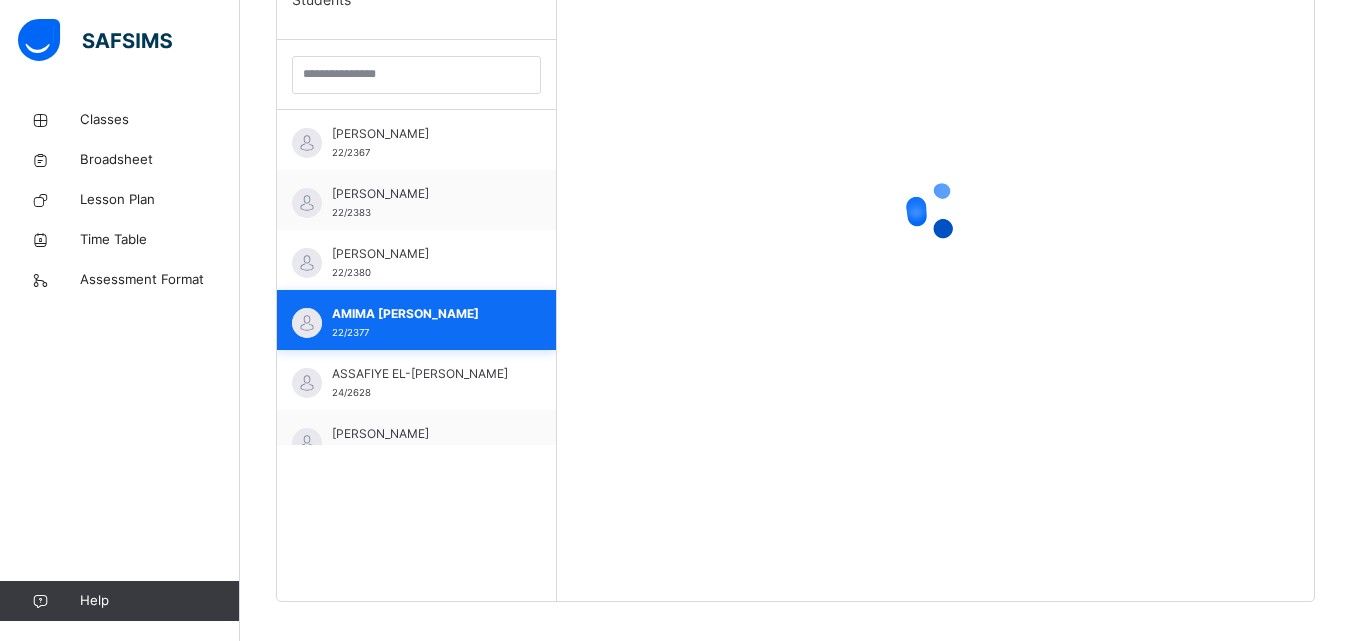click on "AMIMA [PERSON_NAME]" at bounding box center (421, 314) 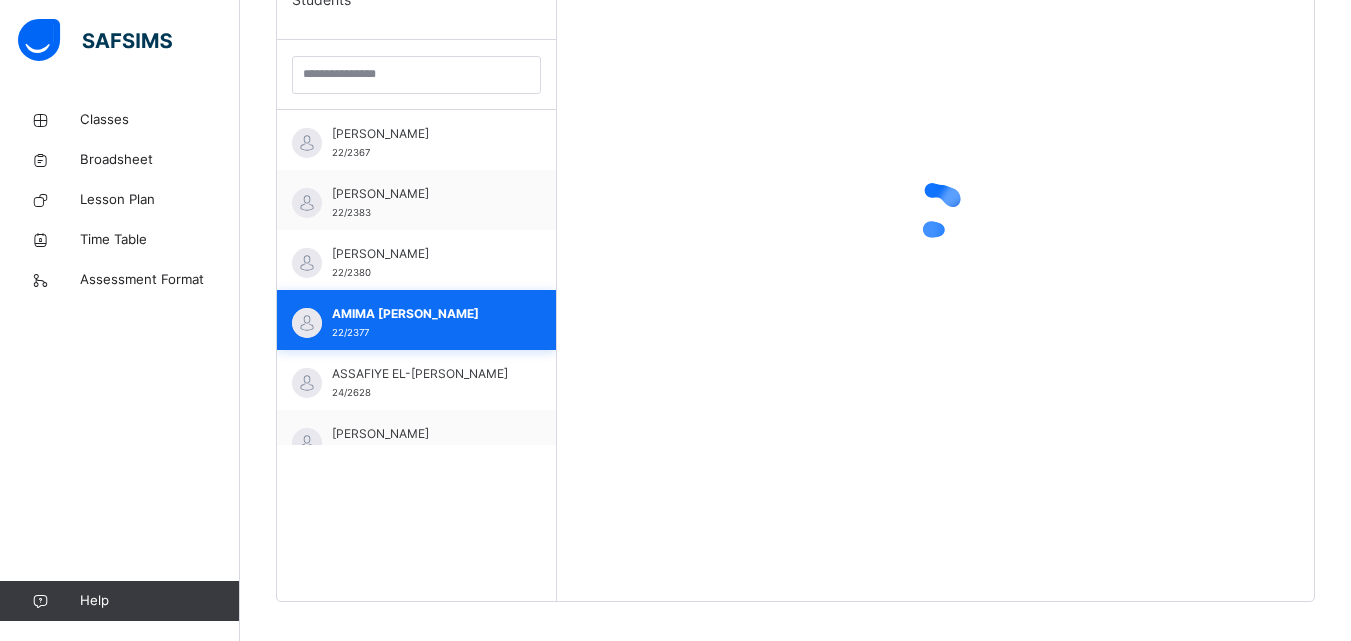 click on "AMIMA [PERSON_NAME]" at bounding box center [421, 314] 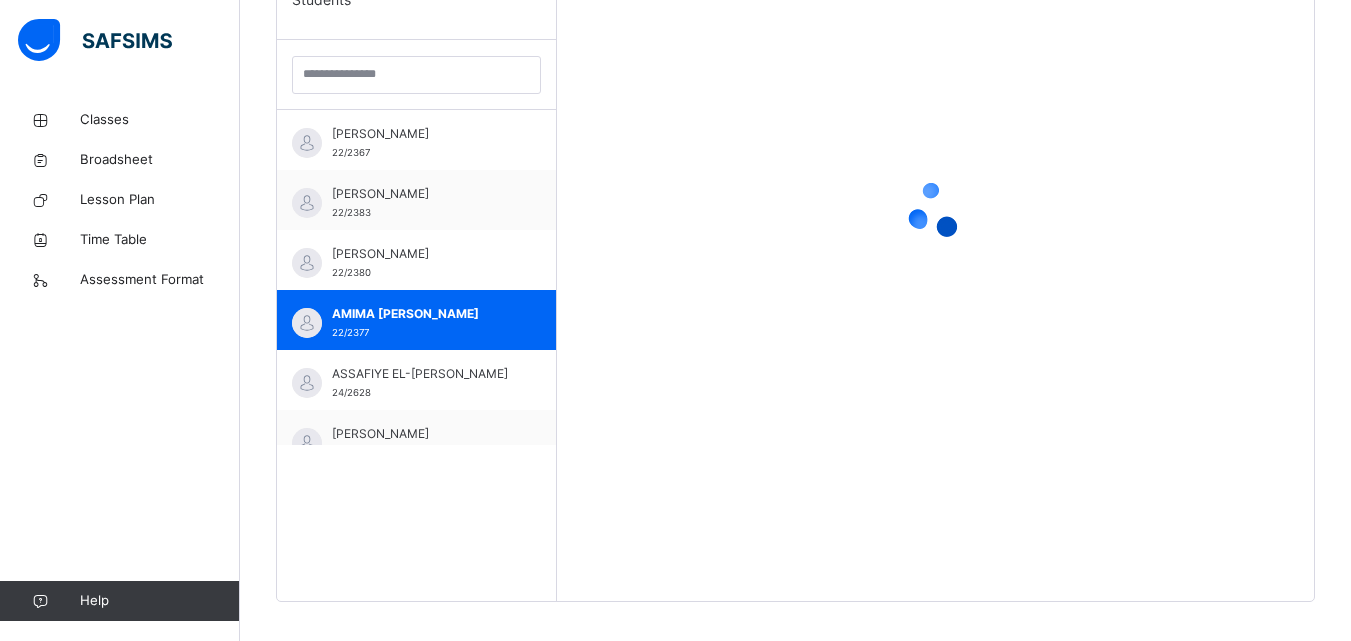 click on "AMIMA [PERSON_NAME]" at bounding box center [421, 314] 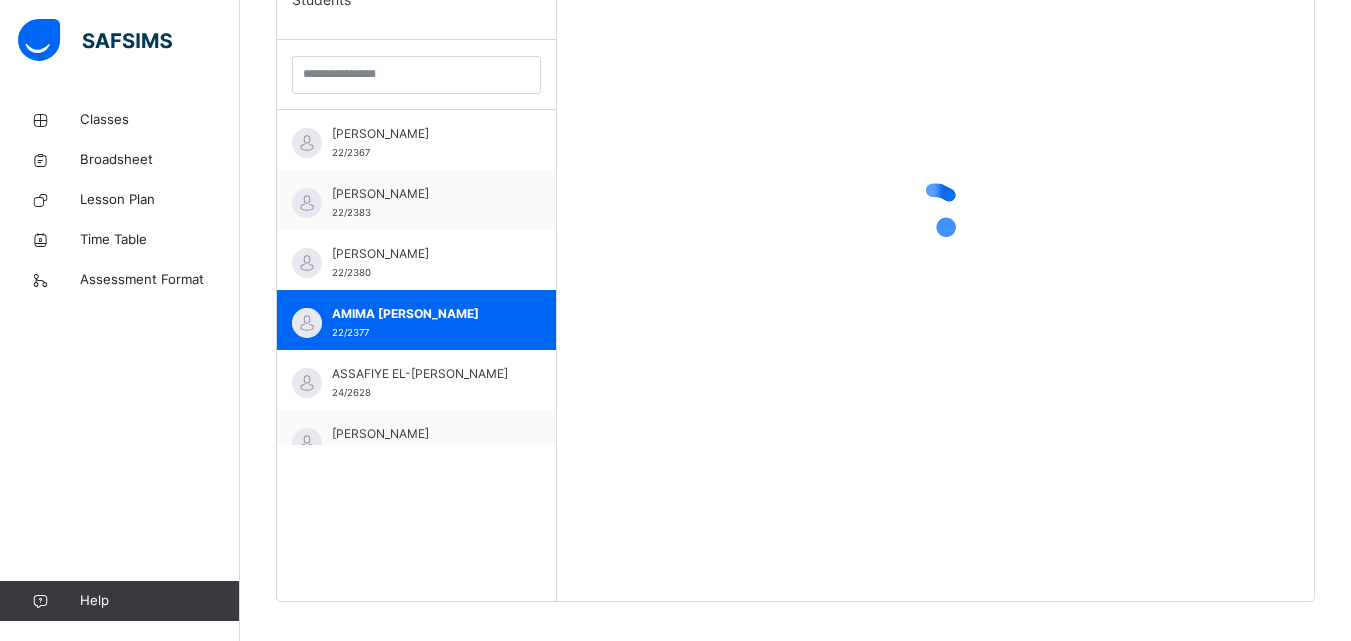 click on "AMIMA [PERSON_NAME]" at bounding box center (421, 314) 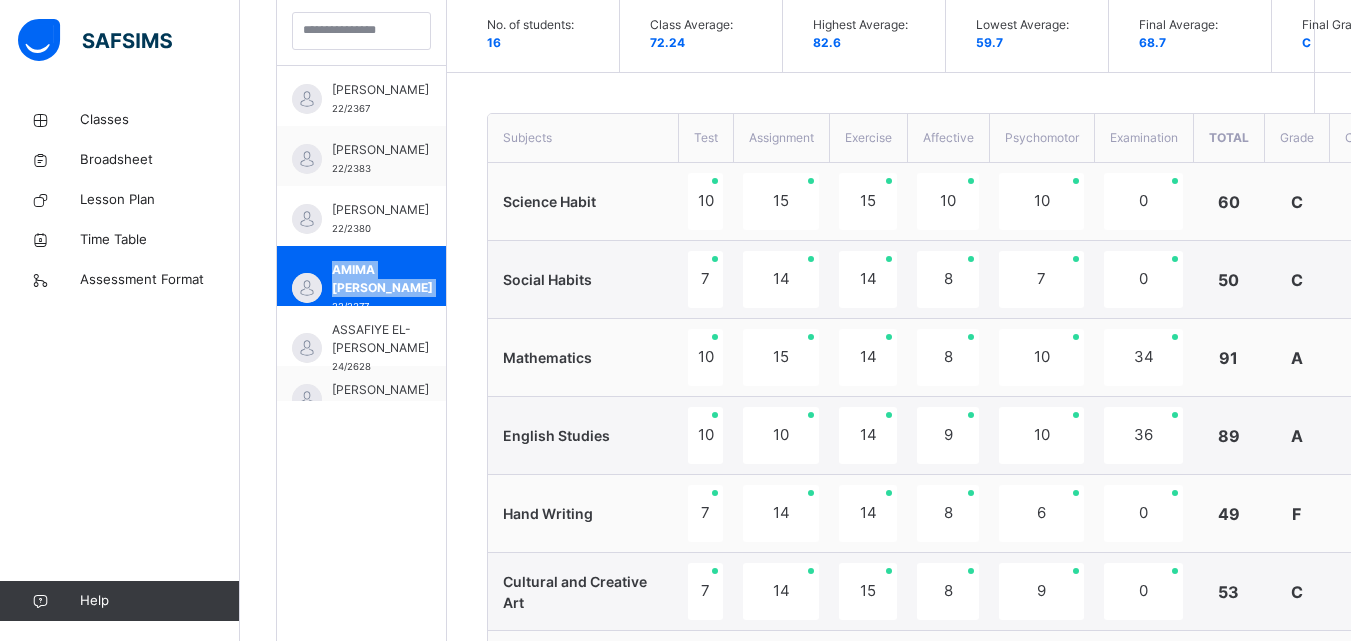 scroll, scrollTop: 538, scrollLeft: 0, axis: vertical 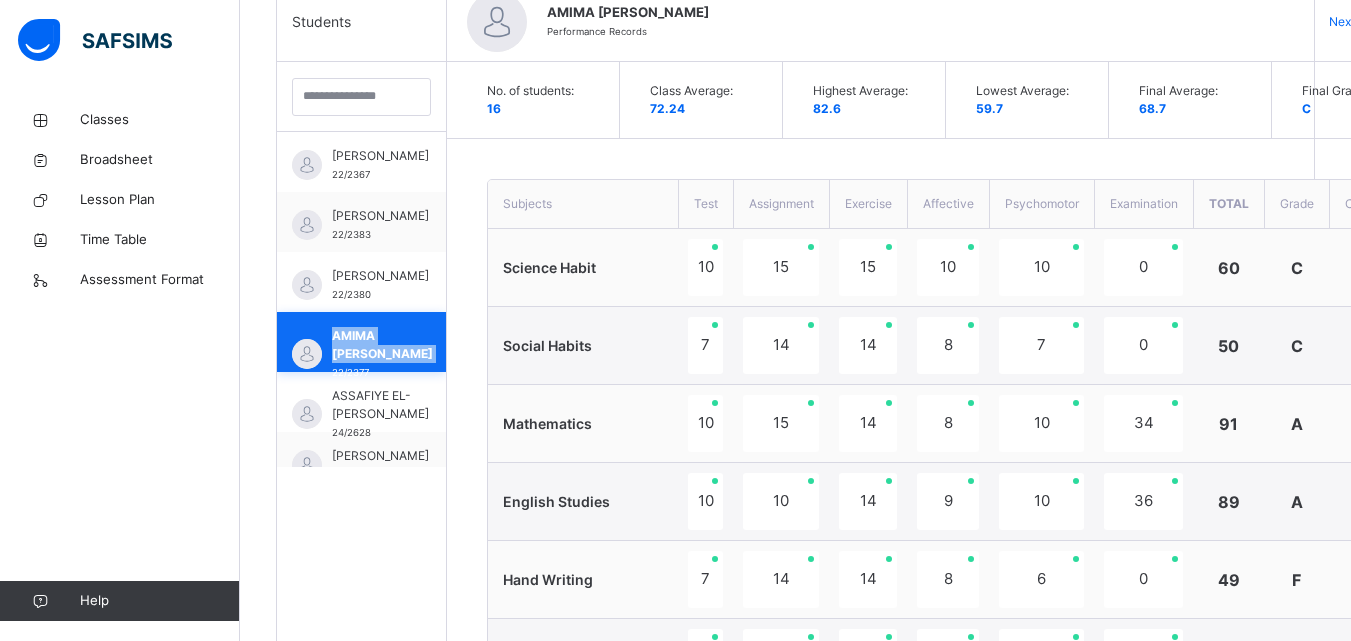 click on "AMIMA [PERSON_NAME]" at bounding box center [382, 345] 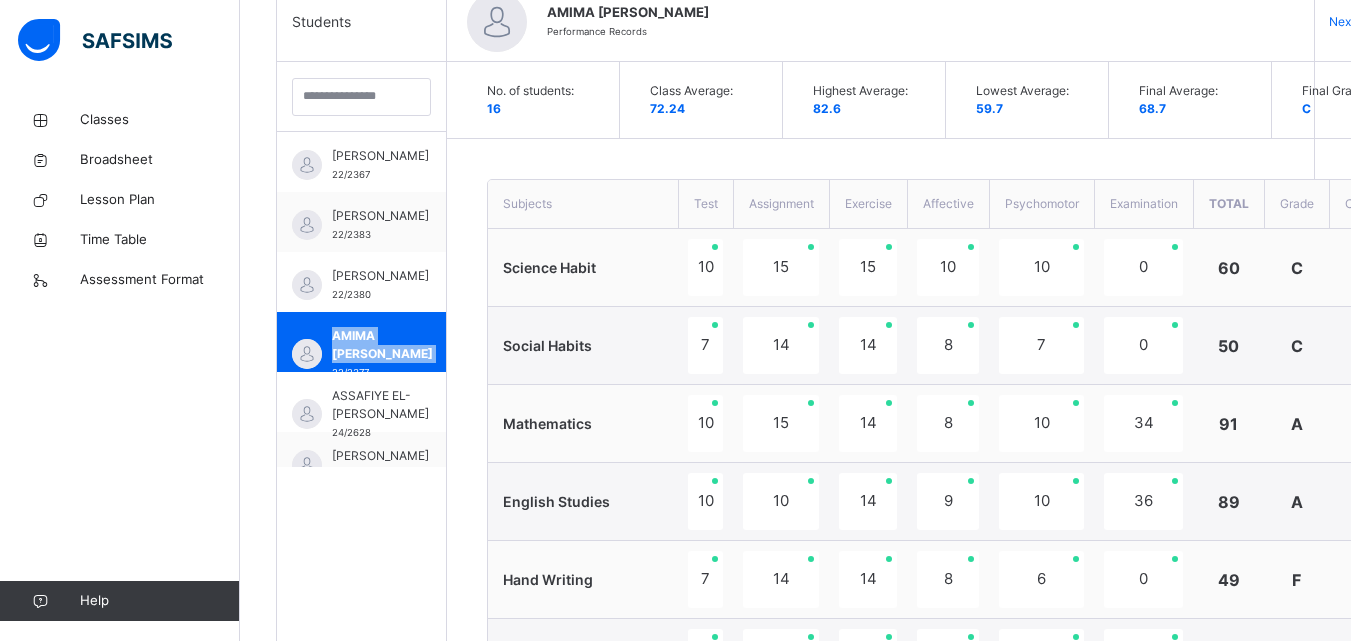 click on "AMIMA [PERSON_NAME]" at bounding box center (382, 345) 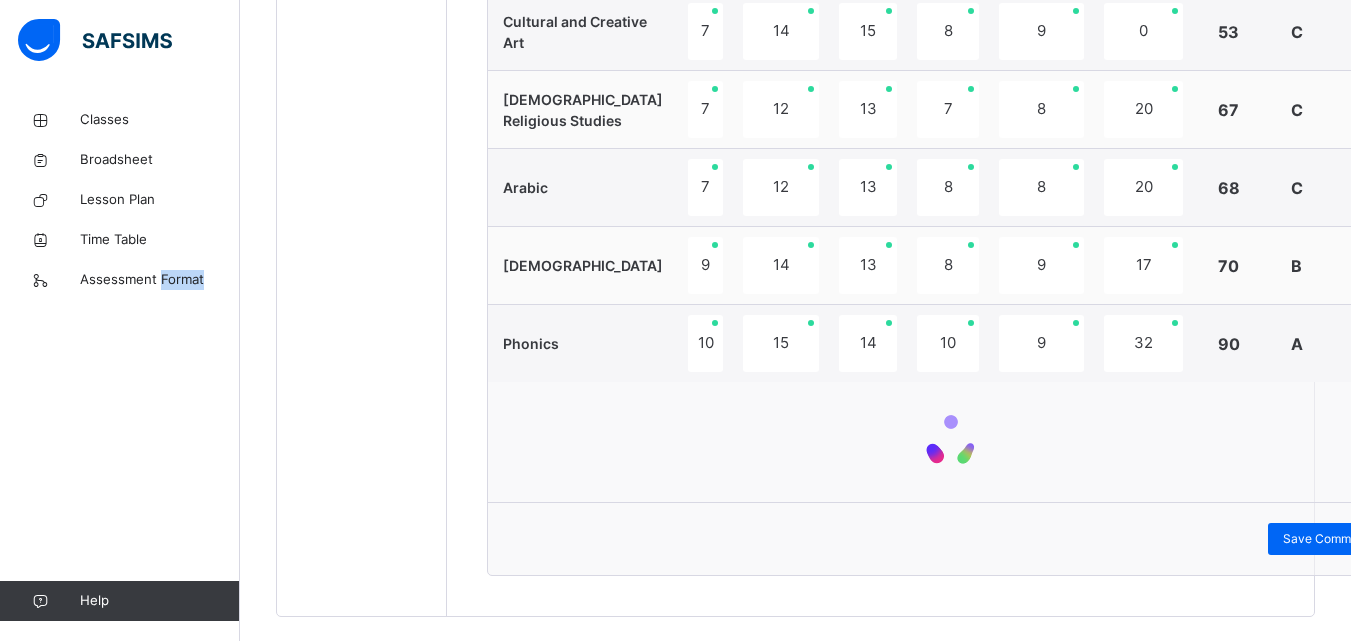 scroll, scrollTop: 1206, scrollLeft: 0, axis: vertical 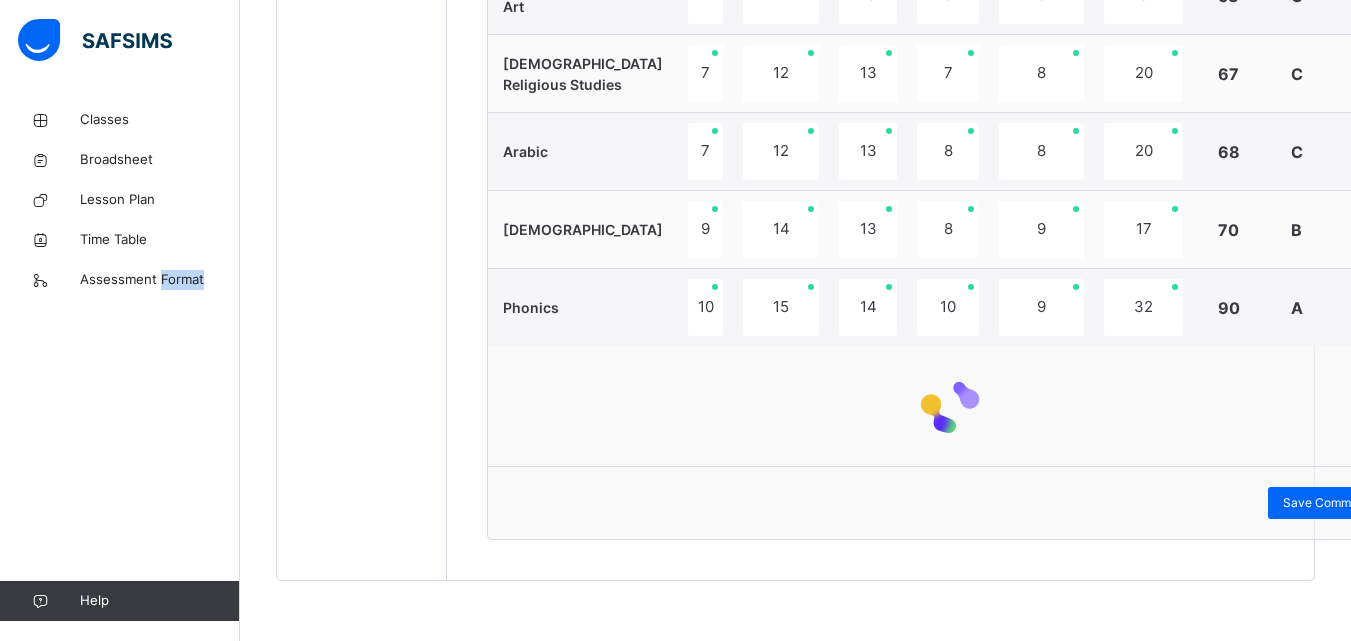 click on "No. of students:   16   Class Average:   72.24   Highest Average:   82.6   Lowest Average:   59.7   Final Average:   68.7   Final Grade:   C Subjects Test Assignment Exercise Affective Psychomotor Examination Total Grade Comment Science Habit 10 15 15 10 10 0 60 C Social Habits 7 14 14 8 7 0 50 C Mathematics 10 15 14 8 10 34 91 A English Studies 10 10 14 9 10 36 89 A Hand Writing 7 14 14 8 6 0 49 F Cultural and Creative Art 7 14 15 8 9 0 53 C [DEMOGRAPHIC_DATA] Religious Studies 7 12 13 7 8 20 67 C Arabic 7 12 13 8 8 20 68 C [DEMOGRAPHIC_DATA] 9 14 13 8 9 17 70 B Phonics 10 15 14 10 9 32 90 A Save Comment" at bounding box center [951, -10] 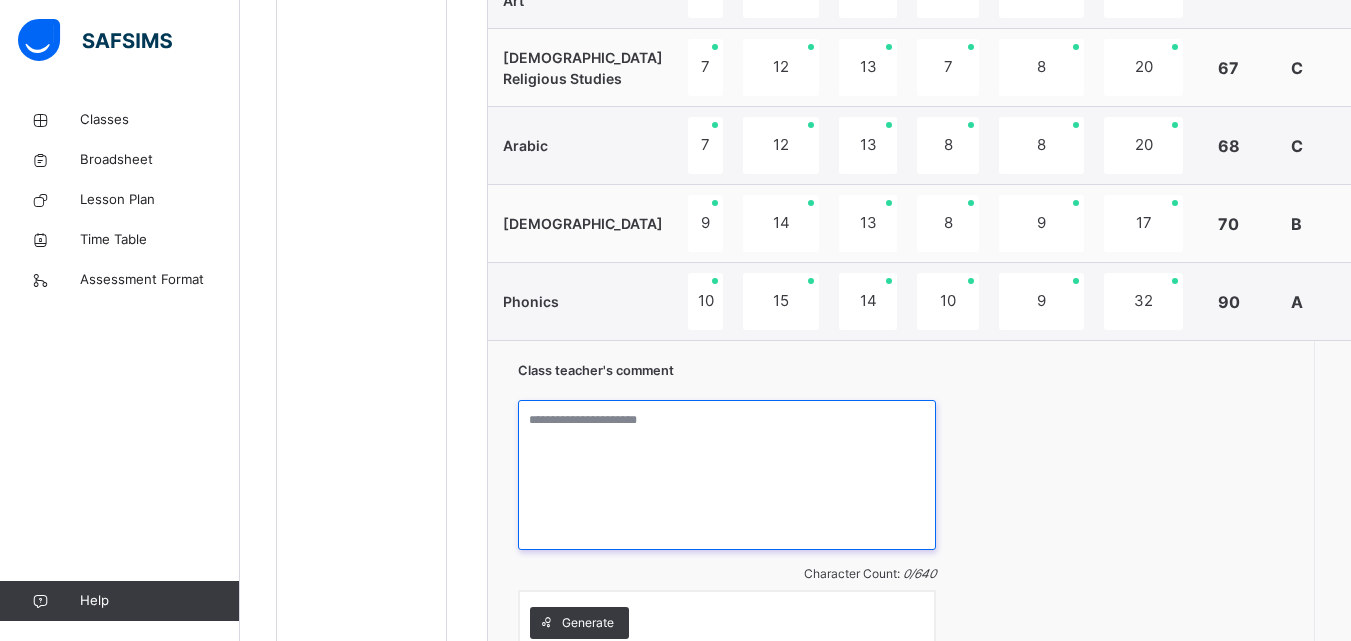 click at bounding box center (727, 475) 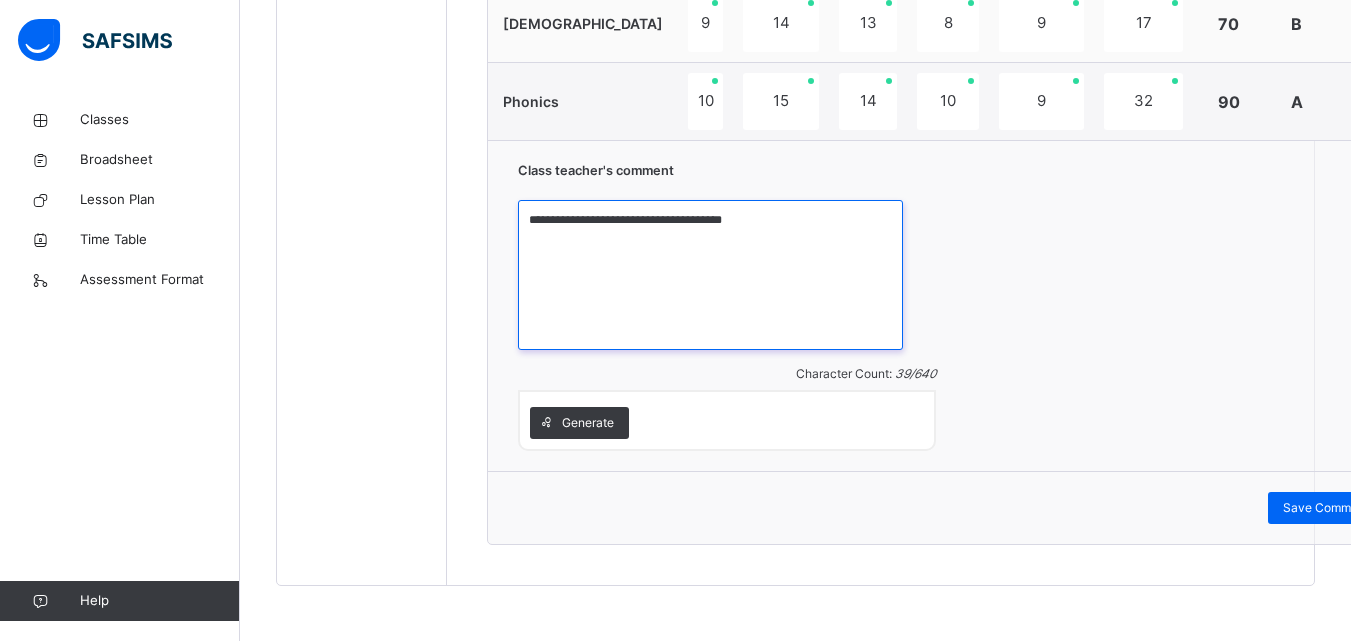 scroll, scrollTop: 1417, scrollLeft: 0, axis: vertical 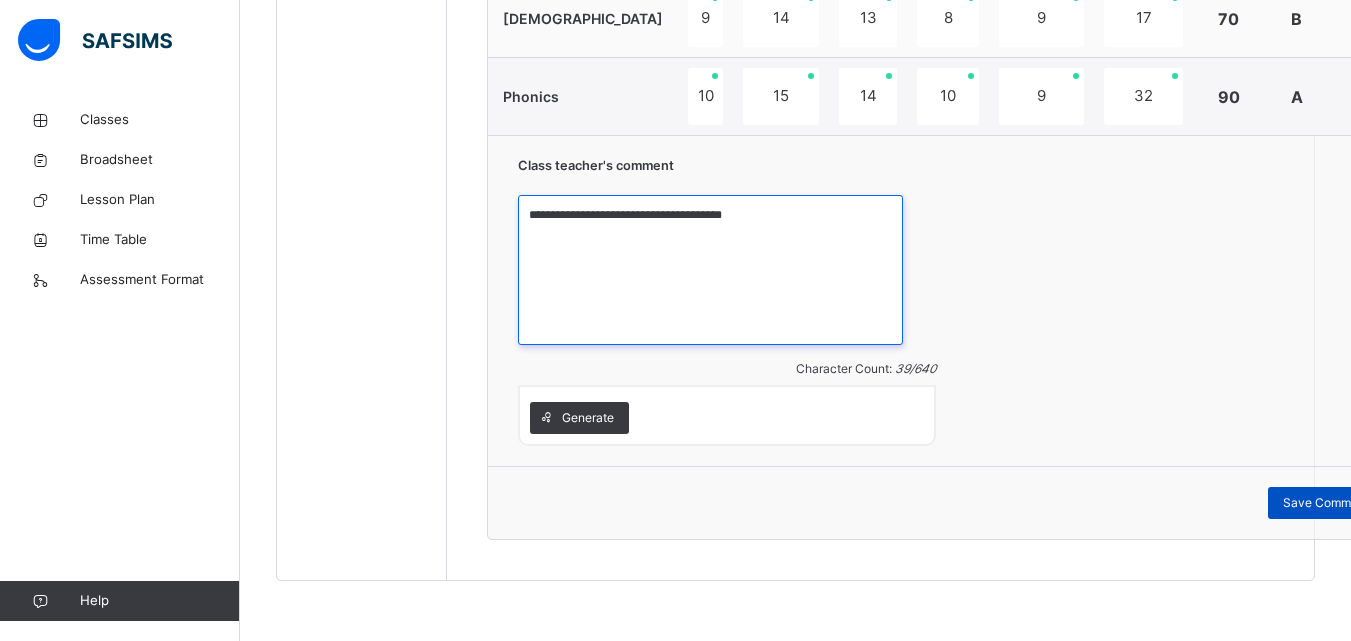 type on "**********" 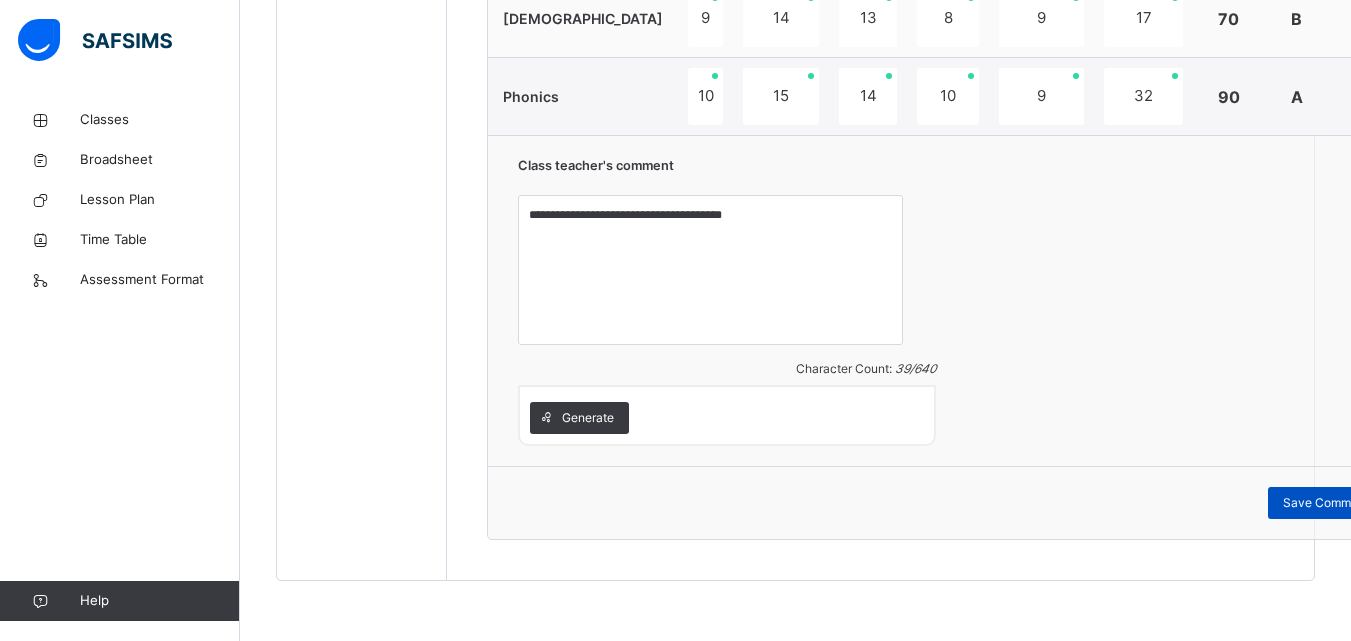 click on "Save Comment" at bounding box center (1326, 503) 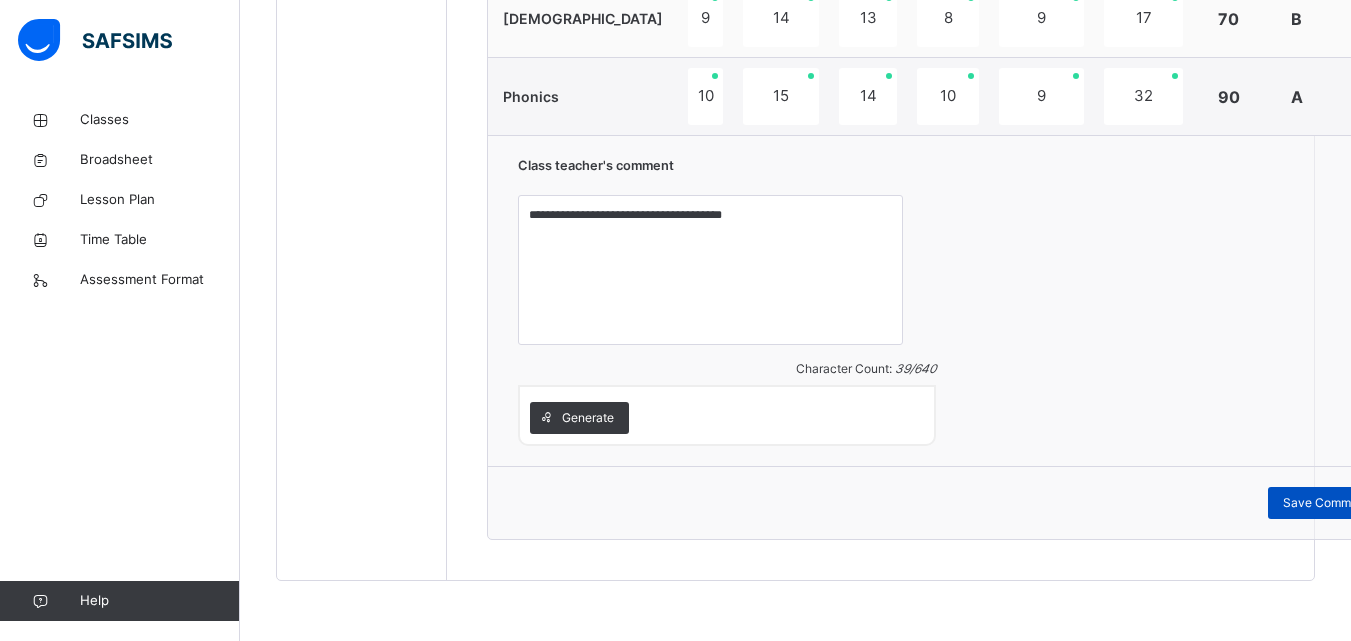 click on "Save Comment" at bounding box center [1326, 503] 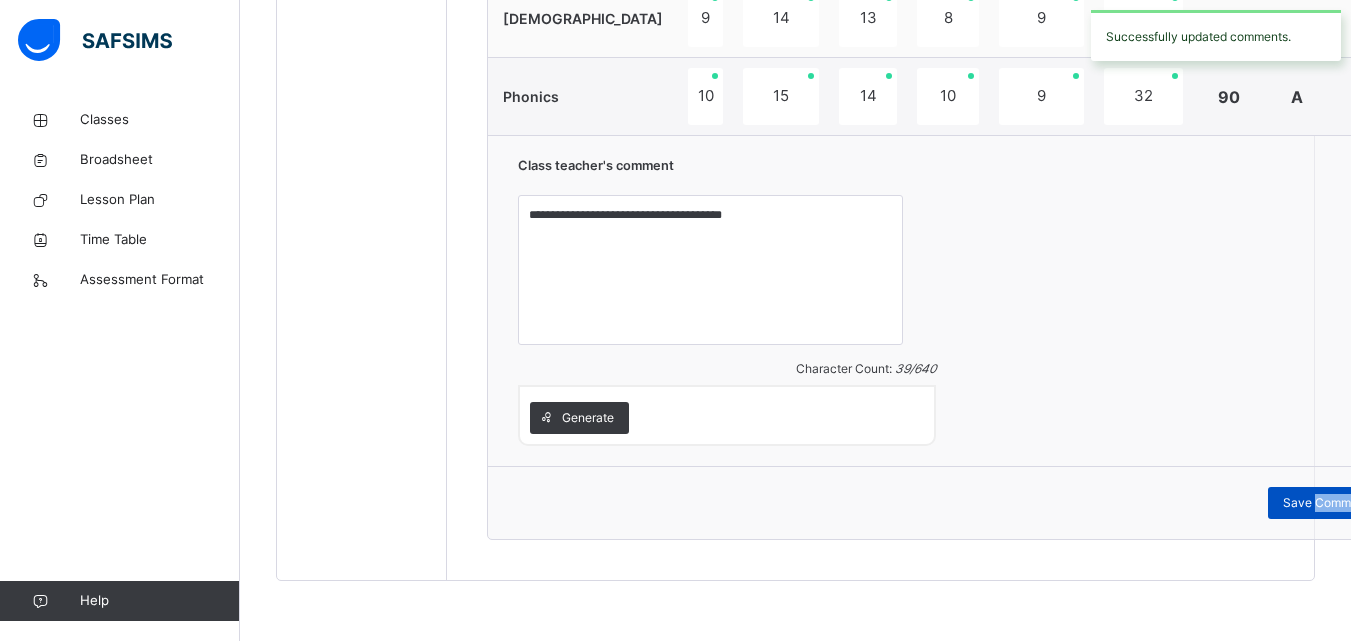 click on "Save Comment" at bounding box center (1326, 503) 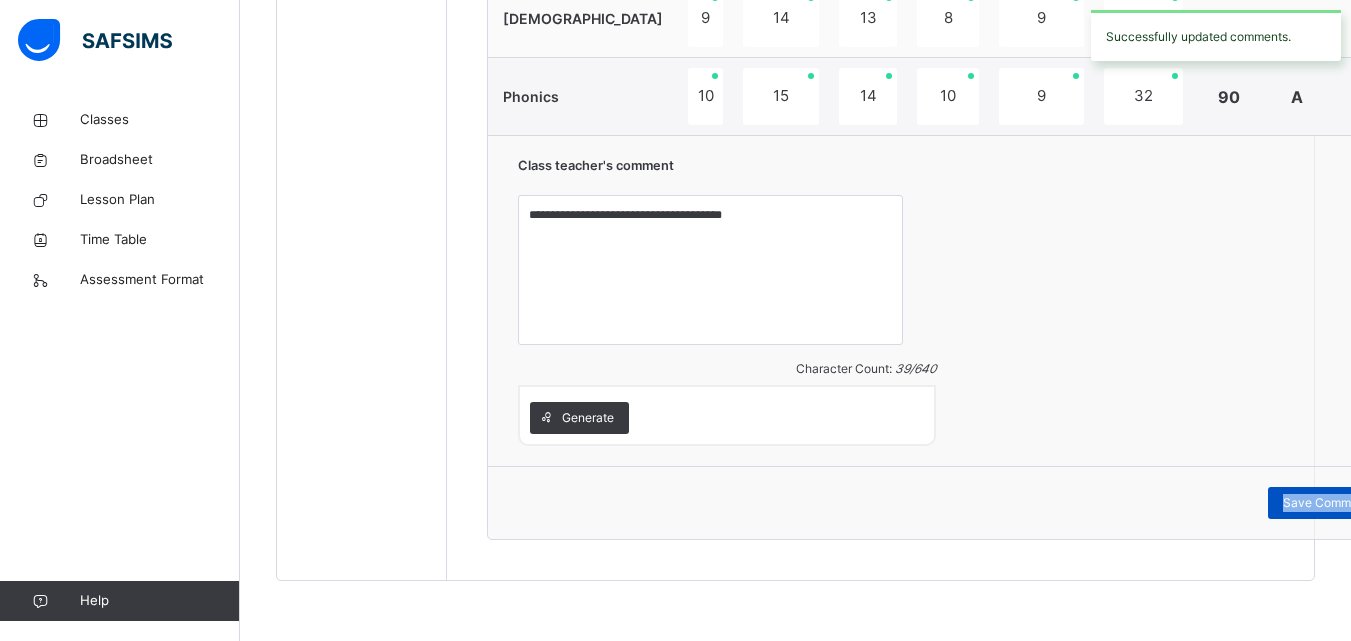 click on "Save Comment" at bounding box center (1326, 503) 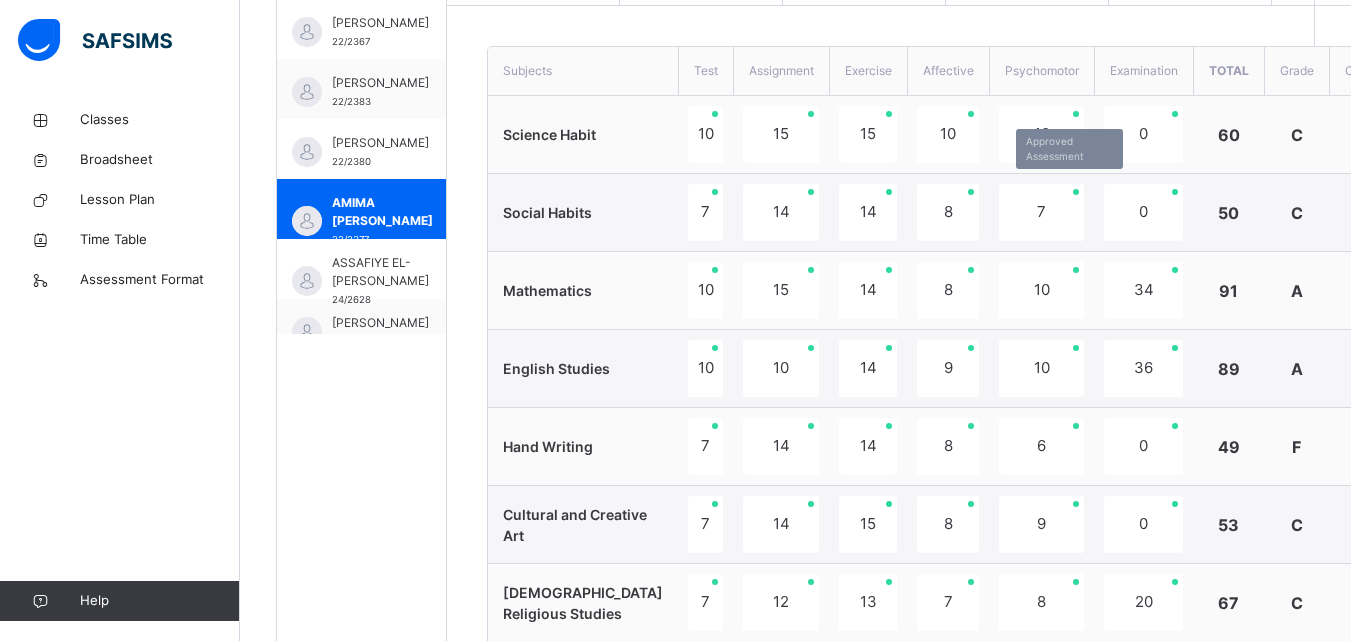 scroll, scrollTop: 657, scrollLeft: 0, axis: vertical 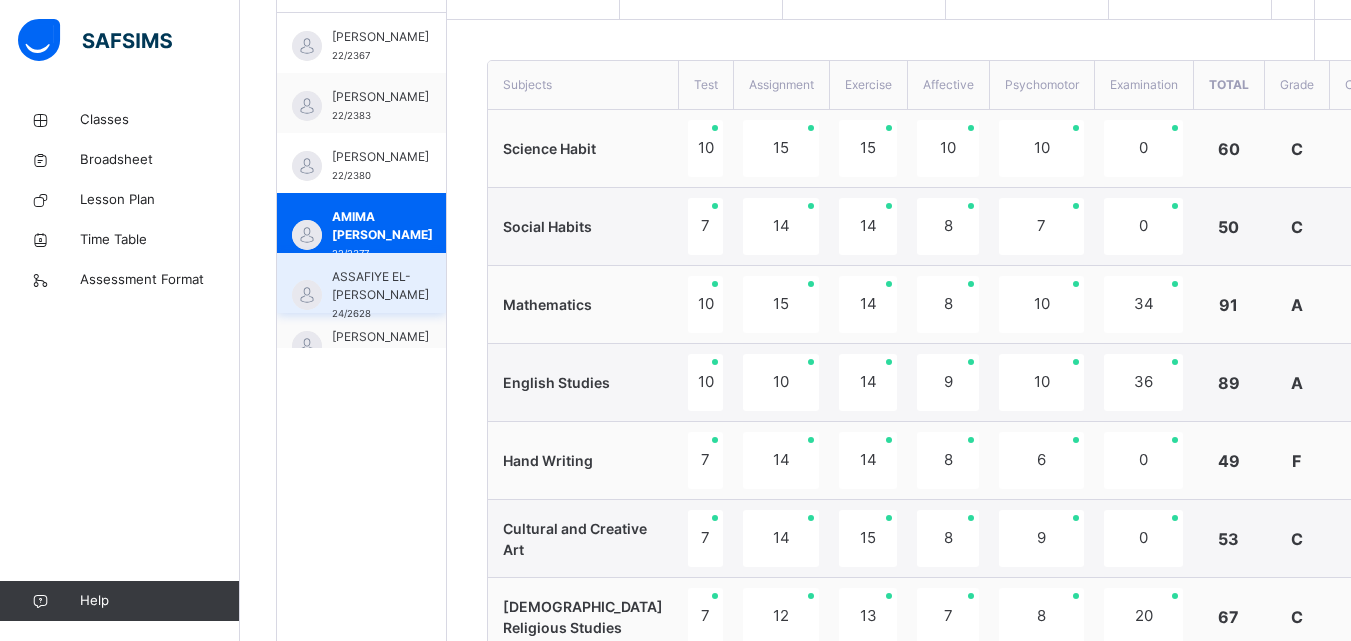 click on "ASSAFIYE EL-[PERSON_NAME]" at bounding box center [380, 286] 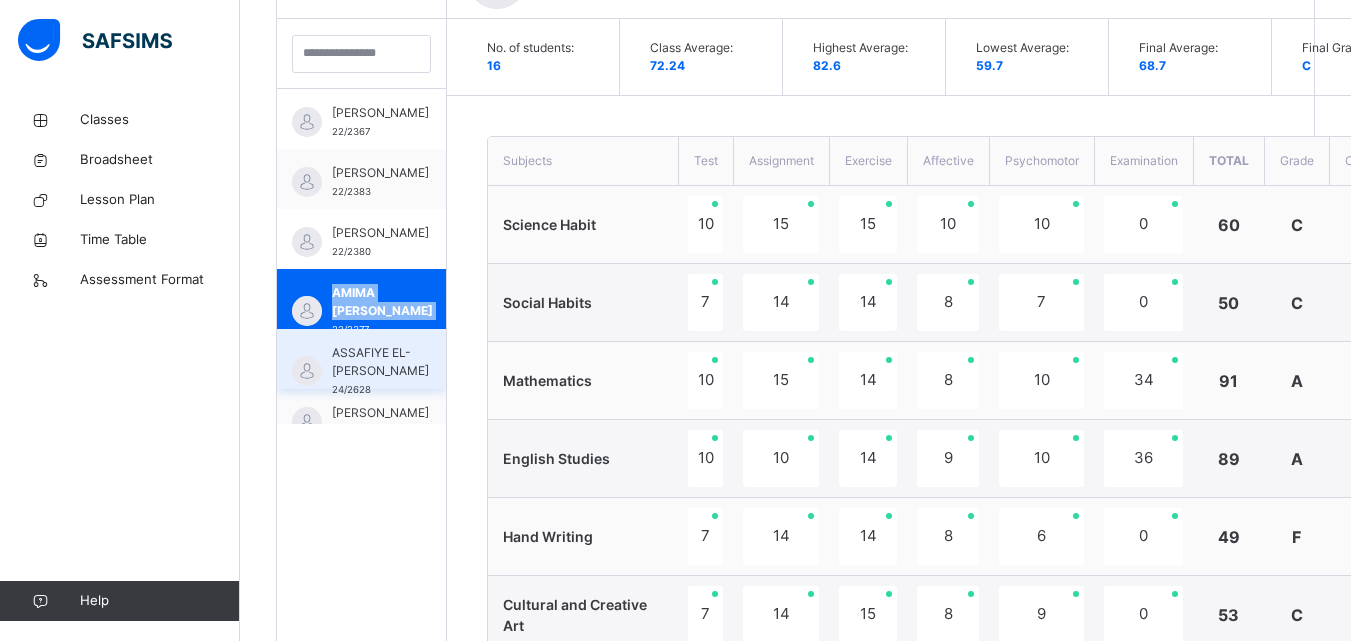 scroll, scrollTop: 657, scrollLeft: 0, axis: vertical 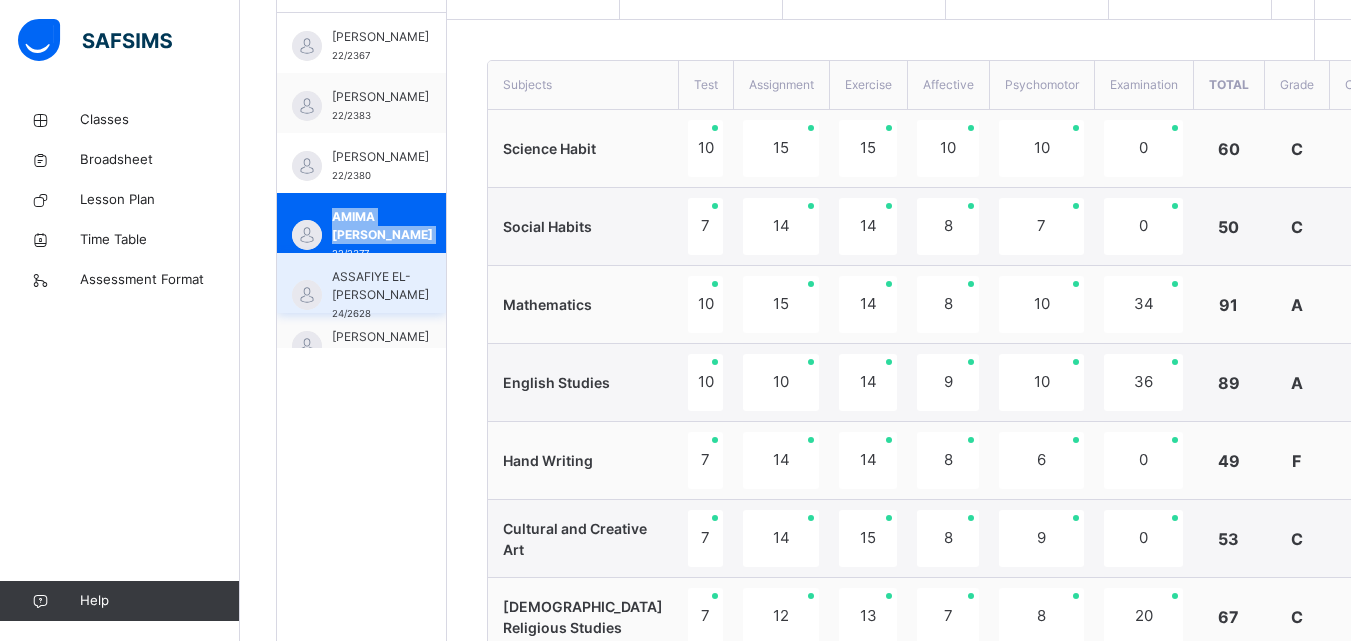click on "Students [PERSON_NAME] 22/2367 [PERSON_NAME] 22/2383 [PERSON_NAME] 22/2380 [PERSON_NAME] [PERSON_NAME] 22/2377 ASSAFIYE EL-YAKUB ABBAUWA 24/2628 [PERSON_NAME] 22/2308 [PERSON_NAME] SALIHU 22/2331 [PERSON_NAME] 22/2316 [PERSON_NAME] 23/2489 [PERSON_NAME] 22/2403 [PERSON_NAME] 22/2318 [PERSON_NAME] 23/2529 [PERSON_NAME] 22/2314 [PERSON_NAME] 22/2312 [PERSON_NAME] 22/2365 [PERSON_NAME] 24/2222" at bounding box center (362, 598) 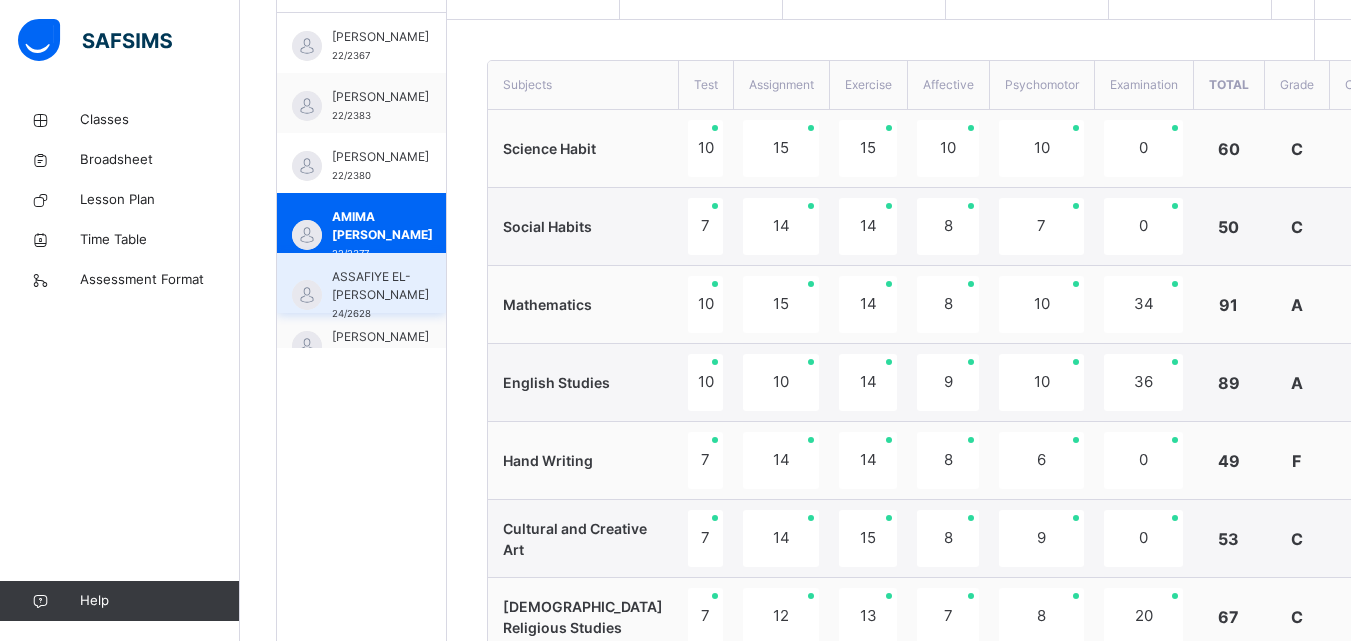 click on "Students [PERSON_NAME] 22/2367 [PERSON_NAME] 22/2383 [PERSON_NAME] 22/2380 [PERSON_NAME] [PERSON_NAME] 22/2377 ASSAFIYE EL-YAKUB ABBAUWA 24/2628 [PERSON_NAME] 22/2308 [PERSON_NAME] SALIHU 22/2331 [PERSON_NAME] 22/2316 [PERSON_NAME] 23/2489 [PERSON_NAME] 22/2403 [PERSON_NAME] 22/2318 [PERSON_NAME] 23/2529 [PERSON_NAME] 22/2314 [PERSON_NAME] 22/2312 [PERSON_NAME] 22/2365 [PERSON_NAME] 24/2222" at bounding box center (362, 598) 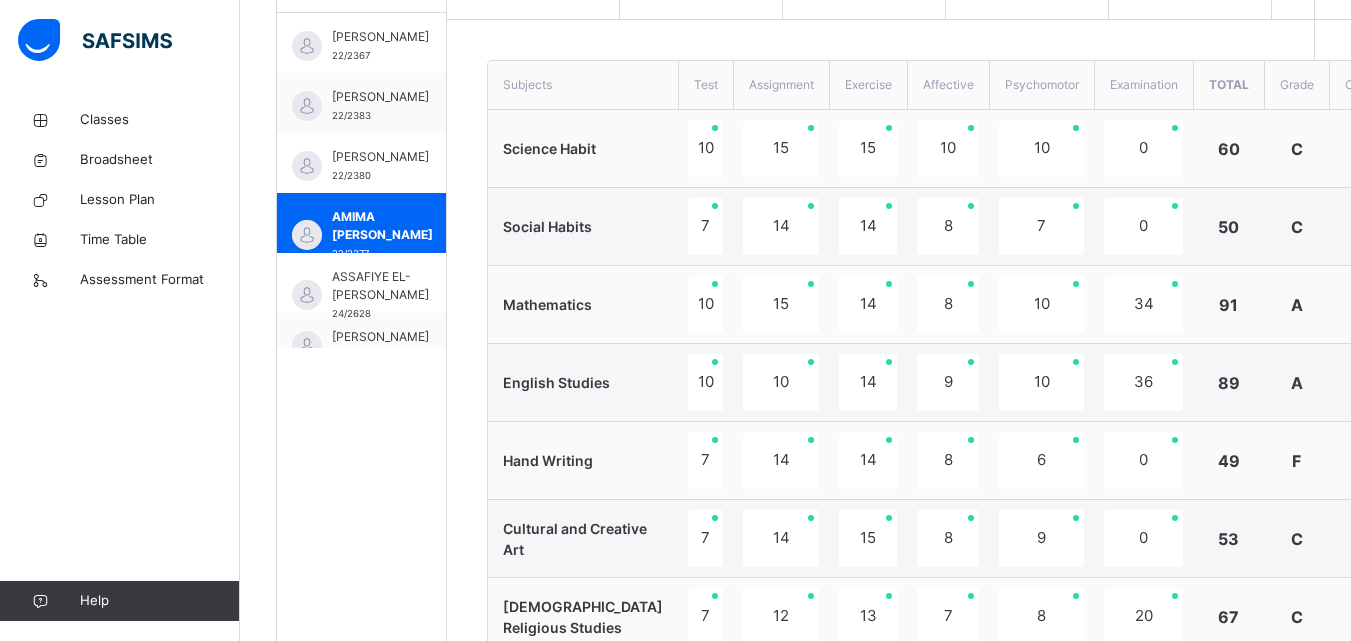 click on "Classes Broadsheet Lesson Plan Time Table Assessment Format   Help" at bounding box center (120, 360) 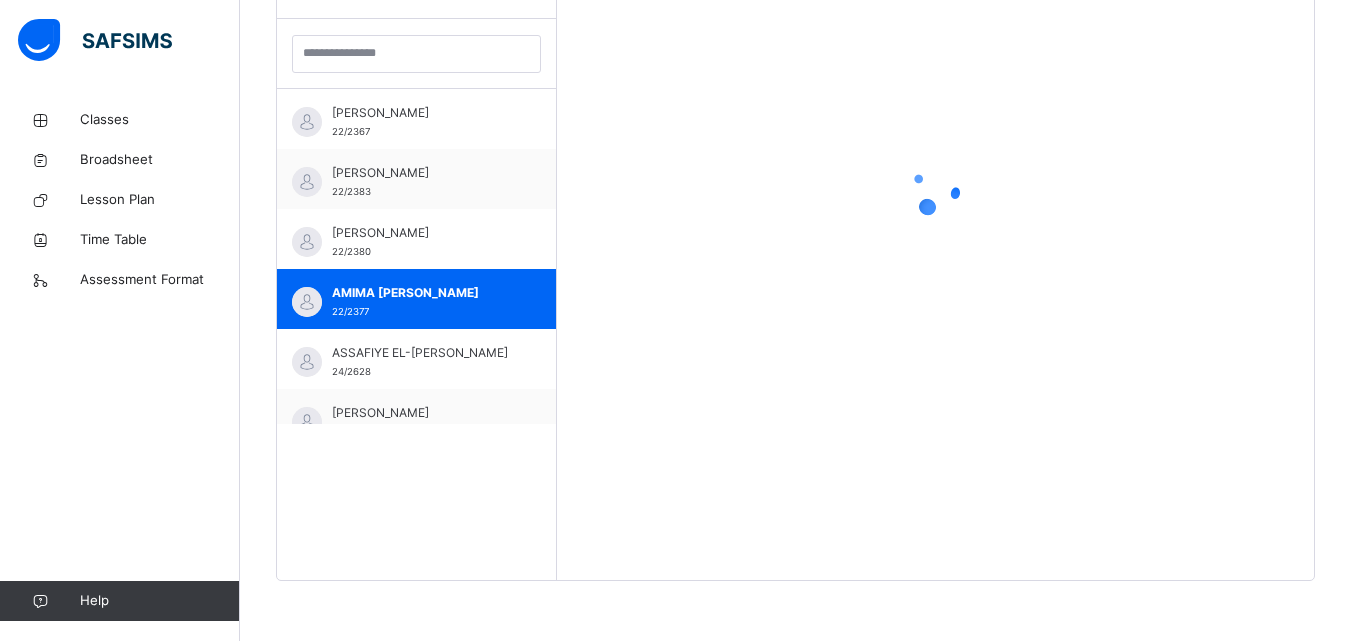 scroll, scrollTop: 581, scrollLeft: 0, axis: vertical 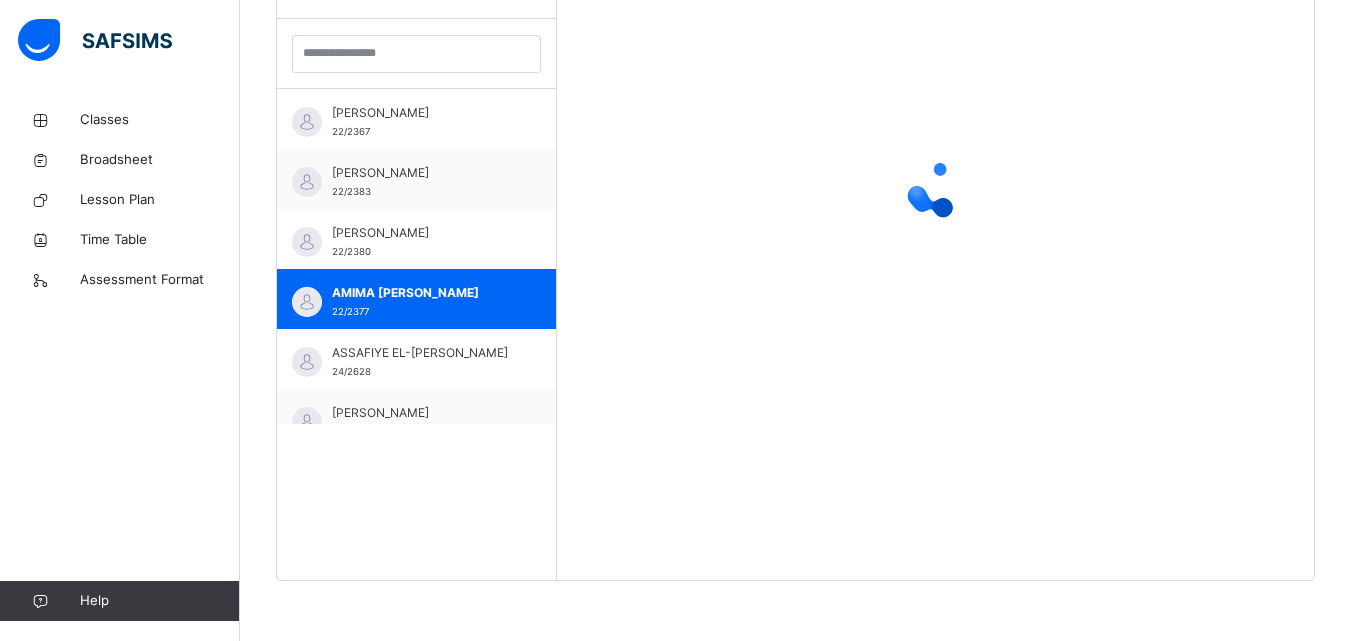 click on "Classes Broadsheet Lesson Plan Time Table Assessment Format   Help" at bounding box center [120, 360] 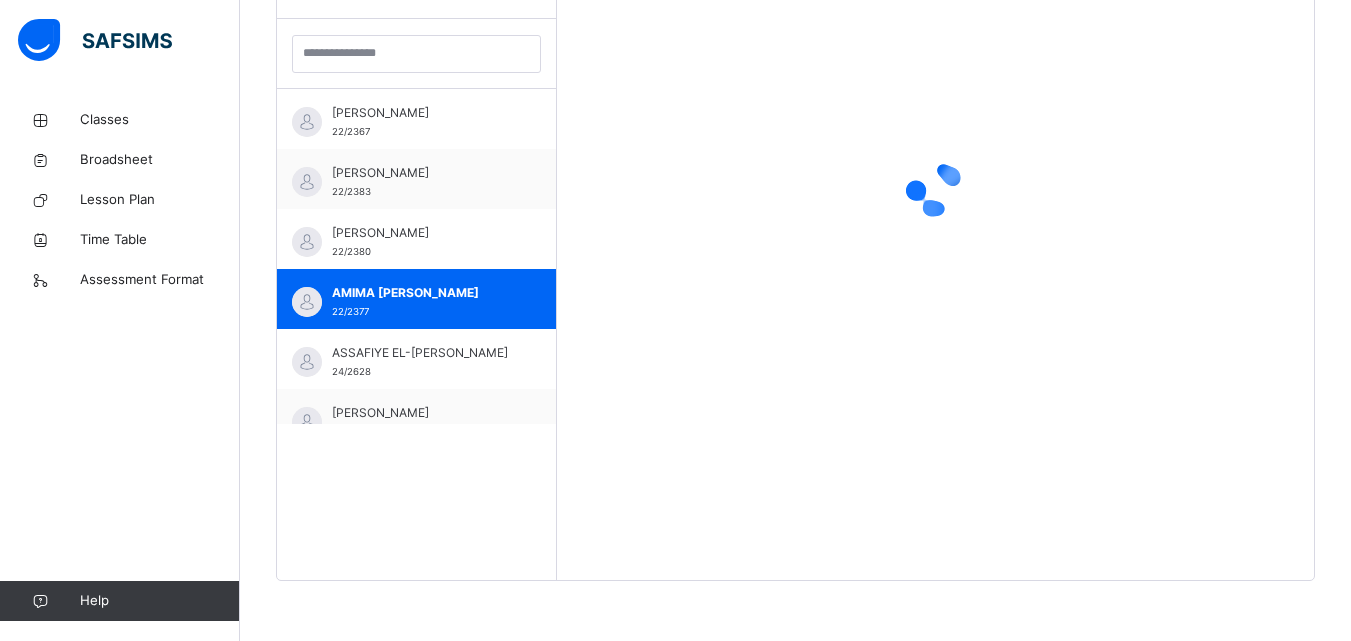 click on "Classes Broadsheet Lesson Plan Time Table Assessment Format   Help" at bounding box center [120, 360] 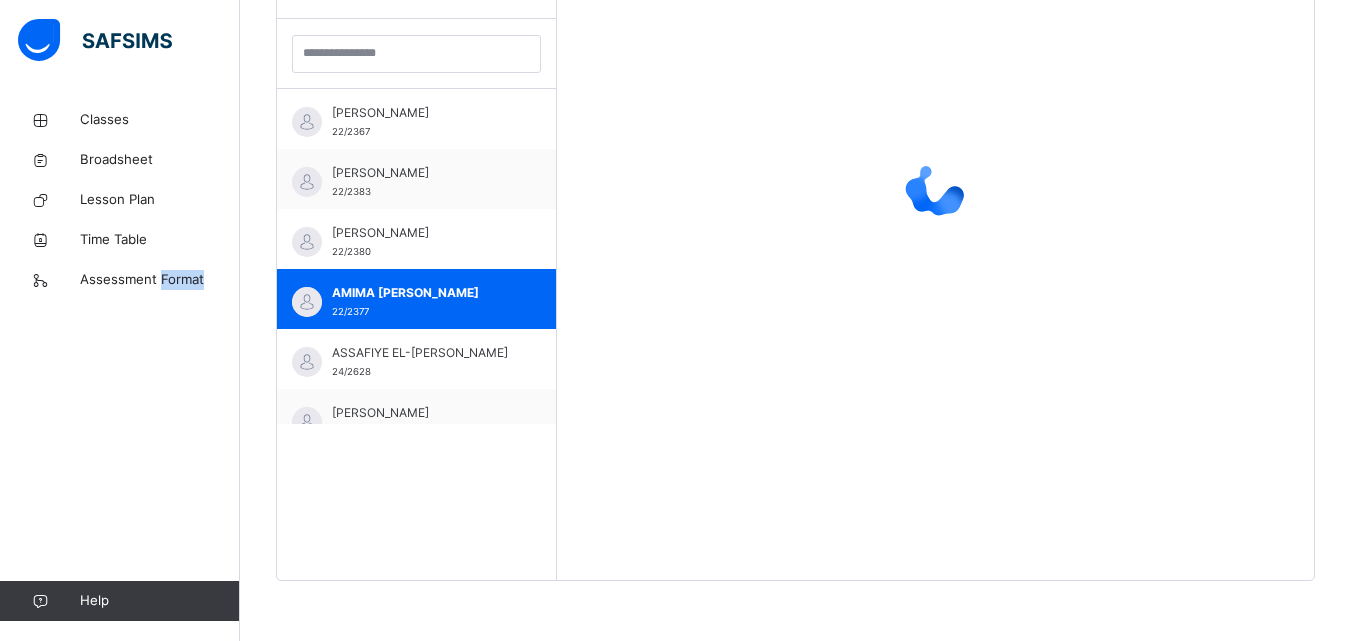 click on "Classes Broadsheet Lesson Plan Time Table Assessment Format   Help" at bounding box center (120, 360) 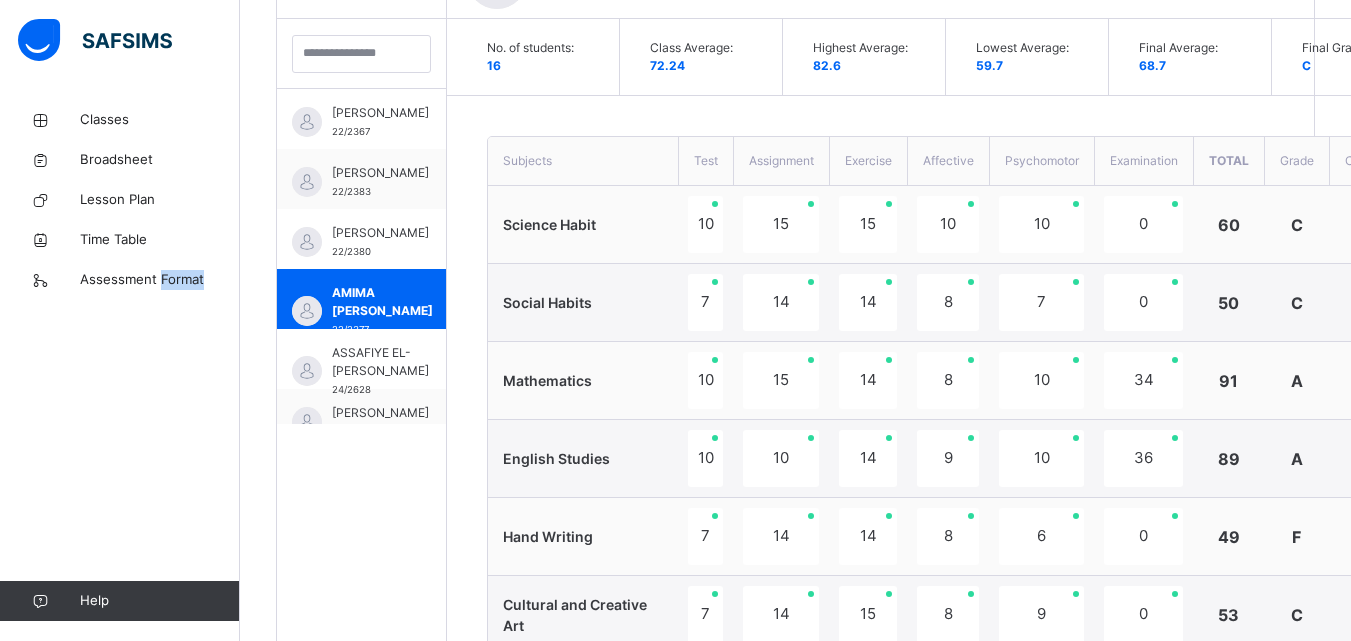 click on "Classes Broadsheet Lesson Plan Time Table Assessment Format   Help" at bounding box center (120, 360) 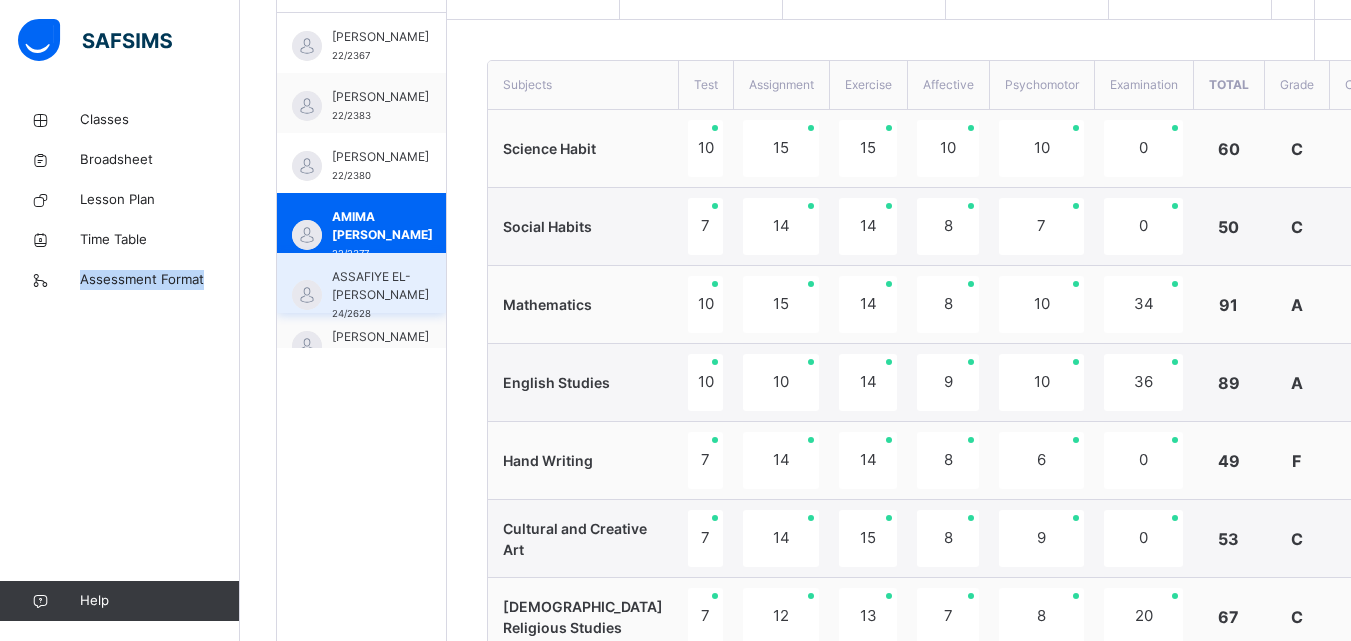 click at bounding box center [307, 295] 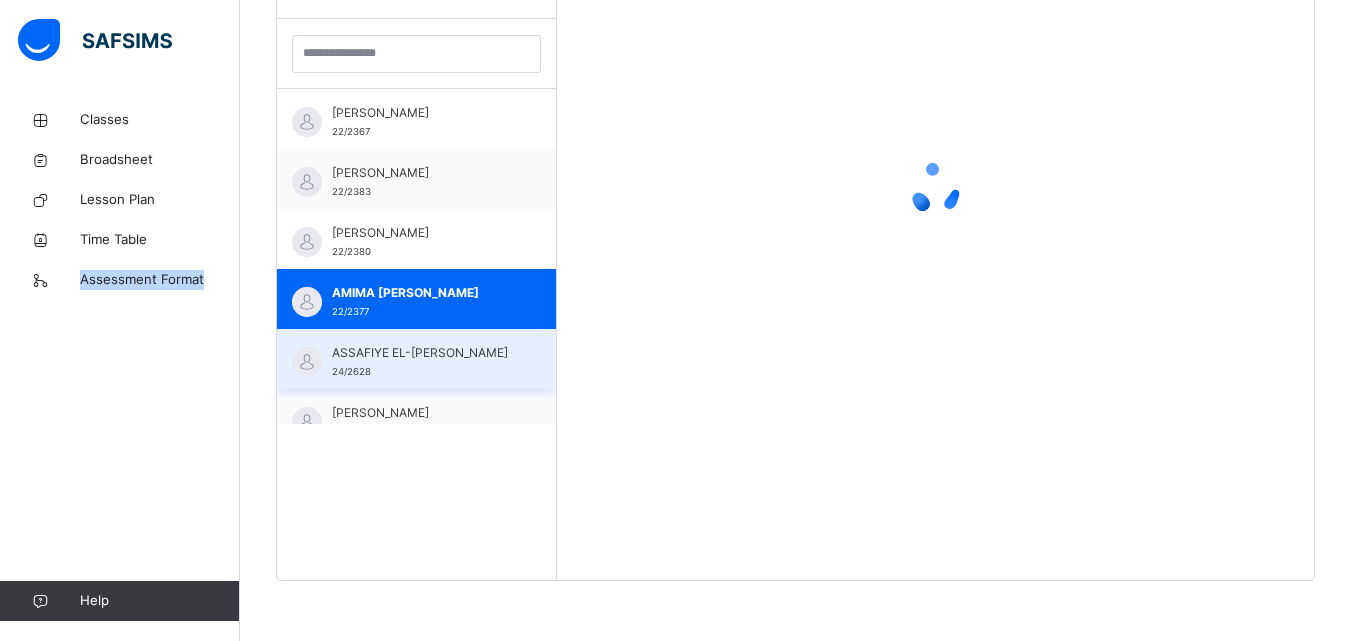 scroll, scrollTop: 581, scrollLeft: 0, axis: vertical 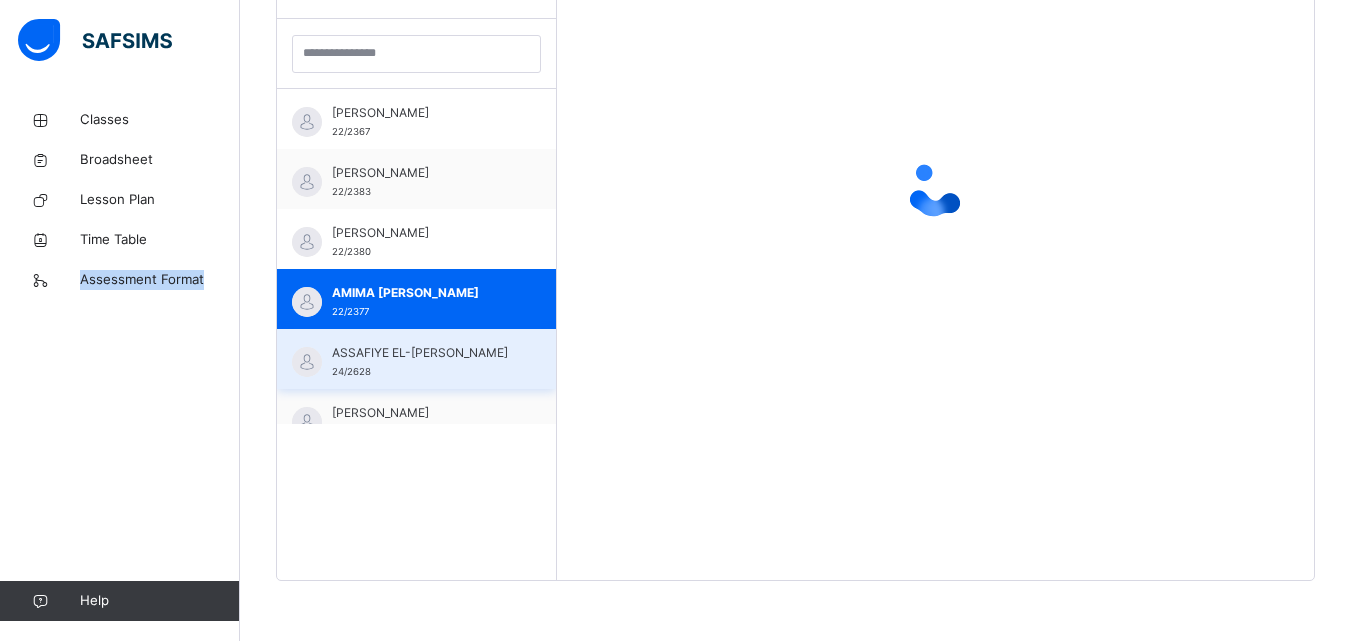 click at bounding box center (307, 362) 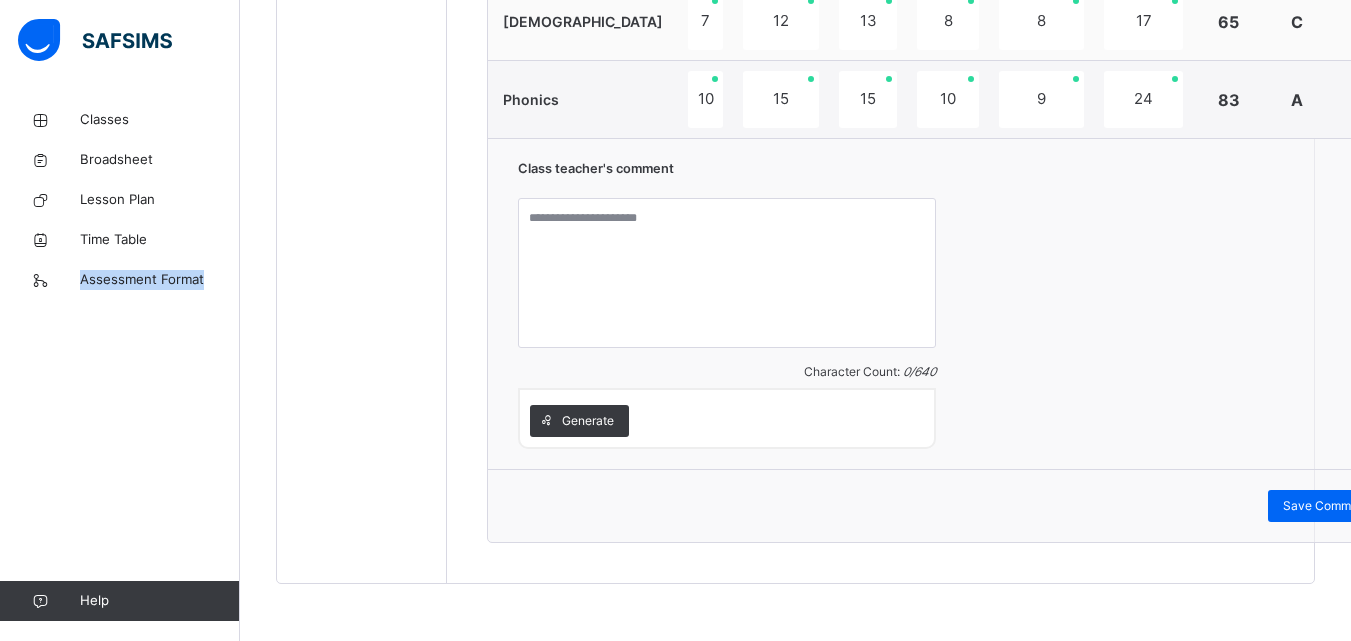 scroll, scrollTop: 1417, scrollLeft: 0, axis: vertical 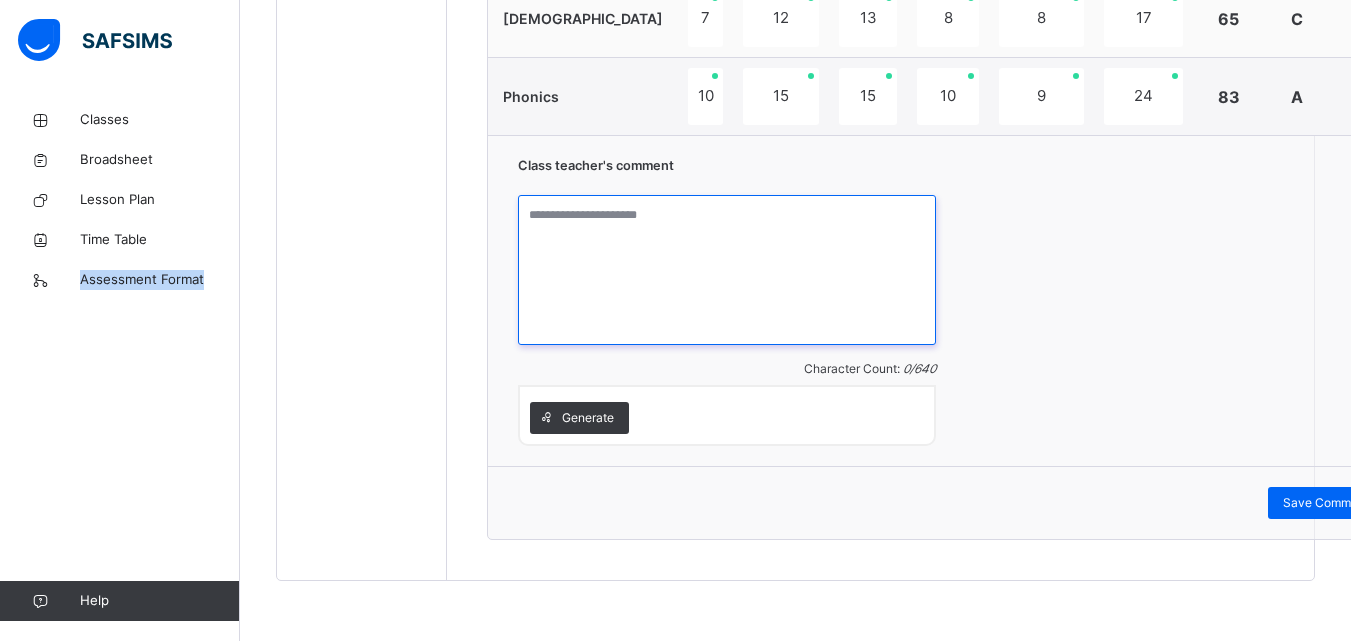 click at bounding box center [727, 270] 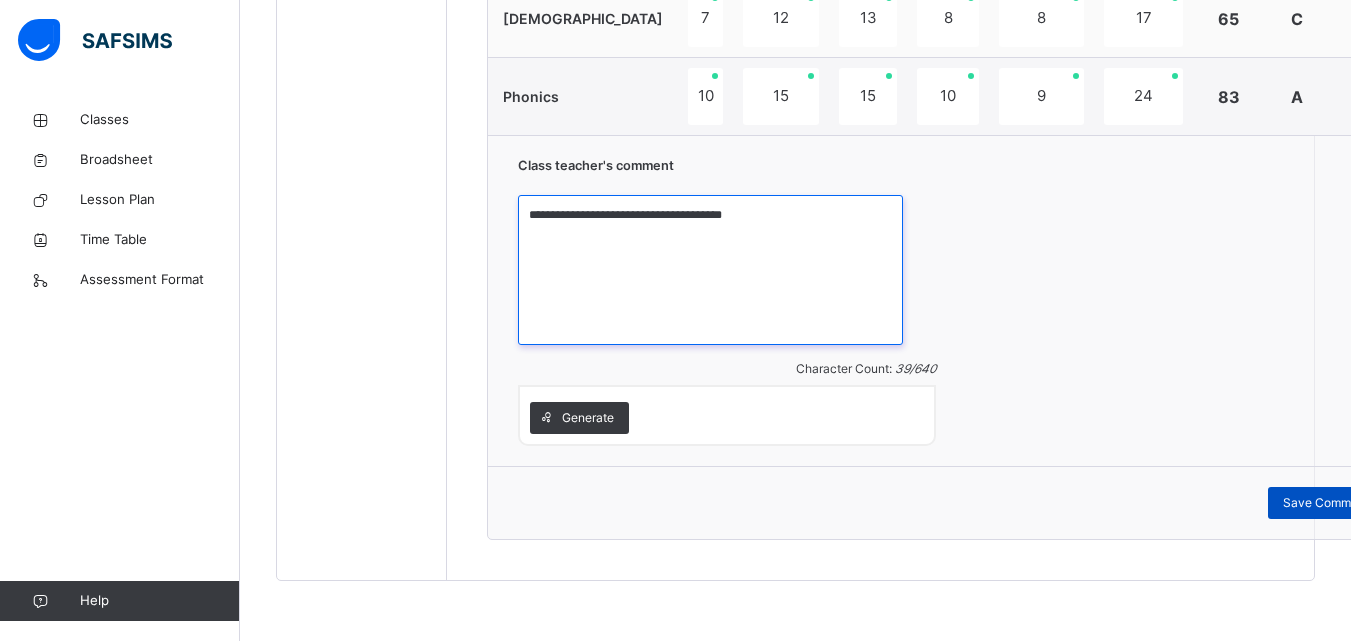 type on "**********" 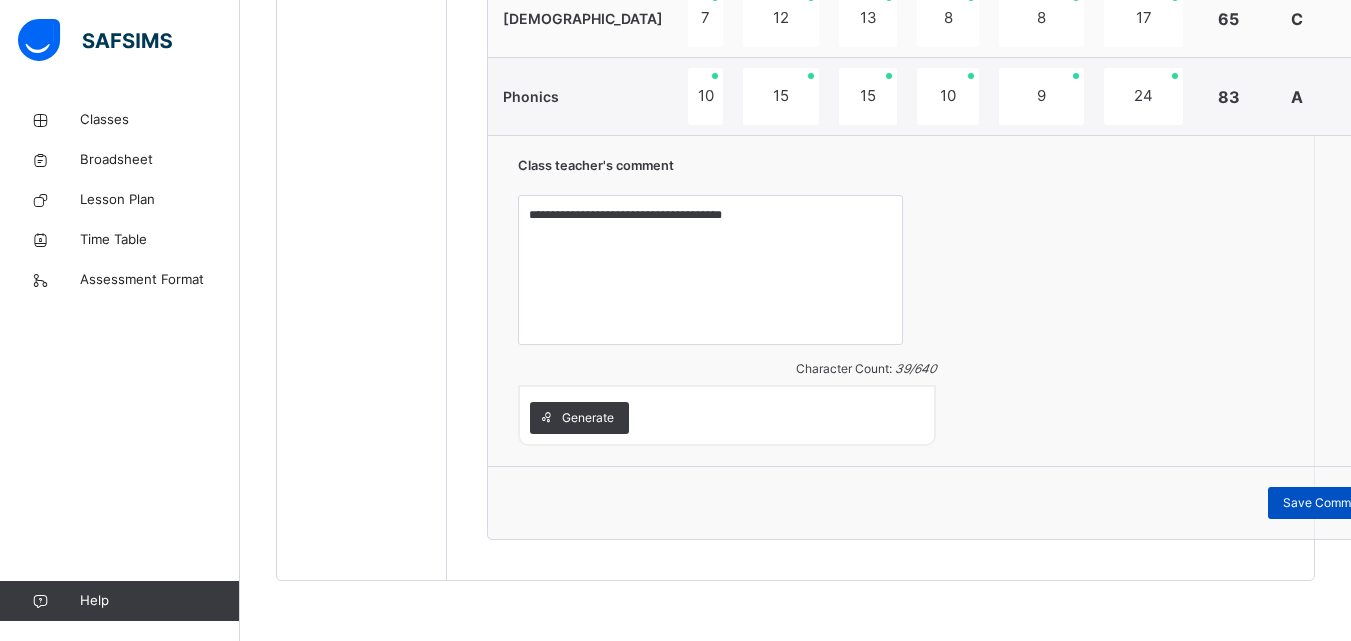 click on "Save Comment" at bounding box center [1326, 503] 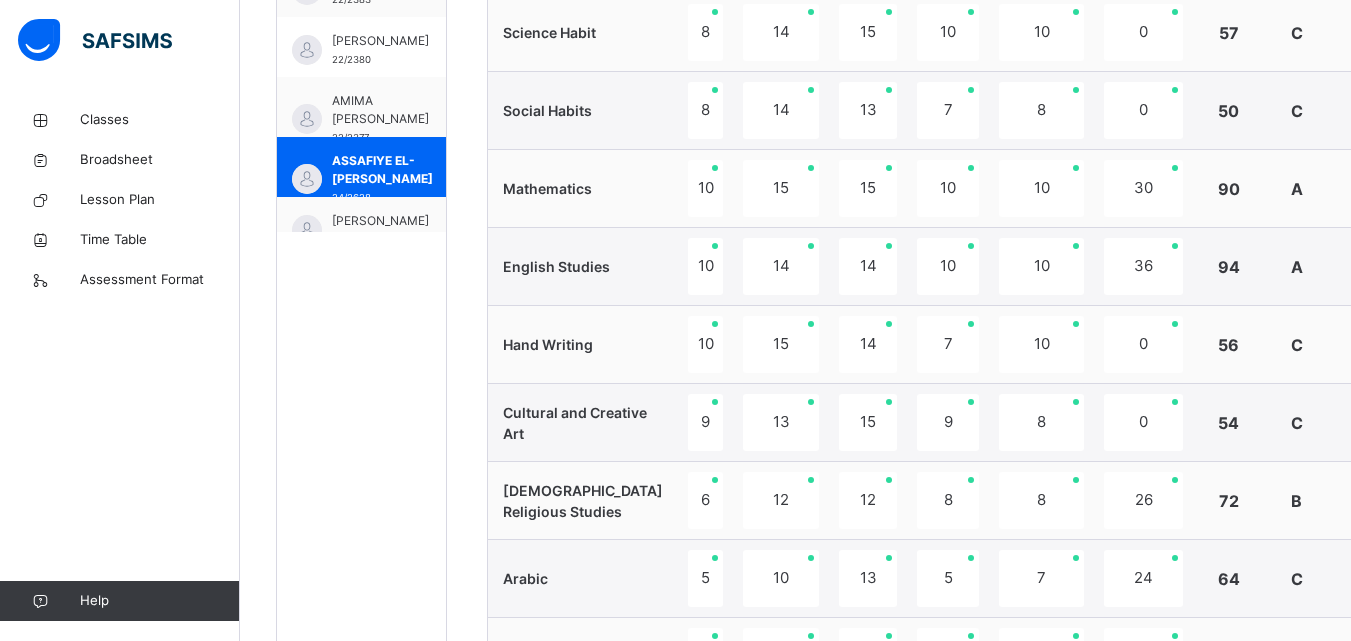 scroll, scrollTop: 737, scrollLeft: 0, axis: vertical 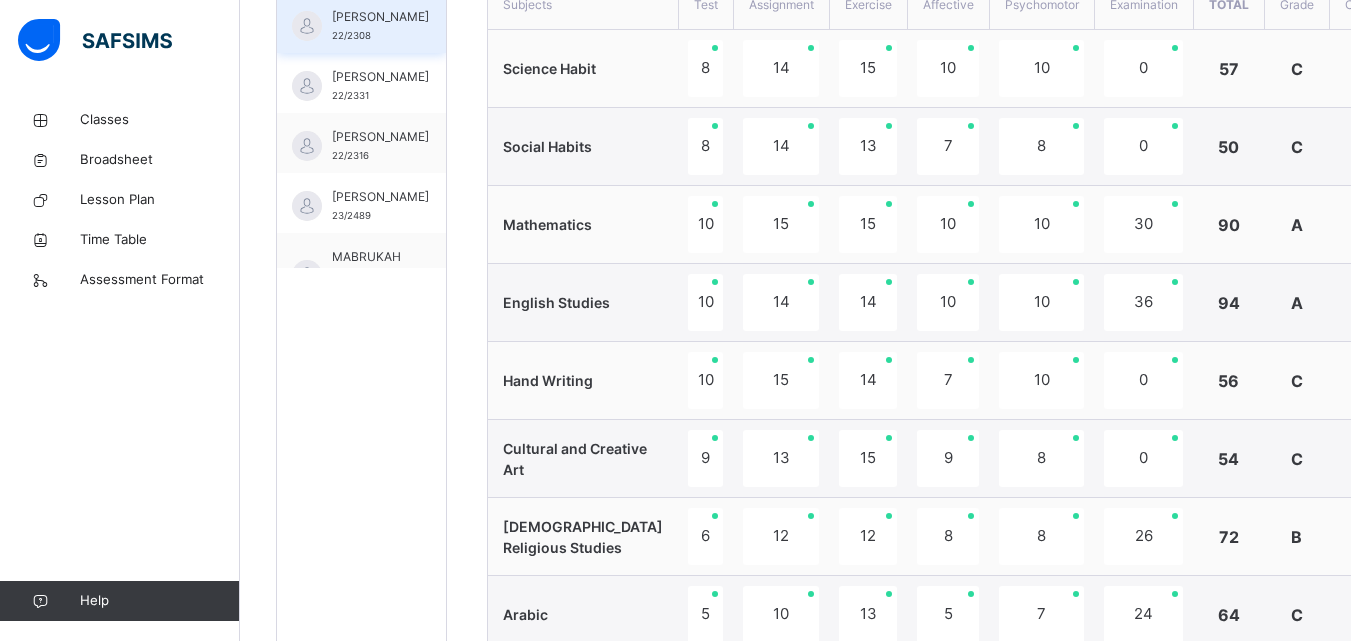 click on "[PERSON_NAME]" at bounding box center (380, 17) 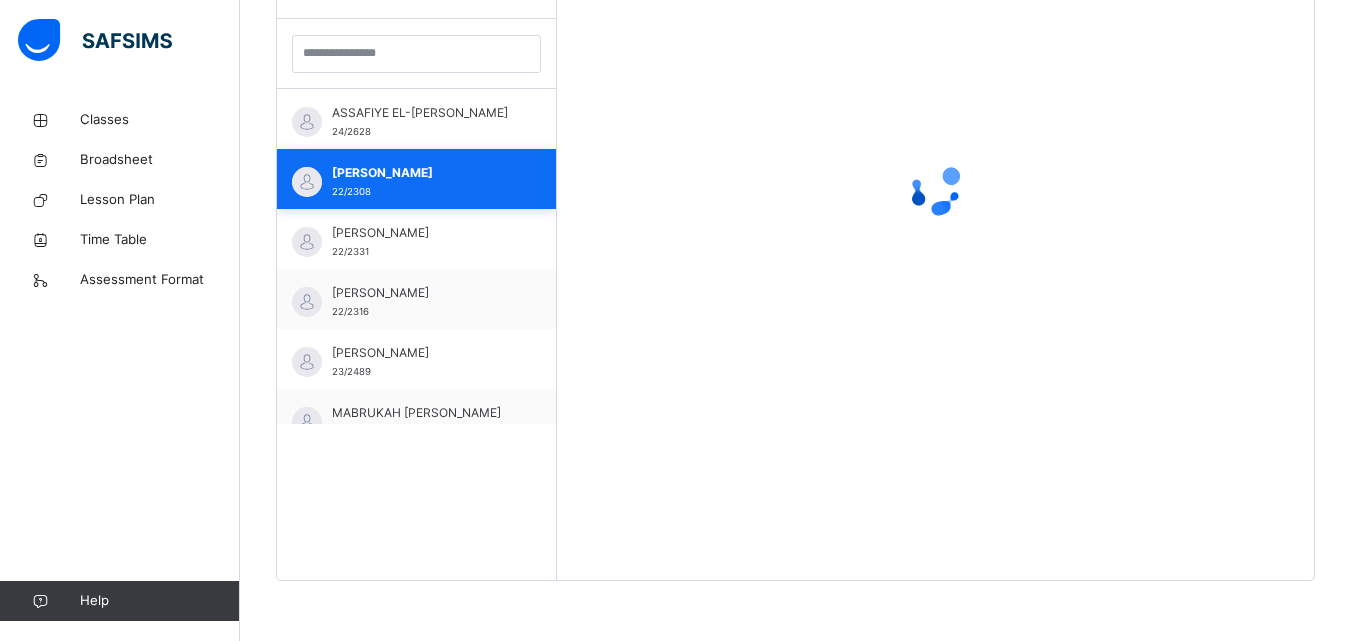 scroll, scrollTop: 581, scrollLeft: 0, axis: vertical 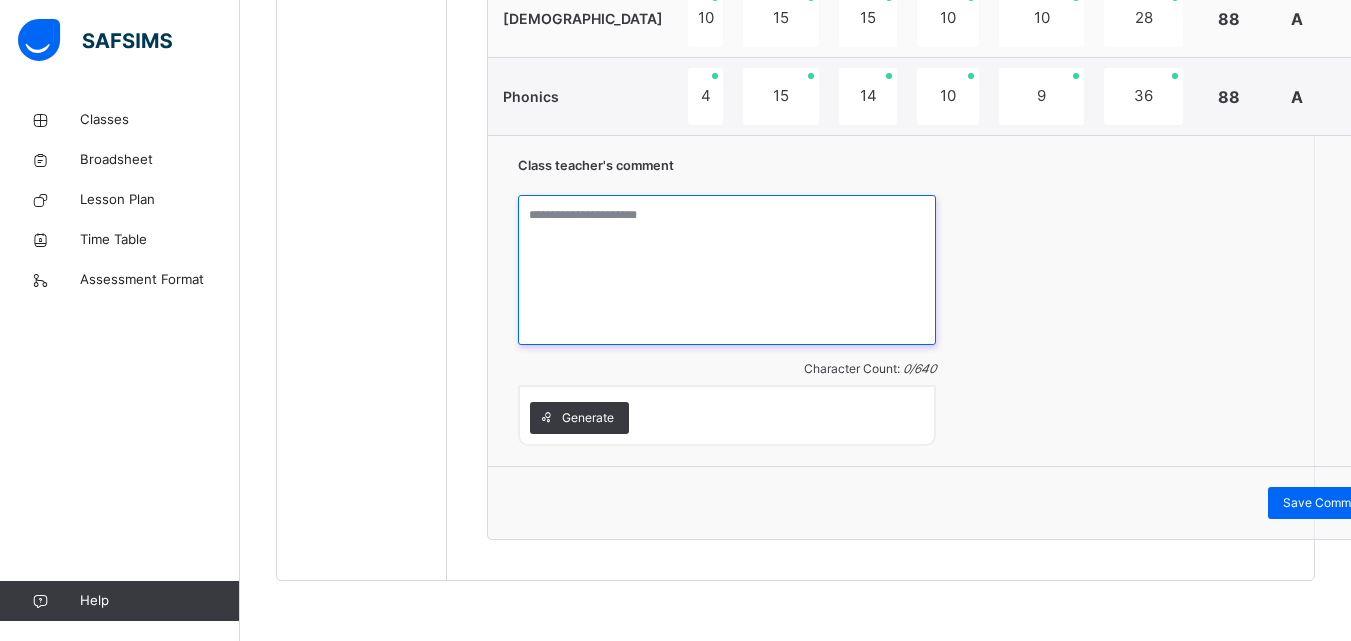 click at bounding box center (727, 270) 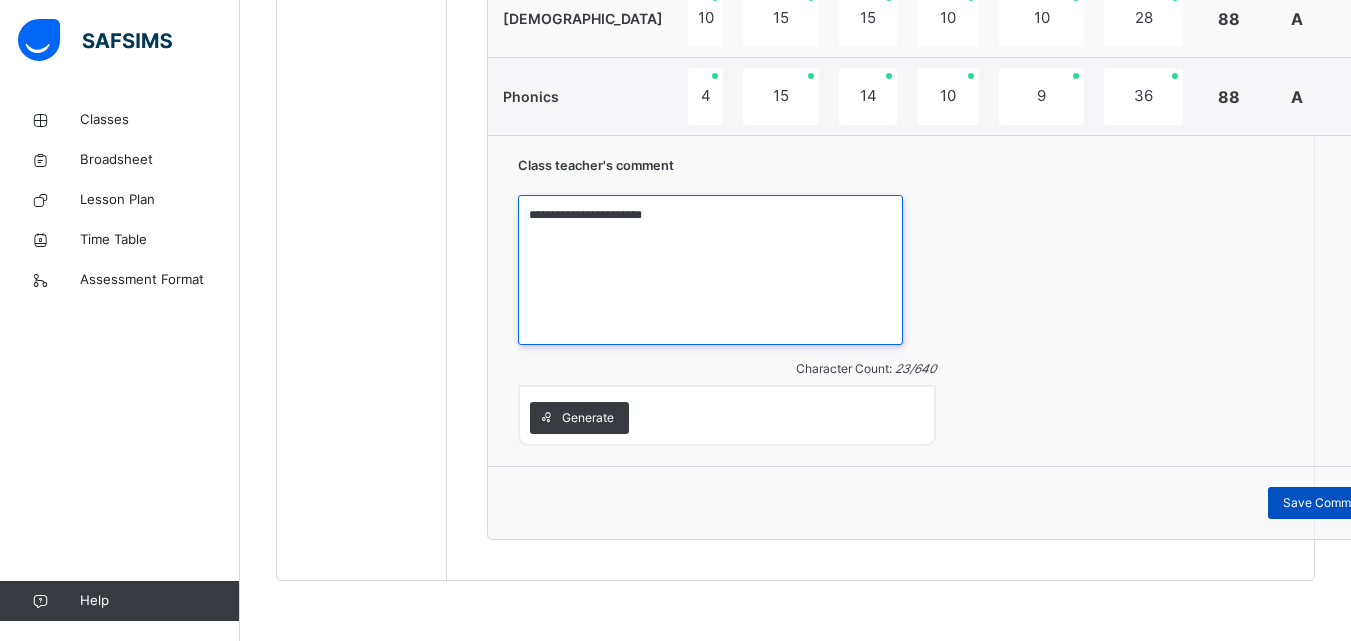type on "**********" 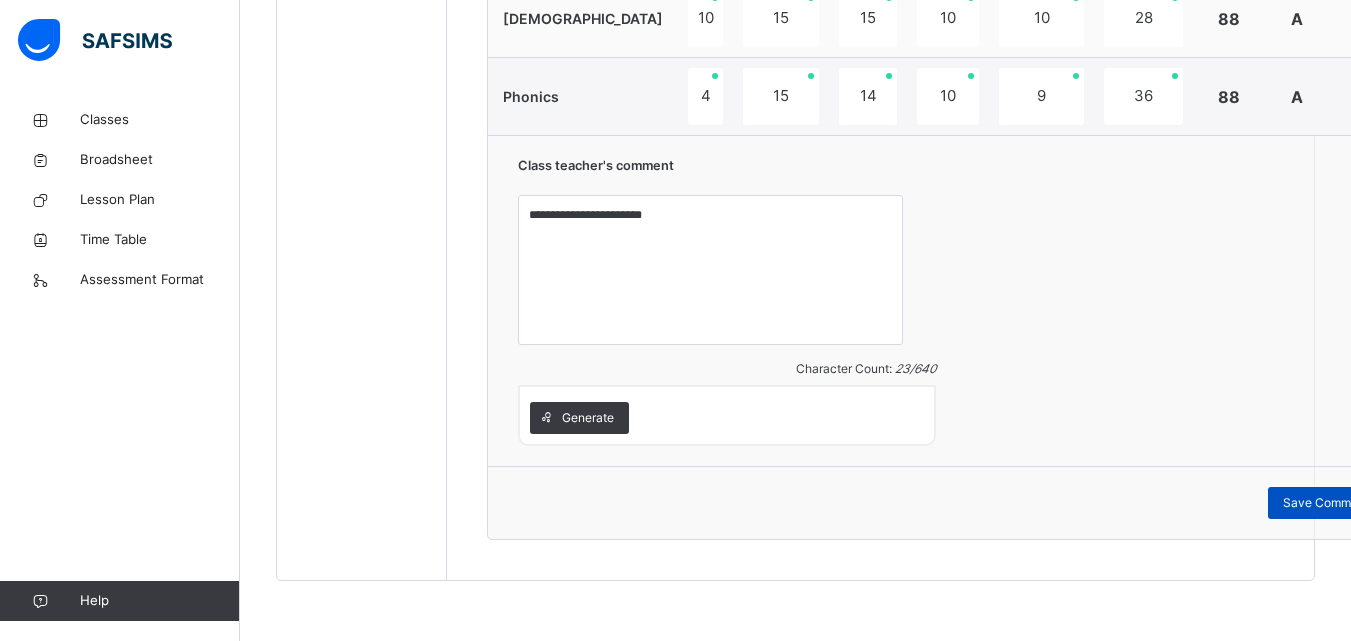 click on "Save Comment" at bounding box center (1326, 503) 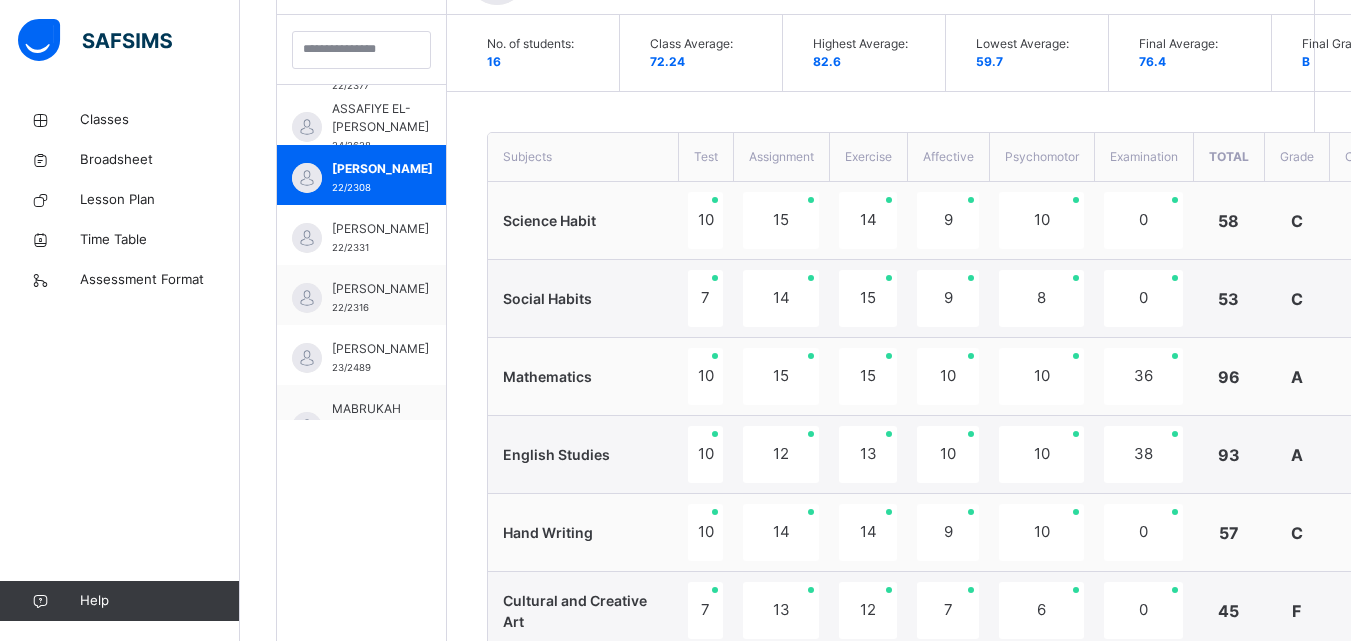 scroll, scrollTop: 577, scrollLeft: 0, axis: vertical 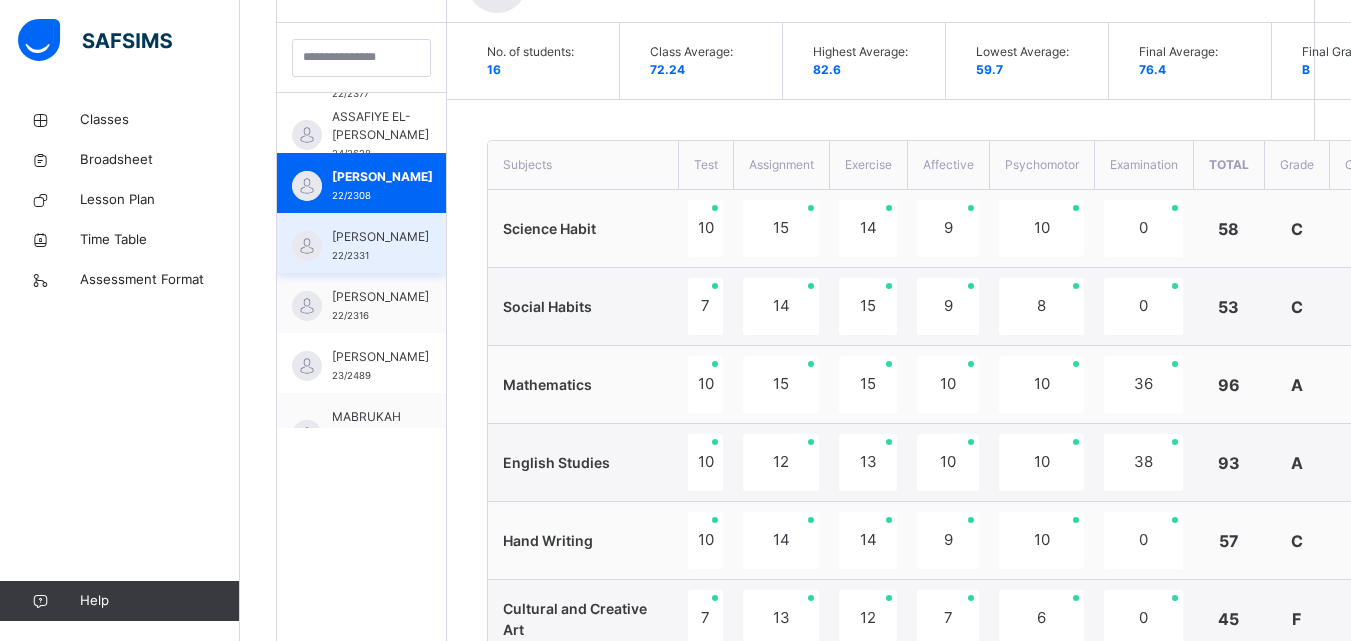 click on "[PERSON_NAME]" at bounding box center (380, 237) 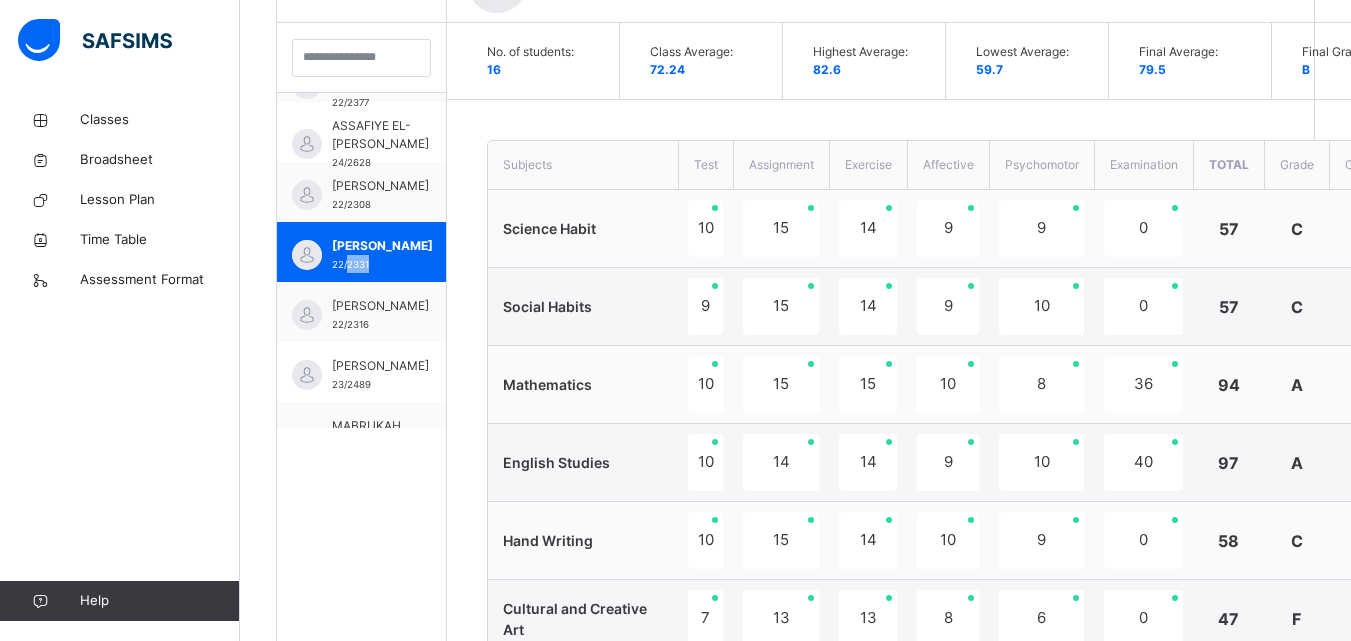 scroll, scrollTop: 240, scrollLeft: 0, axis: vertical 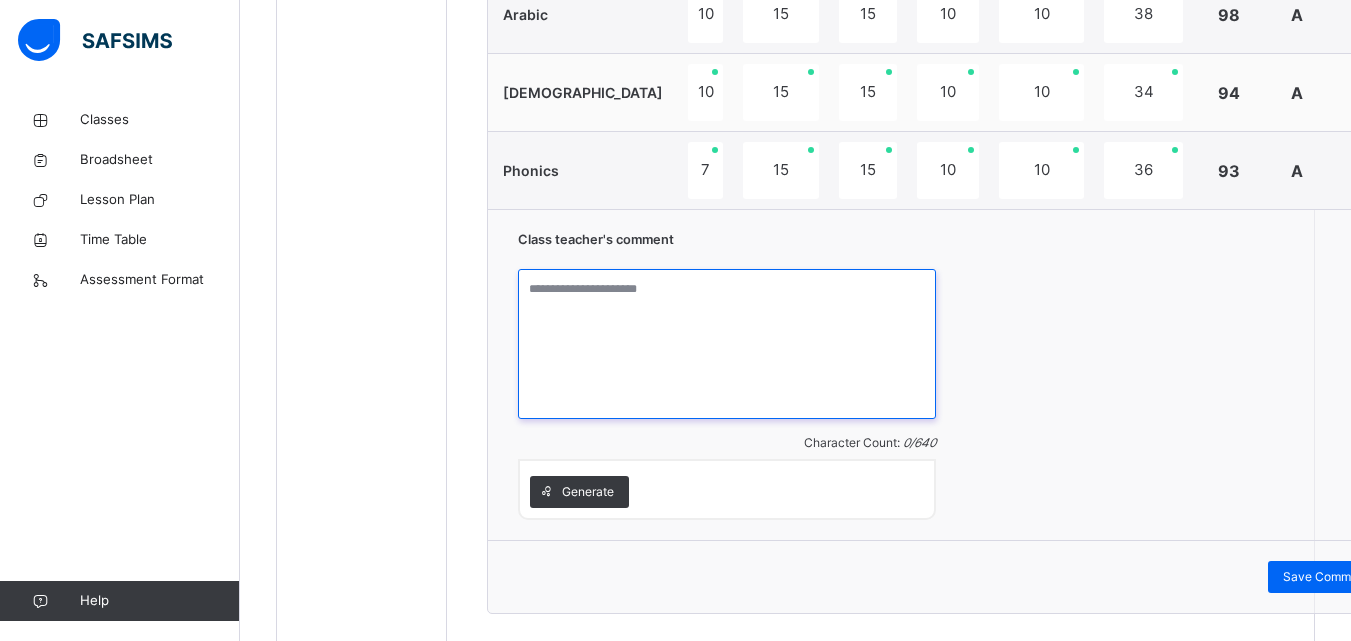 click at bounding box center [727, 344] 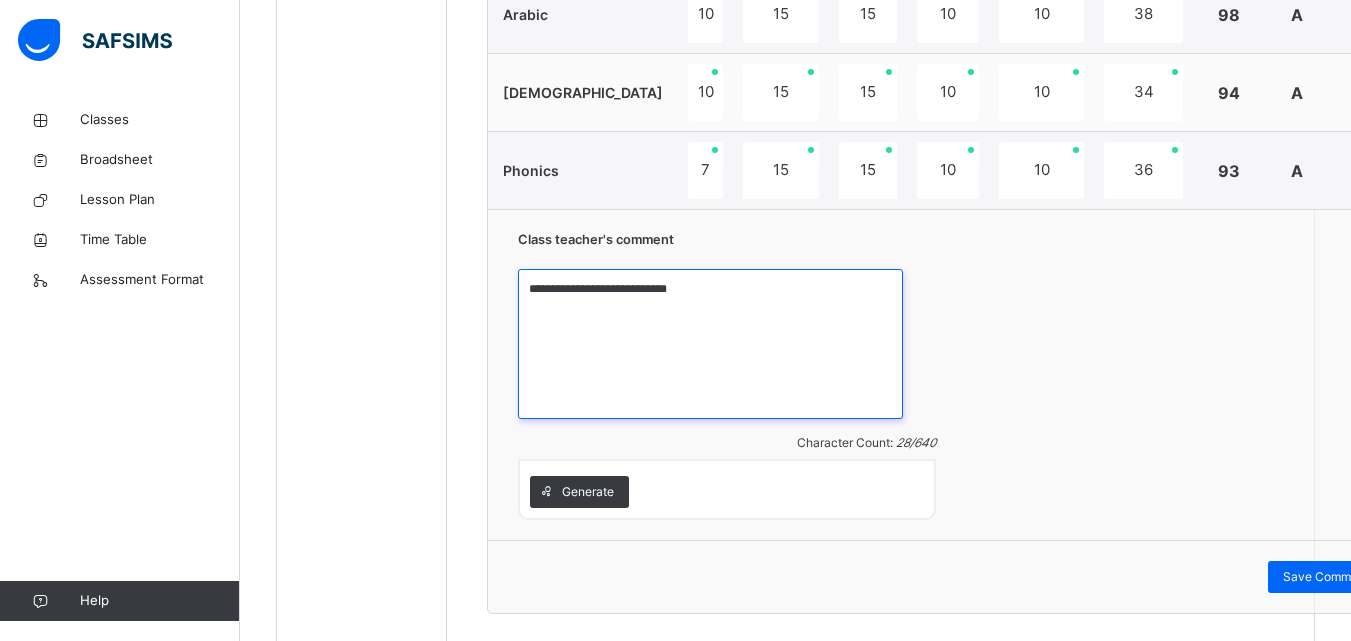 click on "**********" at bounding box center [710, 344] 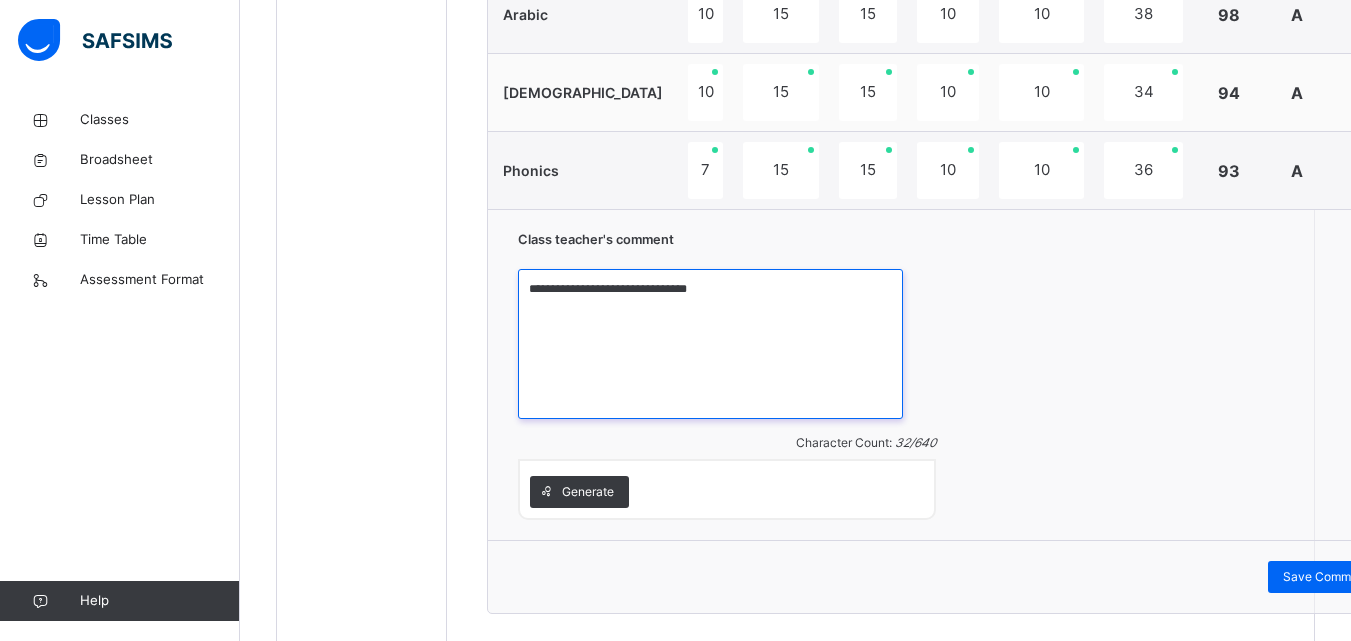 click on "**********" at bounding box center [710, 344] 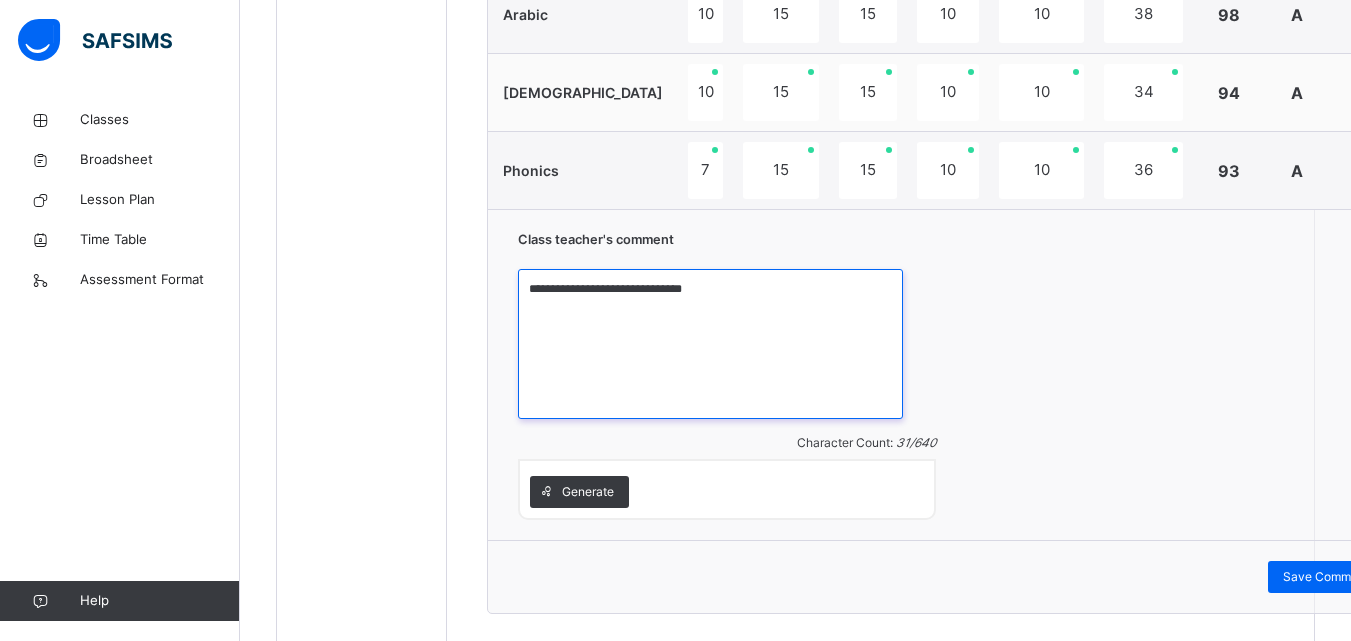 click on "**********" at bounding box center (710, 344) 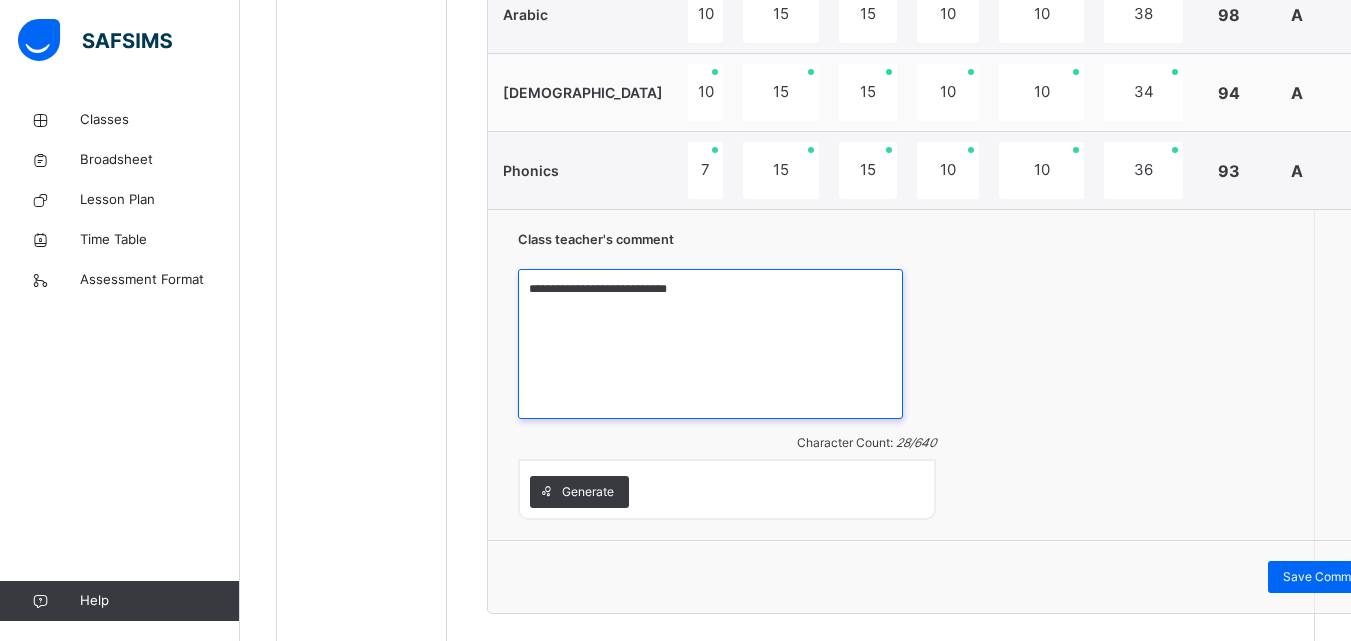 click on "**********" at bounding box center (710, 344) 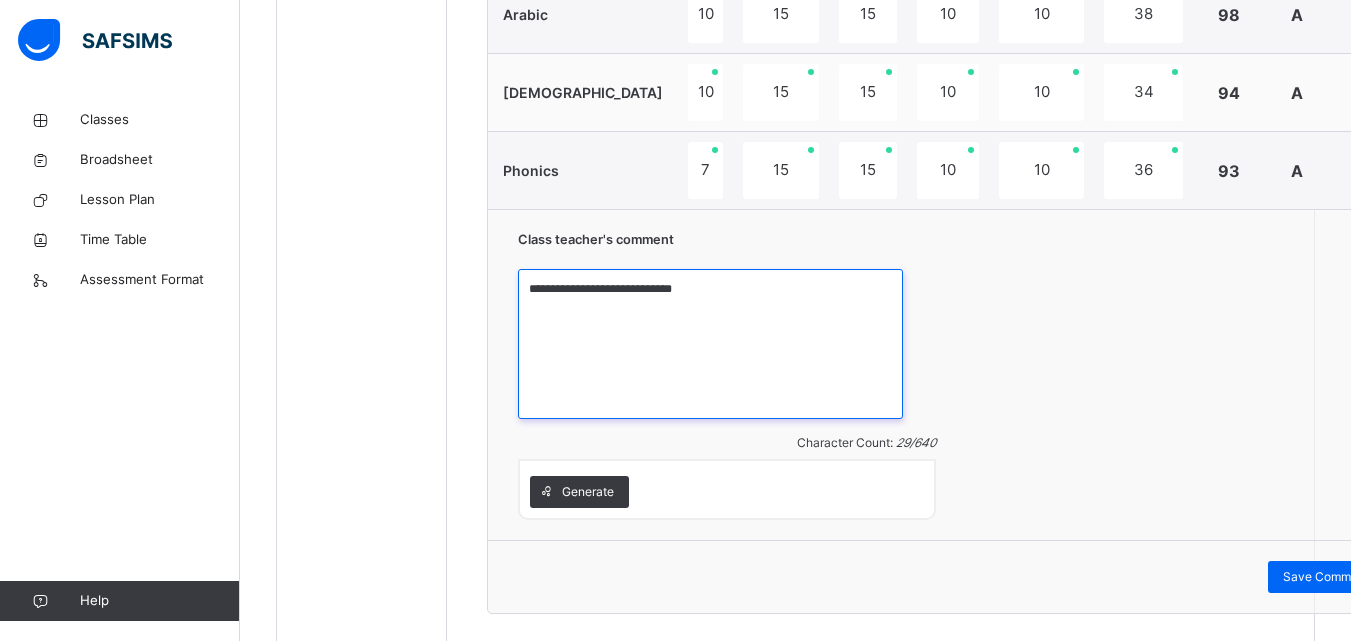 click on "**********" at bounding box center (710, 344) 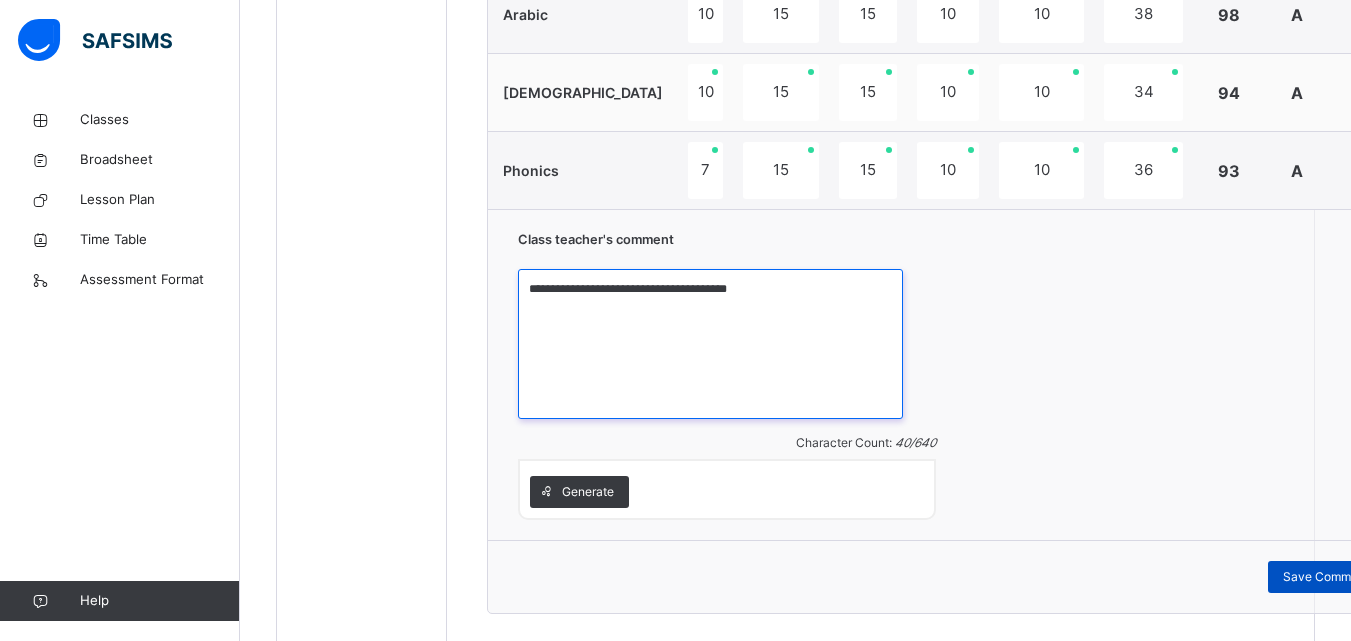 type on "**********" 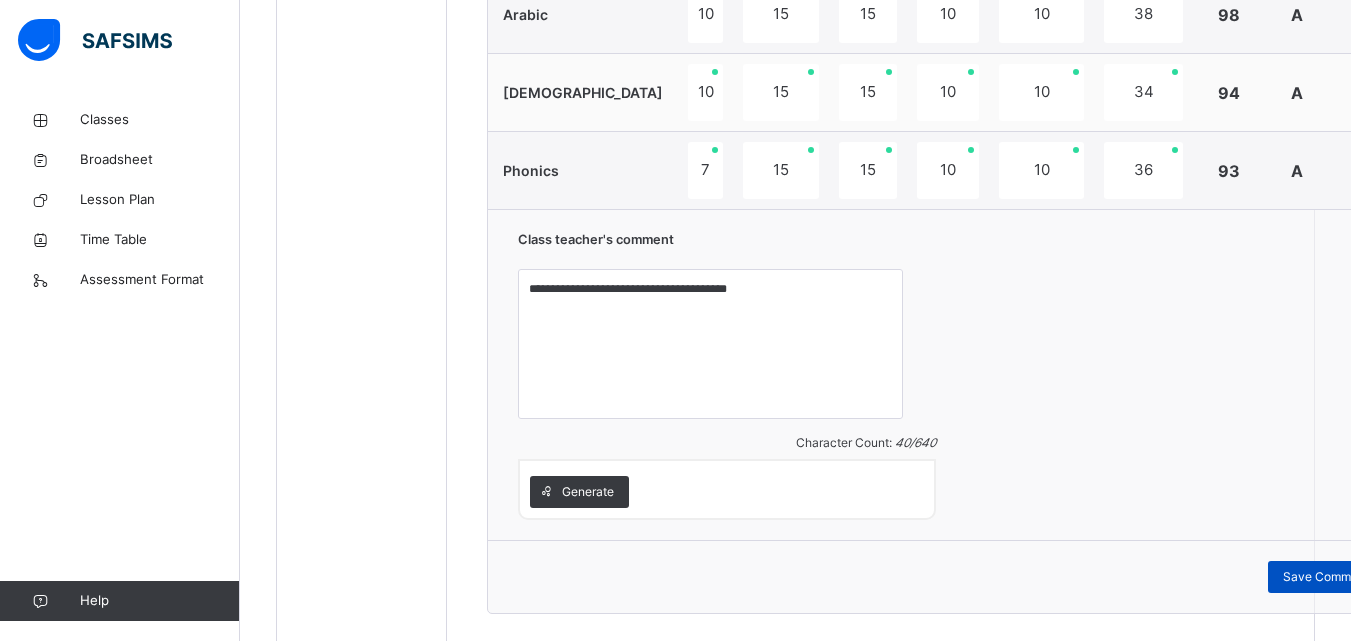 click on "Save Comment" at bounding box center (1326, 577) 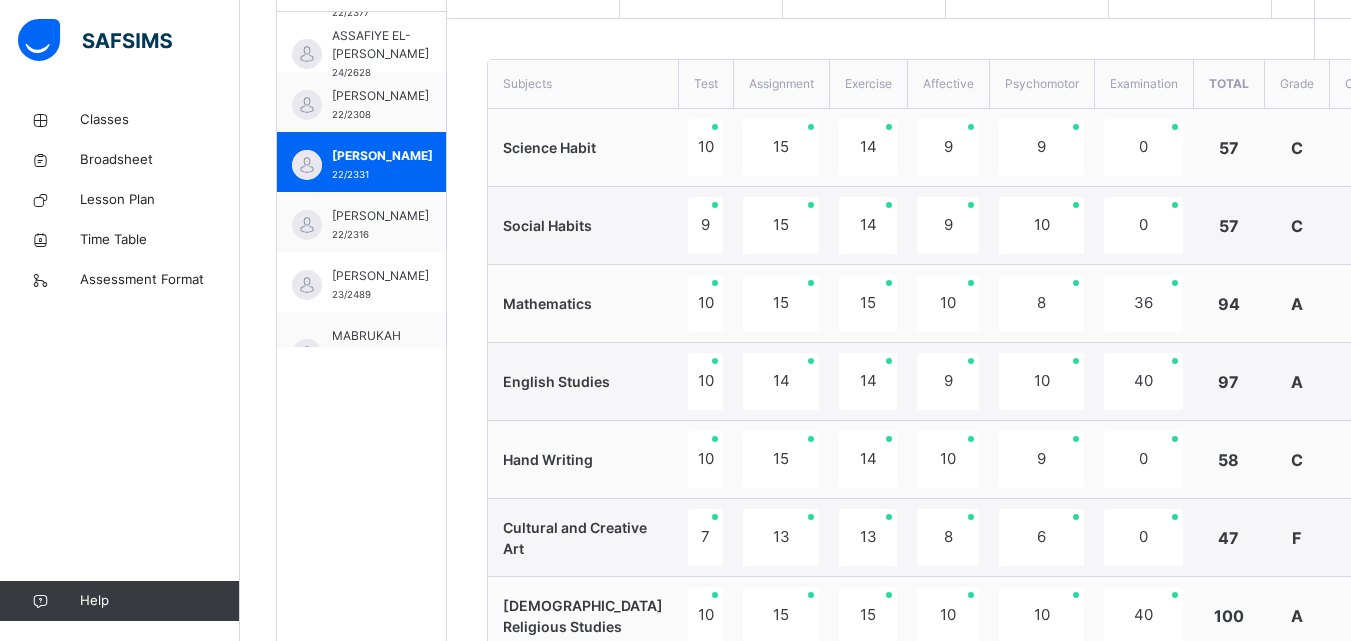 scroll, scrollTop: 657, scrollLeft: 0, axis: vertical 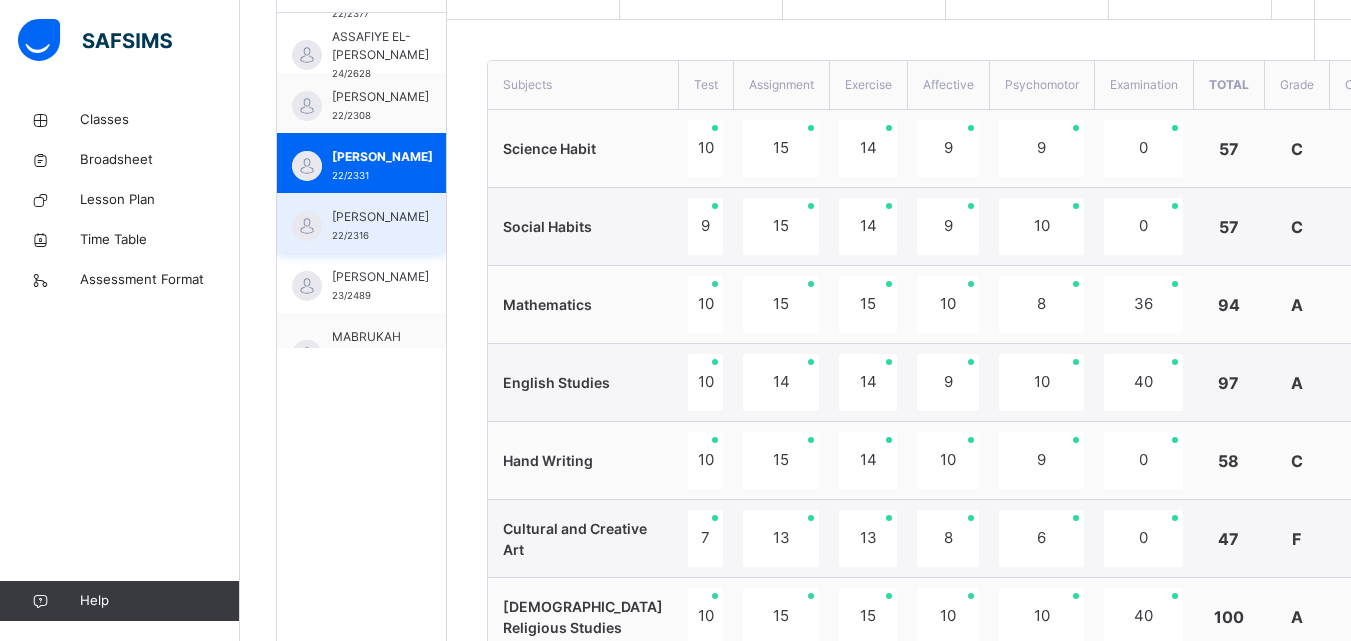 click on "[PERSON_NAME]" at bounding box center [380, 217] 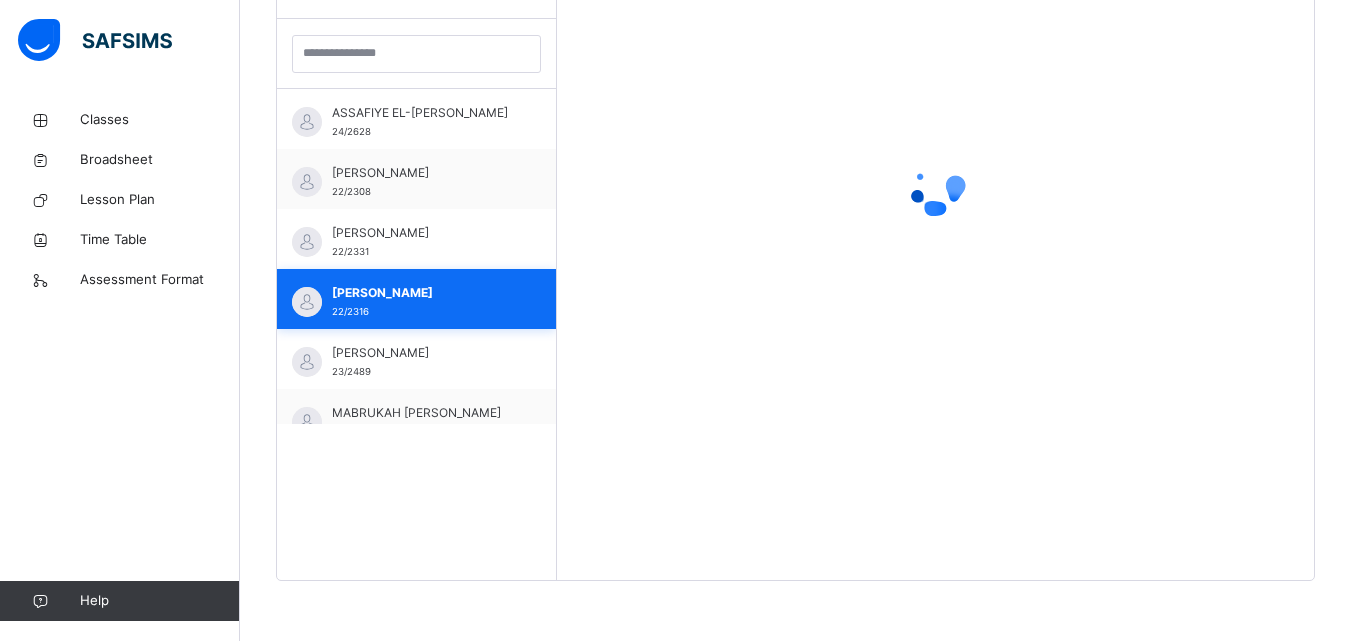 scroll, scrollTop: 581, scrollLeft: 0, axis: vertical 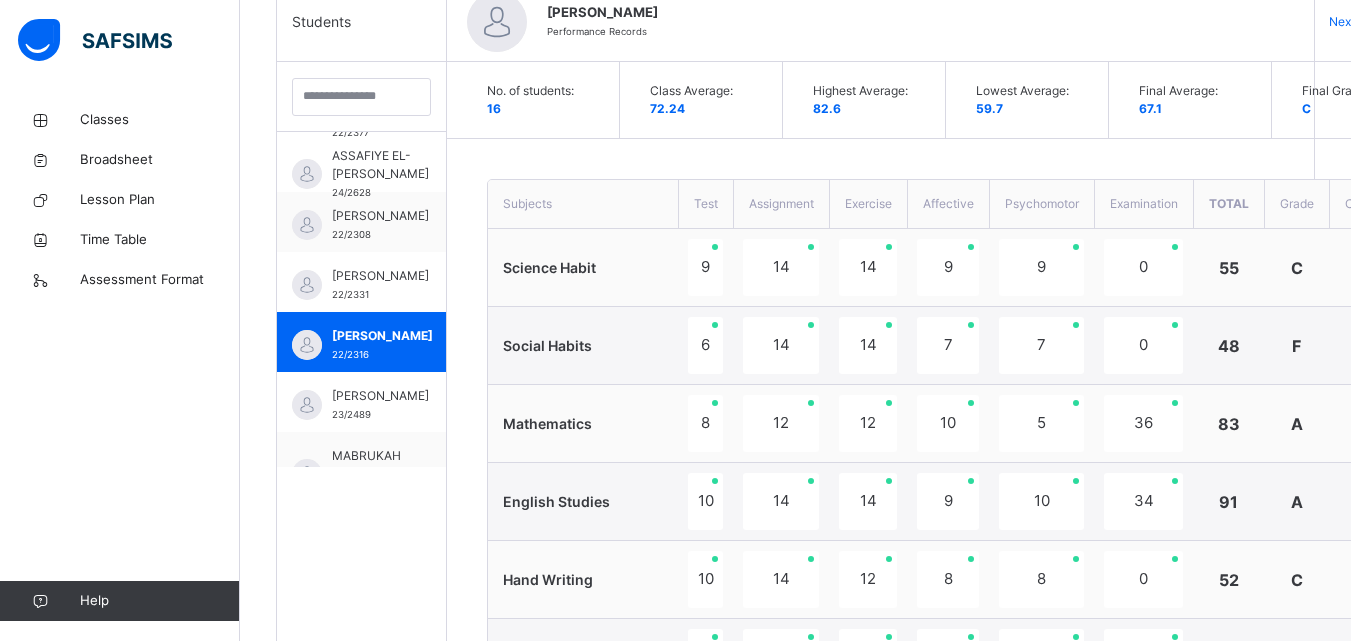 click on "Classes Broadsheet Lesson Plan Time Table Assessment Format   Help" at bounding box center [120, 360] 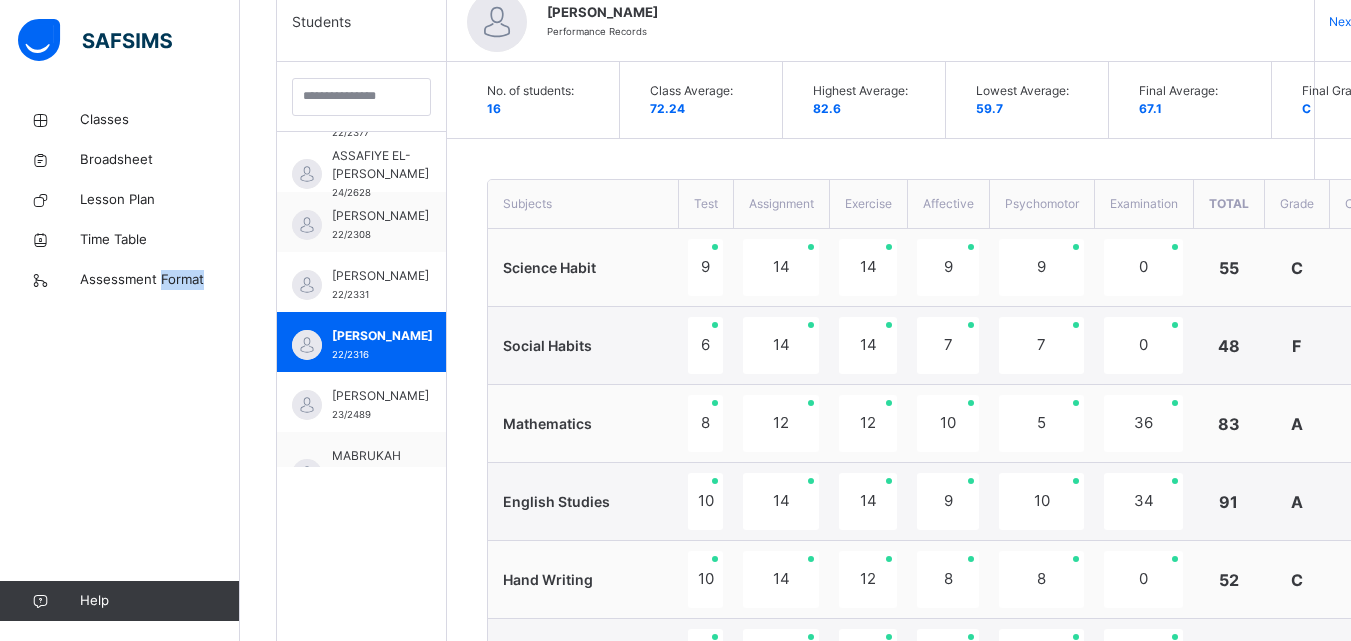 click on "Students [PERSON_NAME] 22/2367 [PERSON_NAME] 22/2383 [PERSON_NAME] 22/2380 [PERSON_NAME] [PERSON_NAME] 22/2377 ASSAFIYE EL-YAKUB ABBAUWA 24/2628 [PERSON_NAME] 22/2308 [PERSON_NAME] SALIHU 22/2331 [PERSON_NAME] 22/2316 [PERSON_NAME] 23/2489 [PERSON_NAME] 22/2403 [PERSON_NAME] 22/2318 [PERSON_NAME] 23/2529 [PERSON_NAME] 22/2314 [PERSON_NAME] 22/2312 [PERSON_NAME] 22/2365 [PERSON_NAME] 24/2222" at bounding box center (362, 717) 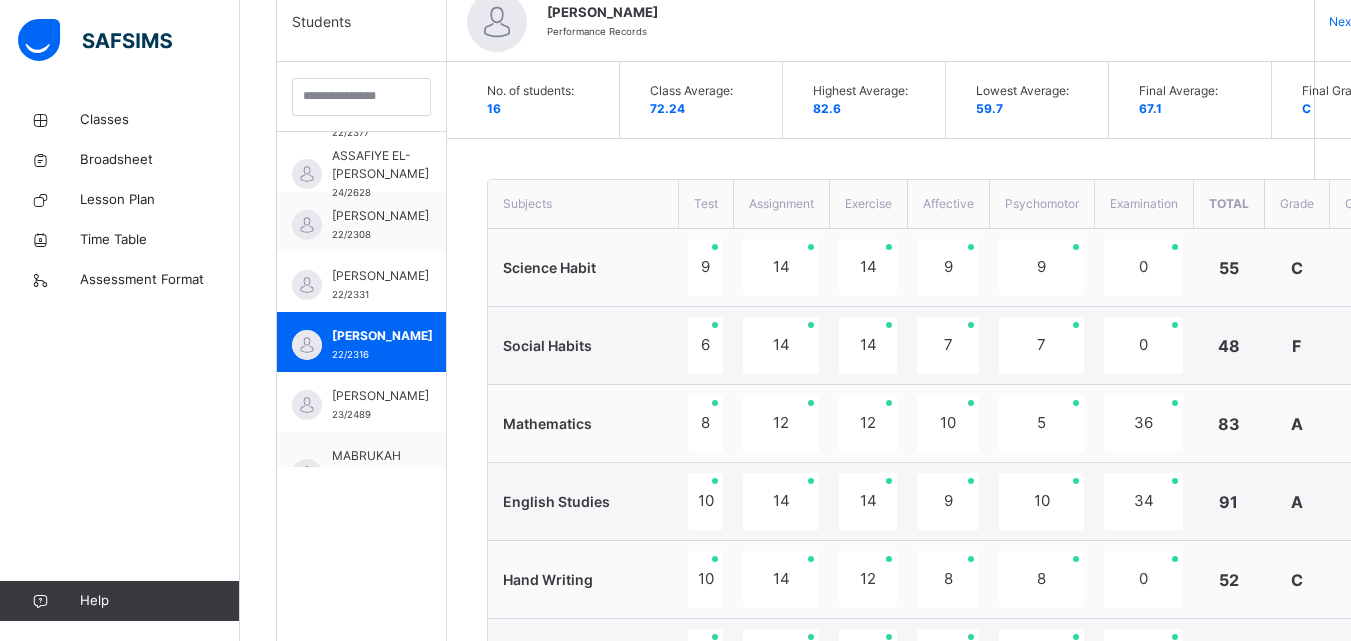 click on "Students [PERSON_NAME] 22/2367 [PERSON_NAME] 22/2383 [PERSON_NAME] 22/2380 [PERSON_NAME] [PERSON_NAME] 22/2377 ASSAFIYE EL-YAKUB ABBAUWA 24/2628 [PERSON_NAME] 22/2308 [PERSON_NAME] SALIHU 22/2331 [PERSON_NAME] 22/2316 [PERSON_NAME] 23/2489 [PERSON_NAME] 22/2403 [PERSON_NAME] 22/2318 [PERSON_NAME] 23/2529 [PERSON_NAME] 22/2314 [PERSON_NAME] 22/2312 [PERSON_NAME] 22/2365 [PERSON_NAME] 24/2222" at bounding box center (362, 717) 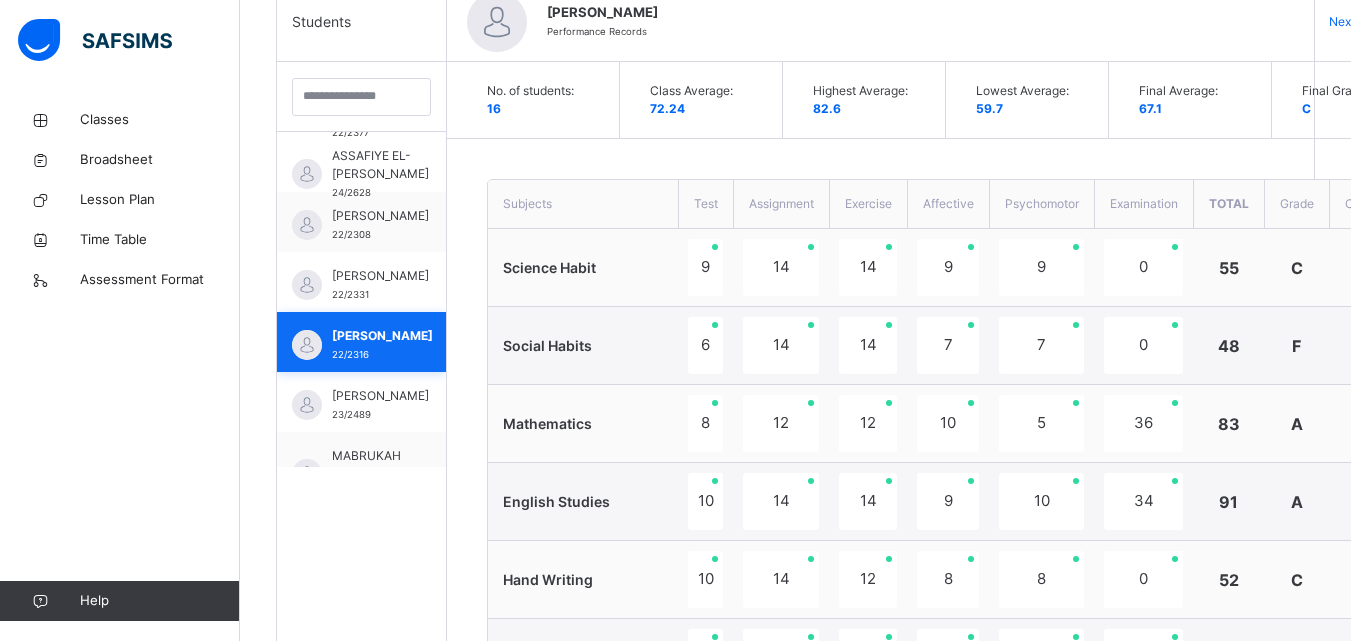 click on "[PERSON_NAME]" at bounding box center [382, 336] 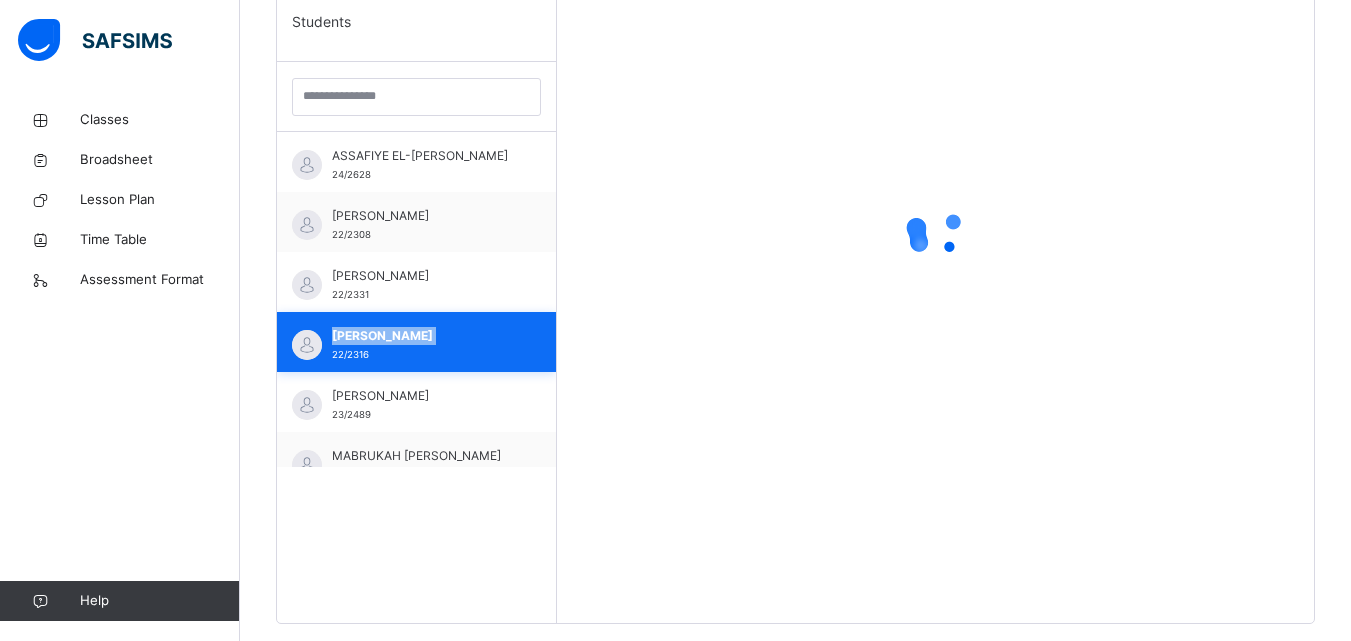 scroll, scrollTop: 231, scrollLeft: 0, axis: vertical 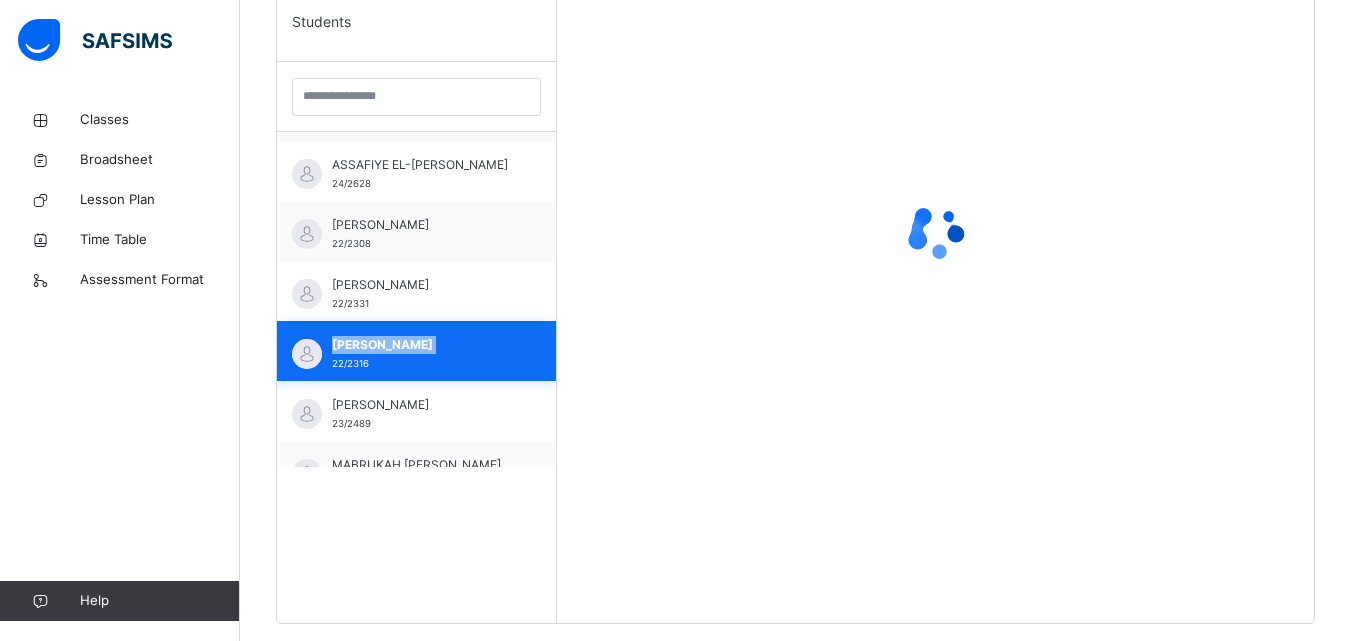 click on "22/2316" at bounding box center [350, 363] 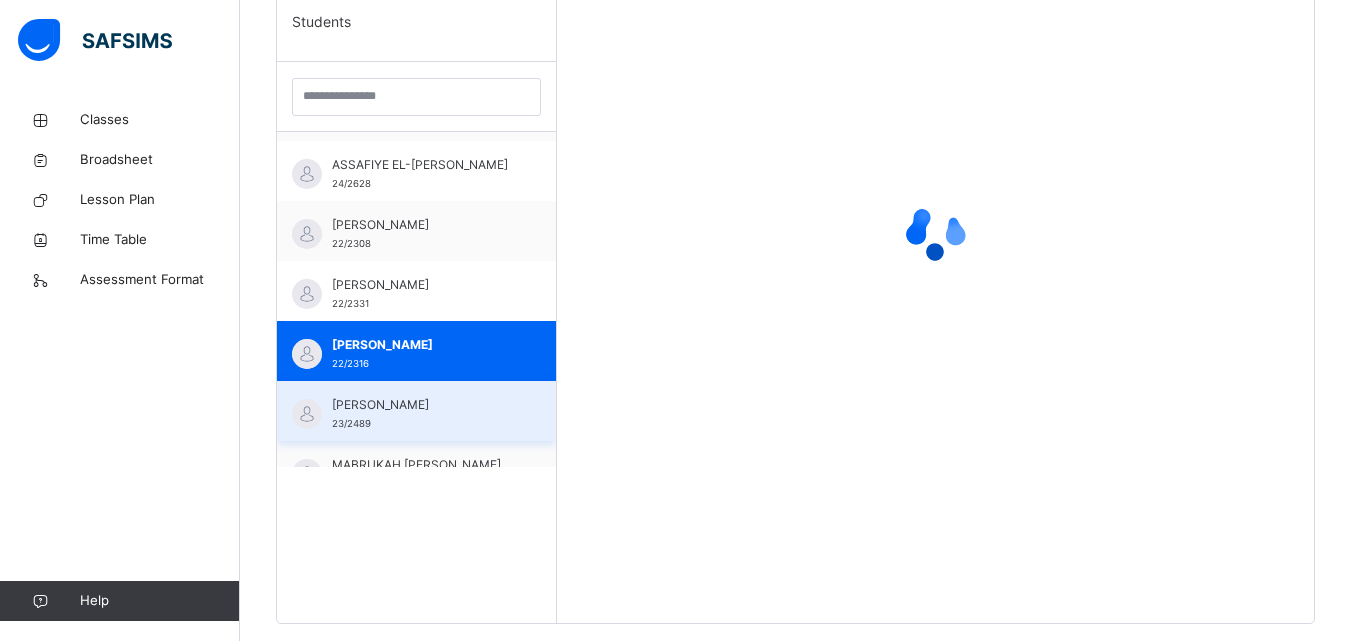 click on "[PERSON_NAME]" at bounding box center (421, 405) 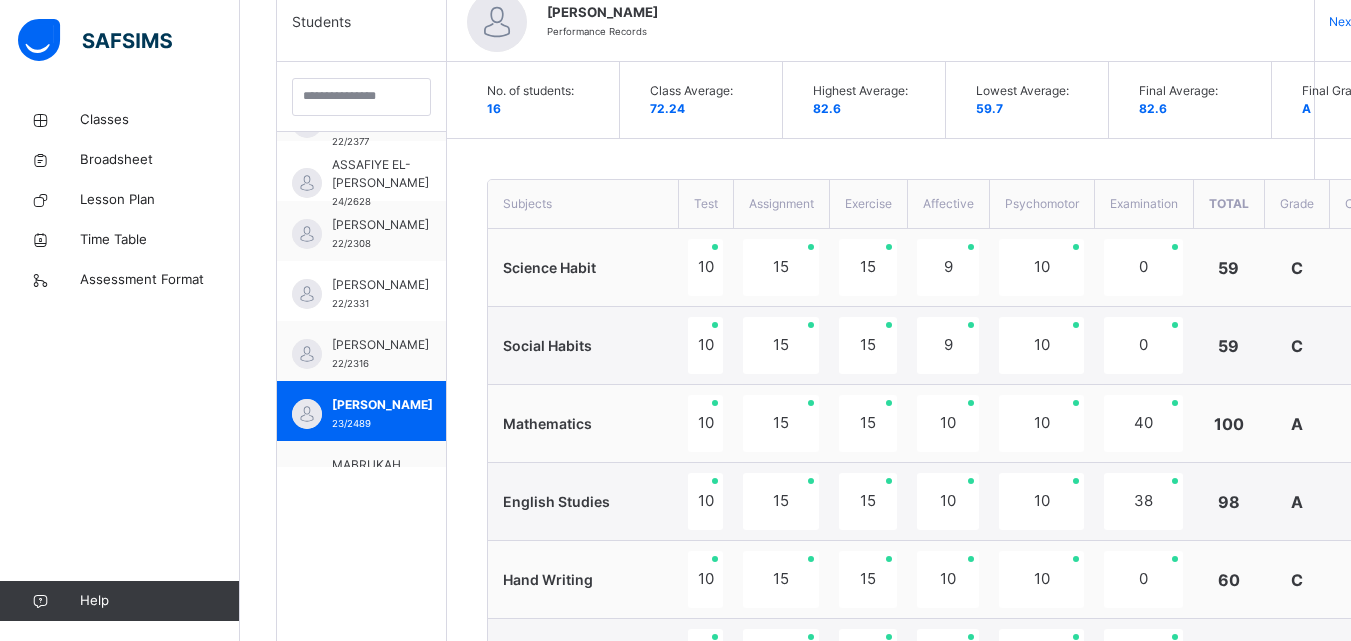 scroll, scrollTop: 240, scrollLeft: 0, axis: vertical 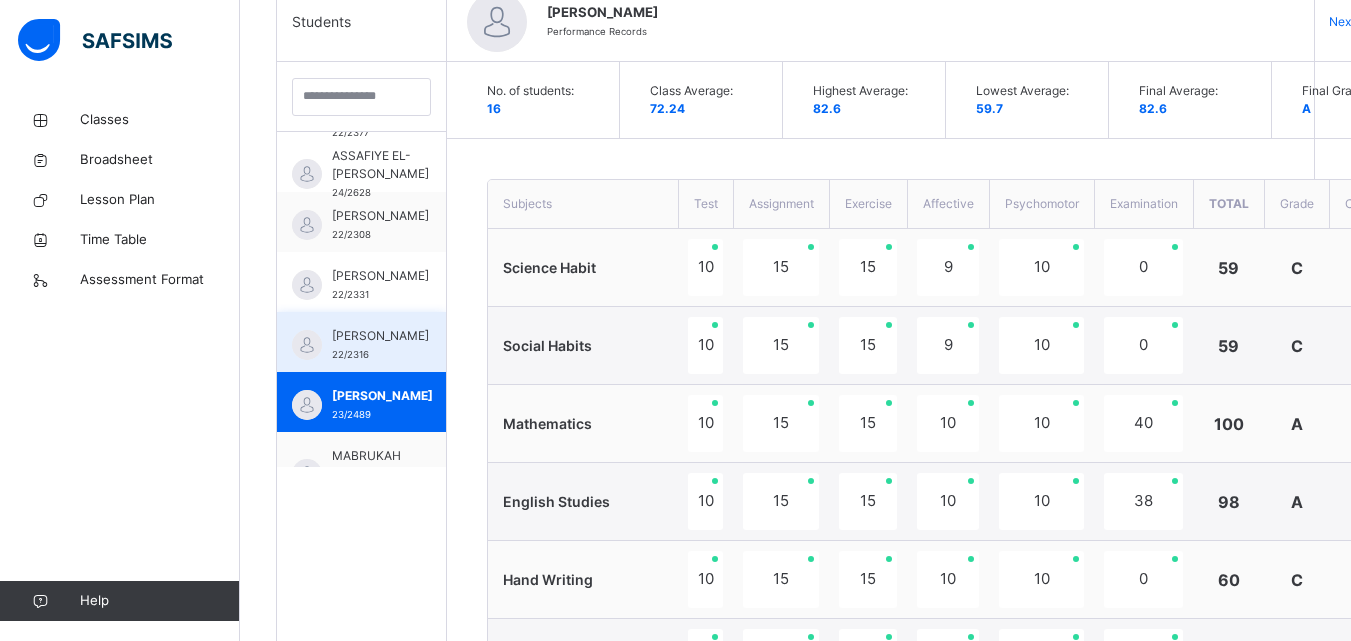 click on "[PERSON_NAME]" at bounding box center (380, 336) 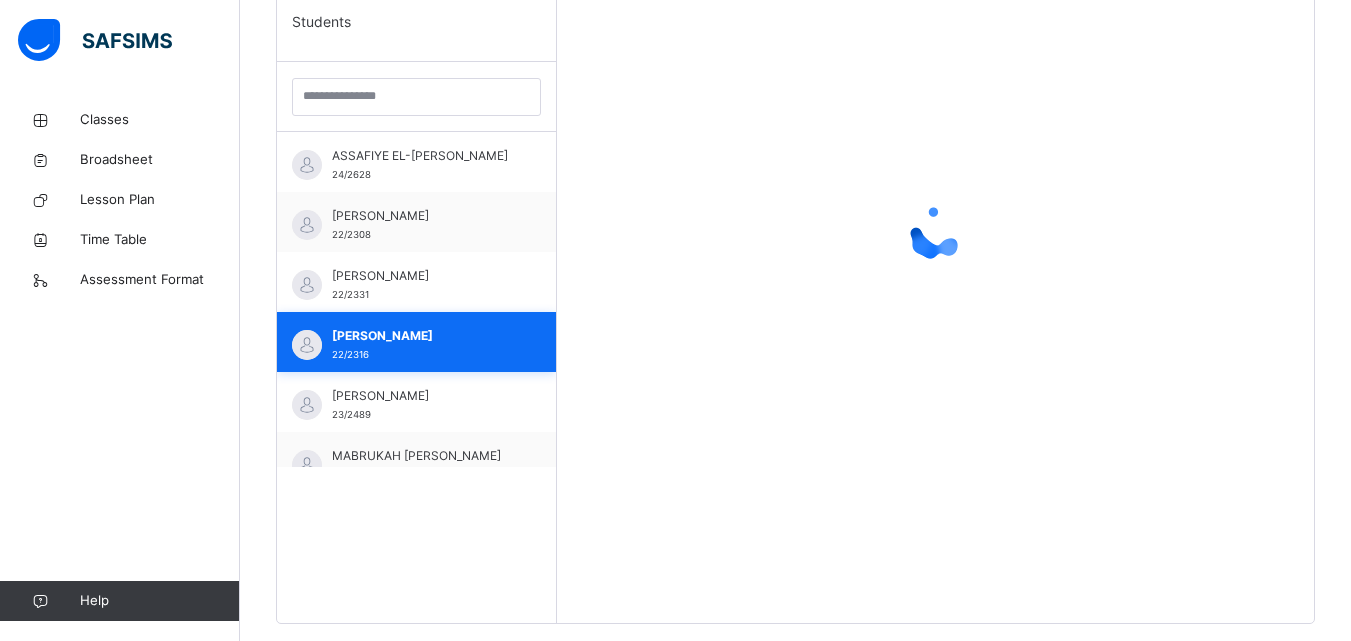 scroll, scrollTop: 231, scrollLeft: 0, axis: vertical 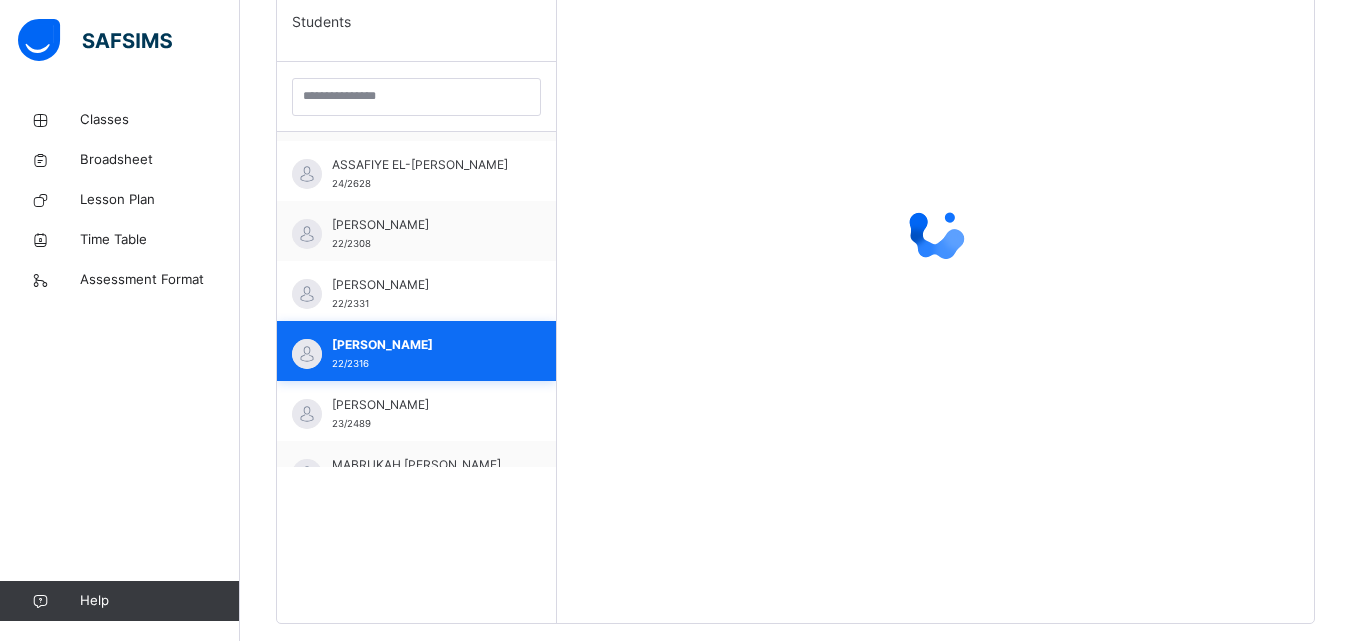 click on "[PERSON_NAME]" at bounding box center [421, 345] 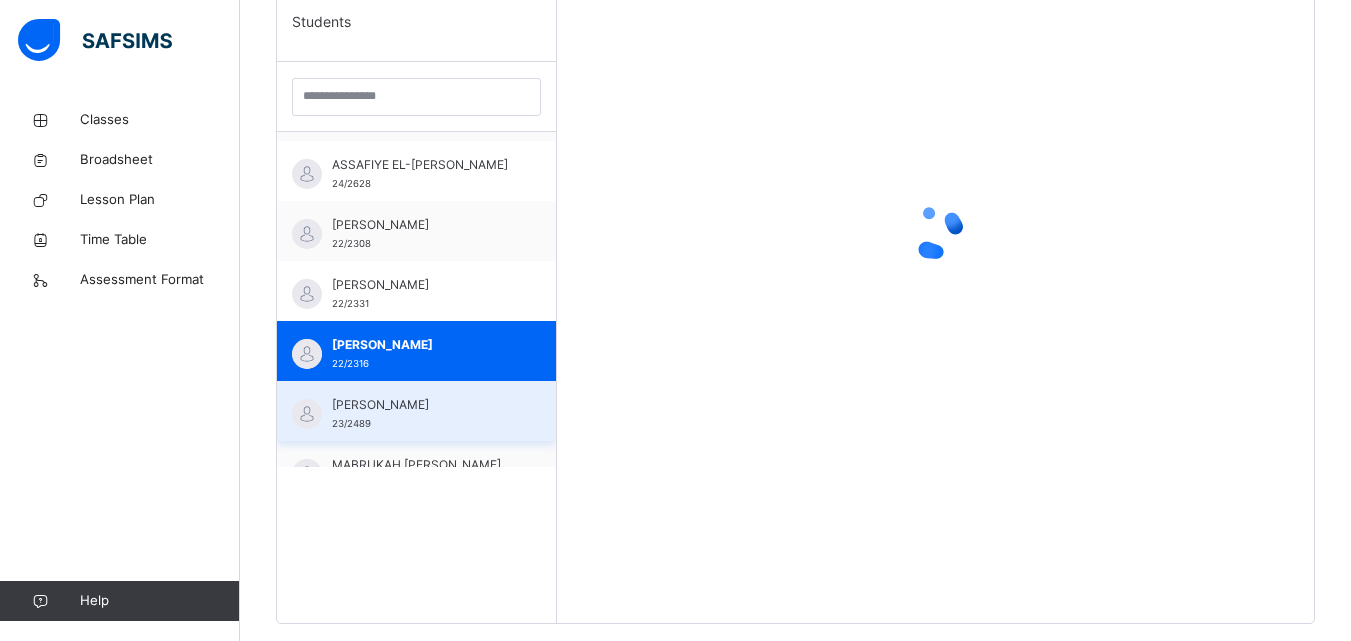click on "[PERSON_NAME]" at bounding box center [421, 405] 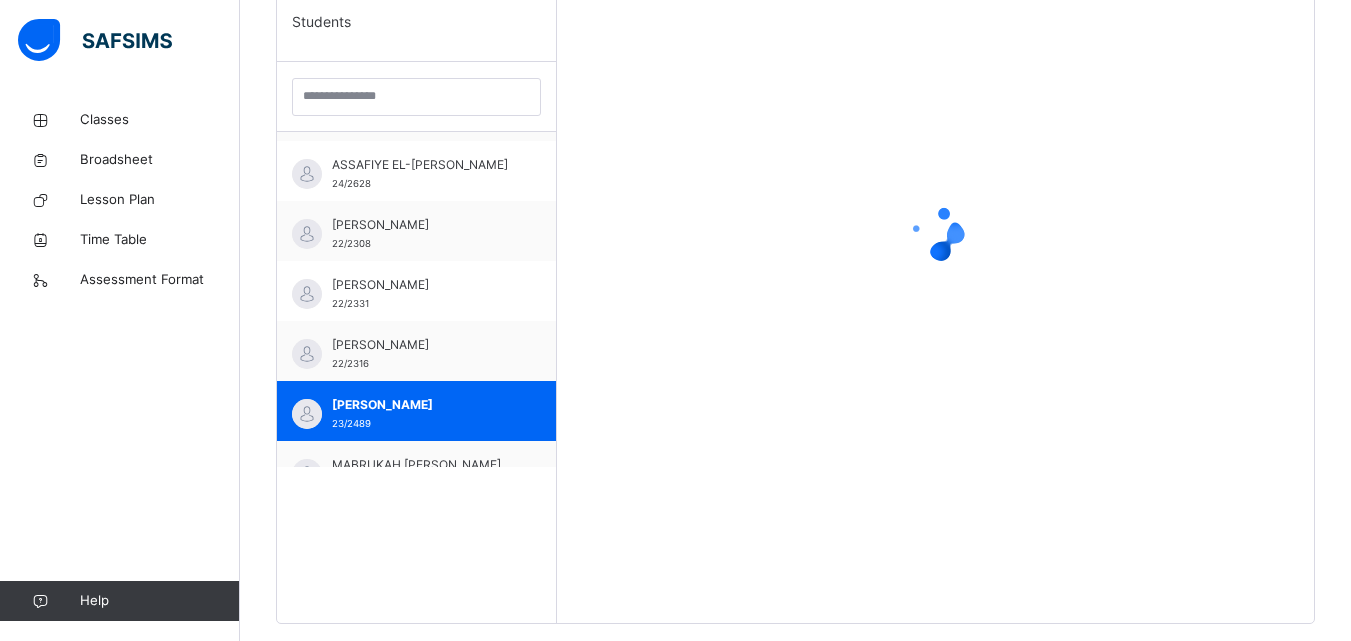 click on "Classes Broadsheet Lesson Plan Time Table Assessment Format   Help" at bounding box center [120, 360] 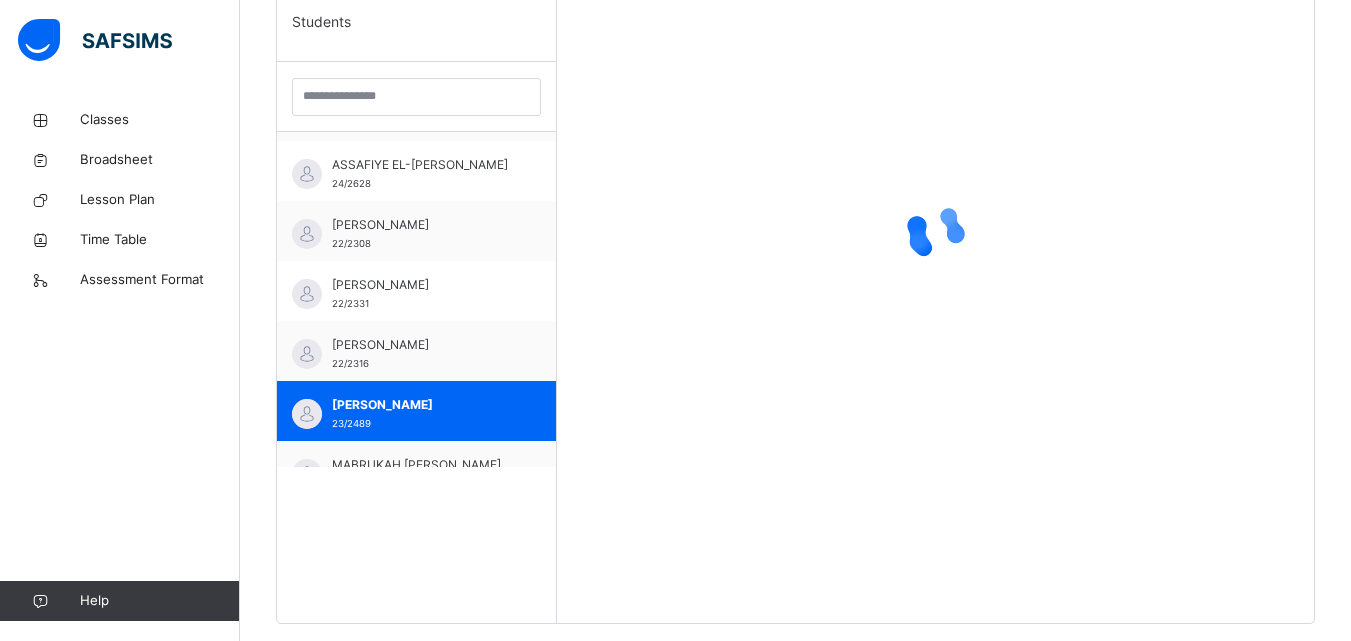 click on "Classes Broadsheet Lesson Plan Time Table Assessment Format   Help" at bounding box center [120, 360] 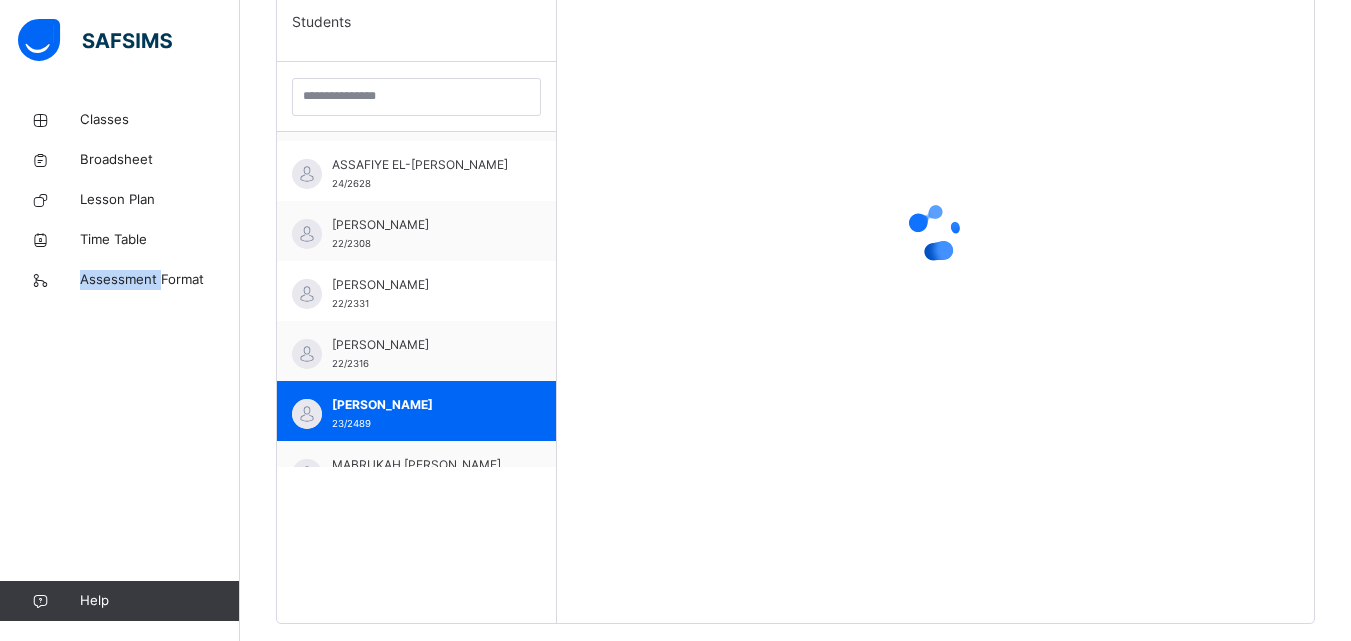 click on "Classes Broadsheet Lesson Plan Time Table Assessment Format   Help" at bounding box center (120, 360) 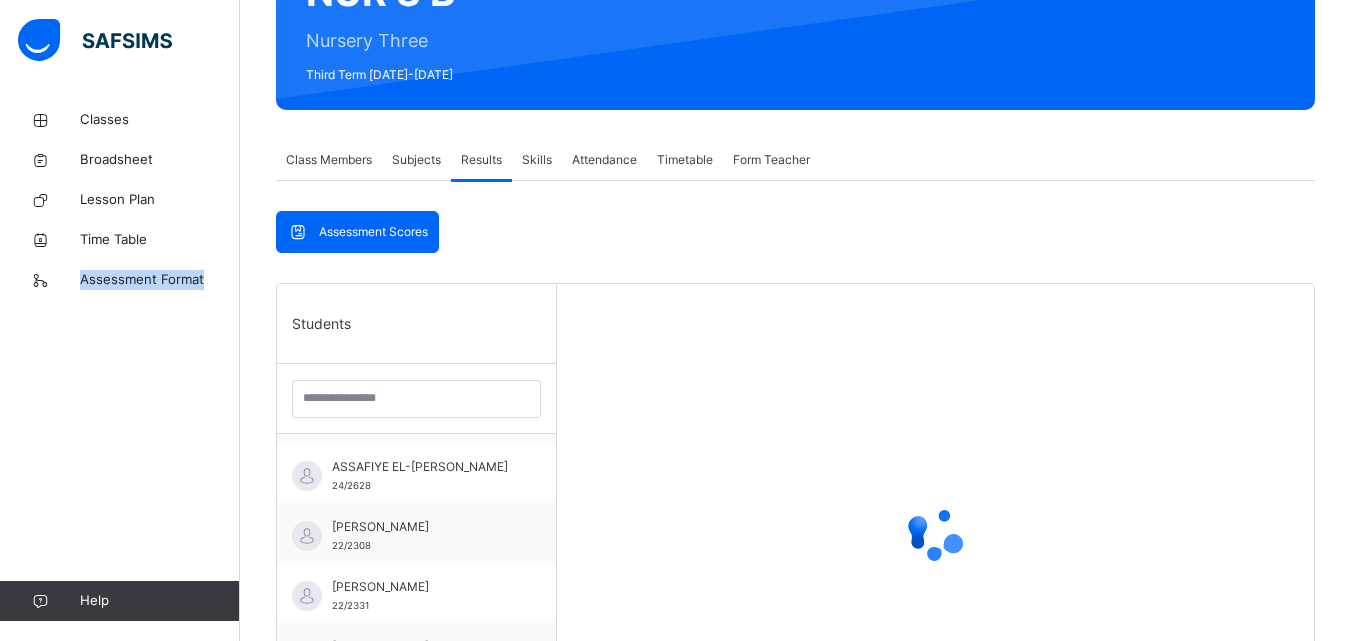 scroll, scrollTop: 218, scrollLeft: 0, axis: vertical 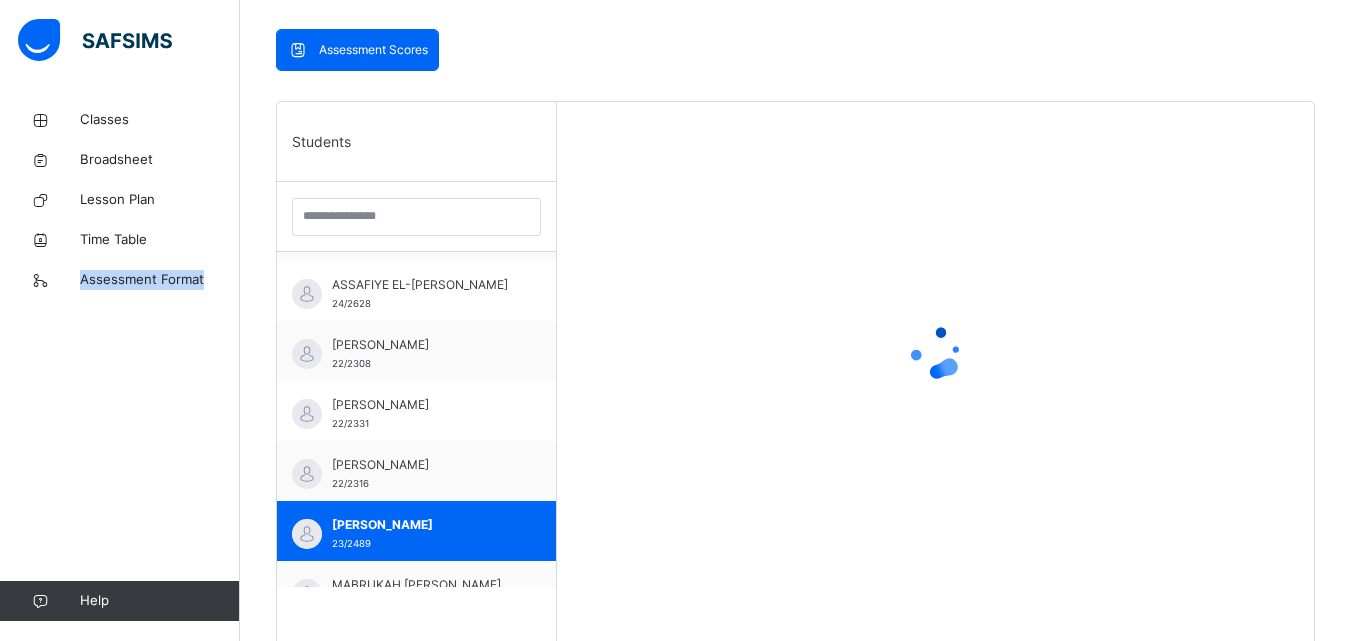 click on "Classes Broadsheet Lesson Plan Time Table Assessment Format   Help" at bounding box center (120, 360) 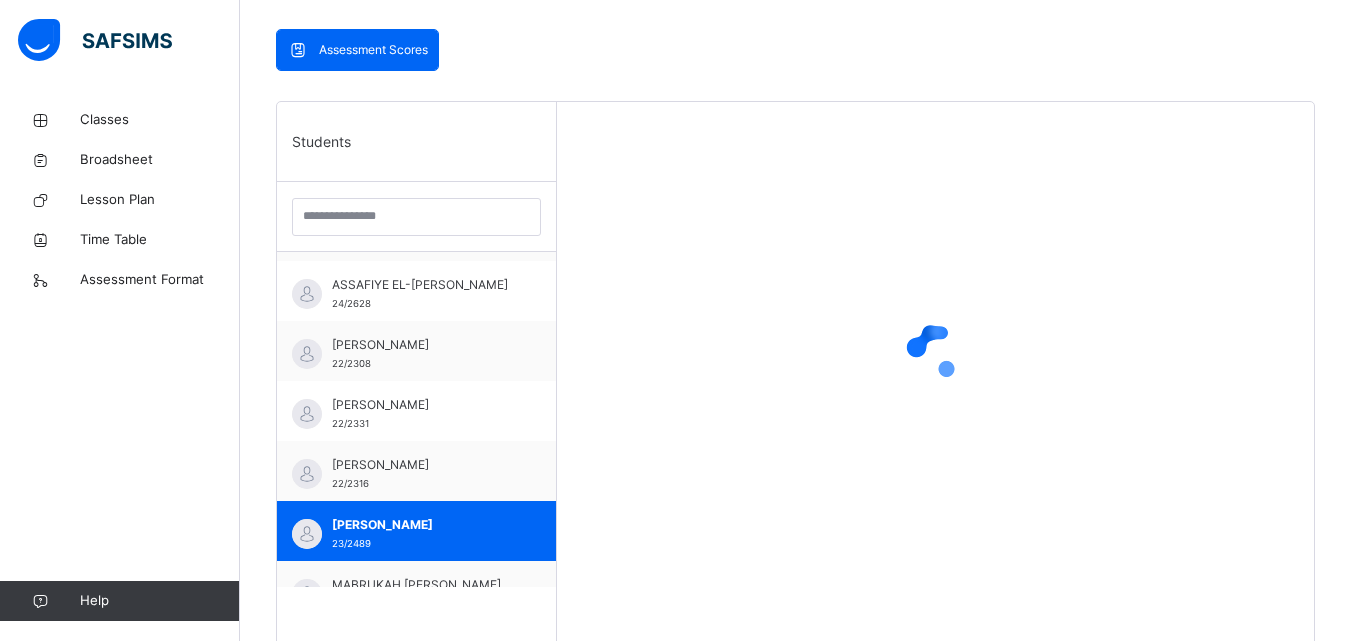 click on "Classes Broadsheet Lesson Plan Time Table Assessment Format   Help" at bounding box center [120, 360] 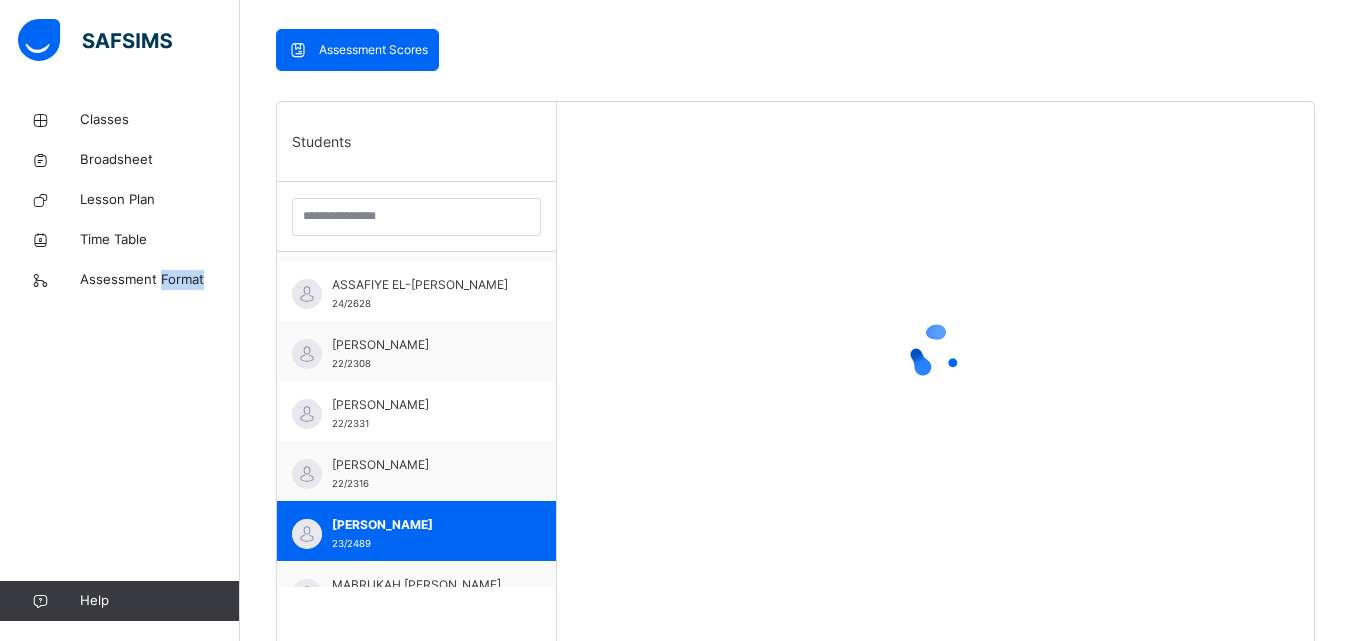 click on "Classes Broadsheet Lesson Plan Time Table Assessment Format   Help" at bounding box center (120, 360) 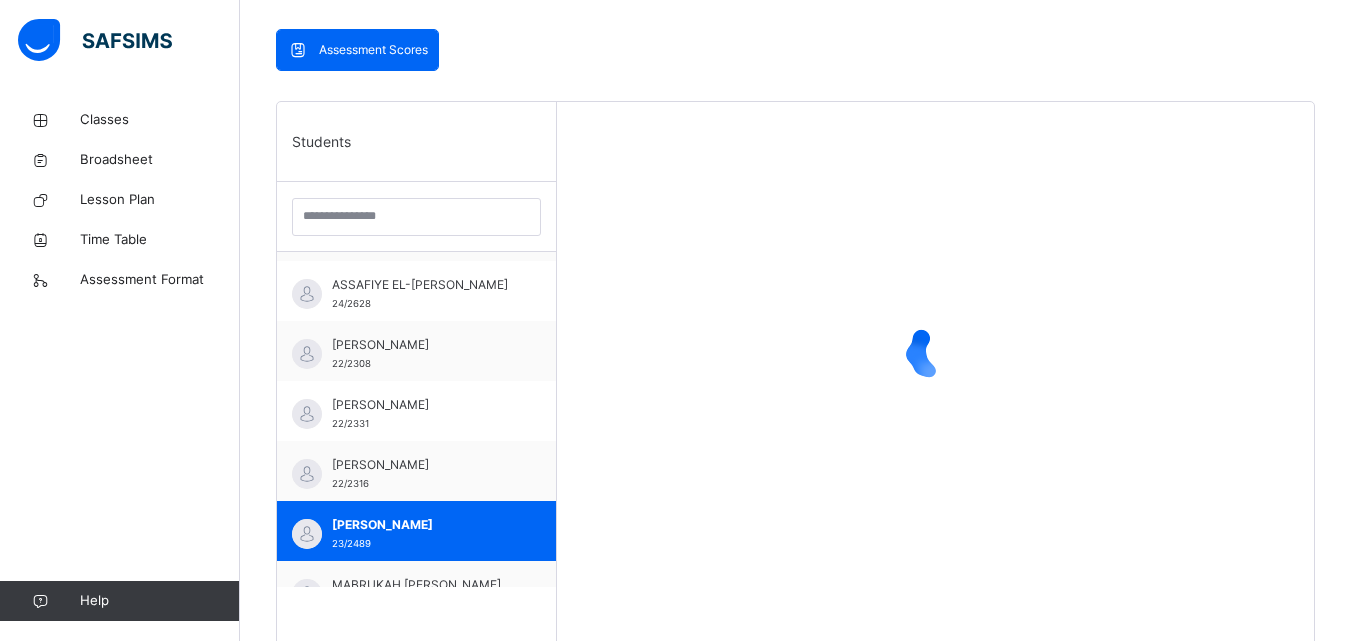 click on "Classes Broadsheet Lesson Plan Time Table Assessment Format   Help" at bounding box center [120, 360] 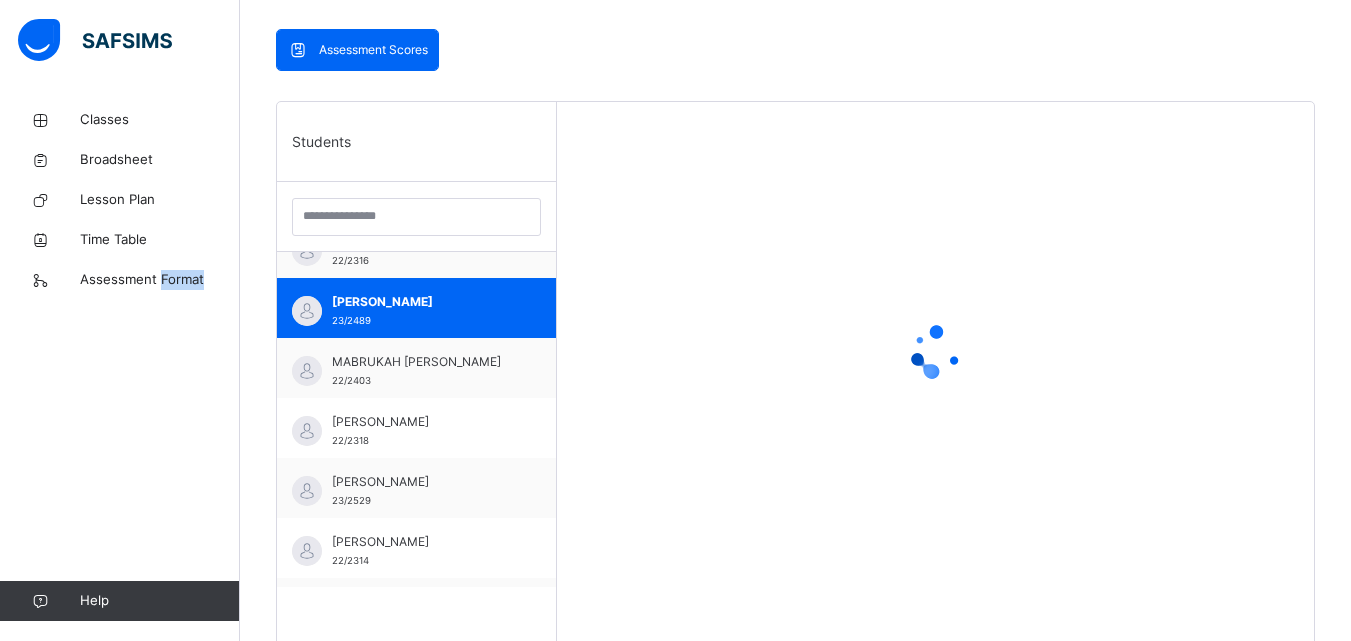 scroll, scrollTop: 471, scrollLeft: 0, axis: vertical 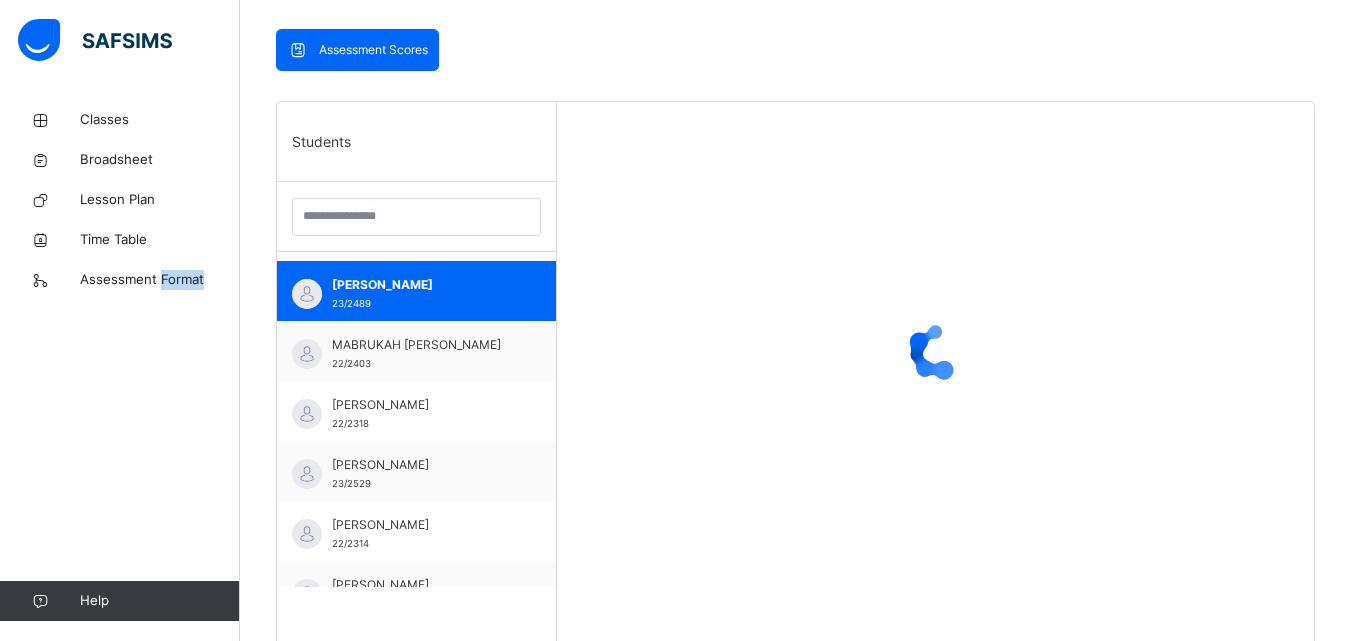 click on "Classes Broadsheet Lesson Plan Time Table Assessment Format   Help" at bounding box center (120, 360) 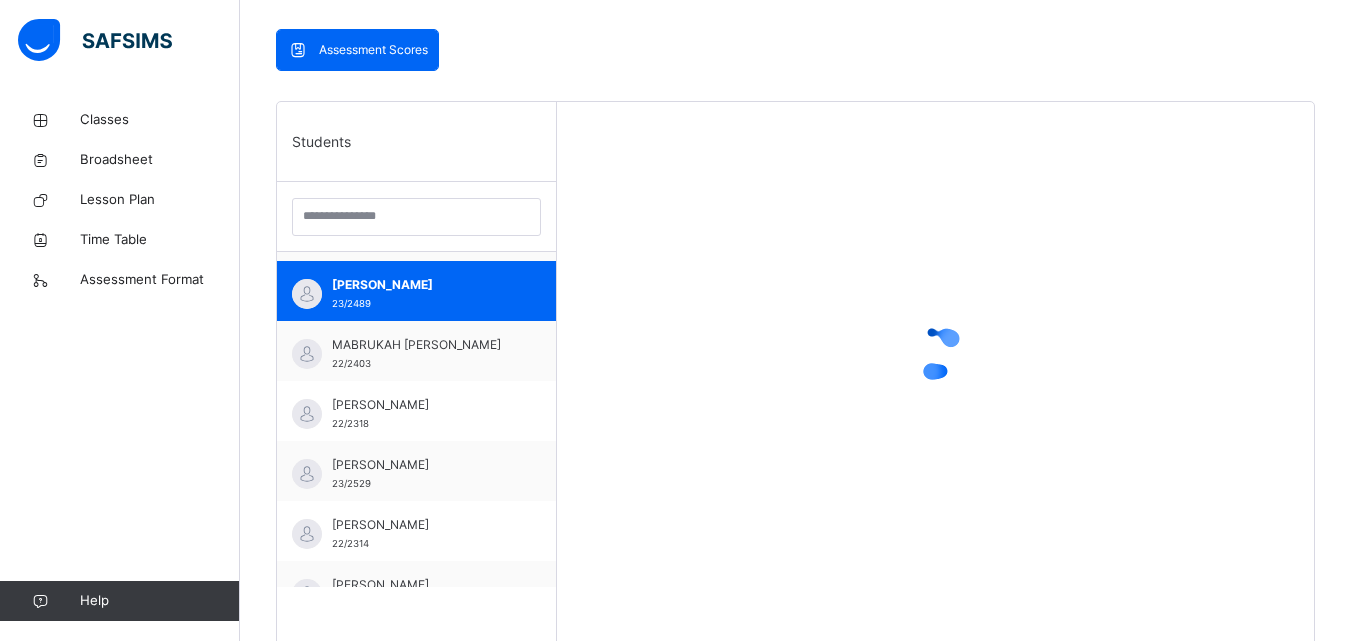 click on "Classes Broadsheet Lesson Plan Time Table Assessment Format   Help" at bounding box center (120, 360) 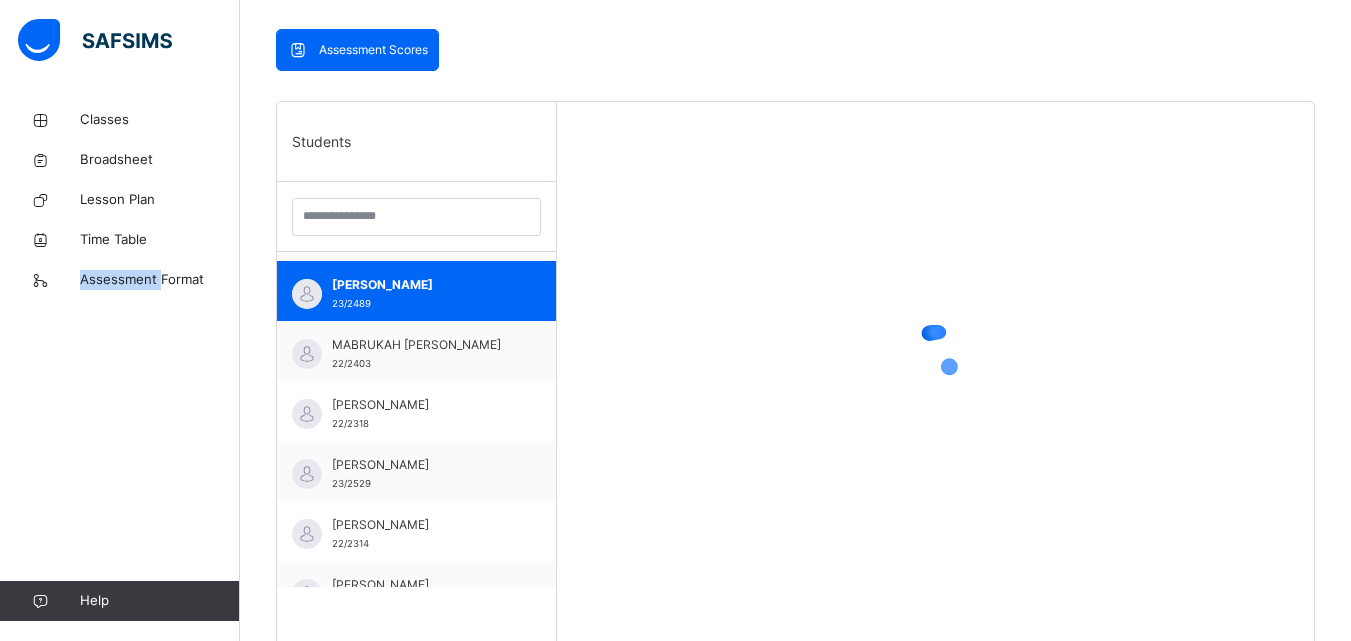 click on "Classes Broadsheet Lesson Plan Time Table Assessment Format   Help" at bounding box center [120, 360] 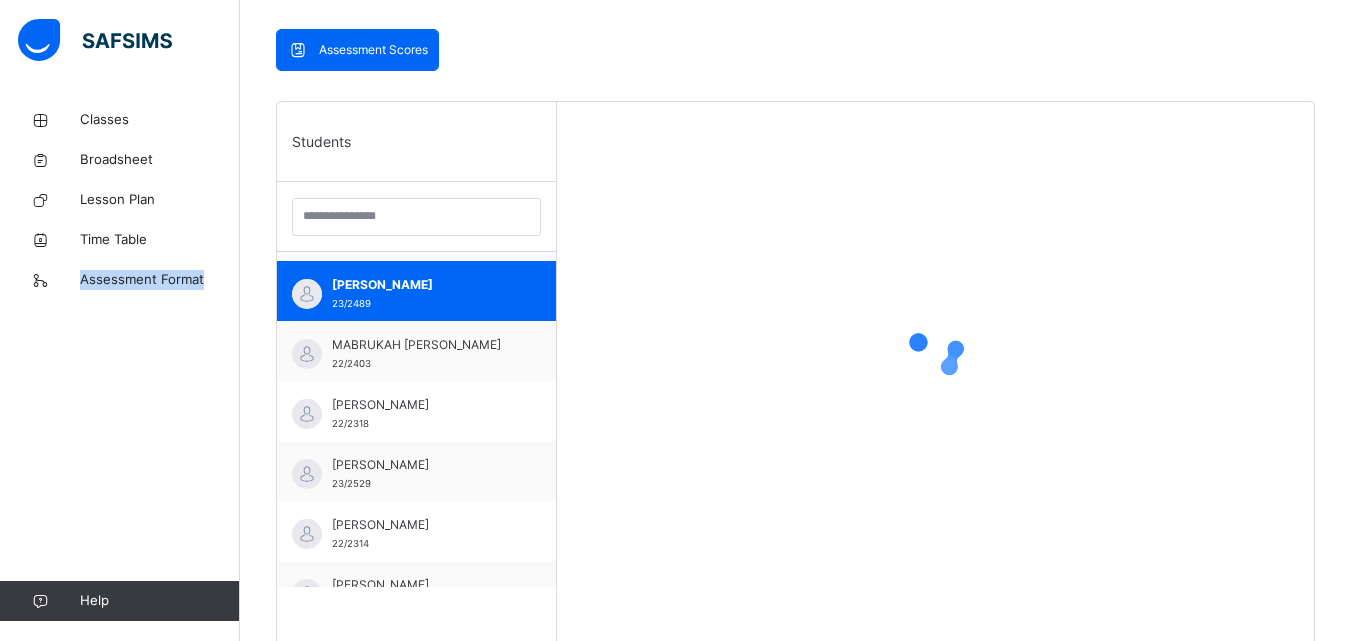 click on "Classes Broadsheet Lesson Plan Time Table Assessment Format   Help" at bounding box center (120, 360) 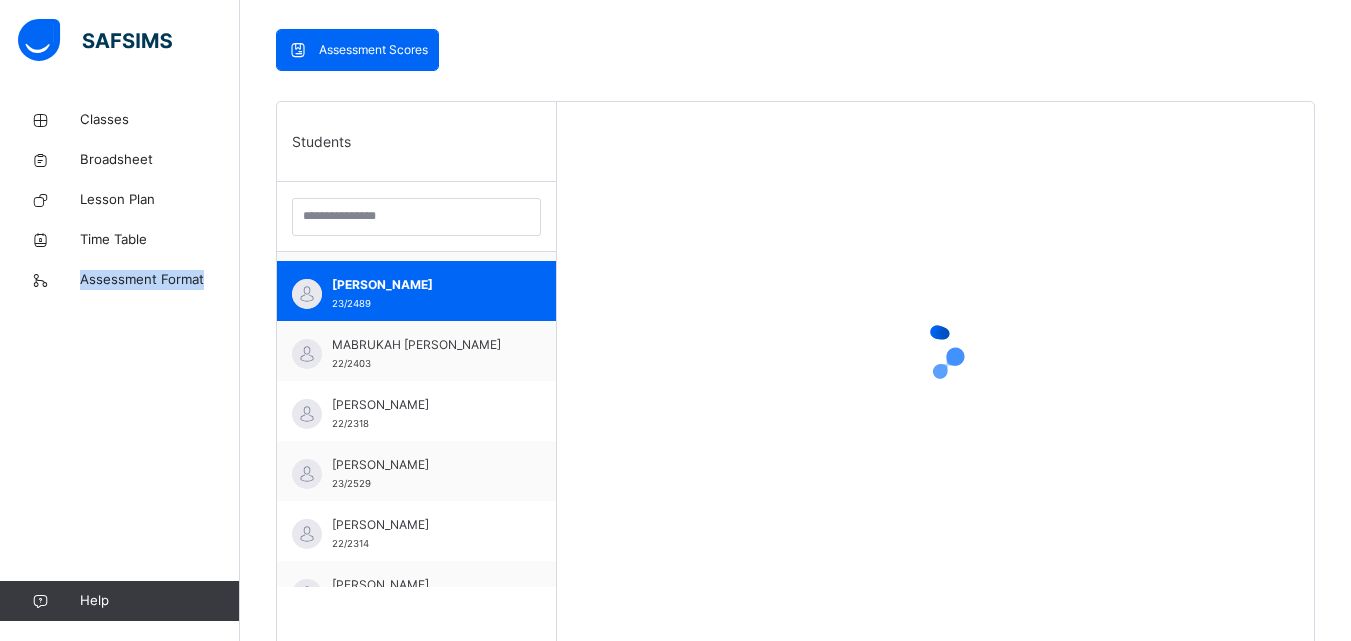 click on "Classes Broadsheet Lesson Plan Time Table Assessment Format   Help" at bounding box center (120, 360) 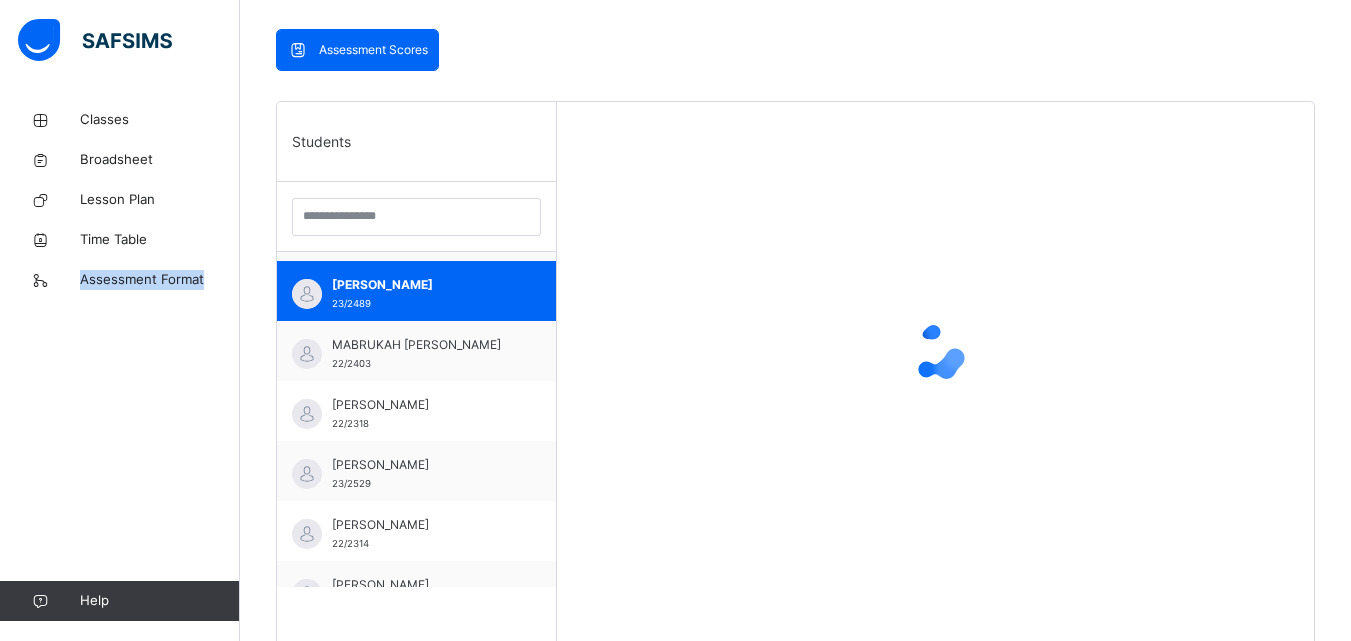 click on "Classes Broadsheet Lesson Plan Time Table Assessment Format   Help" at bounding box center [120, 360] 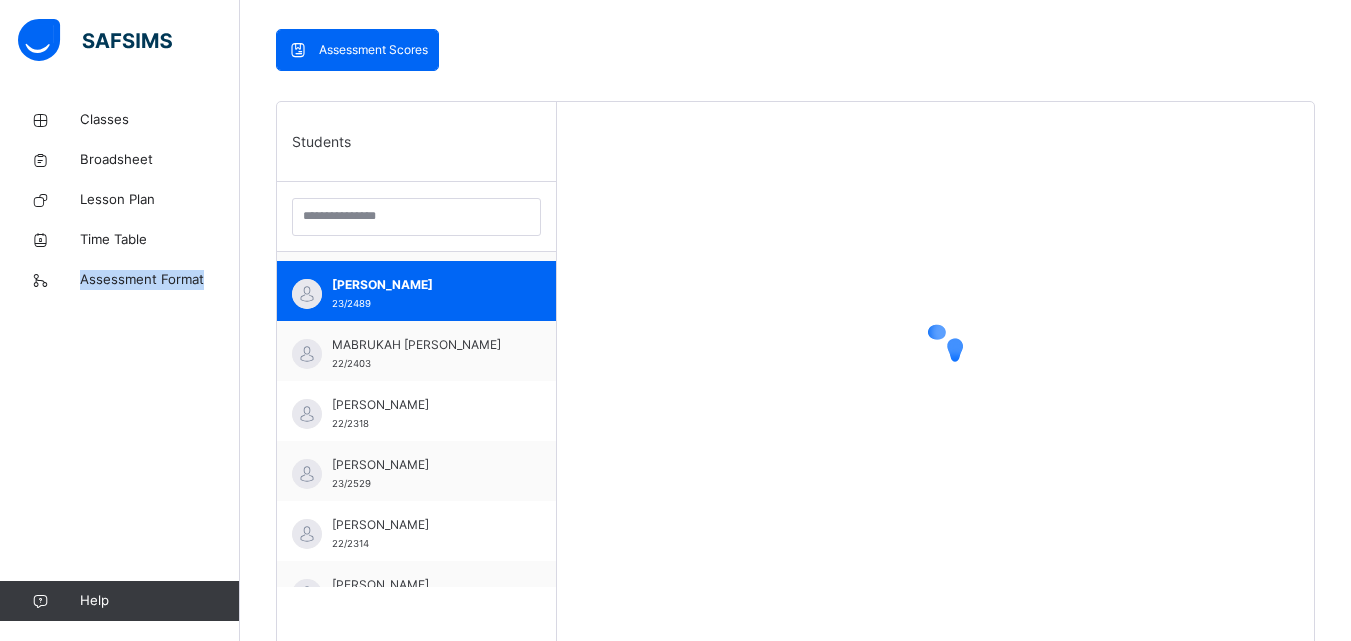 click on "Classes Broadsheet Lesson Plan Time Table Assessment Format   Help" at bounding box center [120, 360] 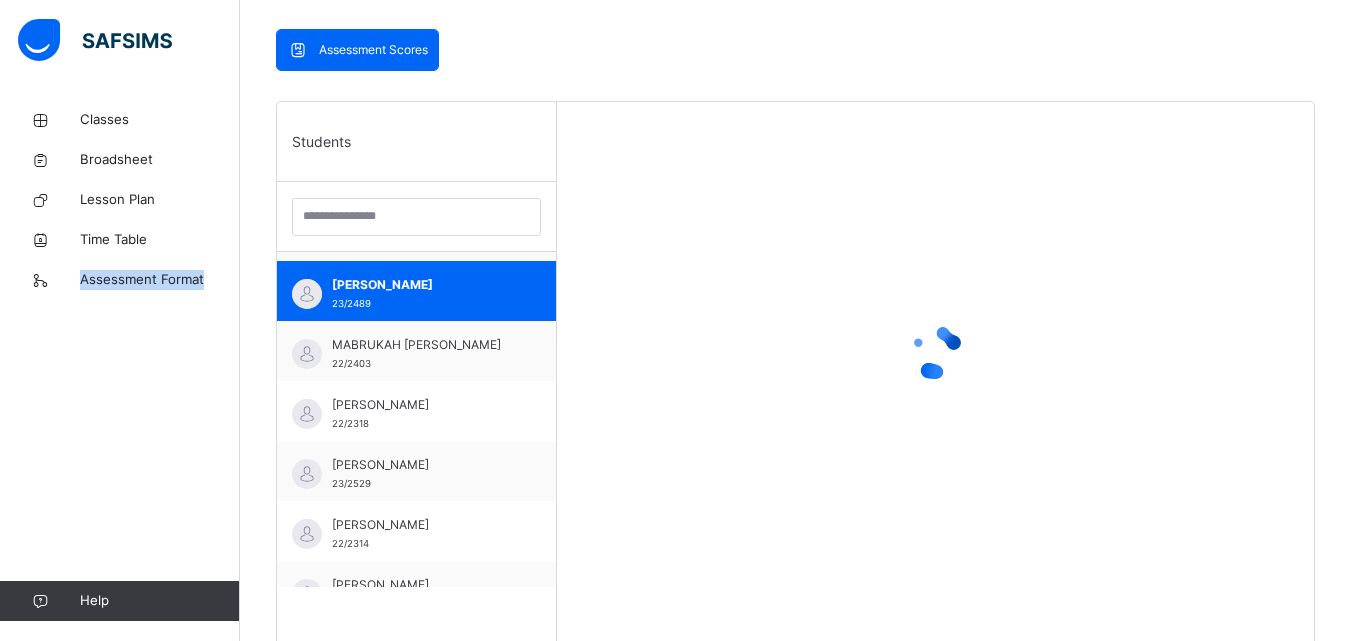 click on "Classes Broadsheet Lesson Plan Time Table Assessment Format   Help" at bounding box center [120, 360] 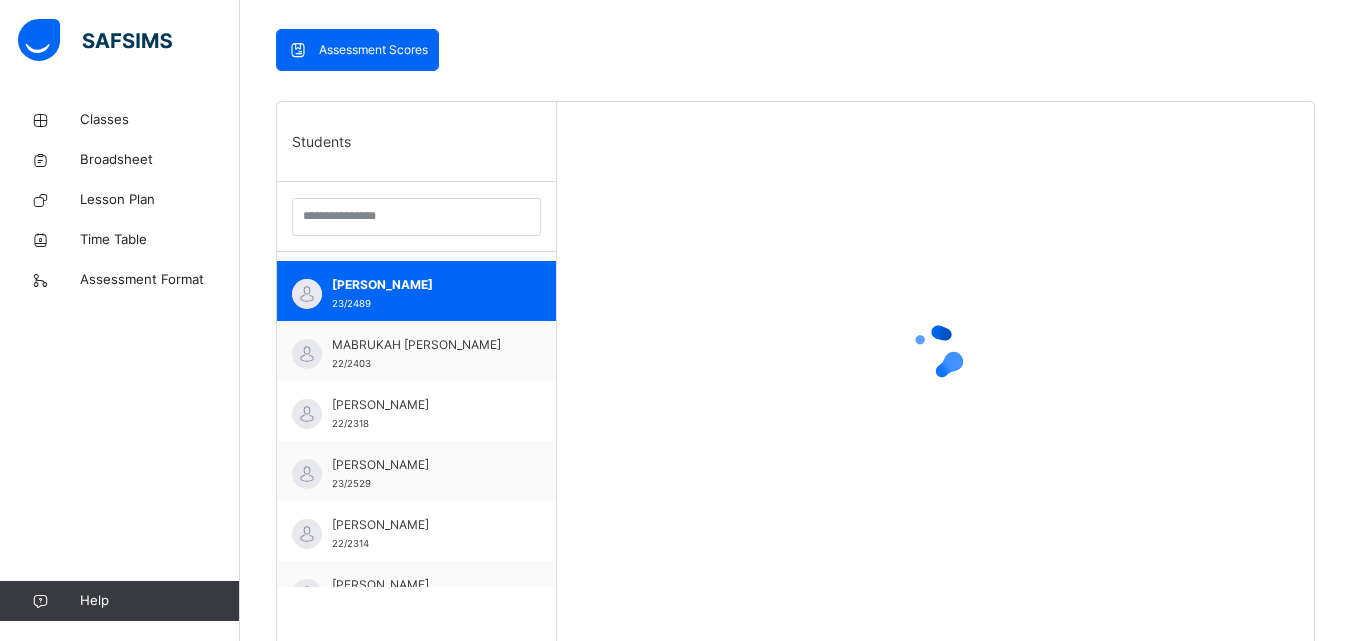 click on "Classes Broadsheet Lesson Plan Time Table Assessment Format   Help" at bounding box center (120, 360) 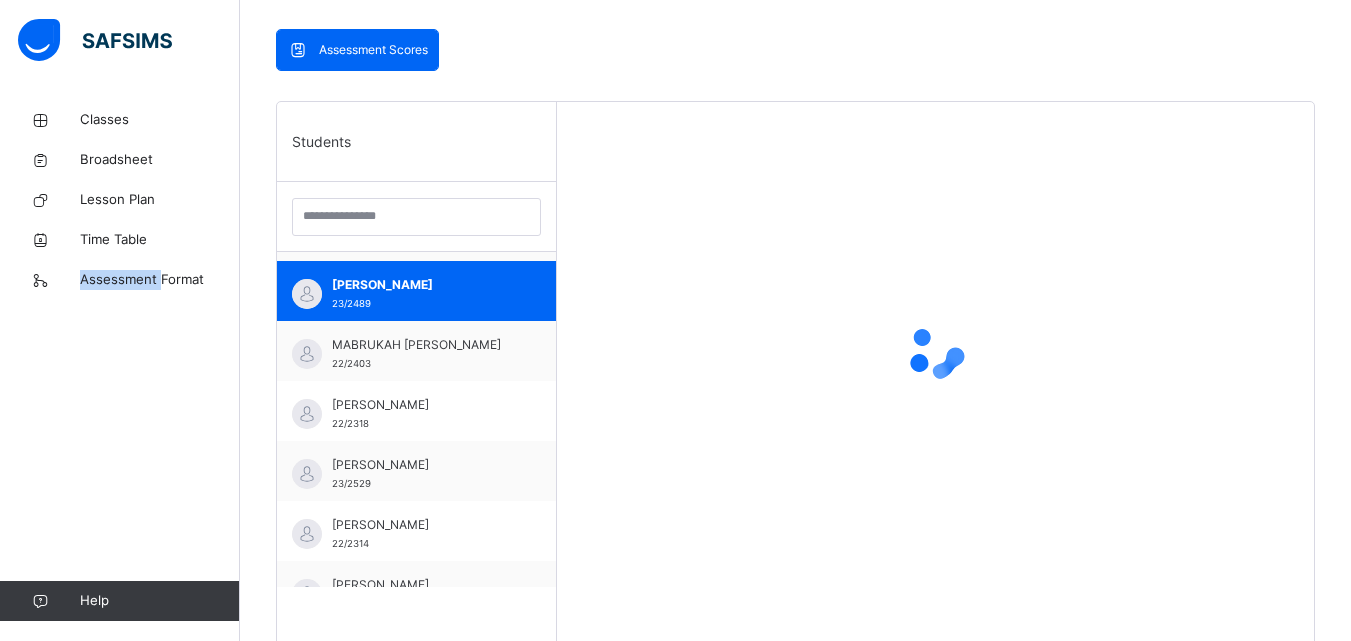 click on "Classes Broadsheet Lesson Plan Time Table Assessment Format   Help" at bounding box center [120, 360] 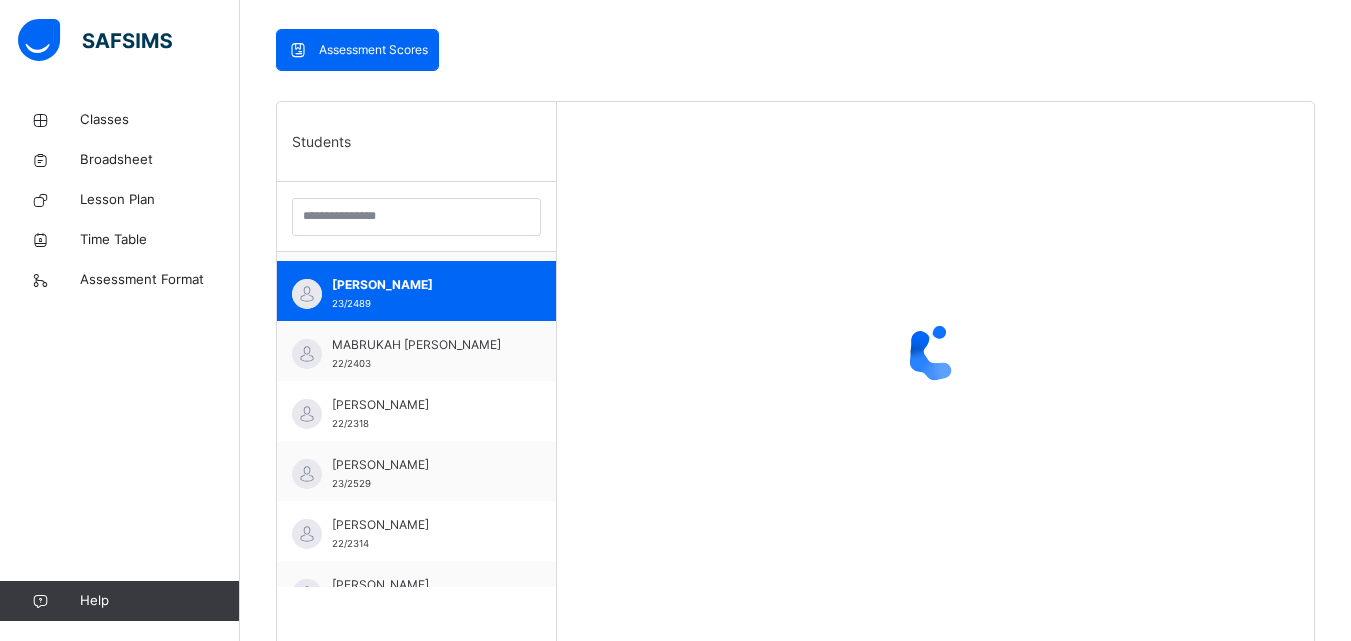 click on "Classes Broadsheet Lesson Plan Time Table Assessment Format   Help" at bounding box center (120, 360) 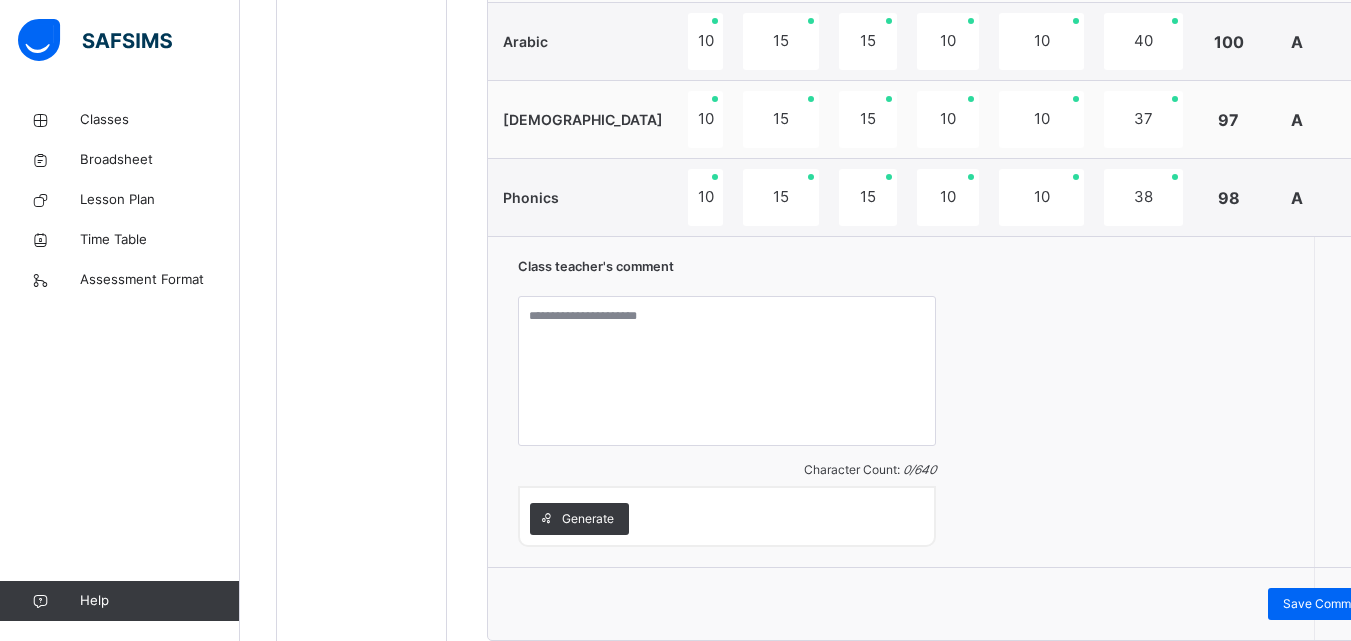 scroll, scrollTop: 1417, scrollLeft: 0, axis: vertical 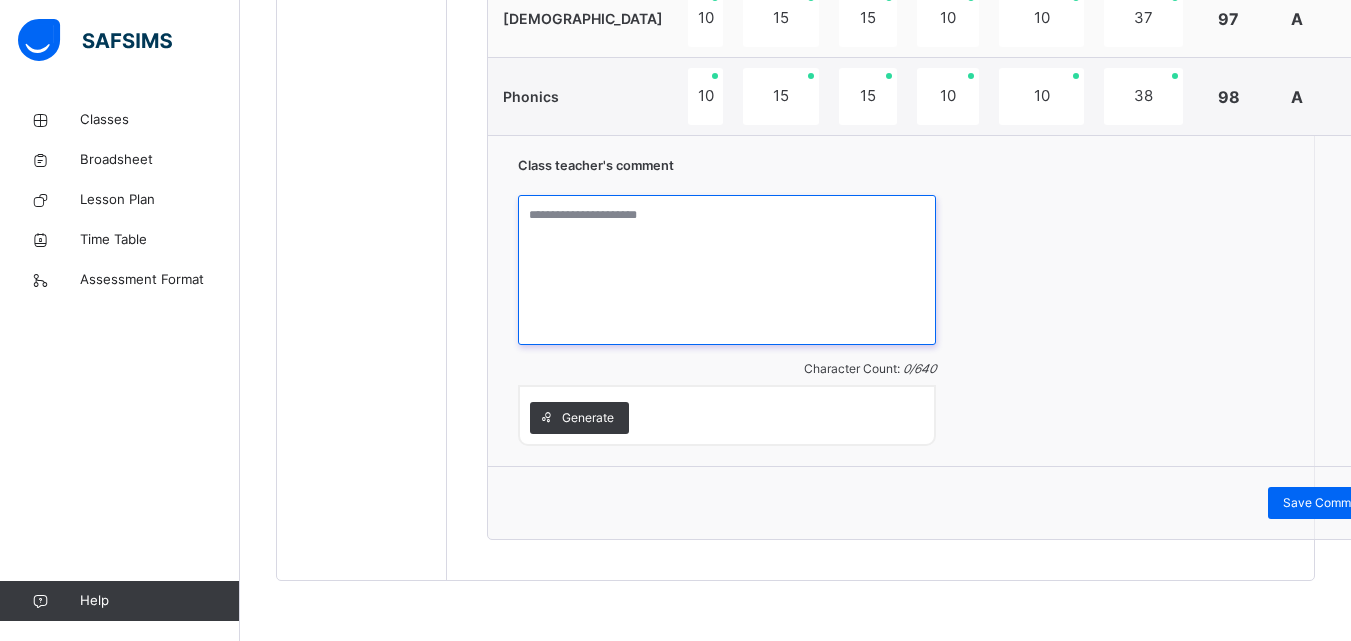 click at bounding box center [727, 270] 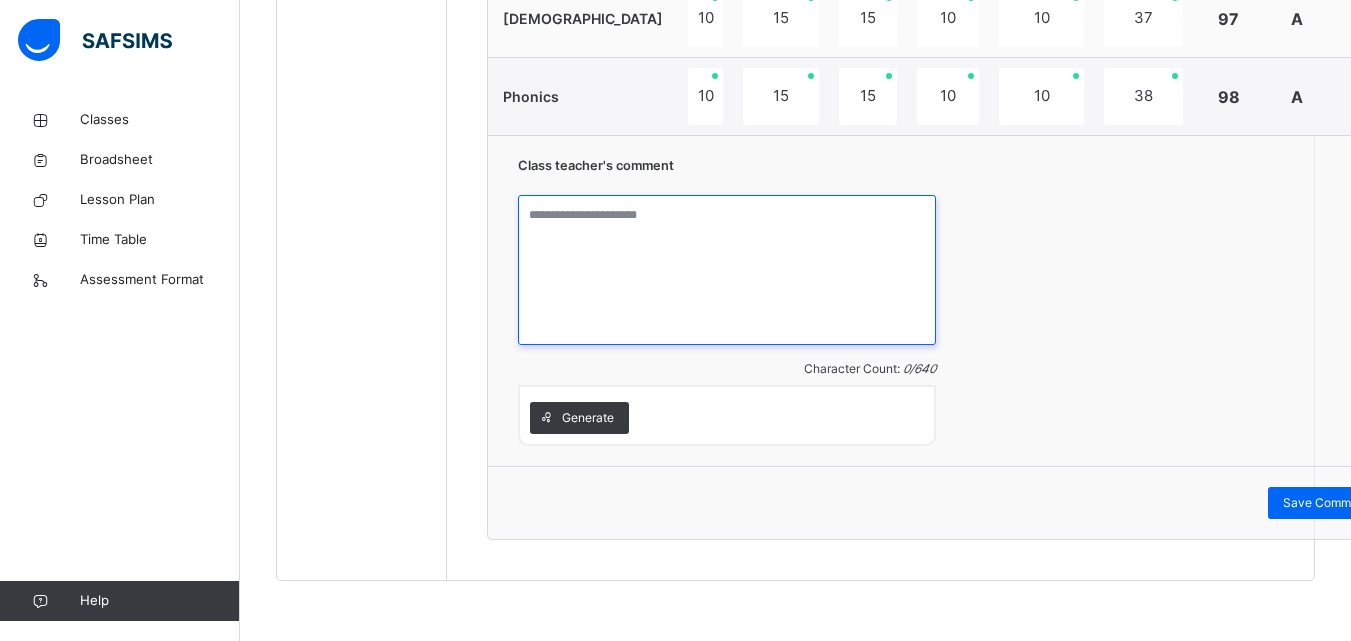 click at bounding box center (727, 270) 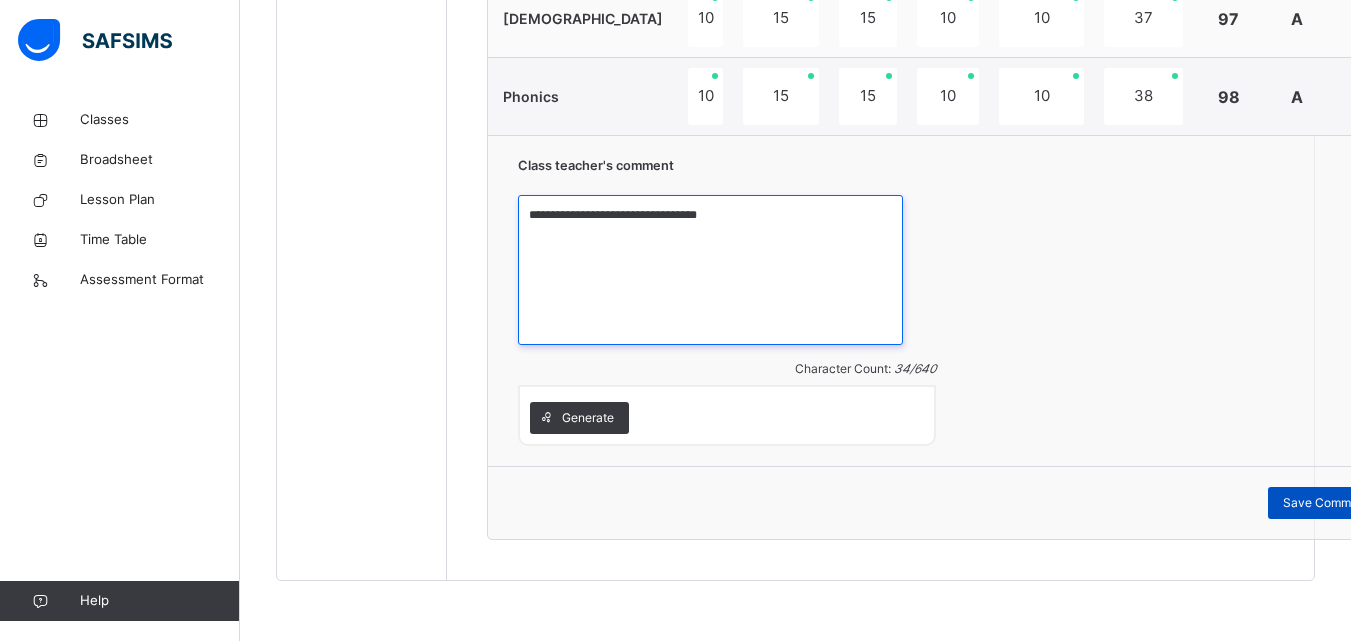 type on "**********" 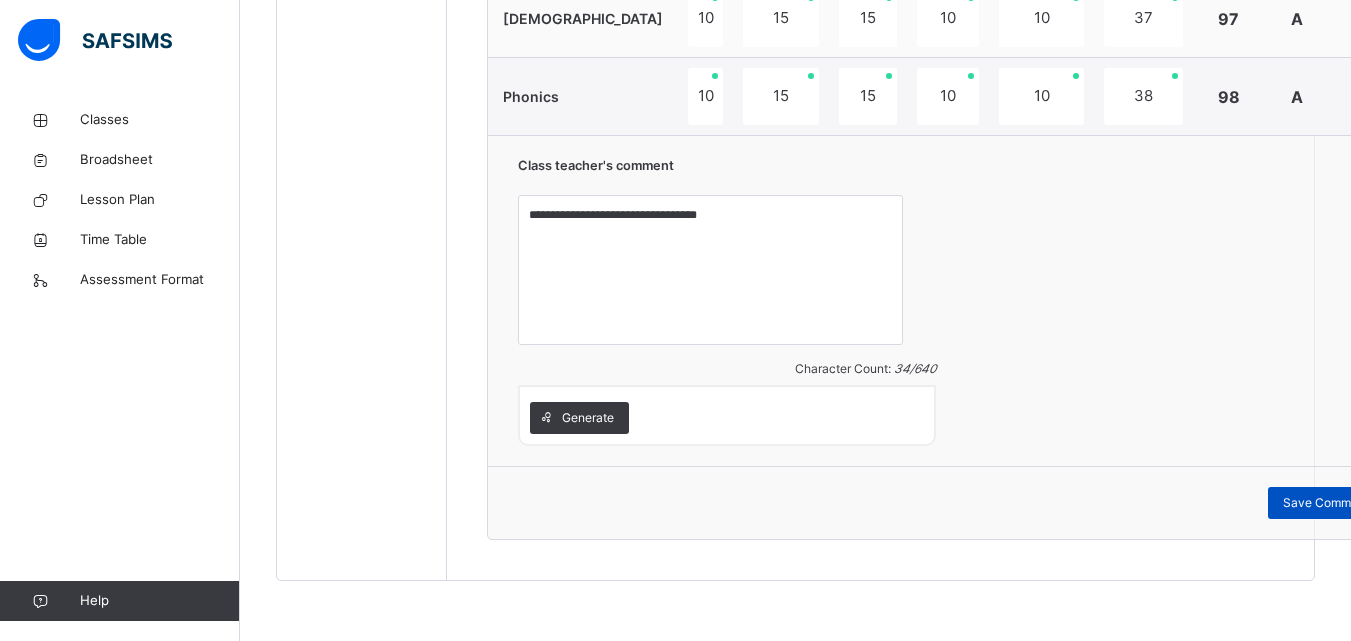 click on "Save Comment" at bounding box center (1326, 503) 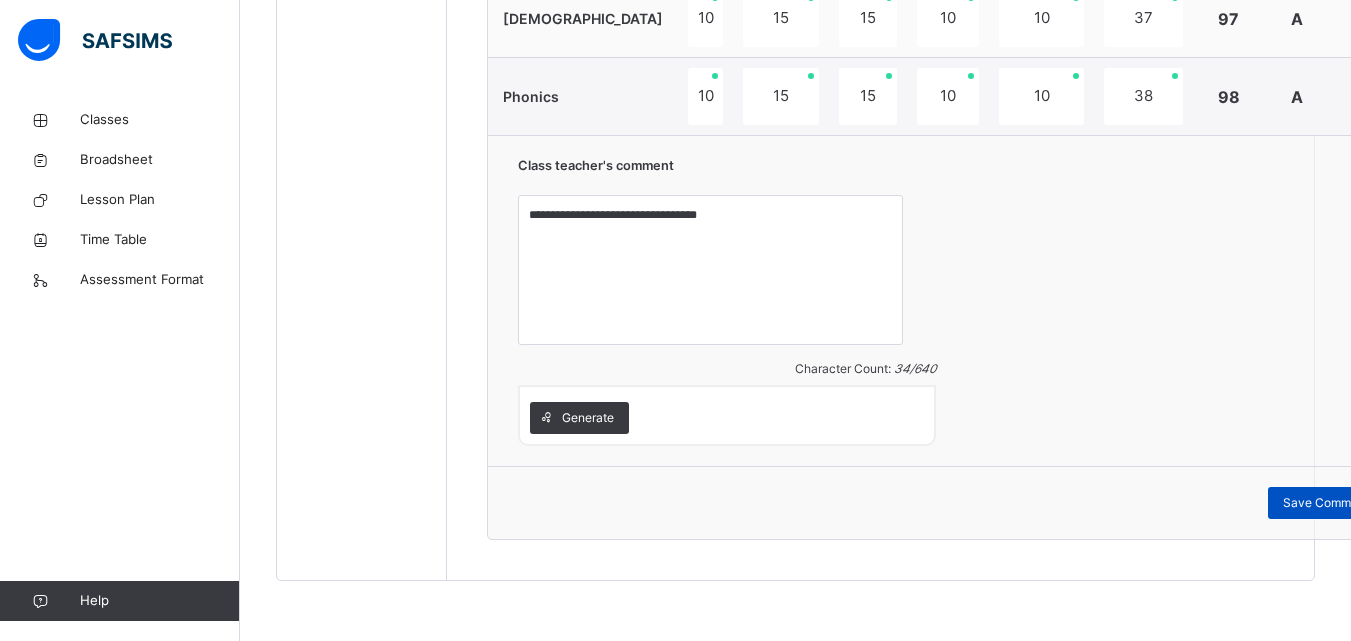 click on "Save Comment" at bounding box center (1326, 503) 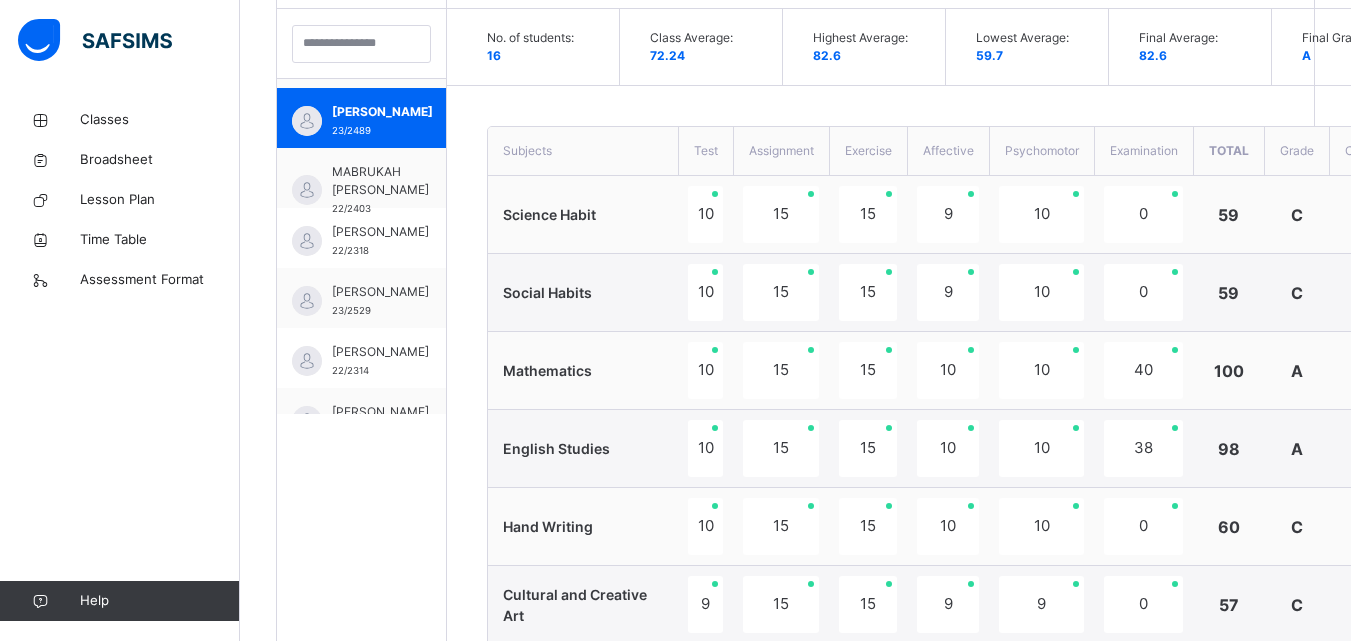 scroll, scrollTop: 577, scrollLeft: 0, axis: vertical 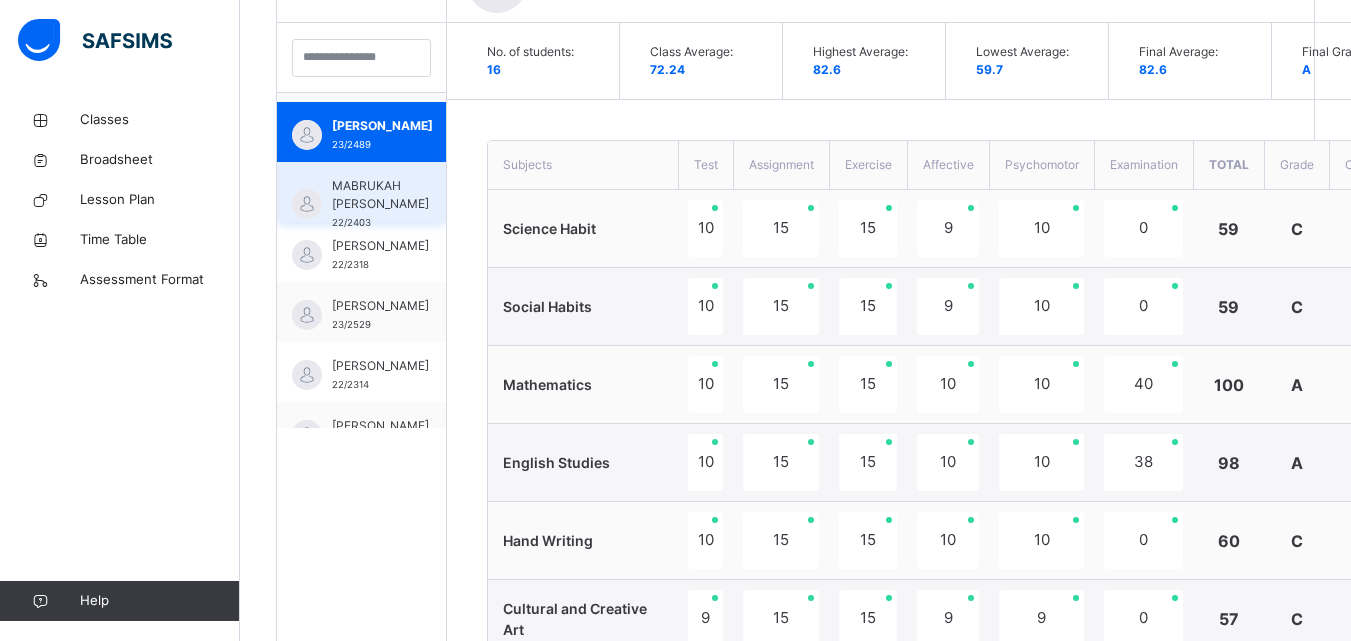 click on "MABRUKAH [PERSON_NAME]" at bounding box center [380, 195] 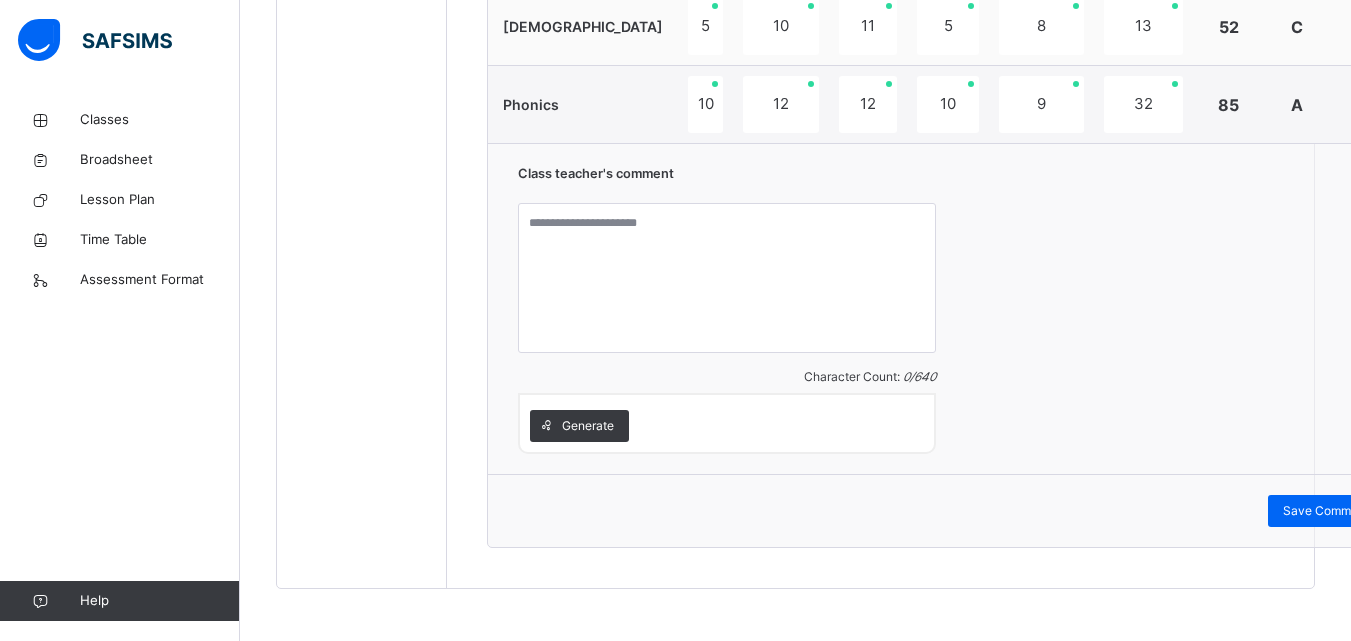 scroll, scrollTop: 1417, scrollLeft: 0, axis: vertical 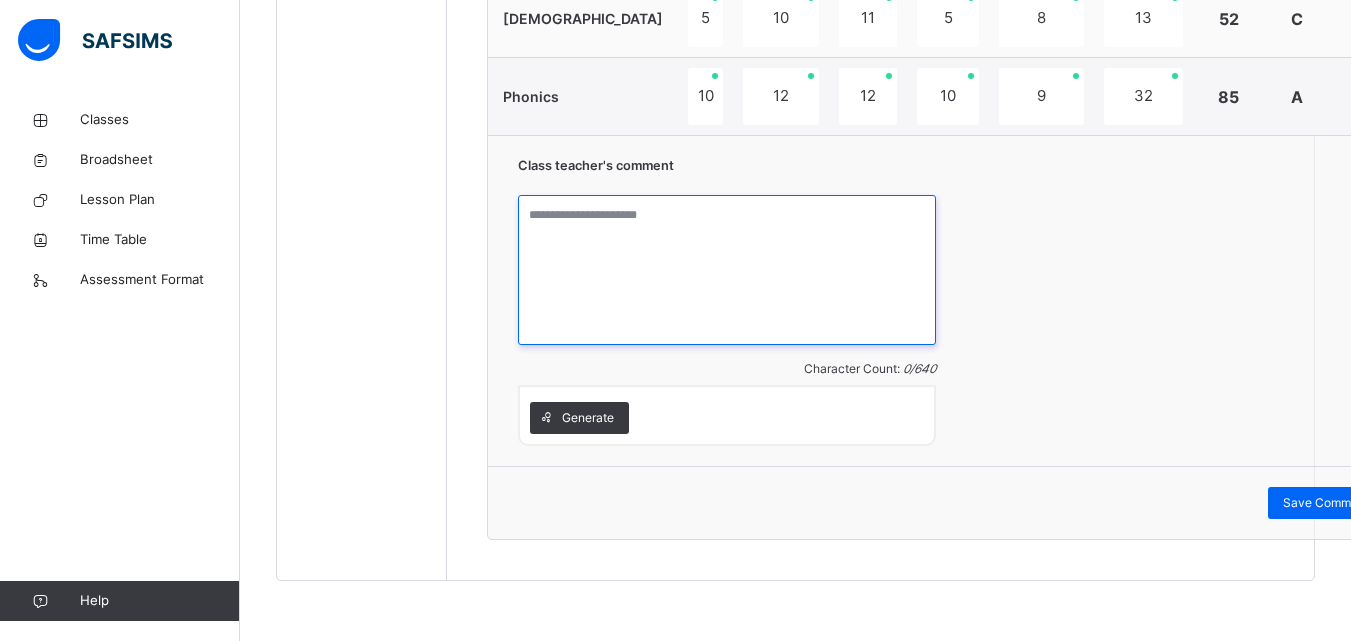 click at bounding box center [727, 270] 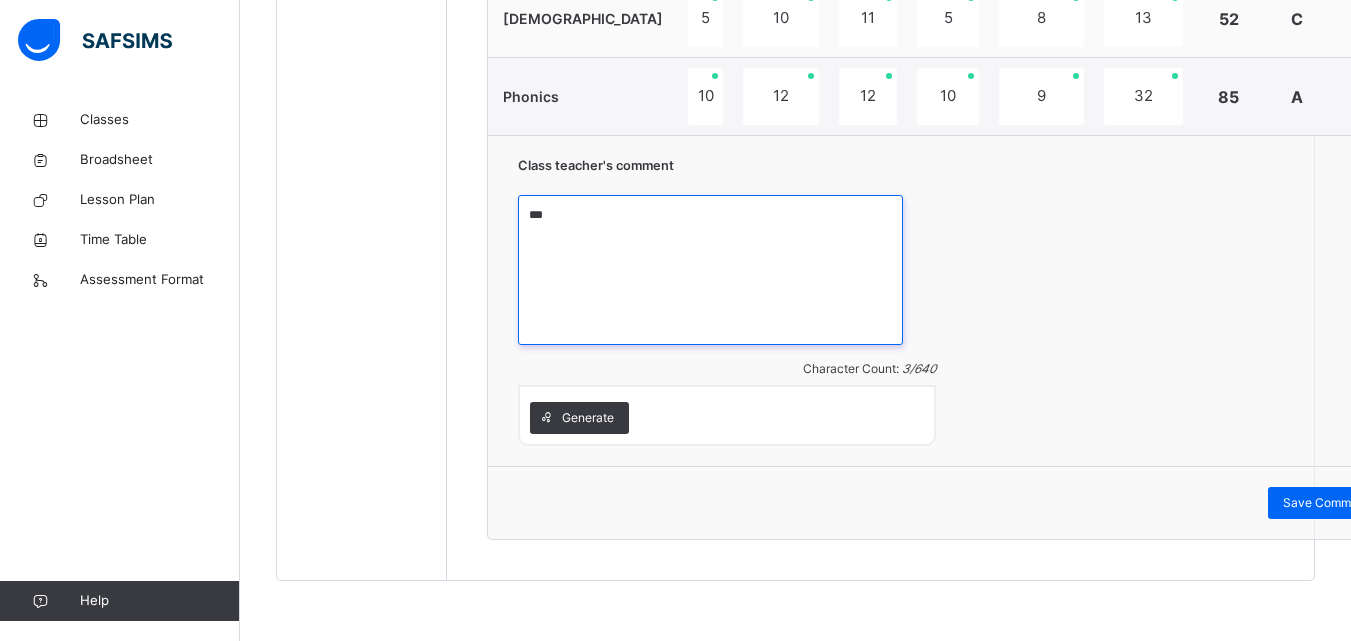 click on "***" at bounding box center [710, 270] 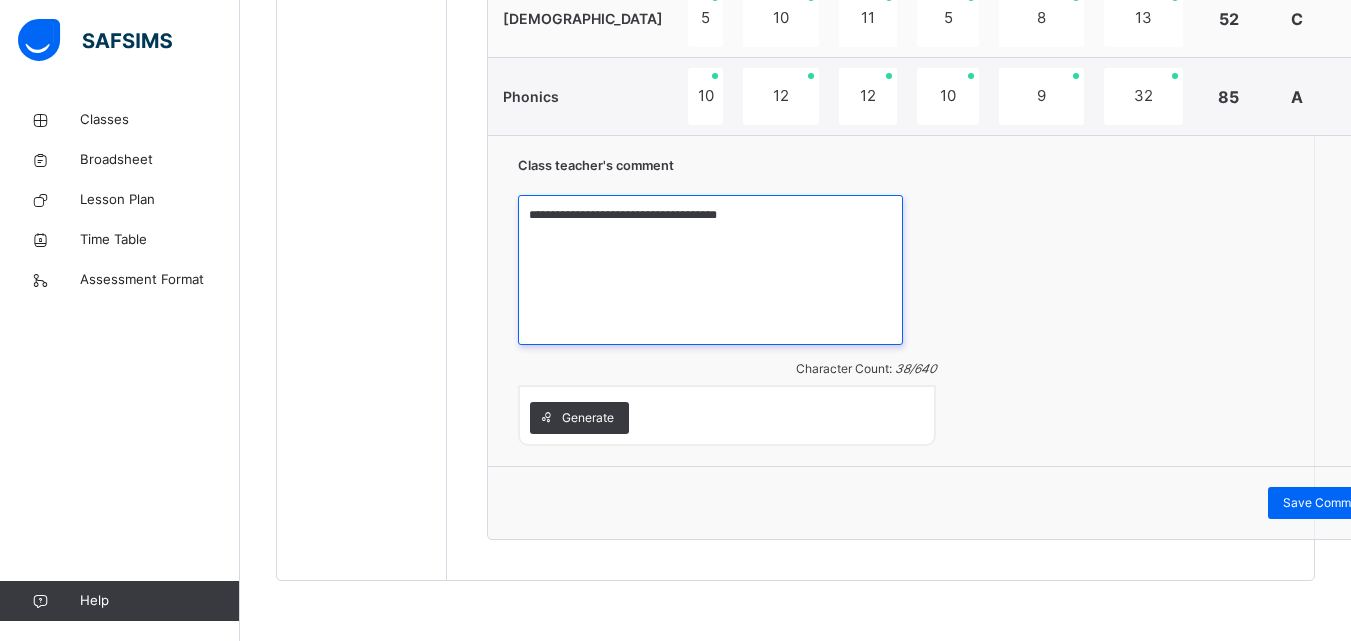 click on "**********" at bounding box center [710, 270] 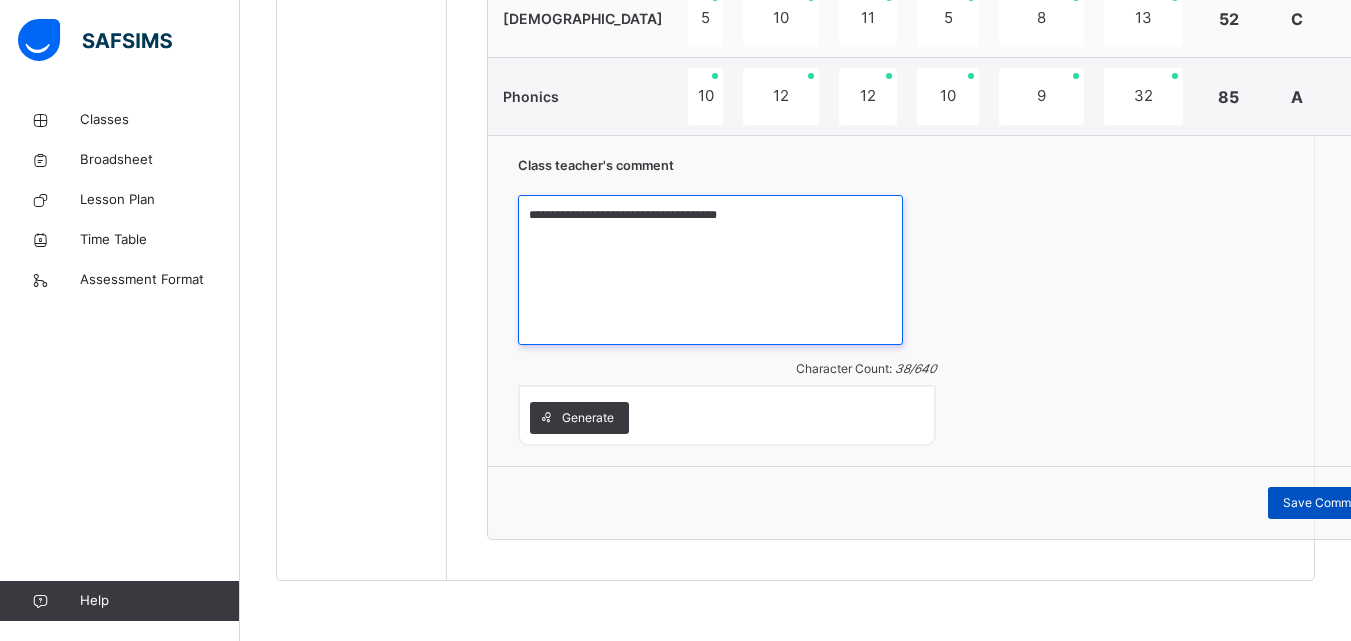 type on "**********" 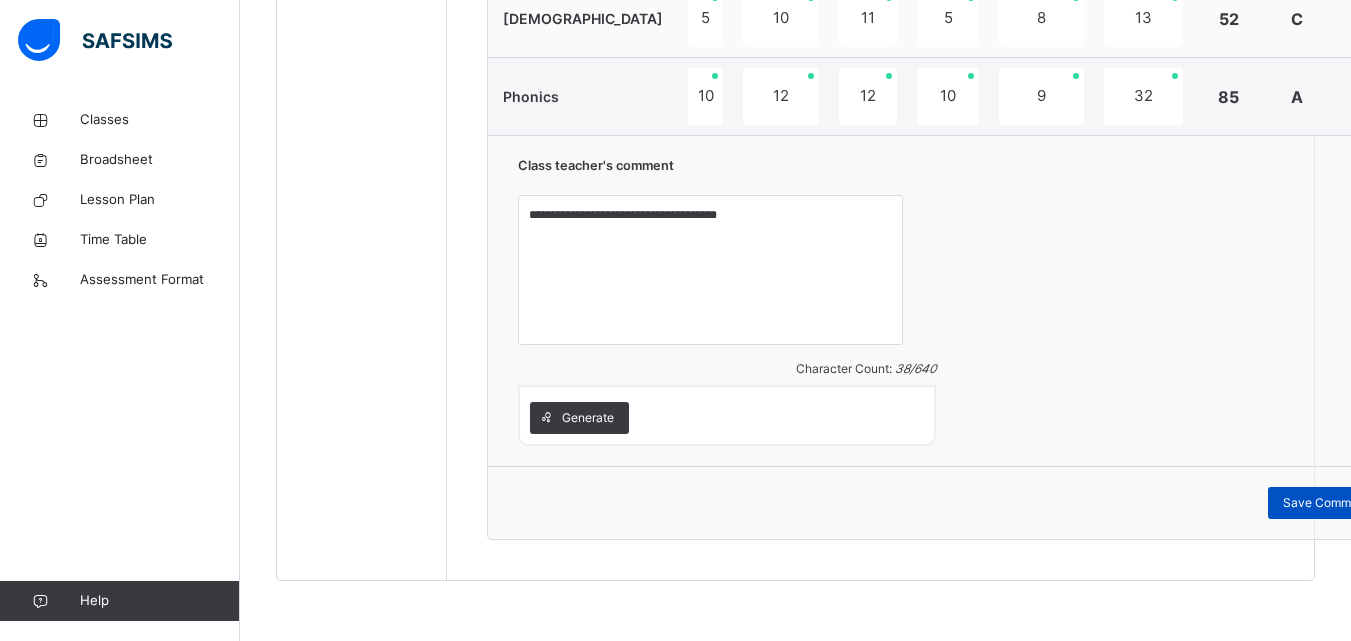 click on "Save Comment" at bounding box center [1326, 503] 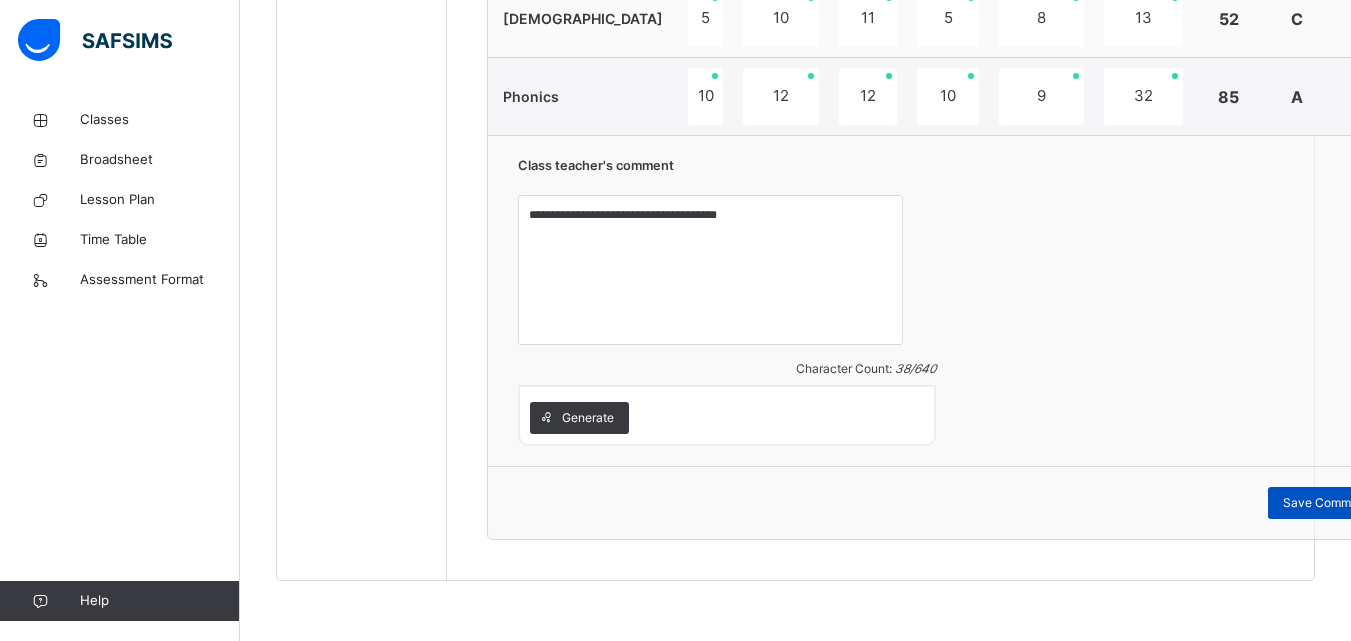 click on "Save Comment" at bounding box center (1326, 503) 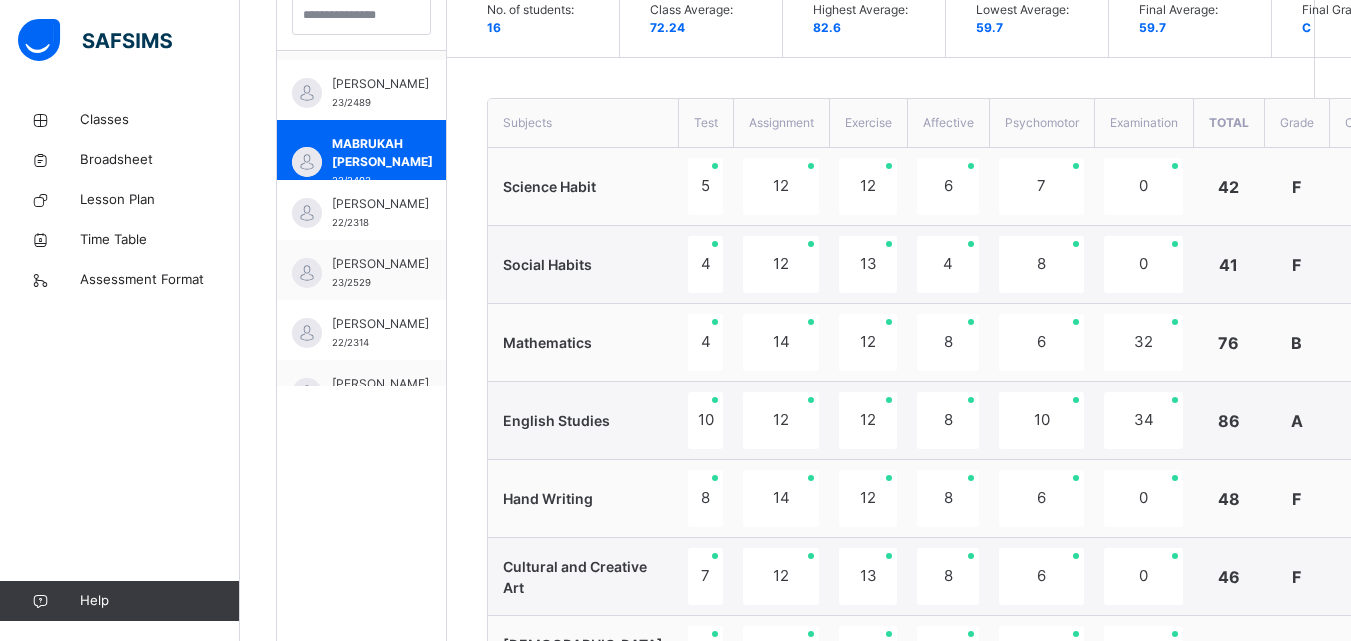 scroll, scrollTop: 617, scrollLeft: 0, axis: vertical 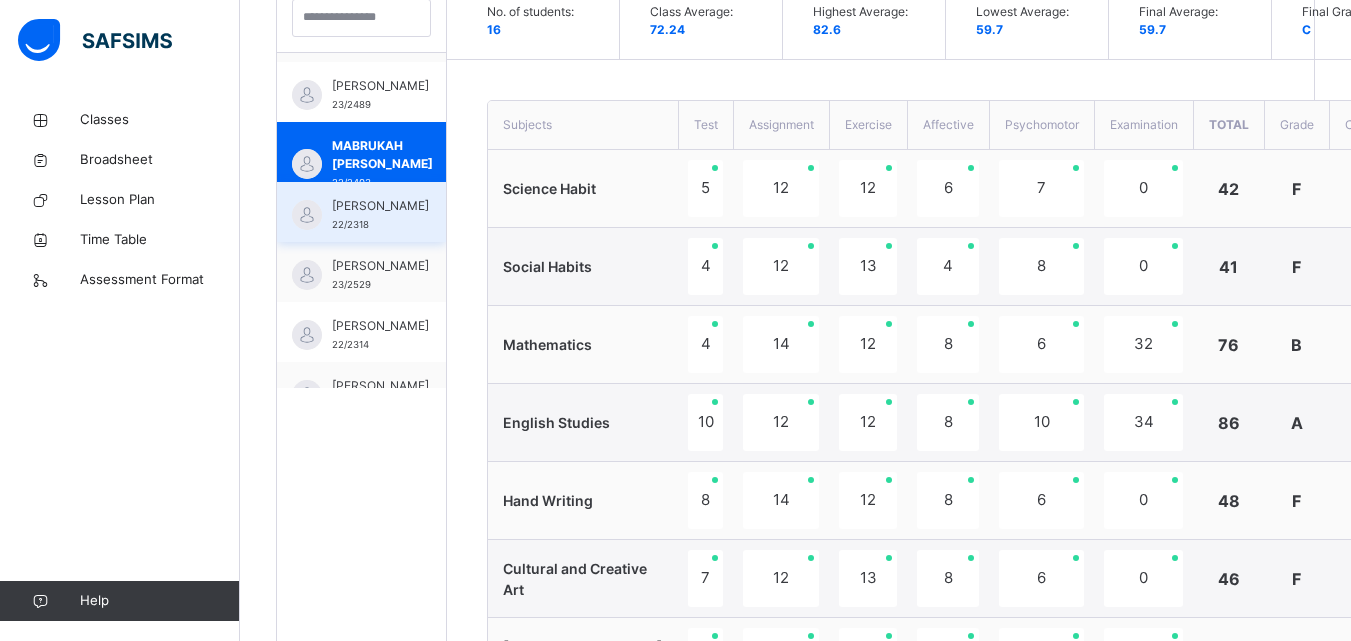 click on "[PERSON_NAME]" at bounding box center (380, 206) 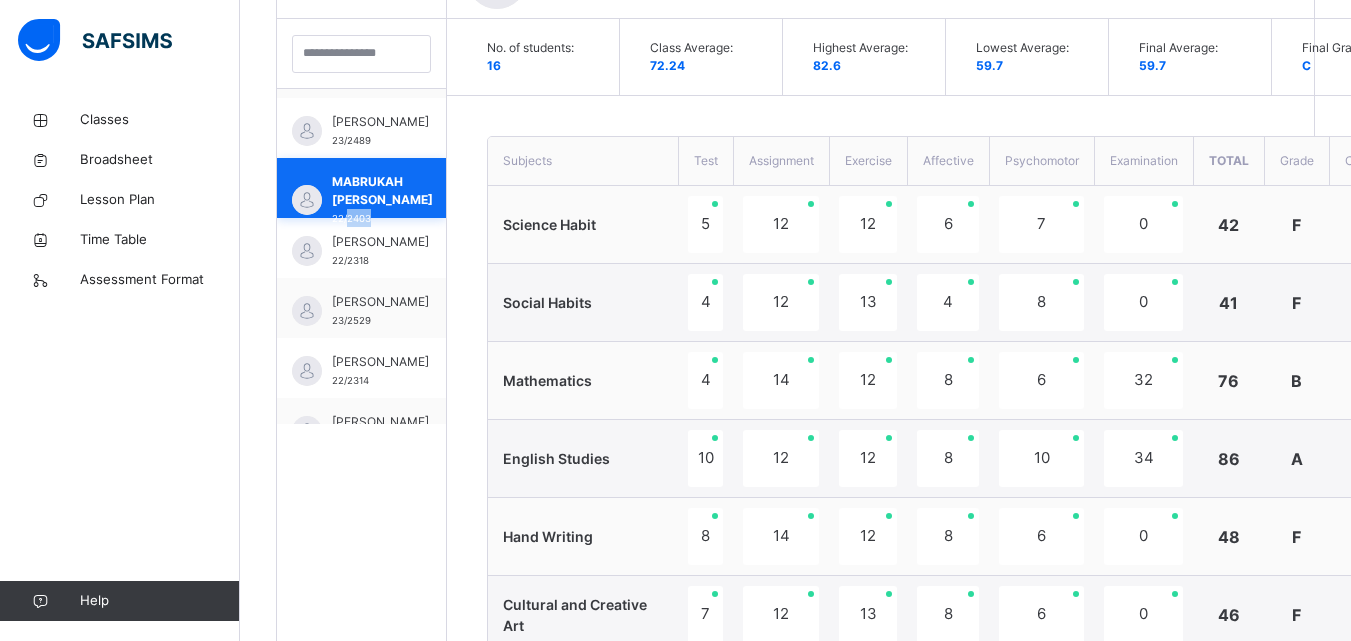 scroll, scrollTop: 617, scrollLeft: 0, axis: vertical 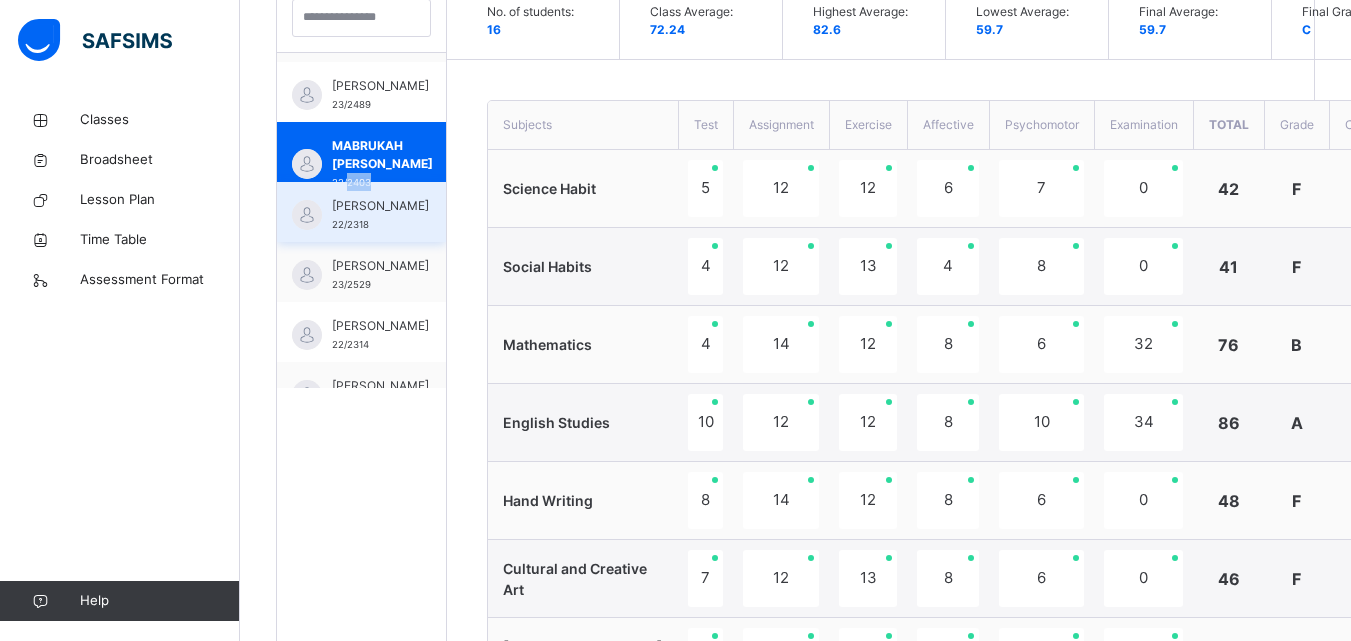 click on "[PERSON_NAME]" at bounding box center [380, 206] 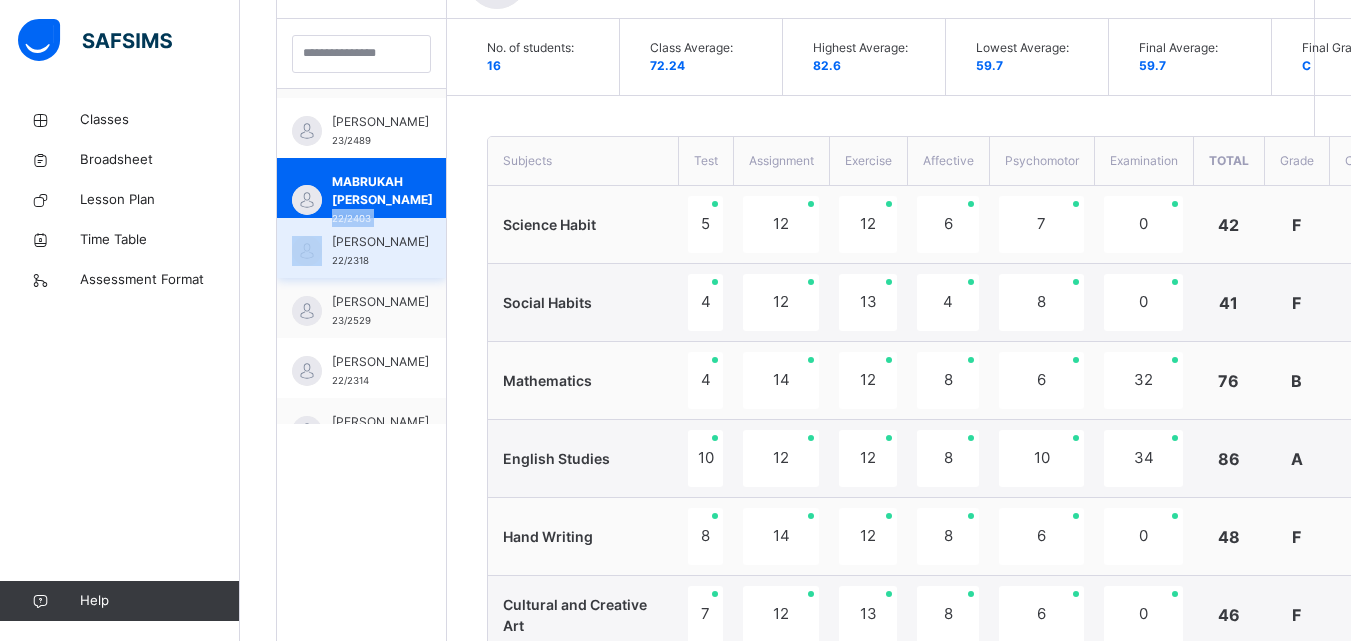 scroll, scrollTop: 617, scrollLeft: 0, axis: vertical 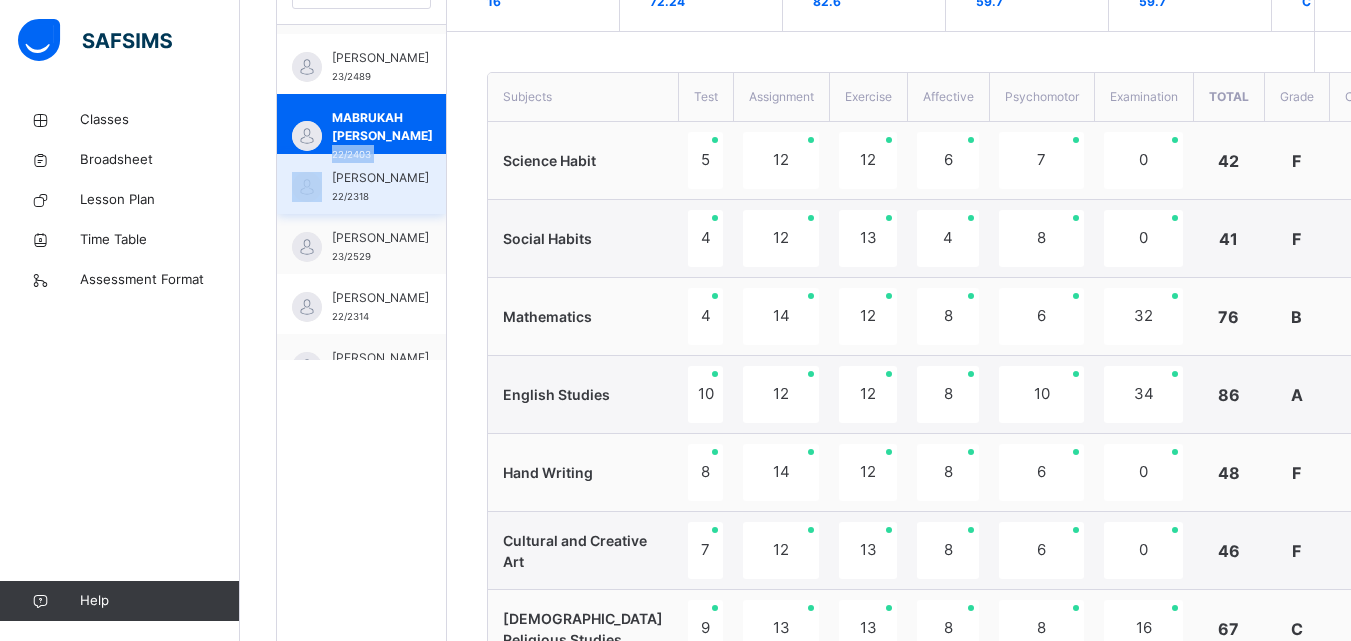 click on "[PERSON_NAME]" at bounding box center (380, 178) 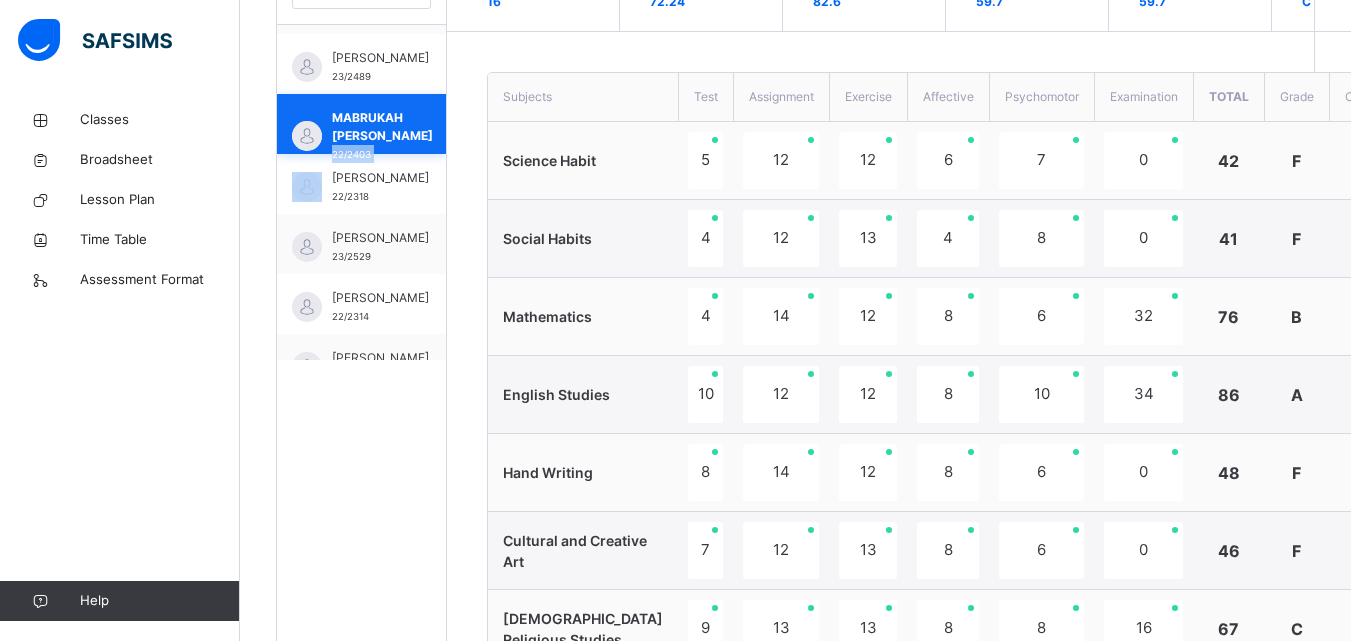 click on "MABRUKAH [PERSON_NAME]" at bounding box center [382, 127] 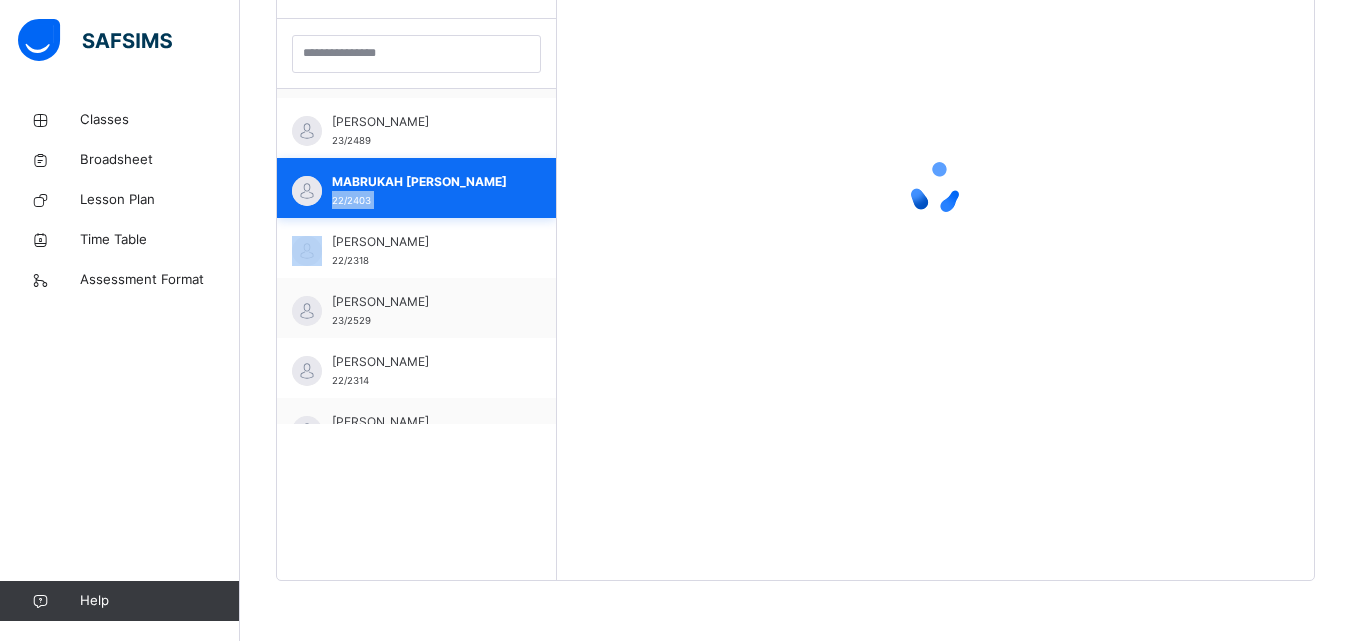 scroll, scrollTop: 581, scrollLeft: 0, axis: vertical 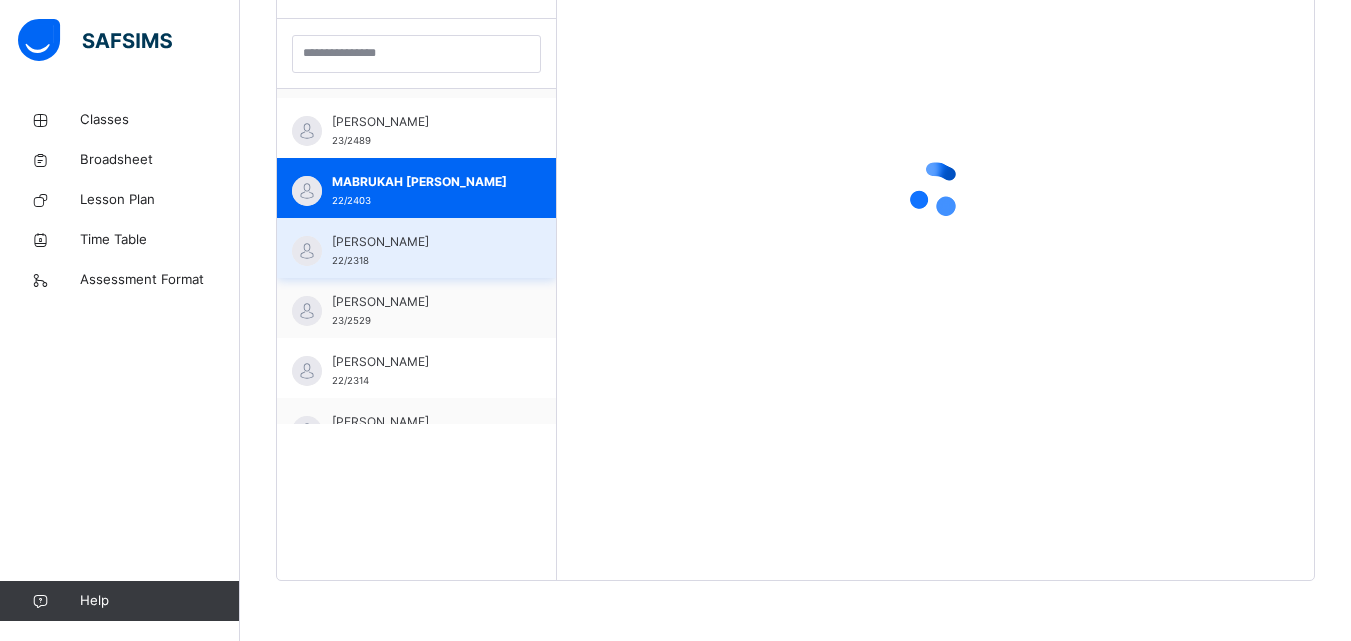 click on "[PERSON_NAME] FARUK 22/2318" at bounding box center (421, 251) 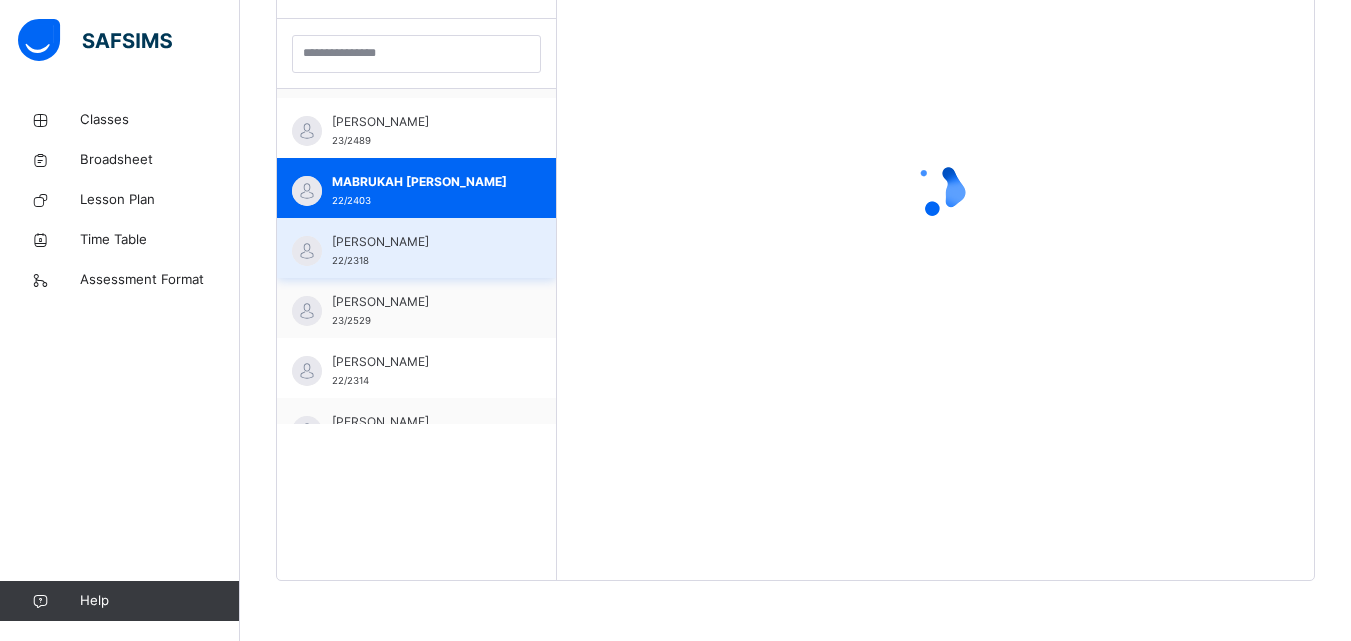 click on "[PERSON_NAME] FARUK 22/2318" at bounding box center (421, 251) 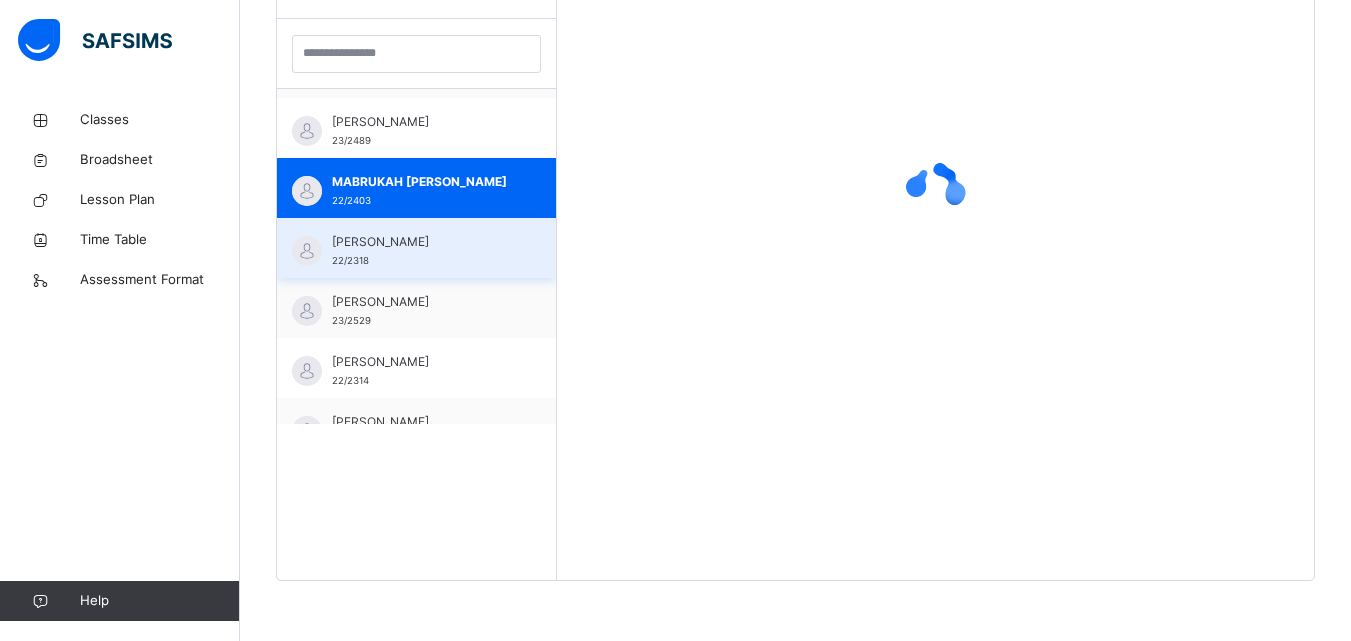 click on "[PERSON_NAME] FARUK 22/2318" at bounding box center (421, 251) 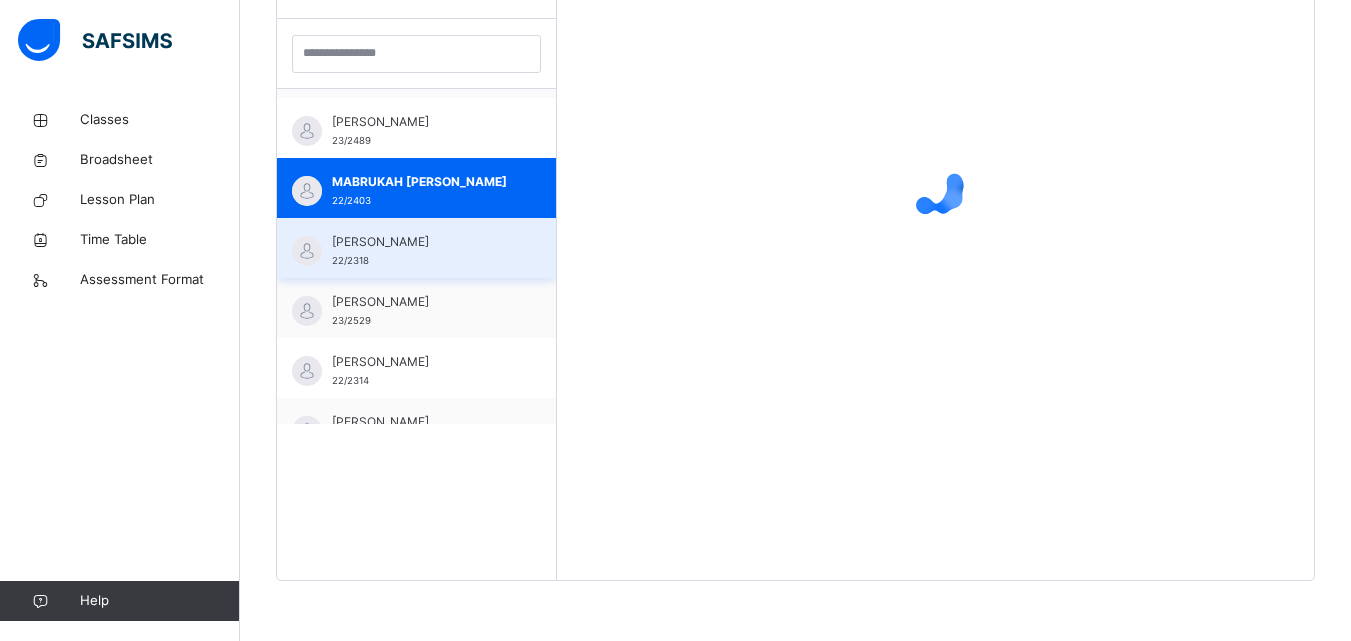 click on "[PERSON_NAME] FARUK 22/2318" at bounding box center (421, 251) 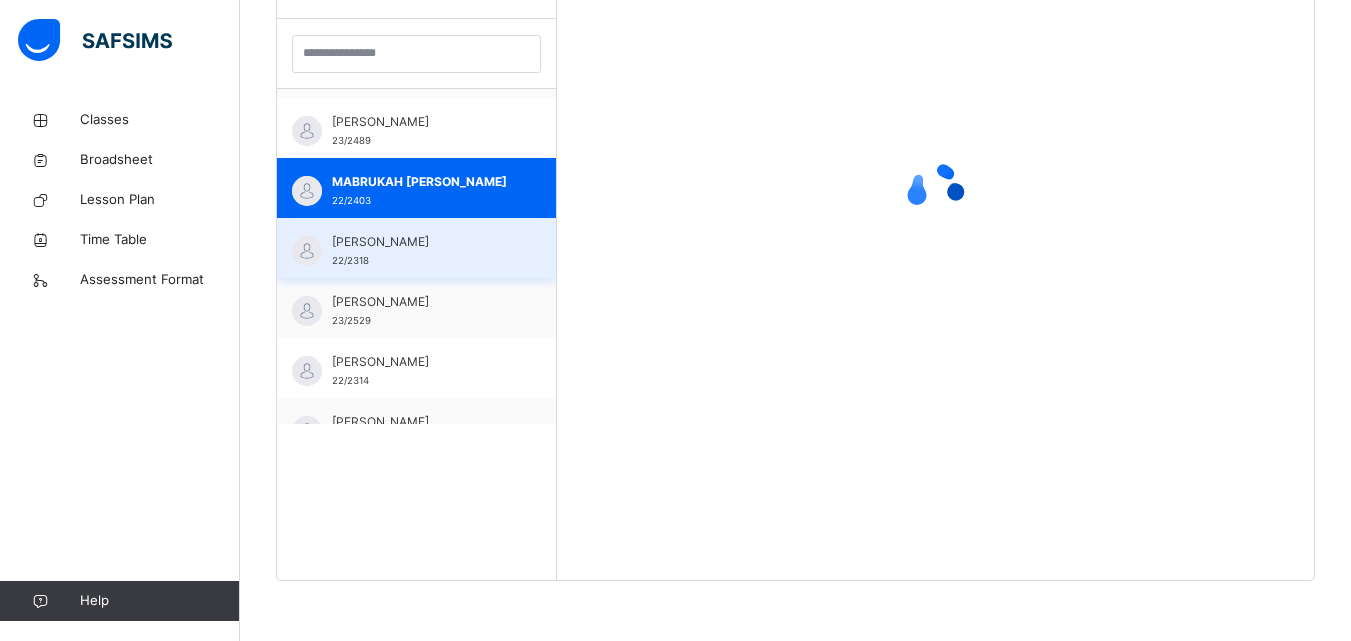 click on "[PERSON_NAME] FARUK 22/2318" at bounding box center (421, 251) 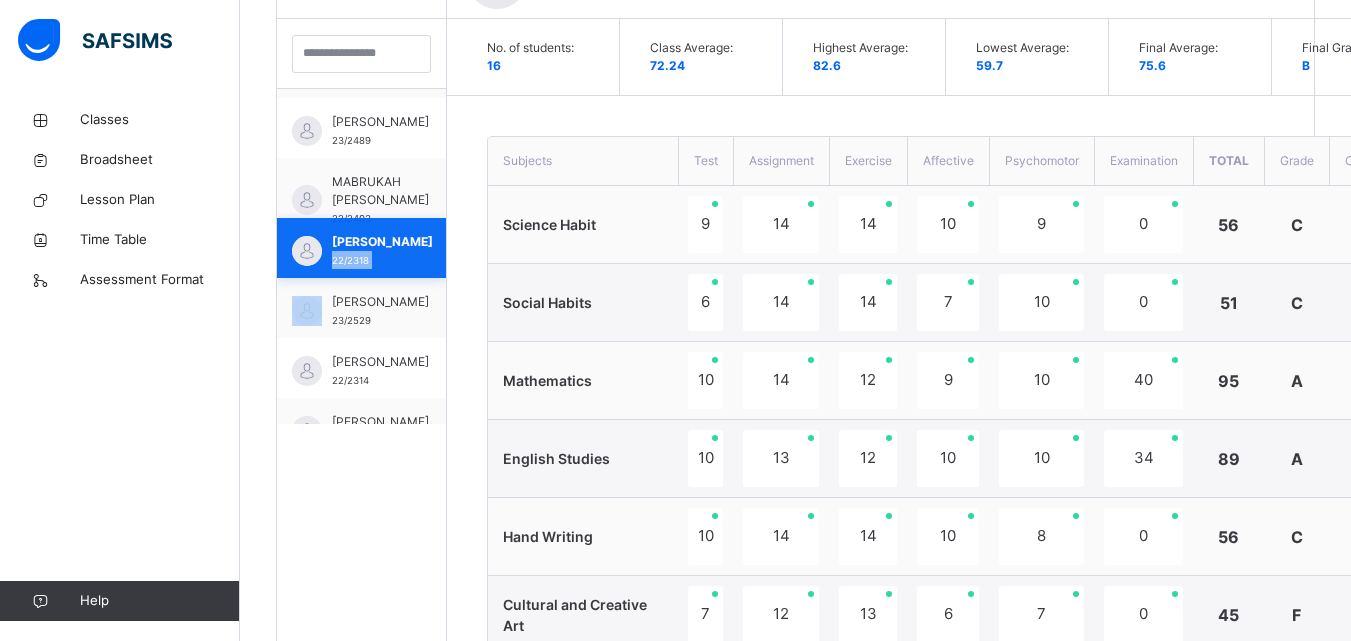 scroll, scrollTop: 645, scrollLeft: 0, axis: vertical 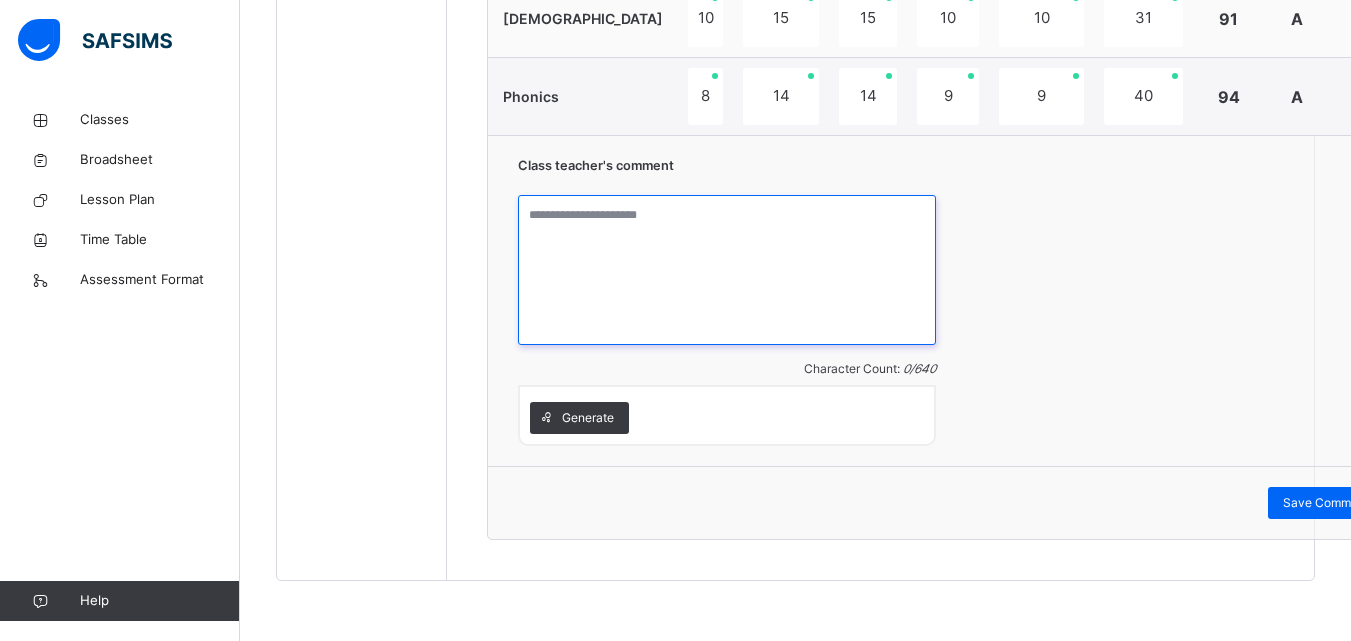 click at bounding box center [727, 270] 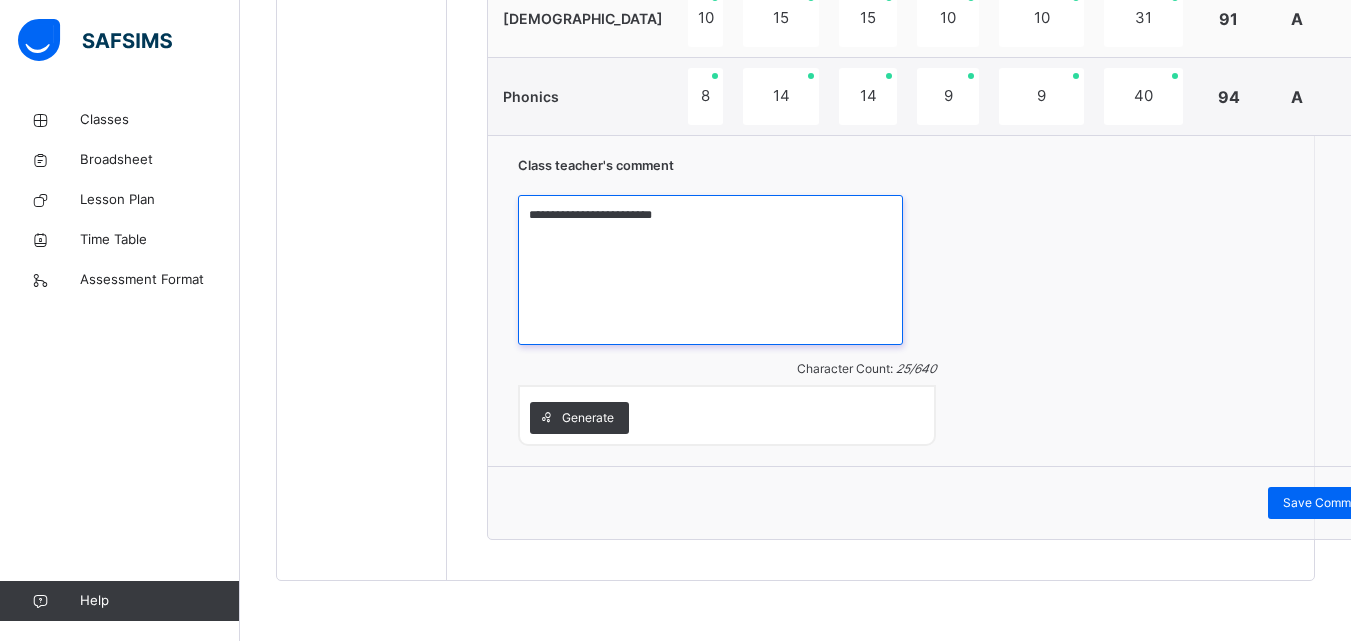 click on "**********" at bounding box center [710, 270] 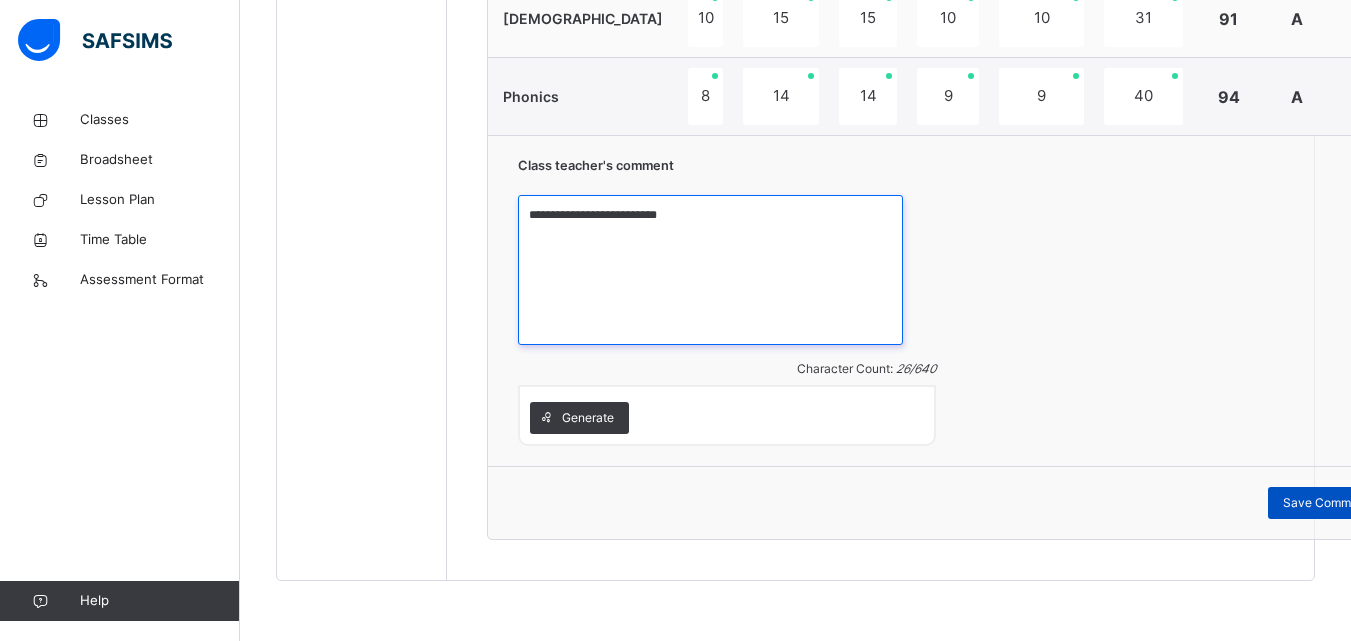 type on "**********" 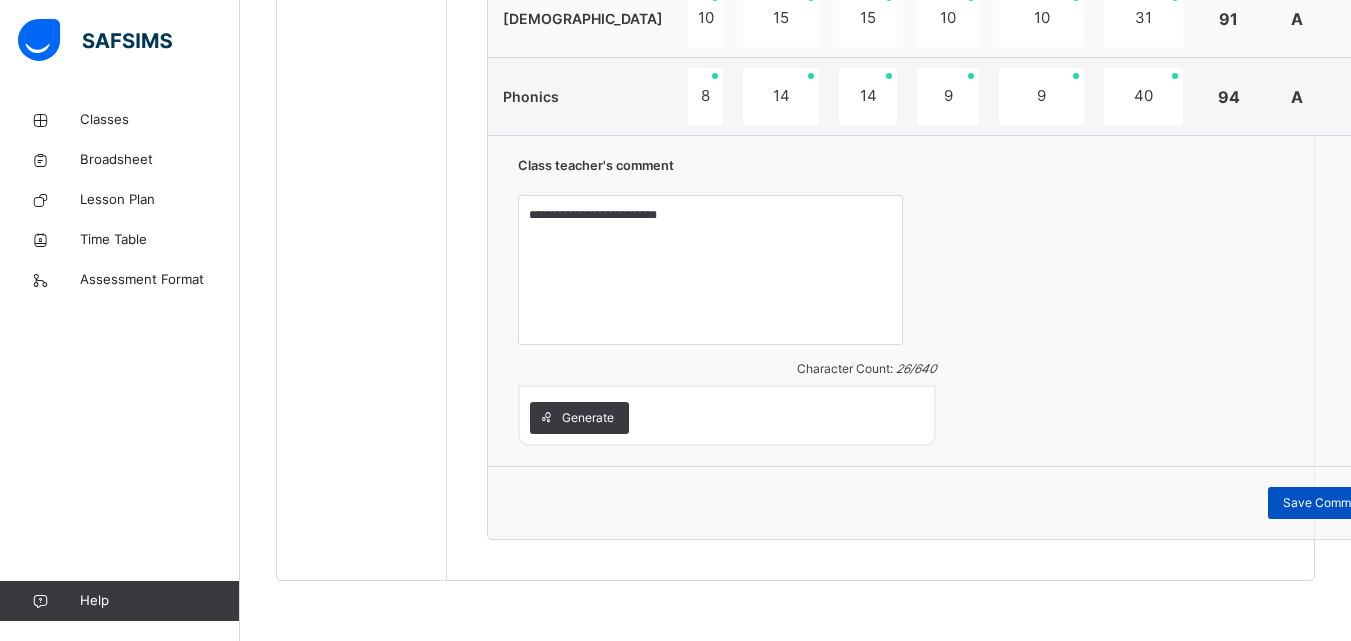 click on "Save Comment" at bounding box center [1326, 503] 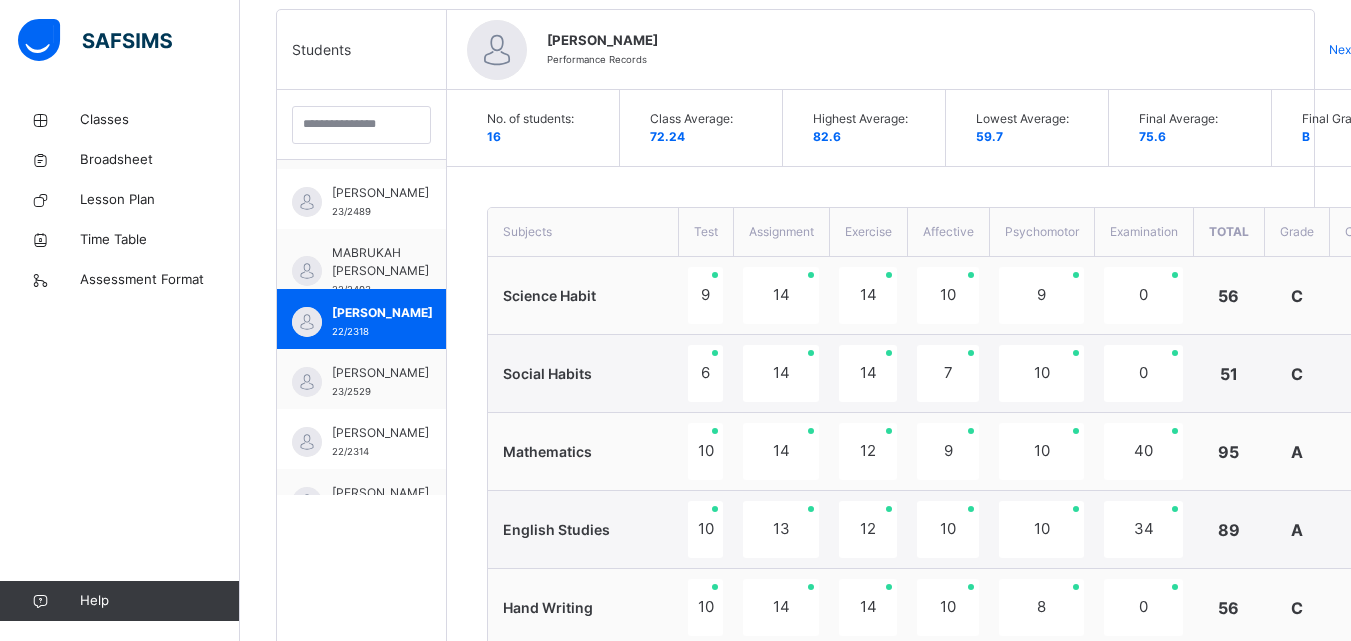 scroll, scrollTop: 497, scrollLeft: 0, axis: vertical 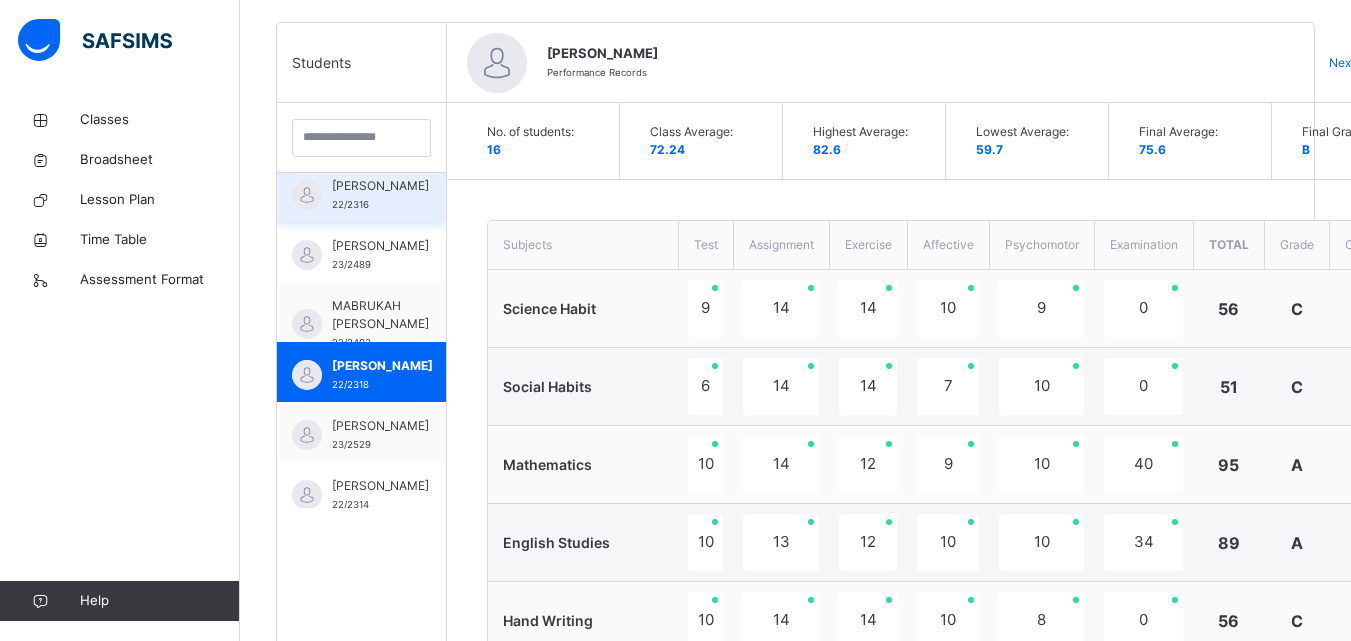 click on "[PERSON_NAME]" at bounding box center [380, 186] 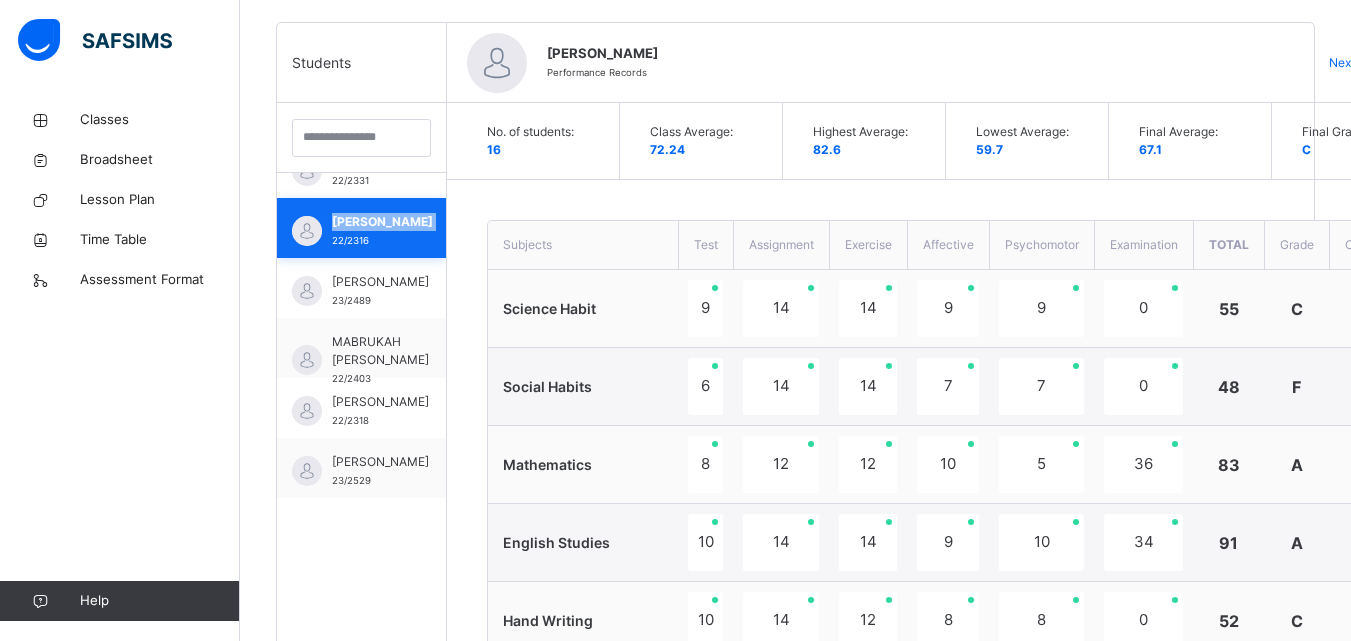 scroll, scrollTop: 431, scrollLeft: 0, axis: vertical 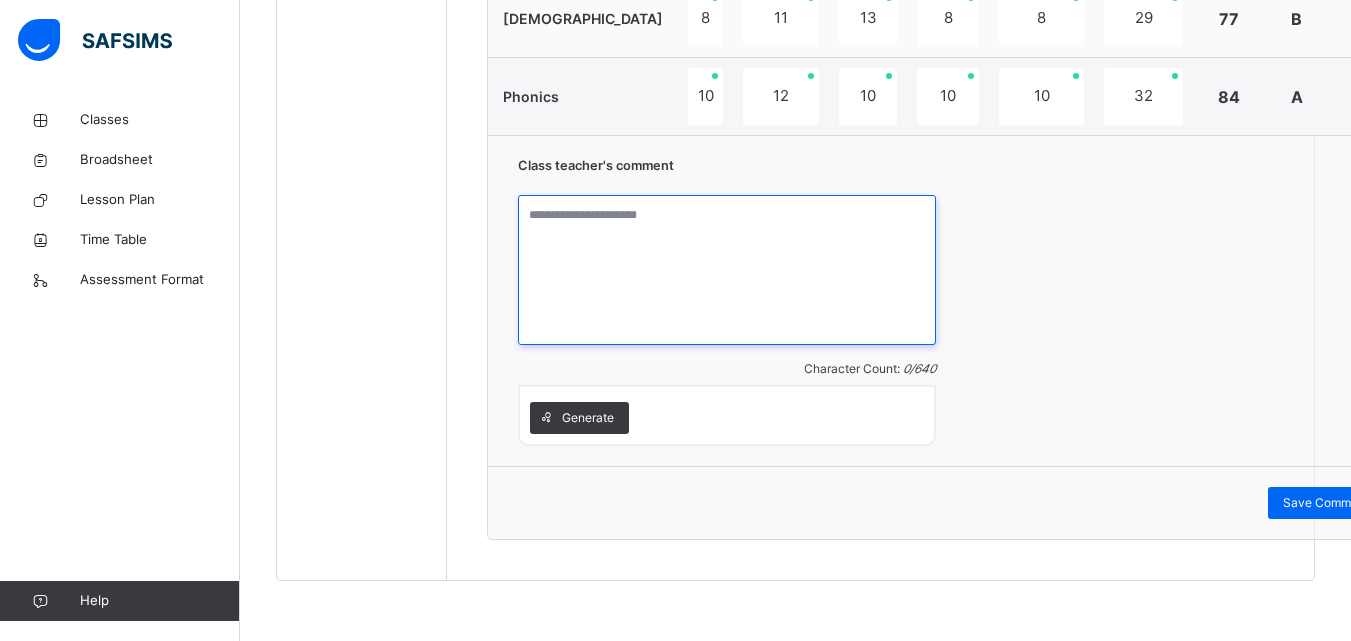 click at bounding box center [727, 270] 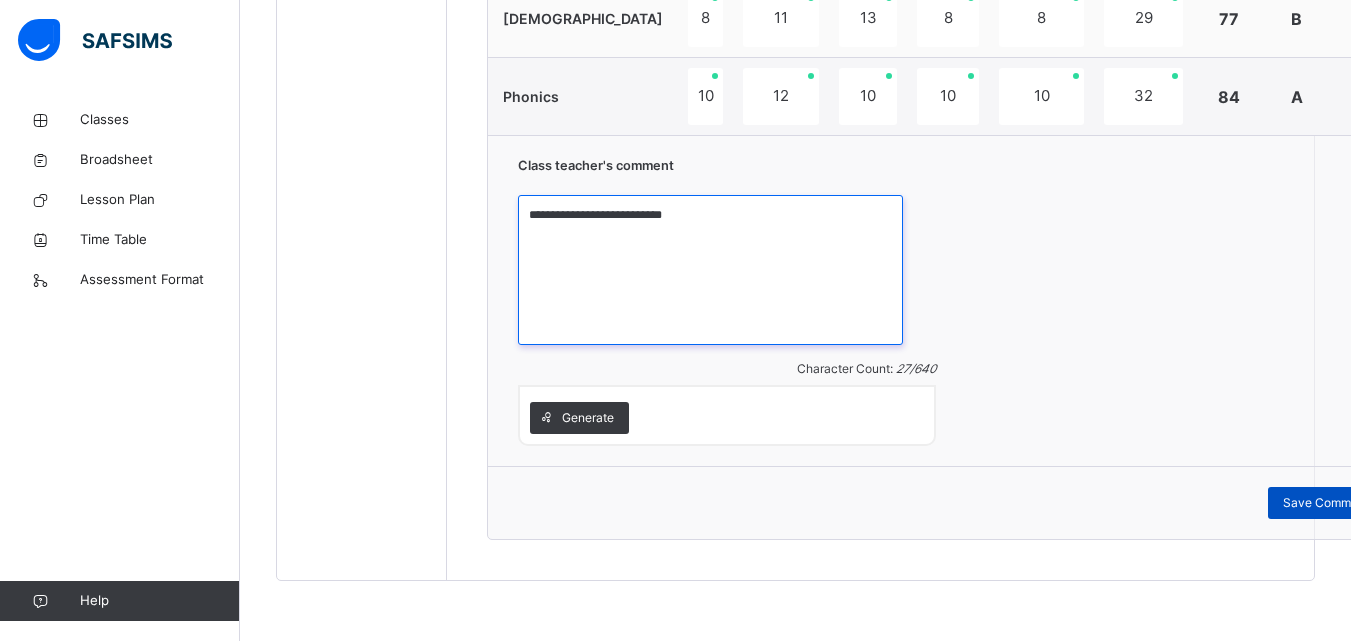 type on "**********" 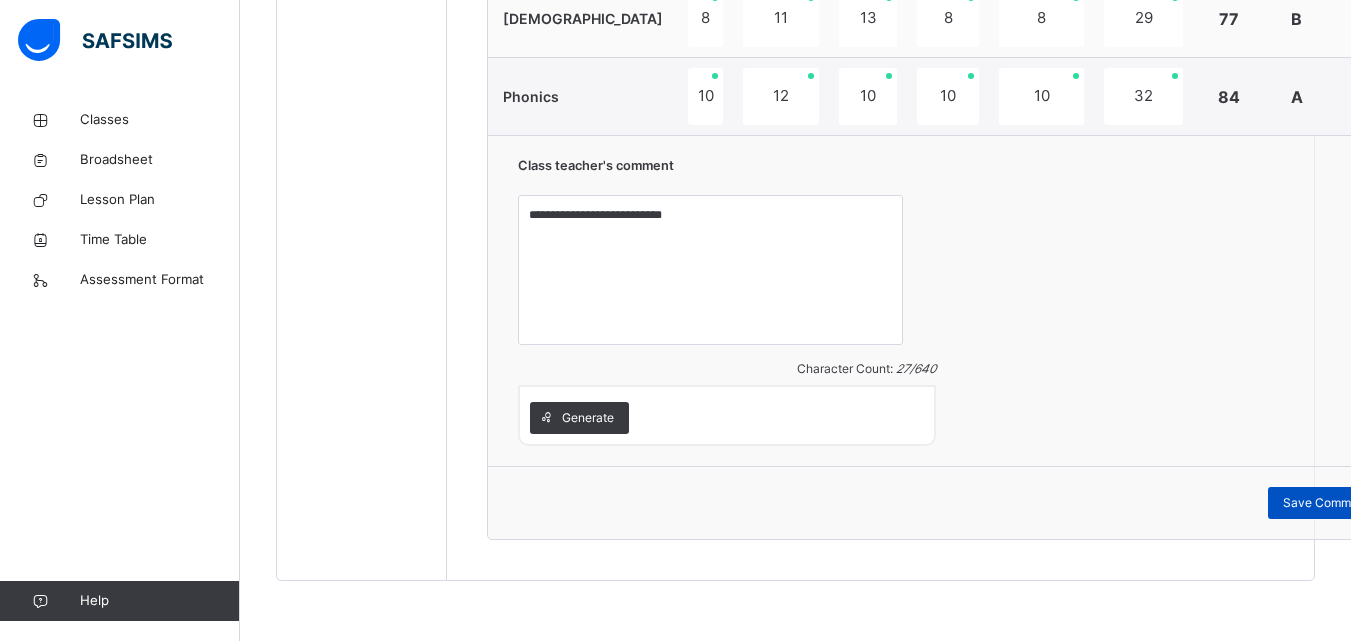 click on "Save Comment" at bounding box center [1326, 503] 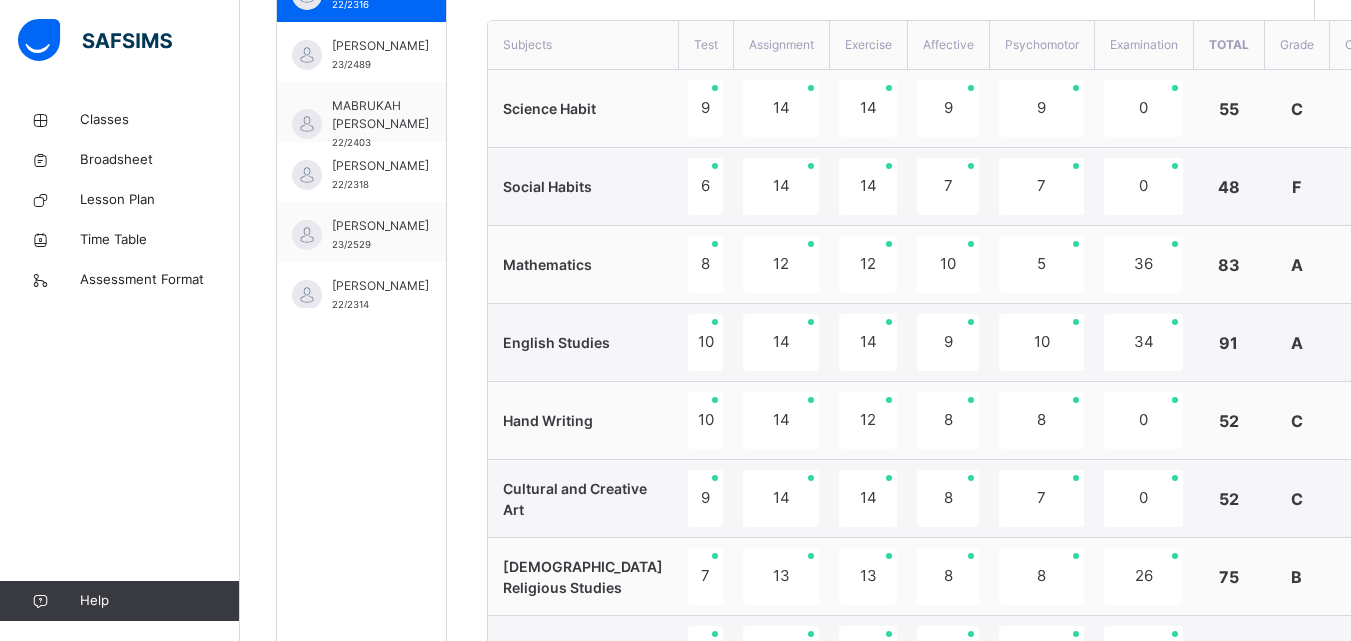 scroll, scrollTop: 657, scrollLeft: 0, axis: vertical 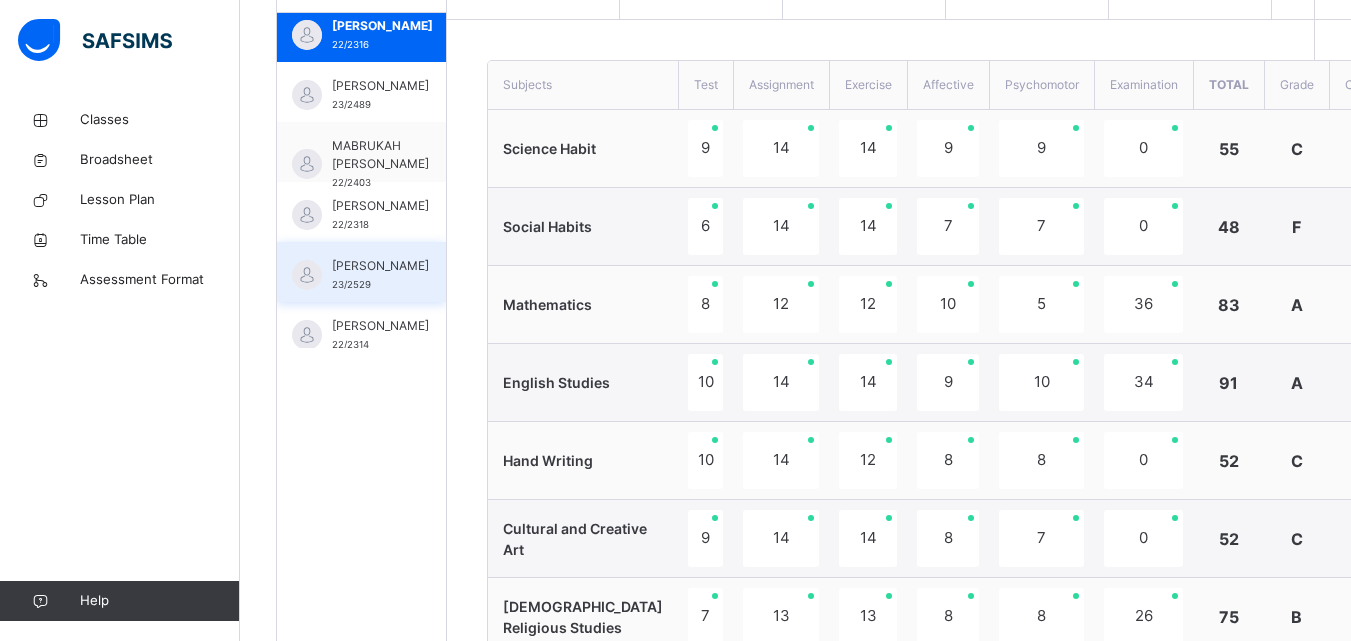 click on "[PERSON_NAME]" at bounding box center [380, 266] 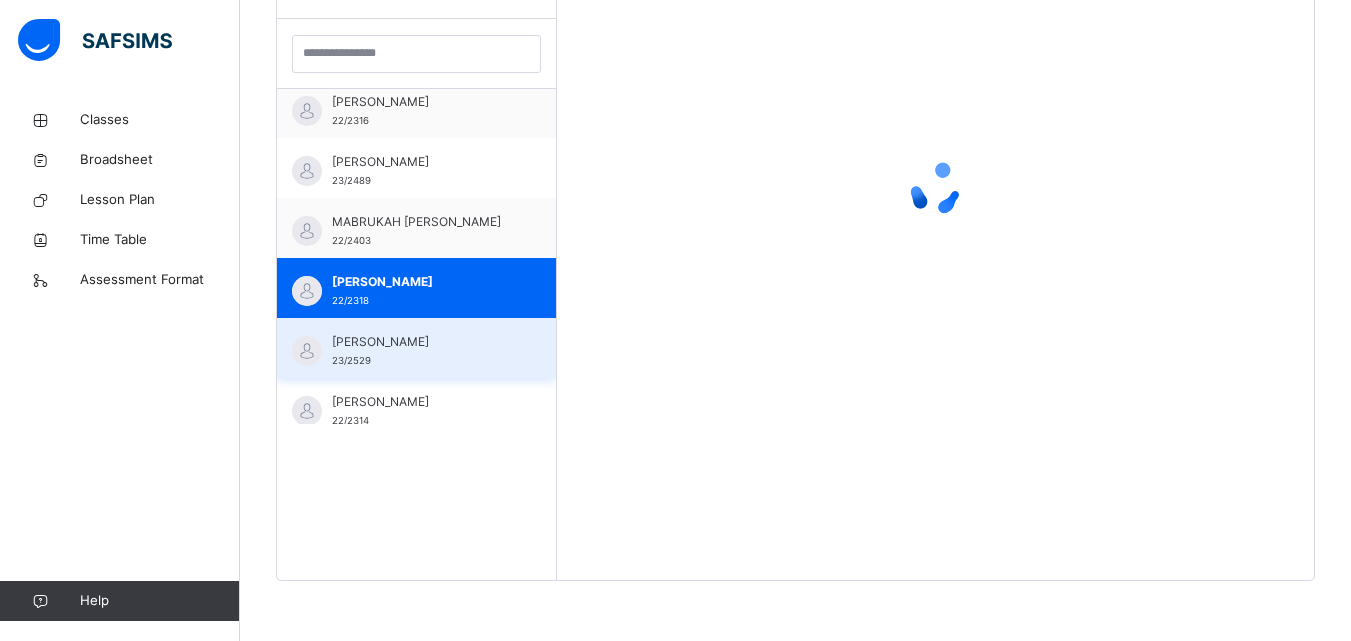 scroll, scrollTop: 581, scrollLeft: 0, axis: vertical 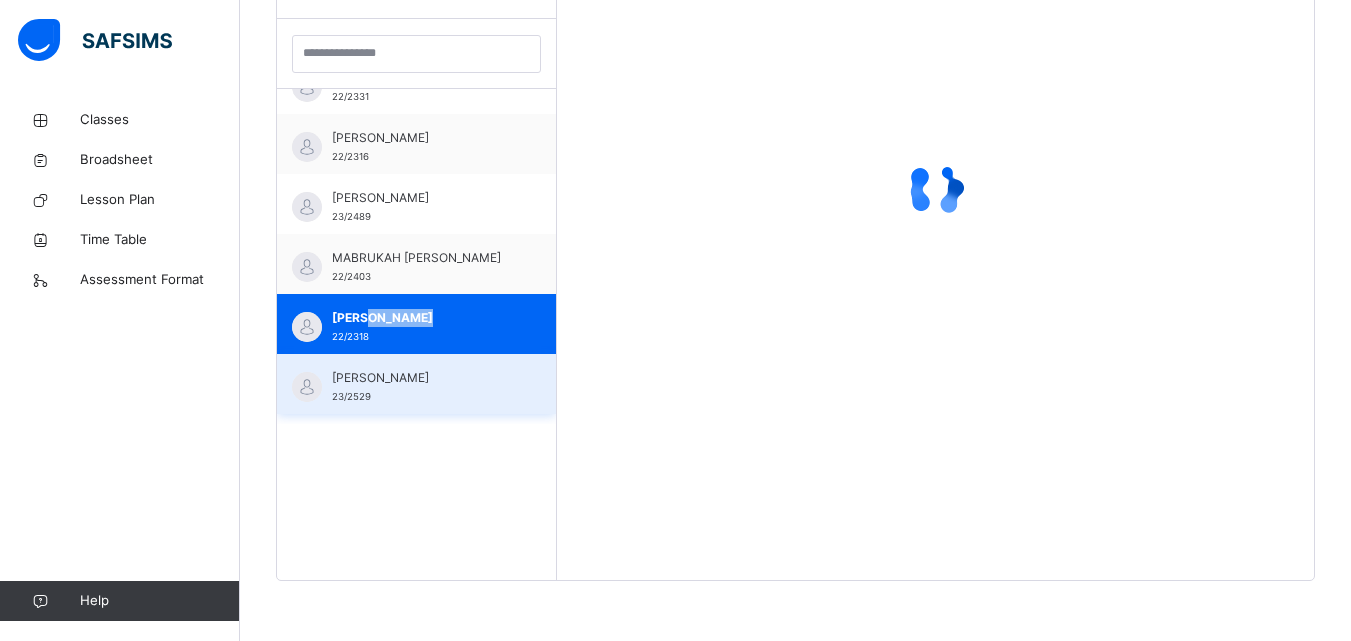 click on "[PERSON_NAME]" at bounding box center (421, 378) 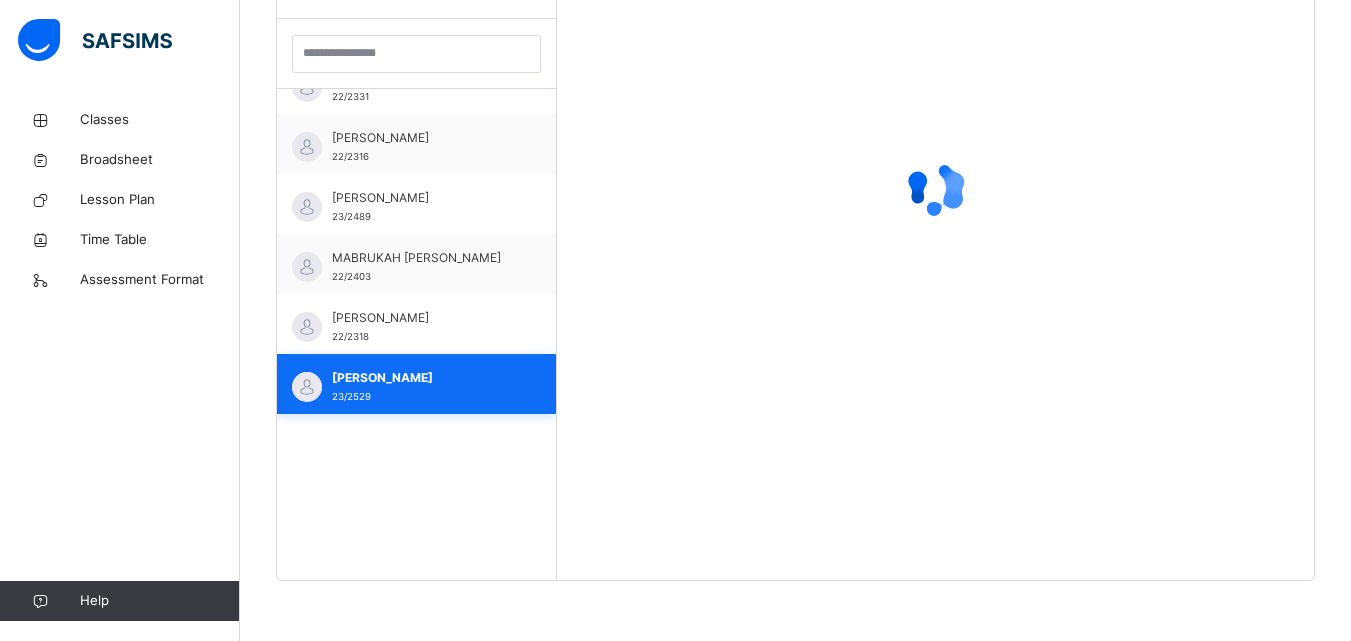 click on "[PERSON_NAME]" at bounding box center (421, 378) 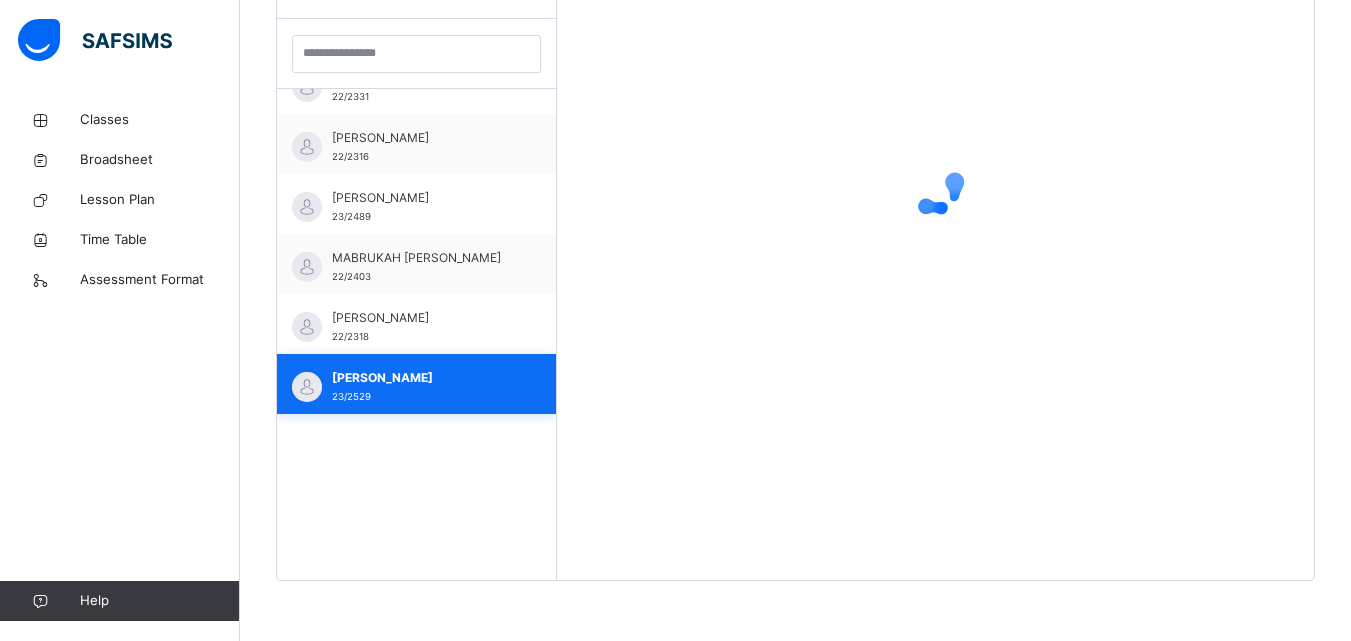 click on "[PERSON_NAME]" at bounding box center [421, 378] 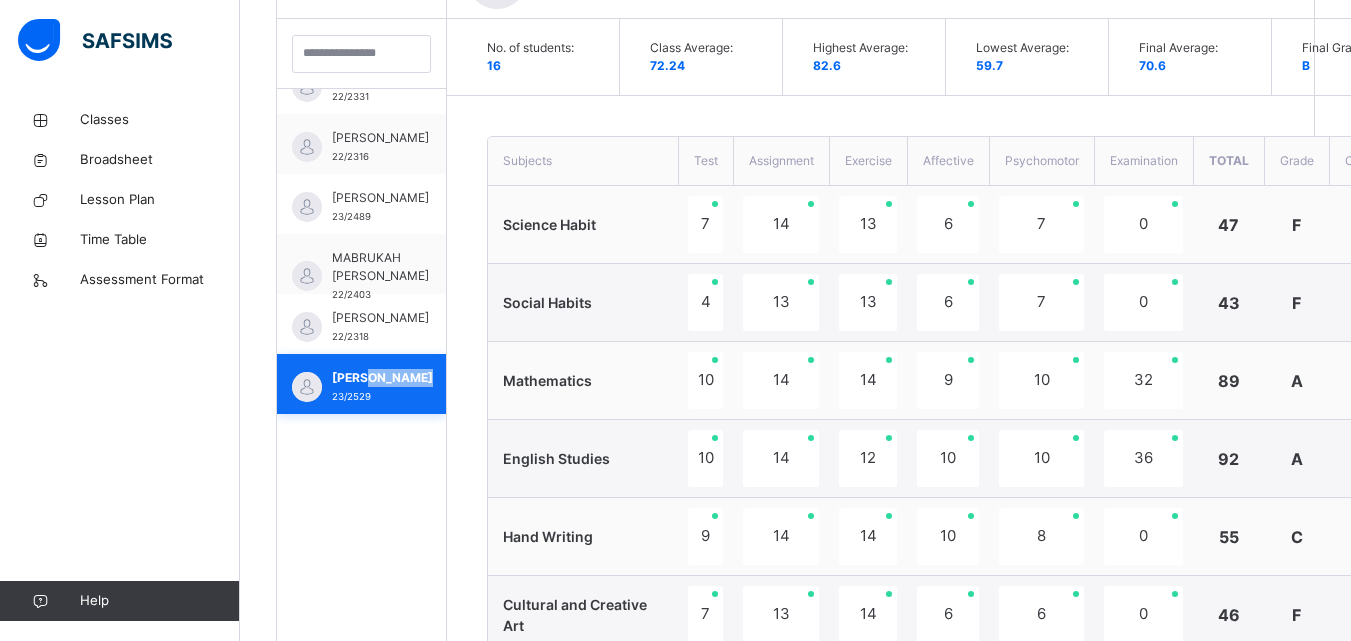 scroll, scrollTop: 657, scrollLeft: 0, axis: vertical 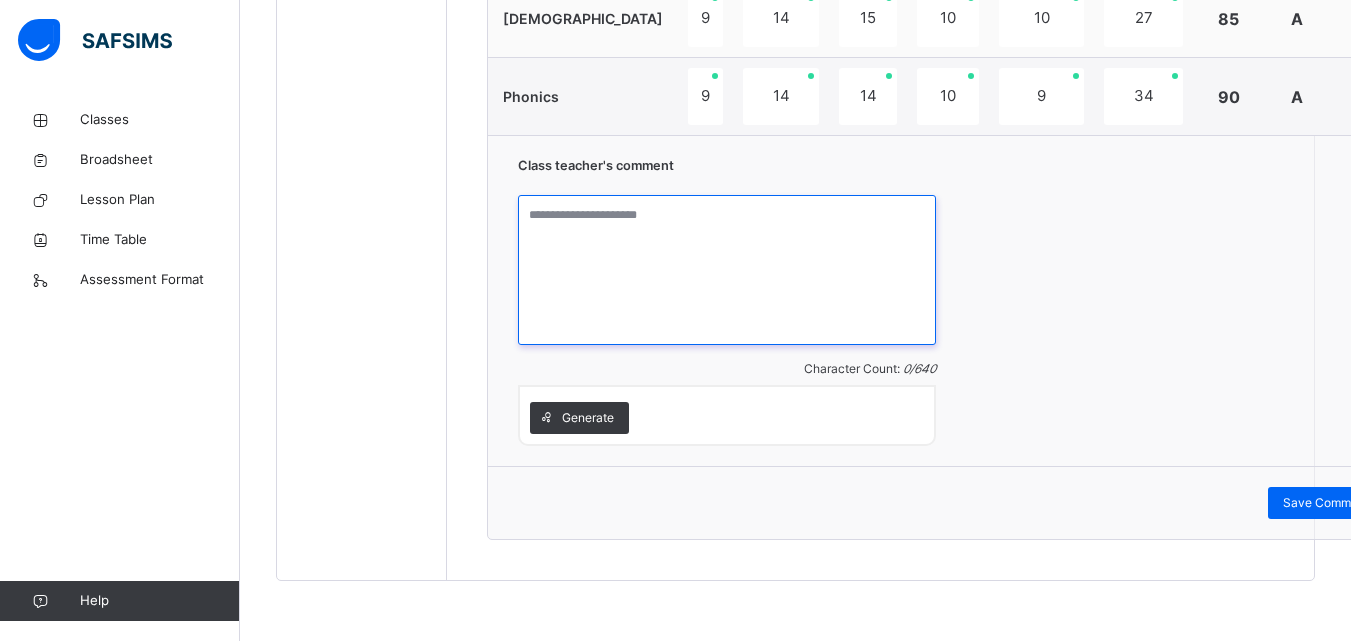 click at bounding box center [727, 270] 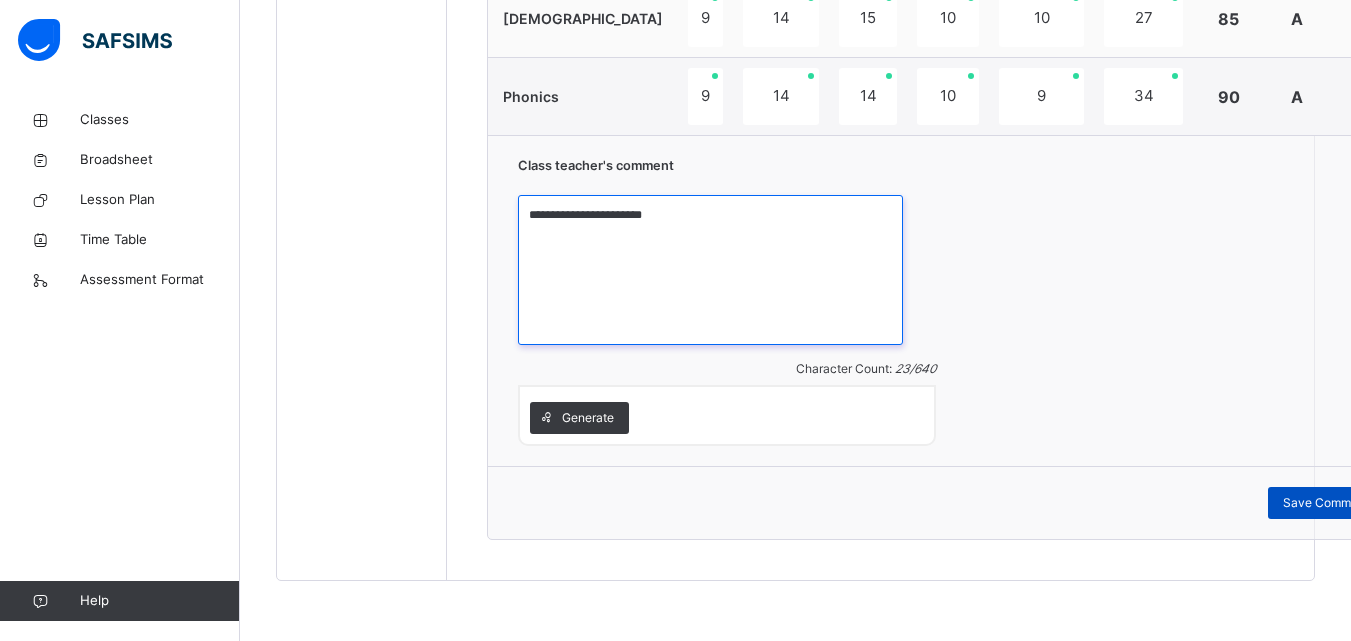 type on "**********" 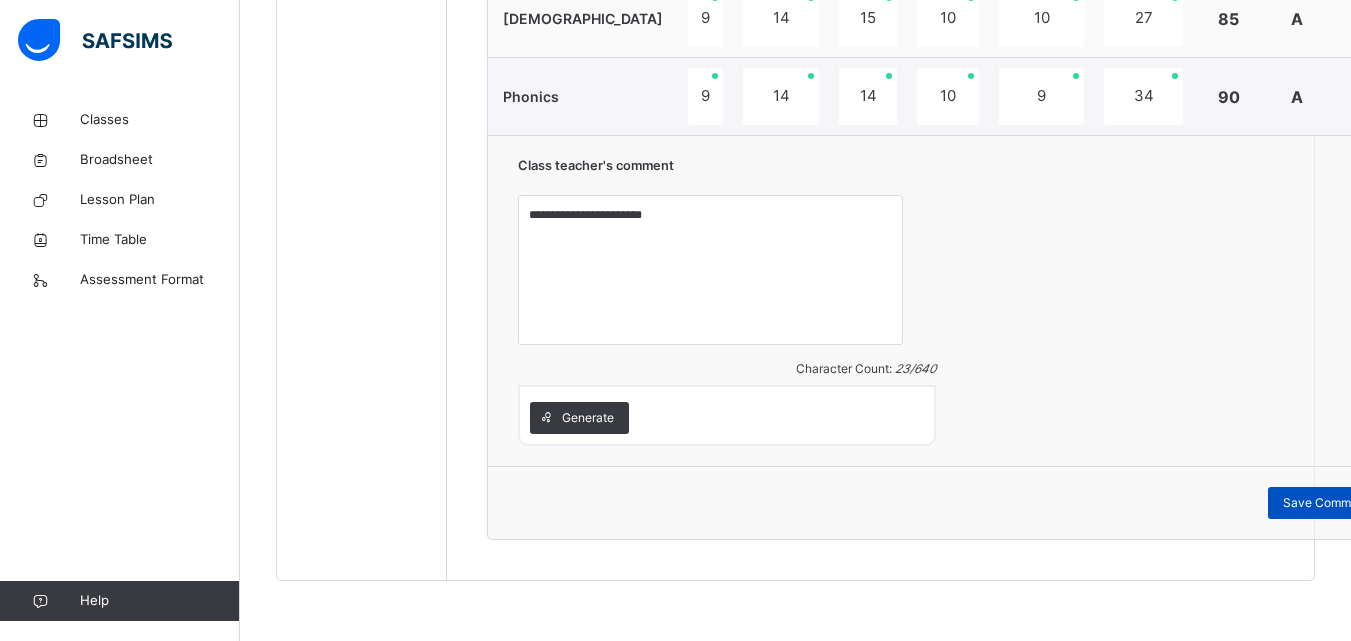 click on "Save Comment" at bounding box center (1326, 503) 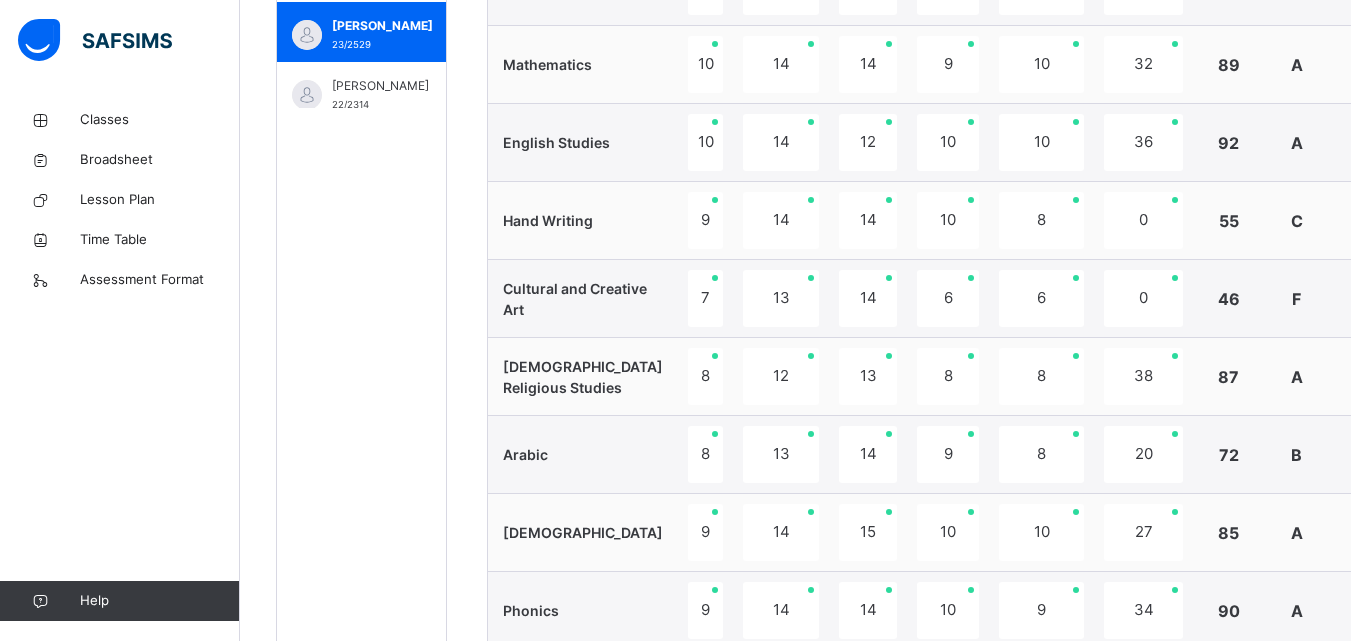scroll, scrollTop: 857, scrollLeft: 0, axis: vertical 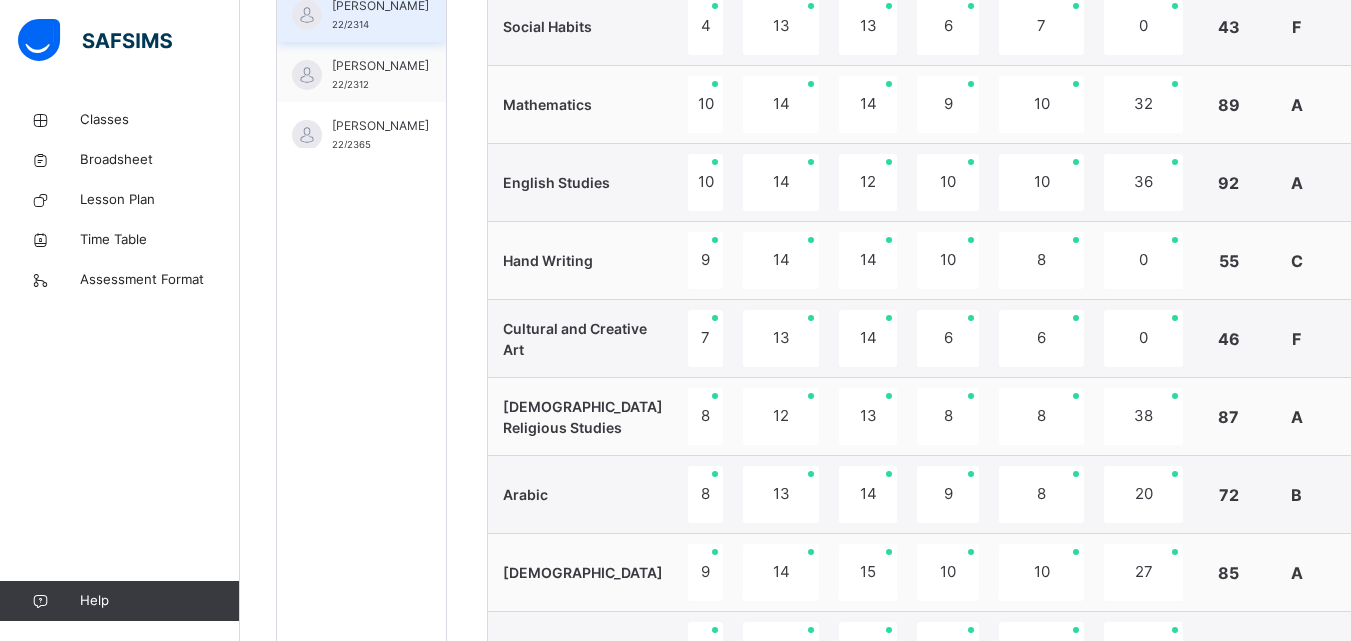 click on "[PERSON_NAME]" at bounding box center [380, 6] 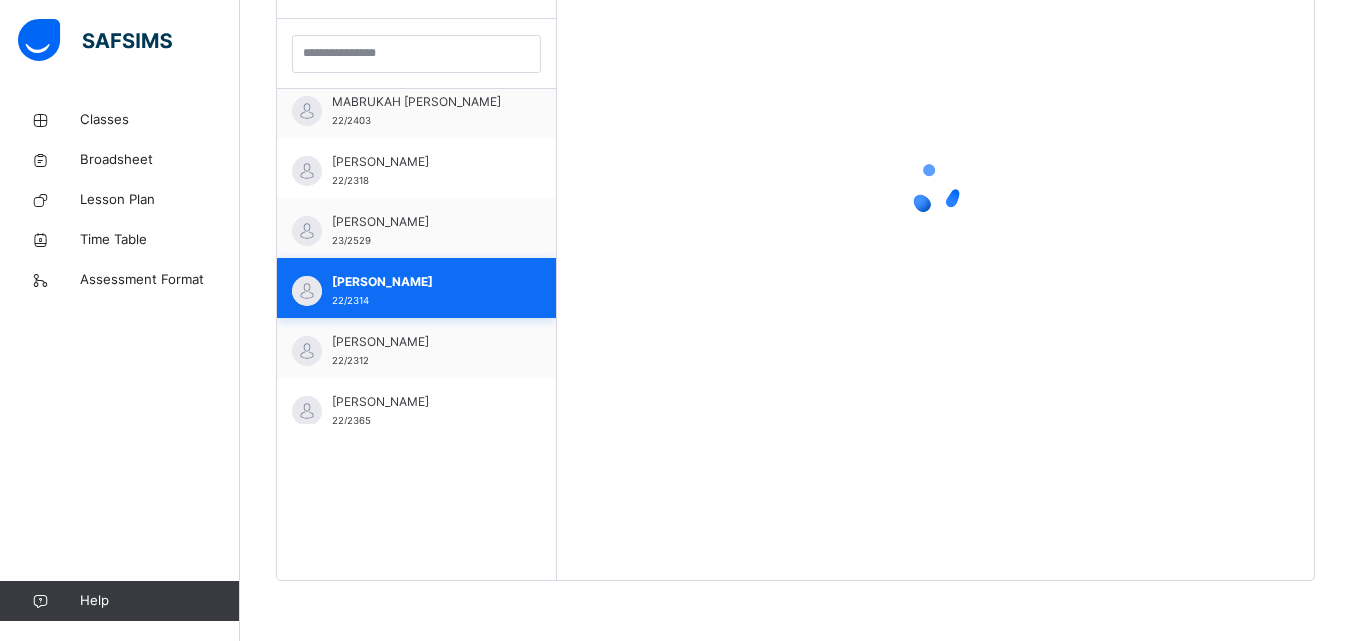 scroll, scrollTop: 581, scrollLeft: 0, axis: vertical 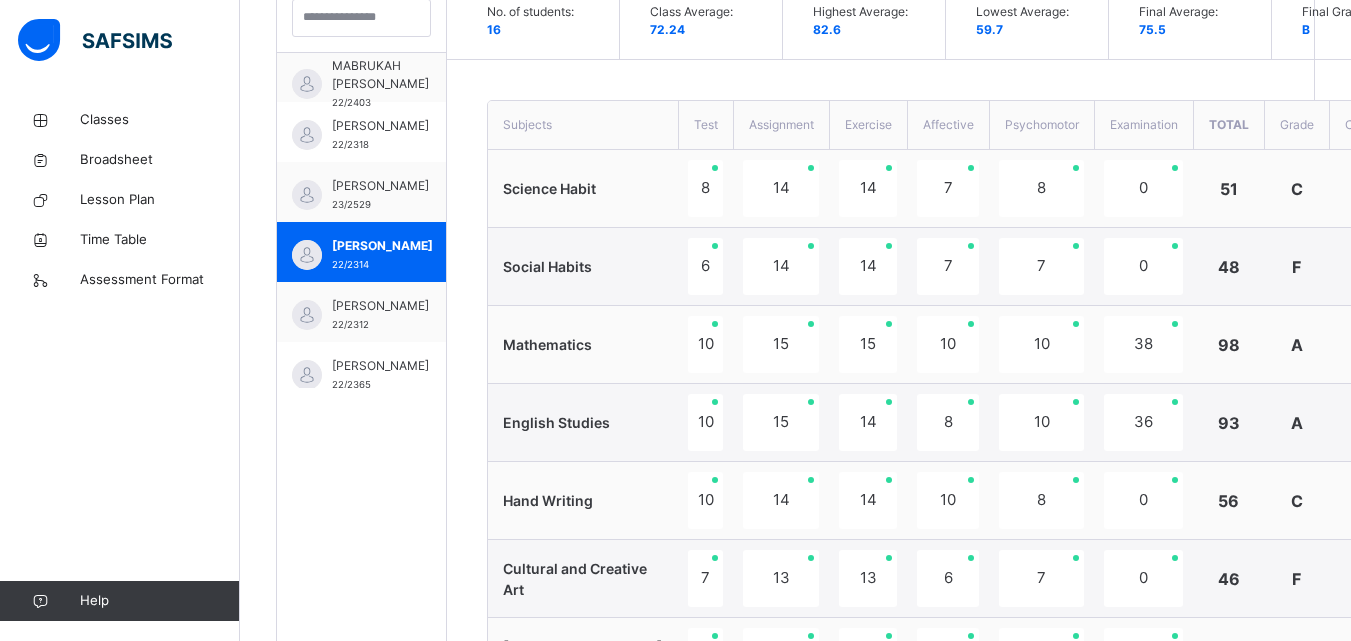 click on "Students [PERSON_NAME] 22/2367 [PERSON_NAME] 22/2383 [PERSON_NAME] 22/2380 [PERSON_NAME] [PERSON_NAME] 22/2377 ASSAFIYE EL-YAKUB ABBAUWA 24/2628 [PERSON_NAME] 22/2308 [PERSON_NAME] SALIHU 22/2331 [PERSON_NAME] 22/2316 [PERSON_NAME] 23/2489 [PERSON_NAME] 22/2403 [PERSON_NAME] 22/2318 [PERSON_NAME] 23/2529 [PERSON_NAME] 22/2314 [PERSON_NAME] 22/2312 [PERSON_NAME] 22/2365 [PERSON_NAME] 24/2222" at bounding box center (362, 638) 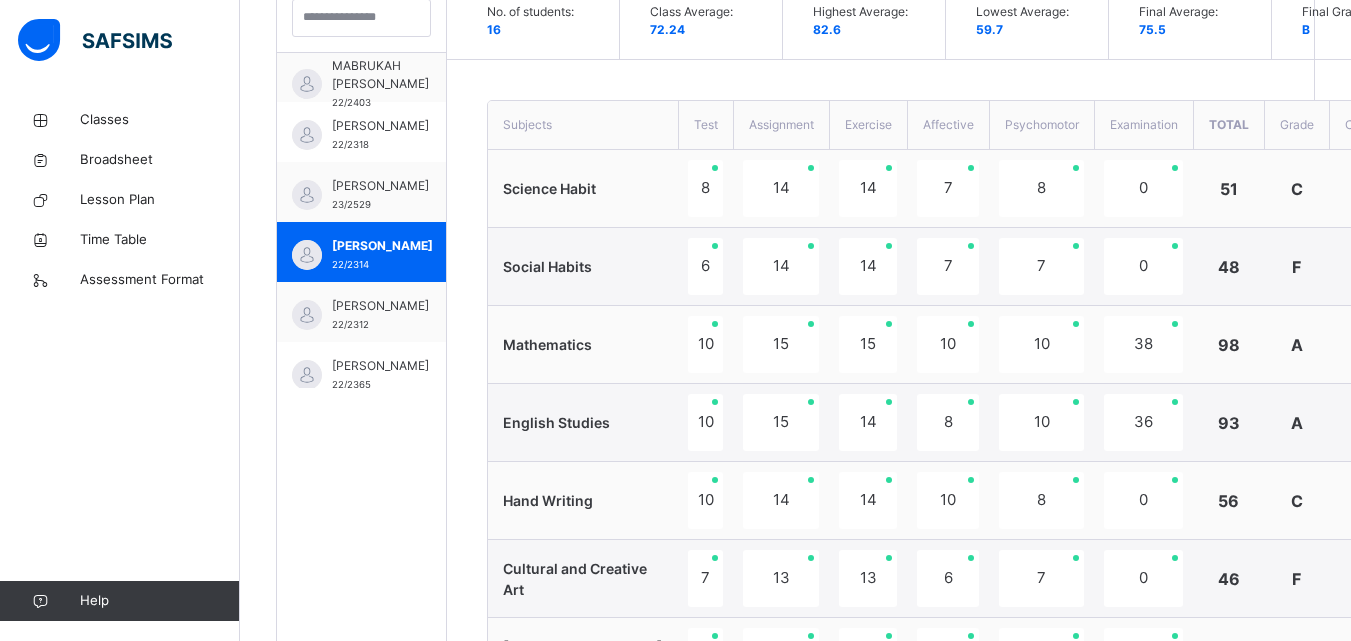 click on "Students [PERSON_NAME] 22/2367 [PERSON_NAME] 22/2383 [PERSON_NAME] 22/2380 [PERSON_NAME] [PERSON_NAME] 22/2377 ASSAFIYE EL-YAKUB ABBAUWA 24/2628 [PERSON_NAME] 22/2308 [PERSON_NAME] SALIHU 22/2331 [PERSON_NAME] 22/2316 [PERSON_NAME] 23/2489 [PERSON_NAME] 22/2403 [PERSON_NAME] 22/2318 [PERSON_NAME] 23/2529 [PERSON_NAME] 22/2314 [PERSON_NAME] 22/2312 [PERSON_NAME] 22/2365 [PERSON_NAME] 24/2222" at bounding box center (362, 638) 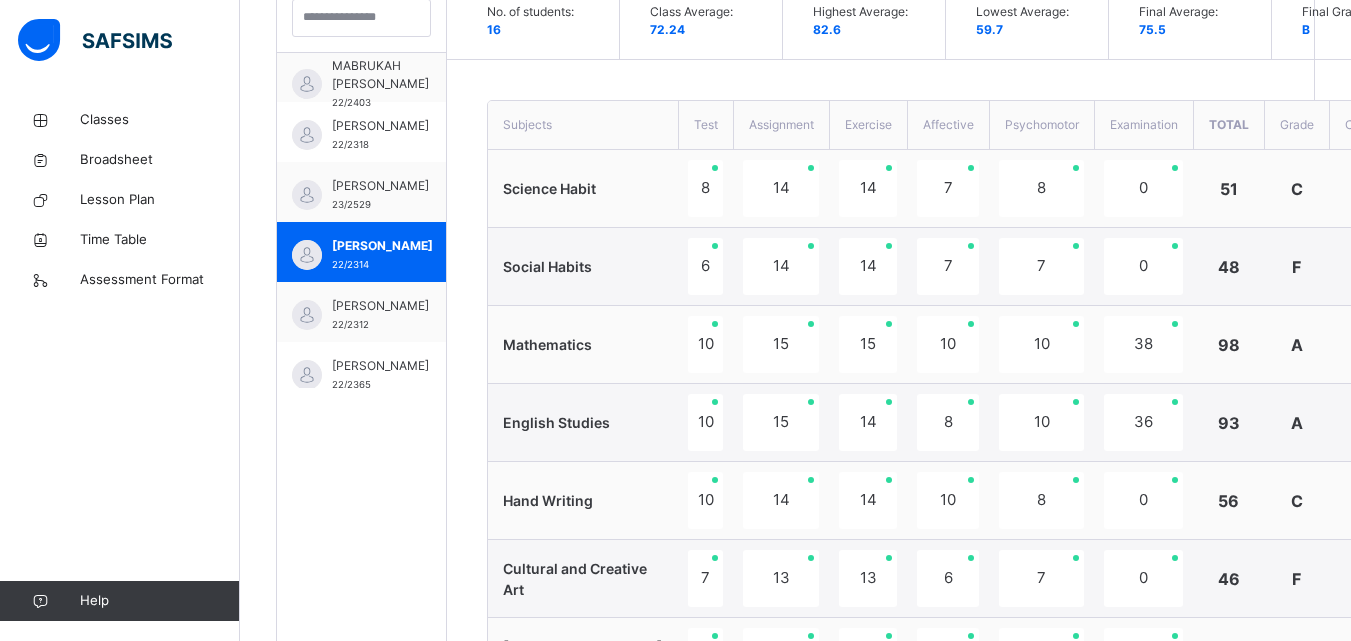 click on "Students [PERSON_NAME] 22/2367 [PERSON_NAME] 22/2383 [PERSON_NAME] 22/2380 [PERSON_NAME] [PERSON_NAME] 22/2377 ASSAFIYE EL-YAKUB ABBAUWA 24/2628 [PERSON_NAME] 22/2308 [PERSON_NAME] SALIHU 22/2331 [PERSON_NAME] 22/2316 [PERSON_NAME] 23/2489 [PERSON_NAME] 22/2403 [PERSON_NAME] 22/2318 [PERSON_NAME] 23/2529 [PERSON_NAME] 22/2314 [PERSON_NAME] 22/2312 [PERSON_NAME] 22/2365 [PERSON_NAME] 24/2222" at bounding box center [362, 638] 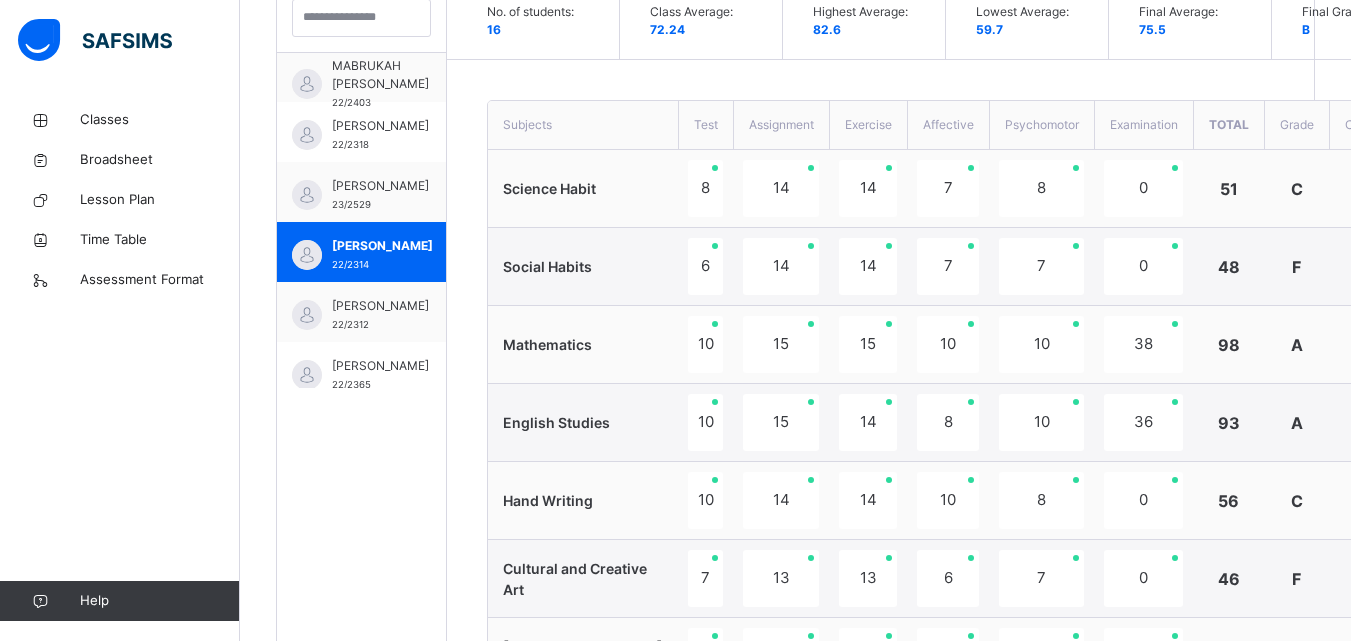 click on "Students [PERSON_NAME] 22/2367 [PERSON_NAME] 22/2383 [PERSON_NAME] 22/2380 [PERSON_NAME] [PERSON_NAME] 22/2377 ASSAFIYE EL-YAKUB ABBAUWA 24/2628 [PERSON_NAME] 22/2308 [PERSON_NAME] SALIHU 22/2331 [PERSON_NAME] 22/2316 [PERSON_NAME] 23/2489 [PERSON_NAME] 22/2403 [PERSON_NAME] 22/2318 [PERSON_NAME] 23/2529 [PERSON_NAME] 22/2314 [PERSON_NAME] 22/2312 [PERSON_NAME] 22/2365 [PERSON_NAME] 24/2222" at bounding box center [362, 638] 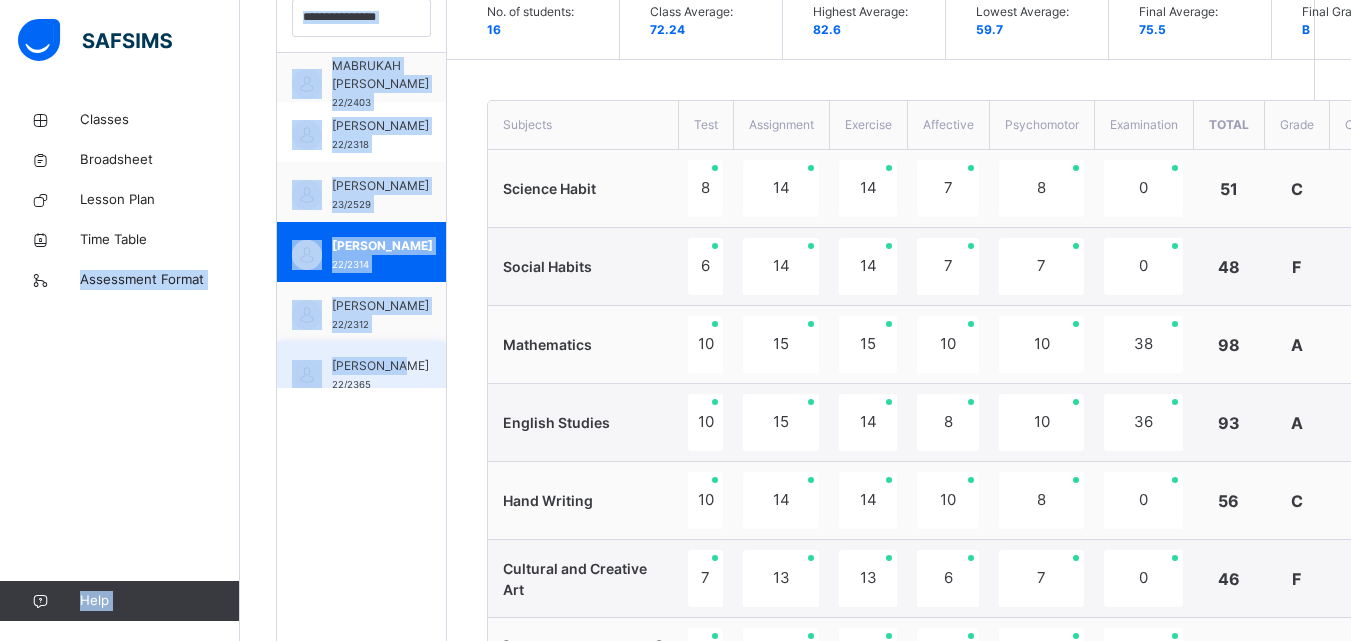 drag, startPoint x: 5, startPoint y: 424, endPoint x: 410, endPoint y: 372, distance: 408.32462 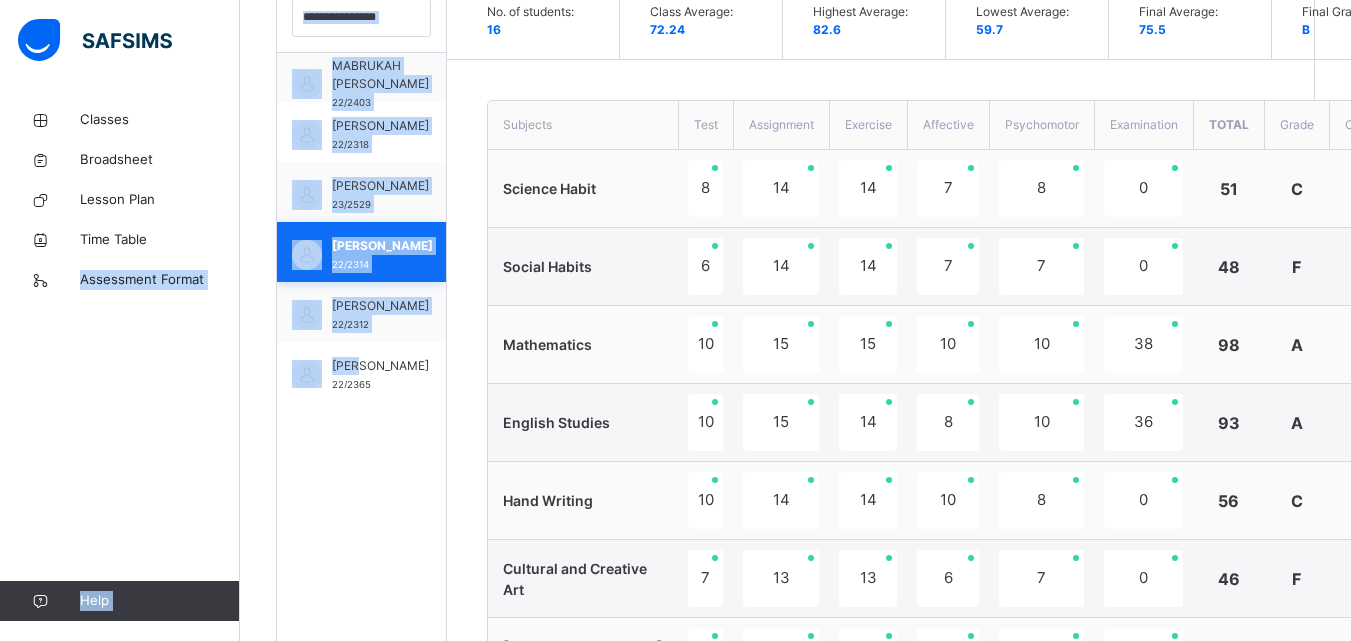 click on "[PERSON_NAME]" at bounding box center (382, 246) 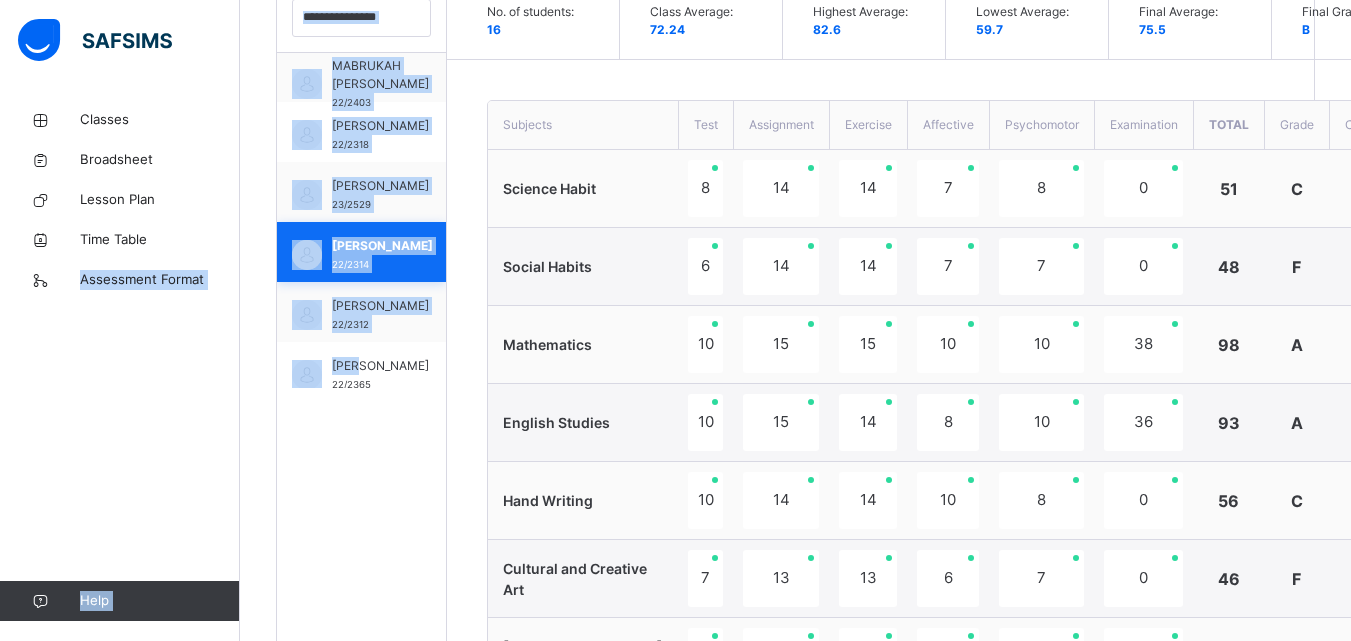 click on "[PERSON_NAME]" at bounding box center (380, 186) 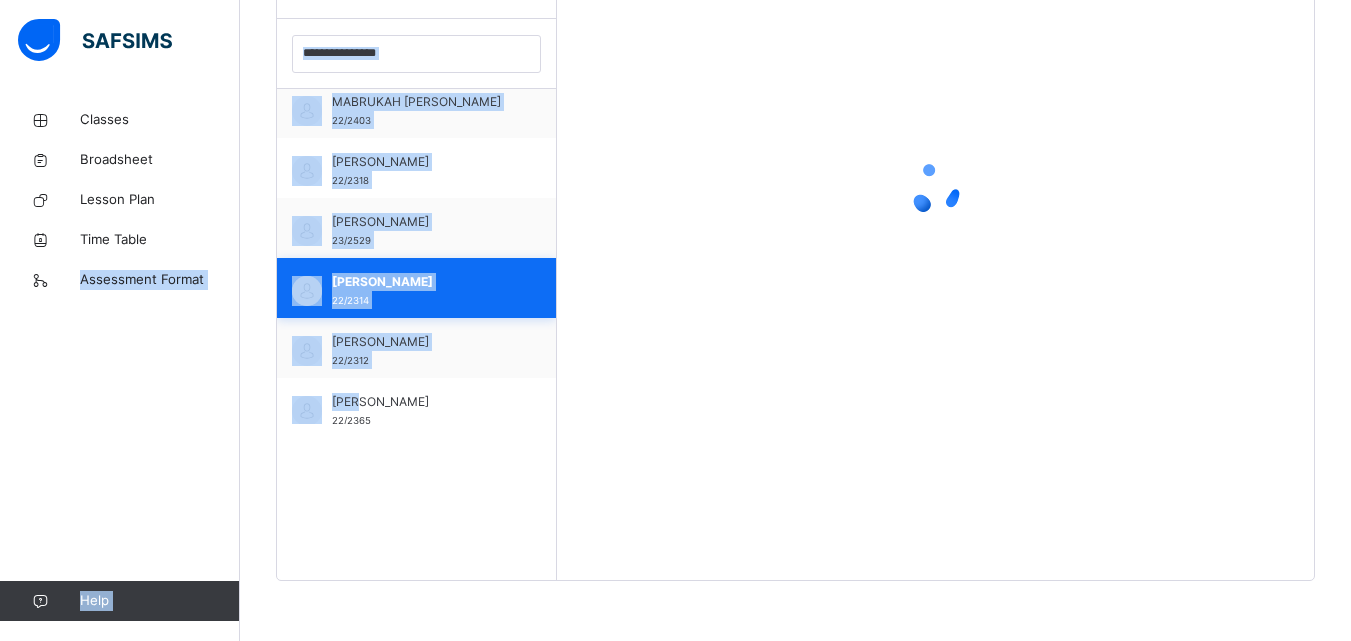 click on "22/2314" at bounding box center (350, 300) 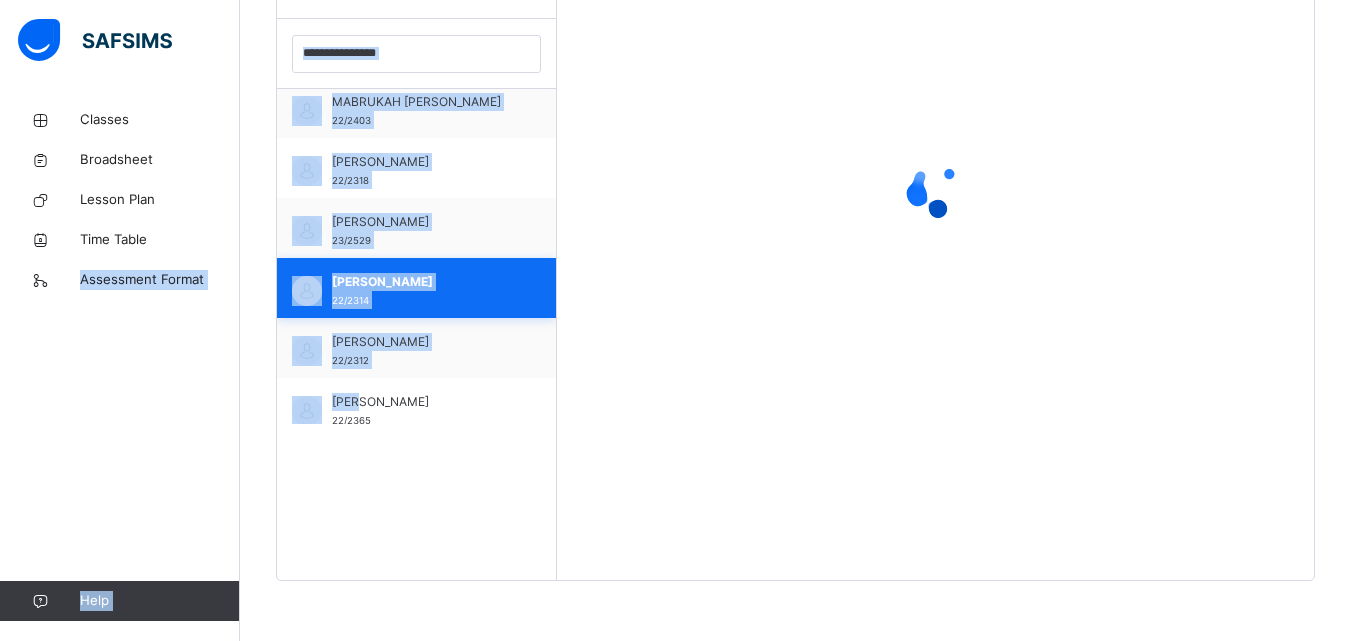 click on "22/2314" at bounding box center [350, 300] 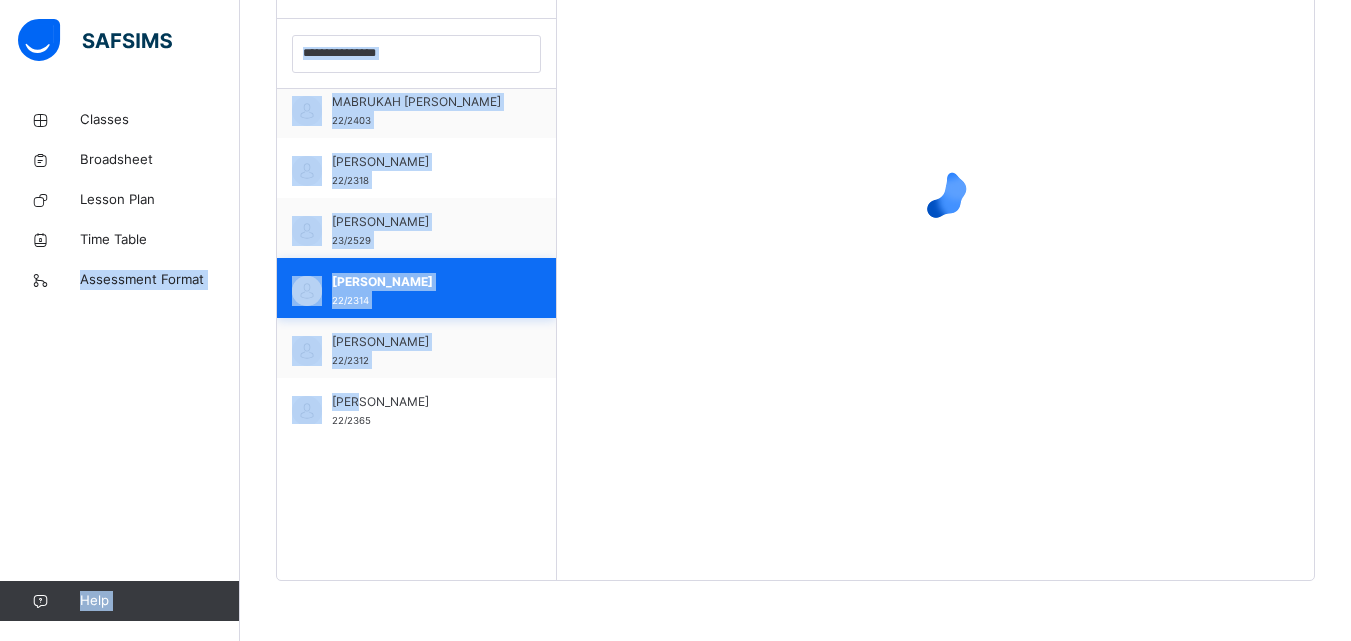 click on "22/2314" at bounding box center (350, 300) 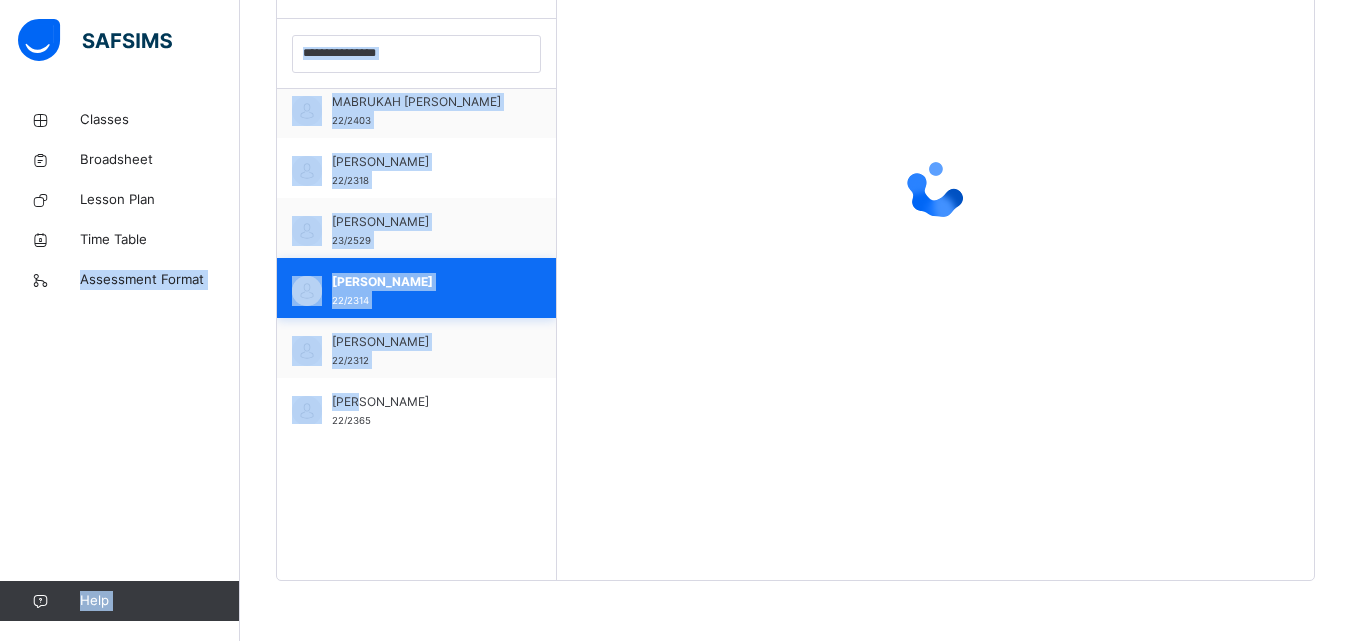 click on "22/2314" at bounding box center (350, 300) 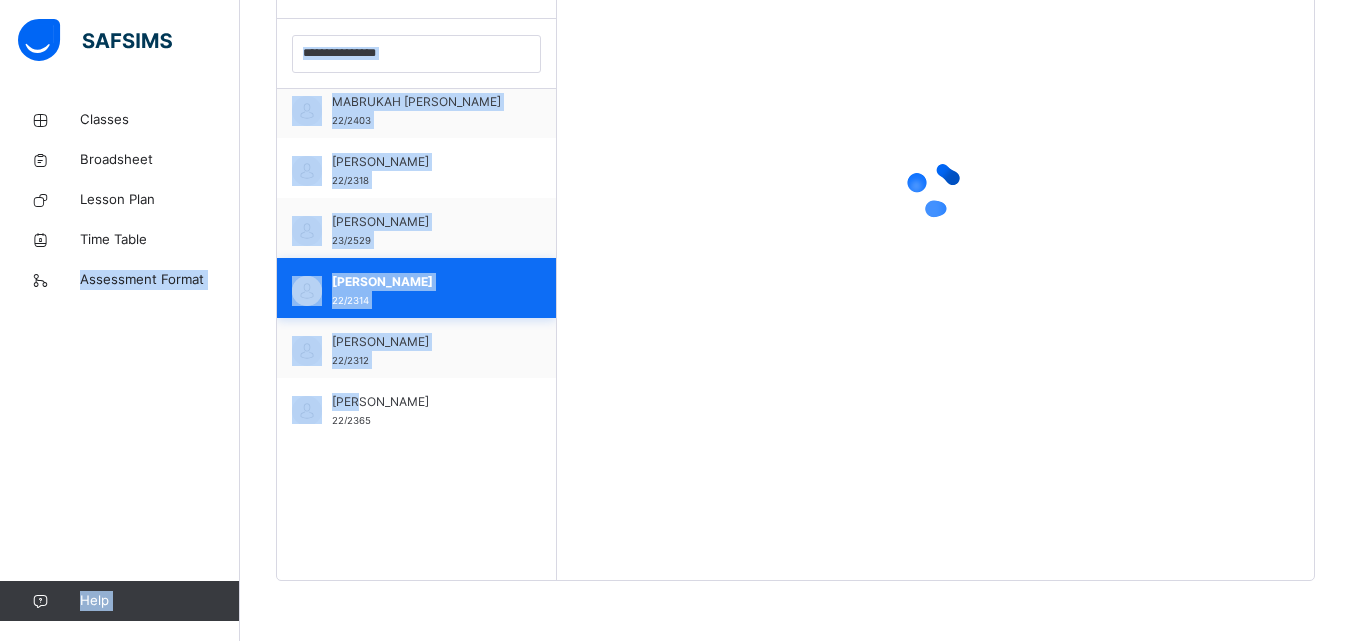 click on "22/2314" at bounding box center [350, 300] 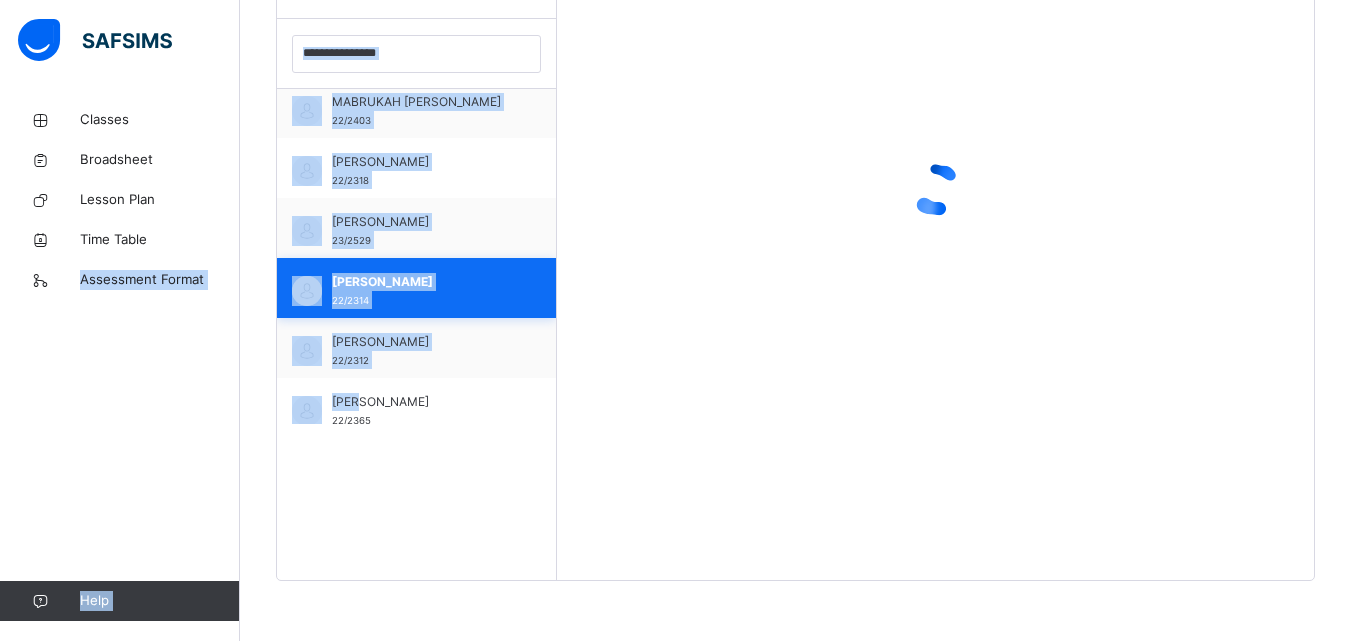 click on "22/2314" at bounding box center [350, 300] 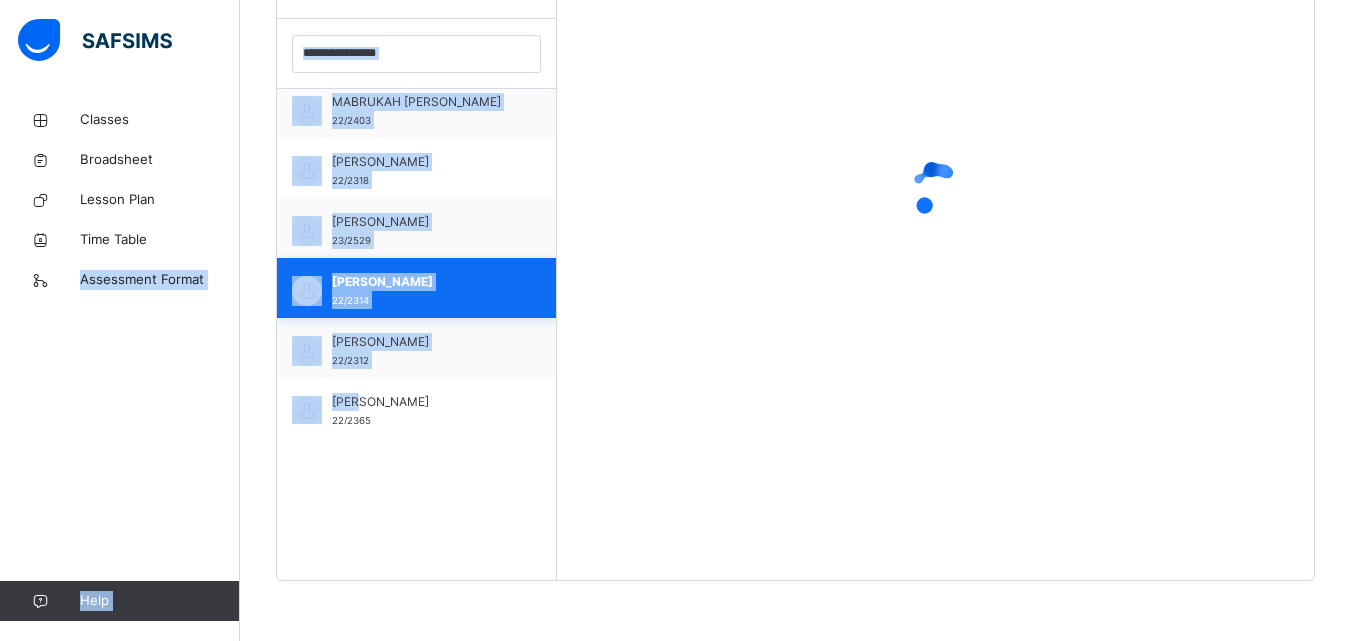 click on "22/2314" at bounding box center (350, 300) 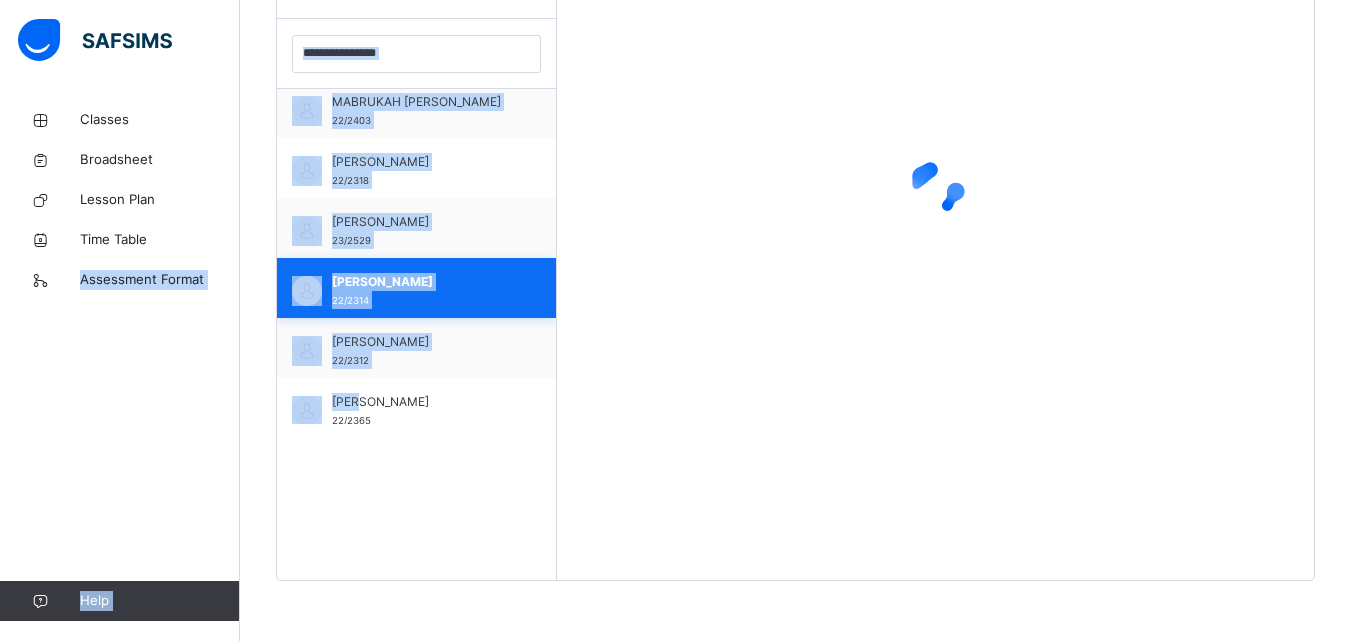 click on "[PERSON_NAME] 22/2314" at bounding box center [421, 291] 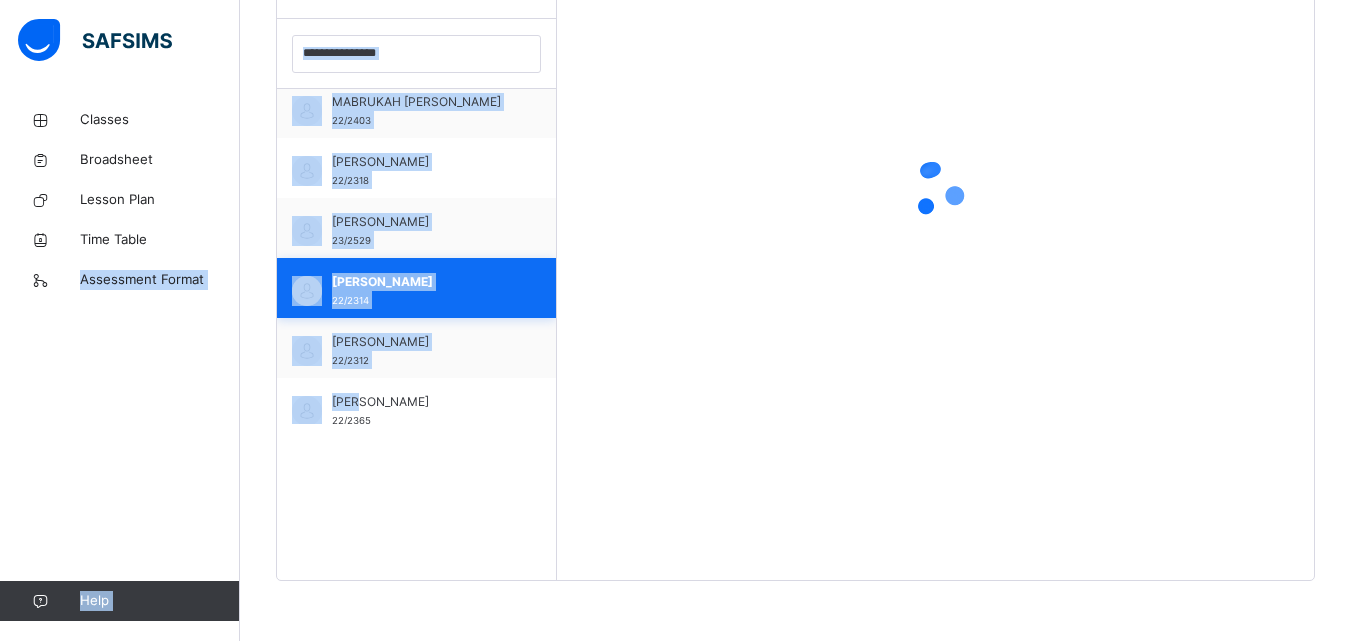 click on "[PERSON_NAME] 22/2314" at bounding box center (421, 291) 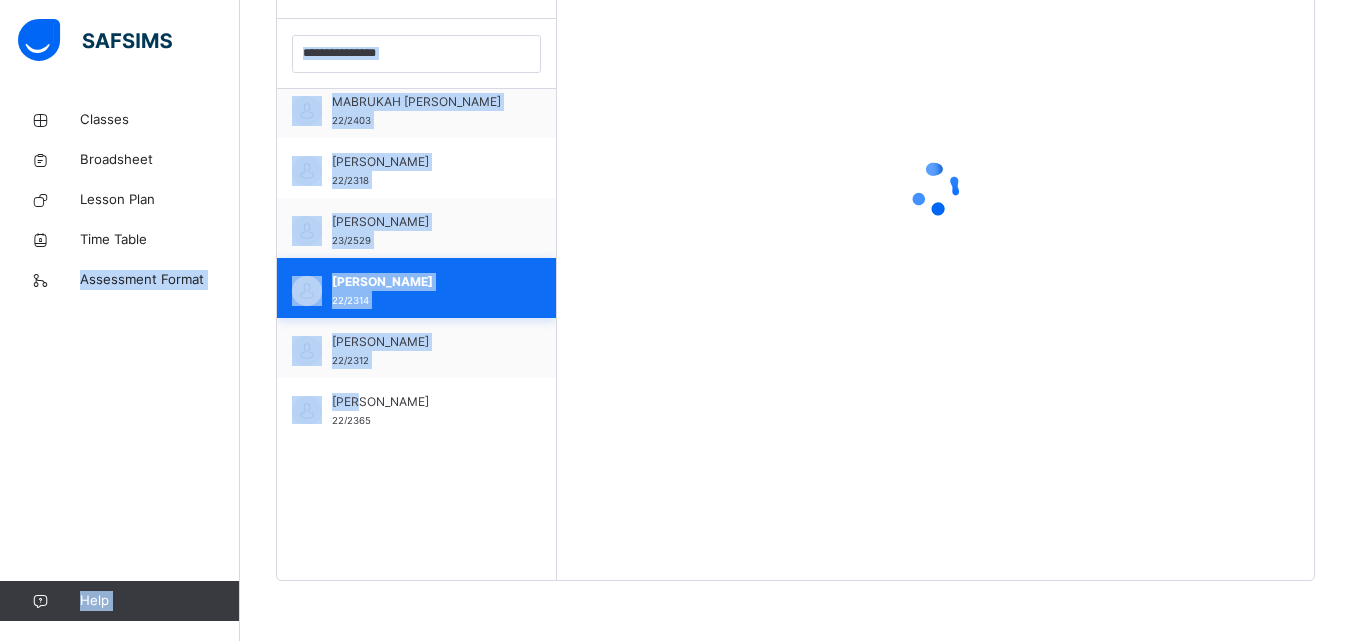 click on "[PERSON_NAME] 22/2314" at bounding box center (421, 291) 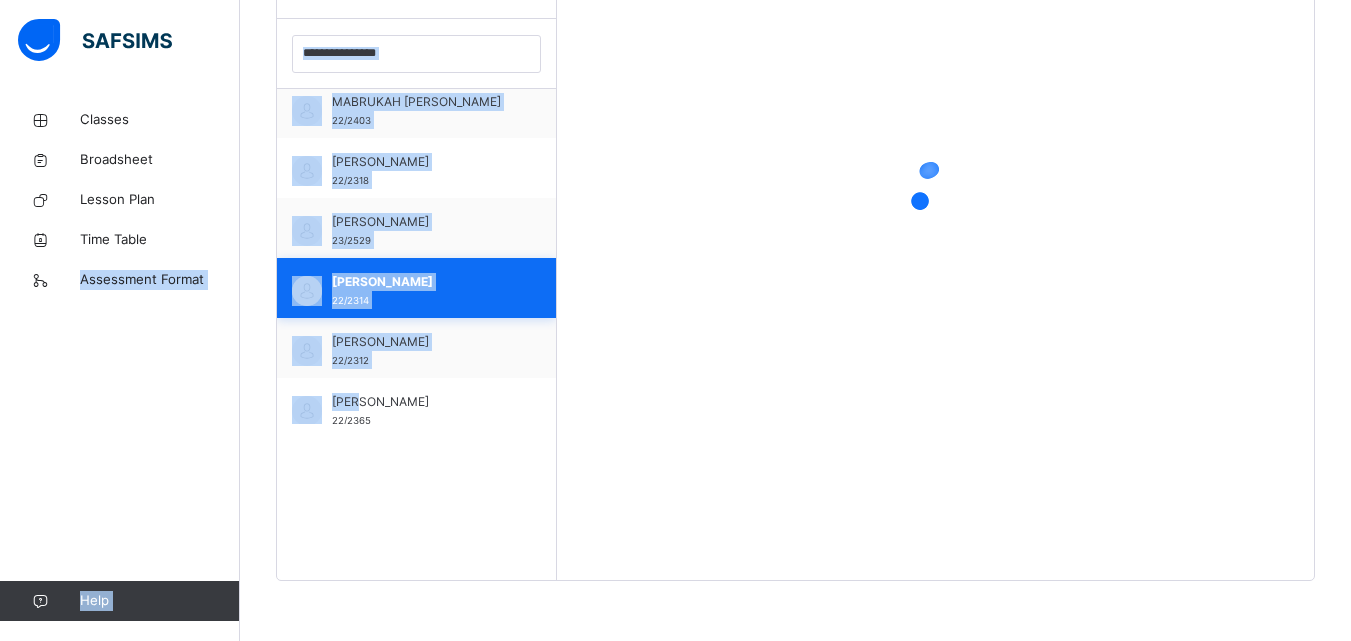 click on "[PERSON_NAME] 22/2314" at bounding box center [421, 291] 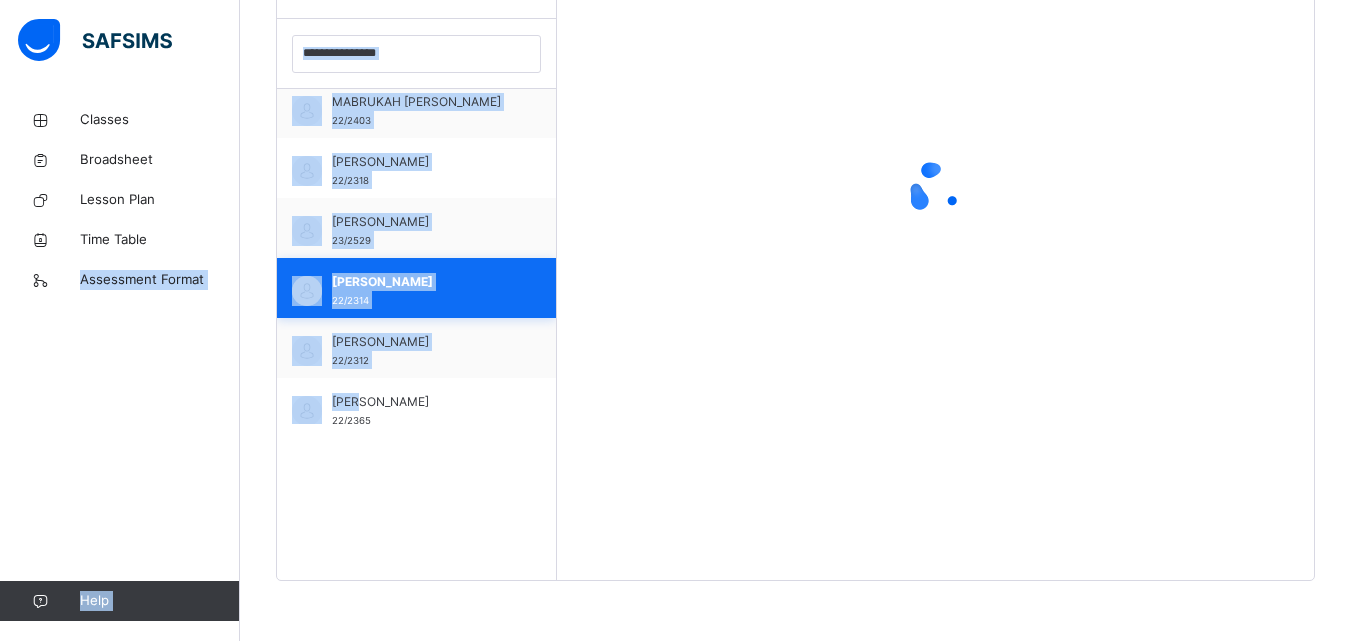 click on "[PERSON_NAME] 22/2314" at bounding box center (416, 288) 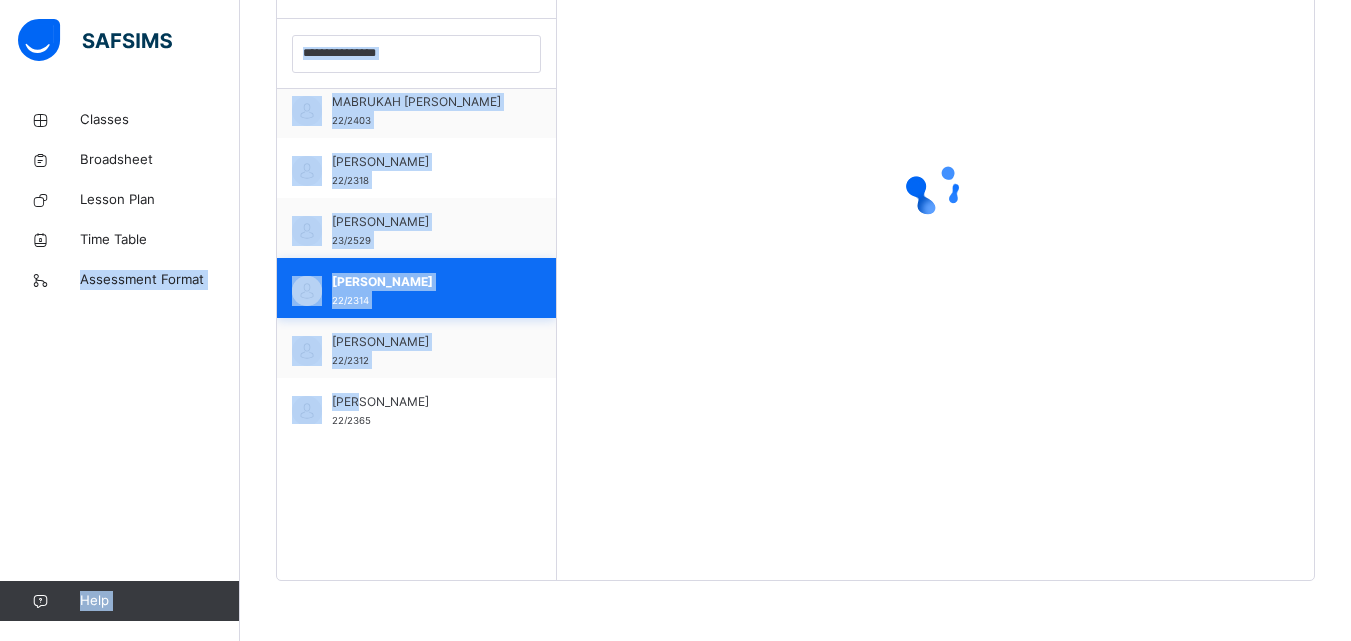 click on "[PERSON_NAME] 22/2314" at bounding box center (416, 288) 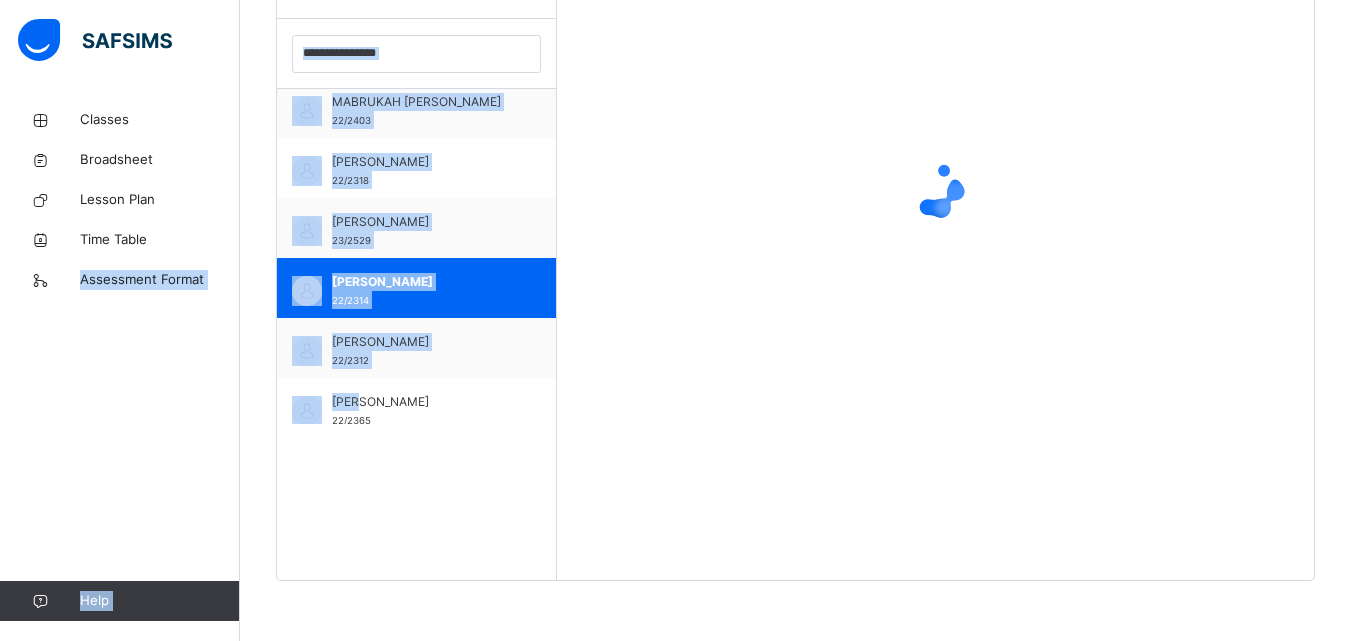 scroll, scrollTop: 581, scrollLeft: 0, axis: vertical 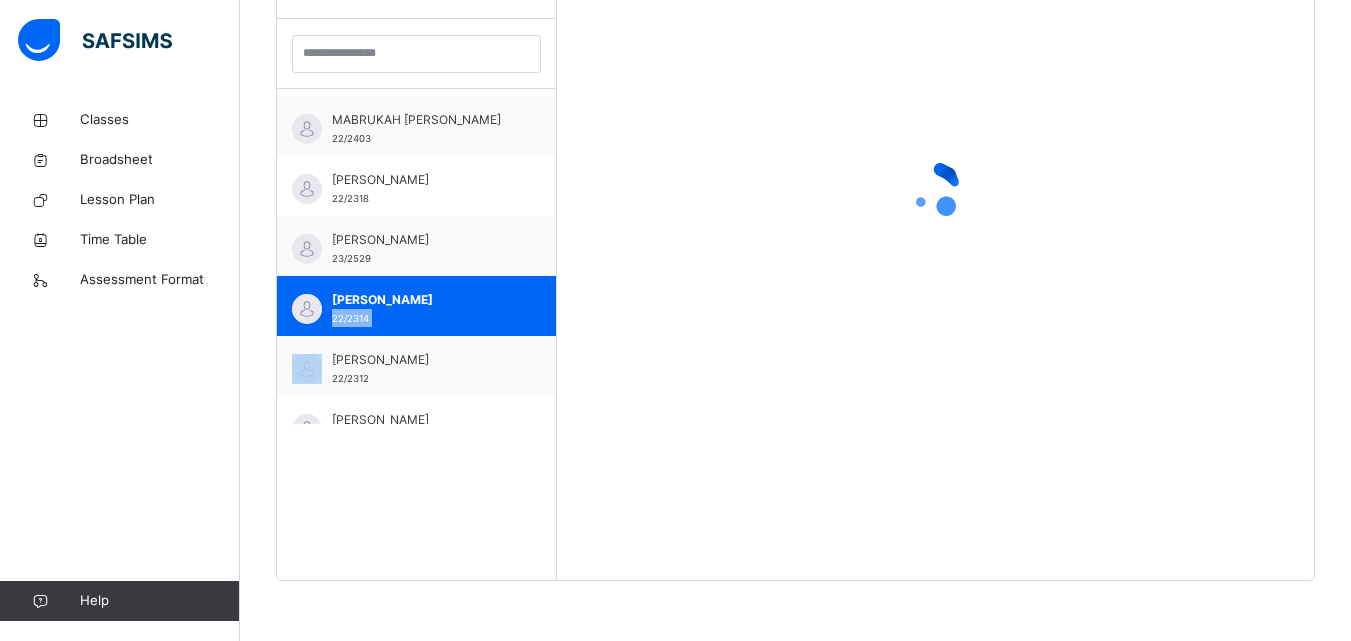 click on "Classes Broadsheet Lesson Plan Time Table Assessment Format   Help" at bounding box center (120, 360) 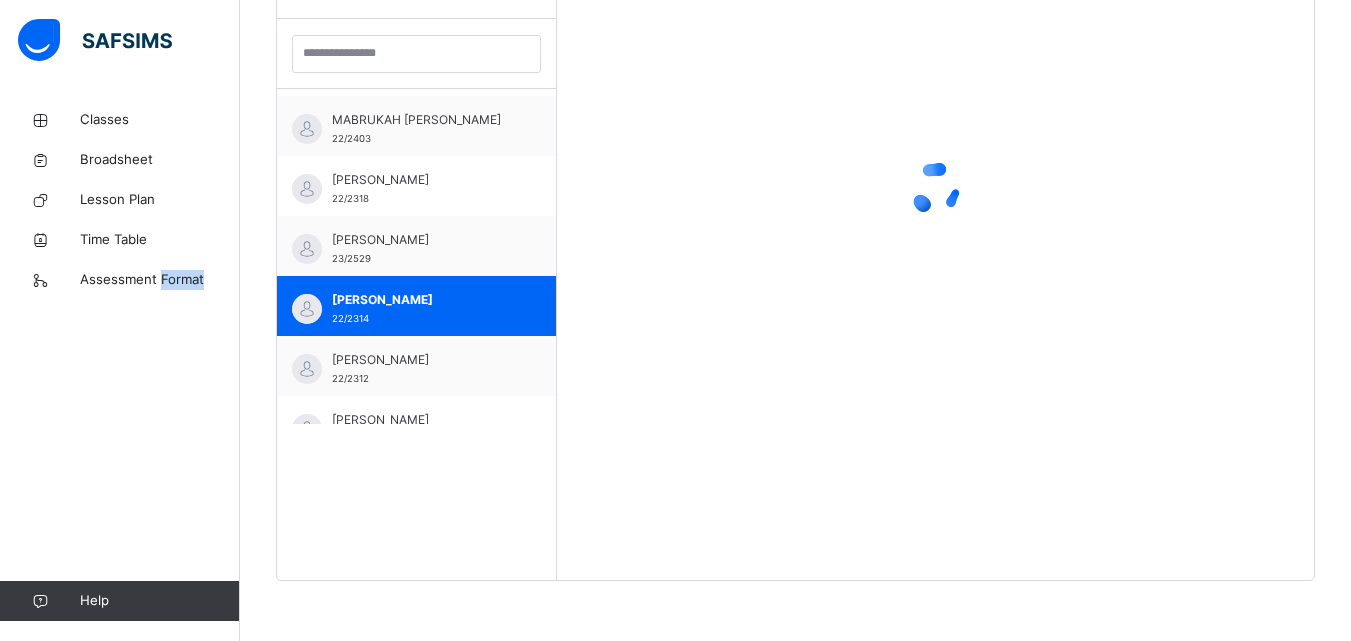 click on "Classes Broadsheet Lesson Plan Time Table Assessment Format   Help" at bounding box center (120, 360) 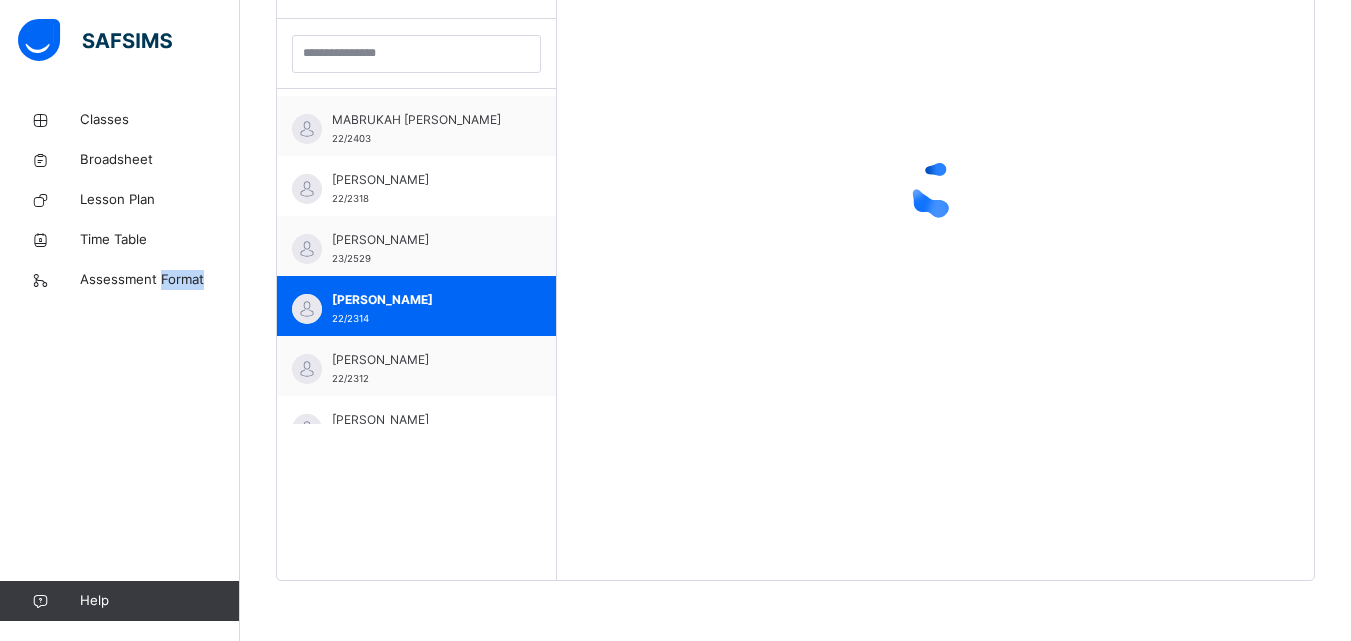 click on "Classes Broadsheet Lesson Plan Time Table Assessment Format   Help" at bounding box center (120, 360) 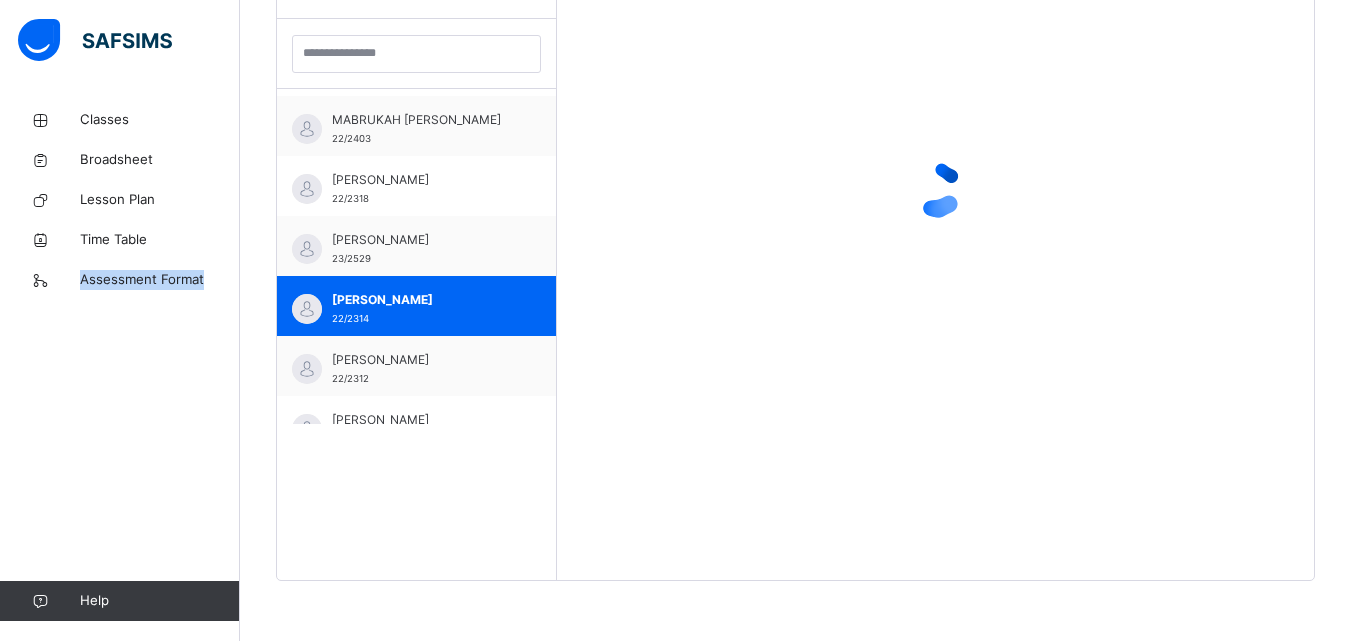 click on "Classes Broadsheet Lesson Plan Time Table Assessment Format   Help" at bounding box center [120, 360] 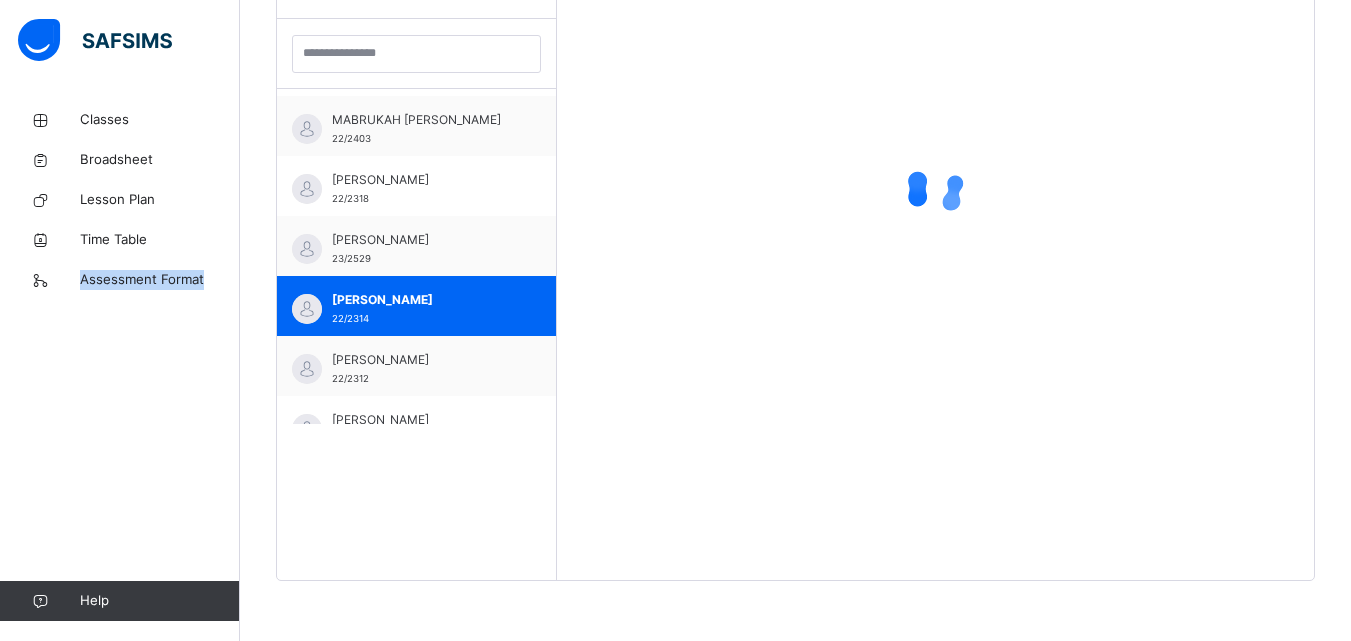 click on "Classes Broadsheet Lesson Plan Time Table Assessment Format   Help" at bounding box center [120, 360] 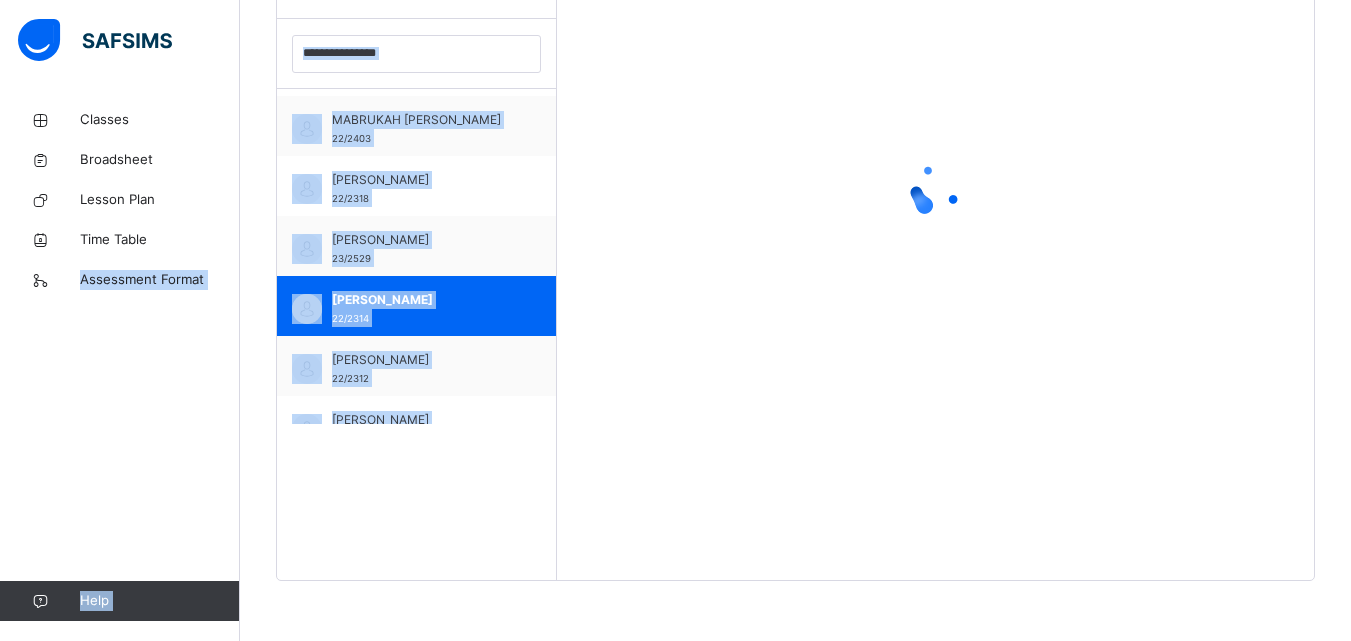 drag, startPoint x: 171, startPoint y: 462, endPoint x: 328, endPoint y: 527, distance: 169.92351 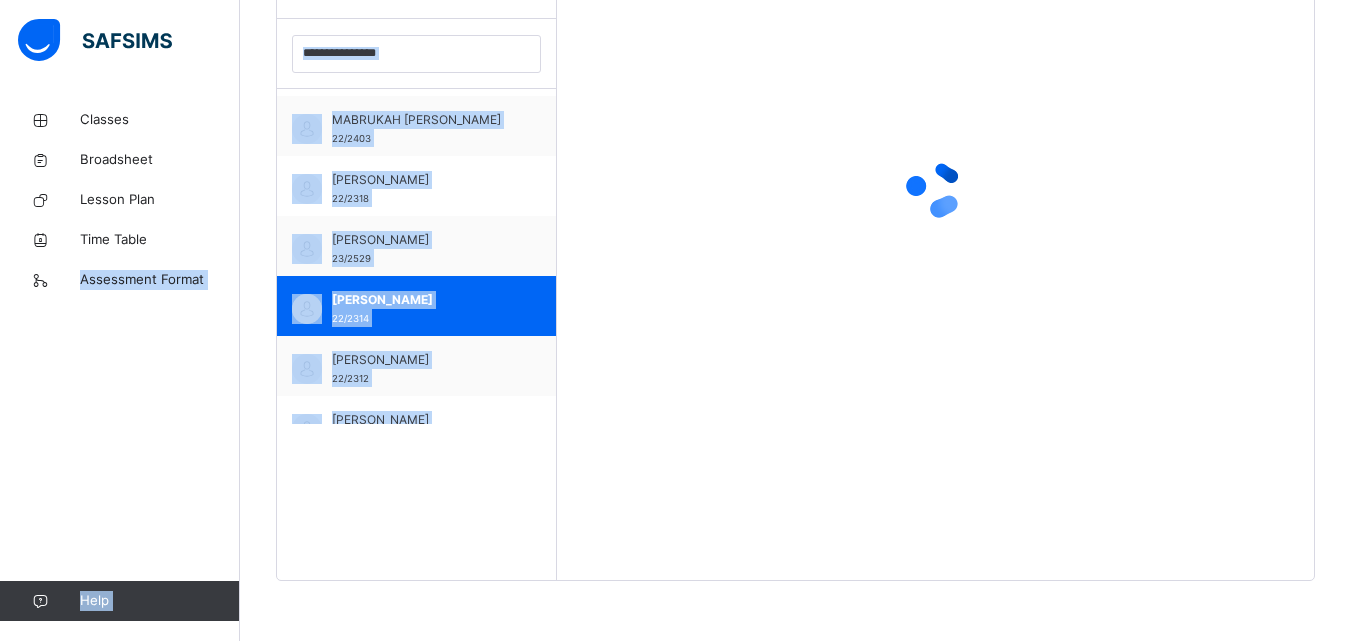click on "Class Arm Details     Third Term  /  [DATE]-[DATE]   [PERSON_NAME] [EMAIL_ADDRESS][DOMAIN_NAME] Classes Broadsheet Lesson Plan Time Table Assessment Format   Help Onboarding Great job! You have finished setting up all essential configurations. Our wizard which has lots of in-built templates will continue to guide you through with the academic configurations. Academic Configuration Steps Continue × Idle Mode Due to inactivity you would be logged out to the system in the next   15mins , click the "Resume" button to keep working or the "Log me out" button to log out of the system. Log me out Resume Back  / NUR 3 B NUR 3 B Nursery Three Third Term [DATE]-[DATE] Class Members Subjects Results Skills Attendance Timetable Form Teacher Results More Options   16  Students in class Download Pdf Report Excel Report View subject profile ALMANAR CENTRE FOR [DEMOGRAPHIC_DATA] EDUCATION Date: [DATE] 11:51:09 am Class Members Class:  NUR 3 B Total no. of Students:  16 Term:  Third Term Session:  [DATE]-[DATE] S/NO Admission No. Last Name 1 [PERSON_NAME]" at bounding box center (675, 30) 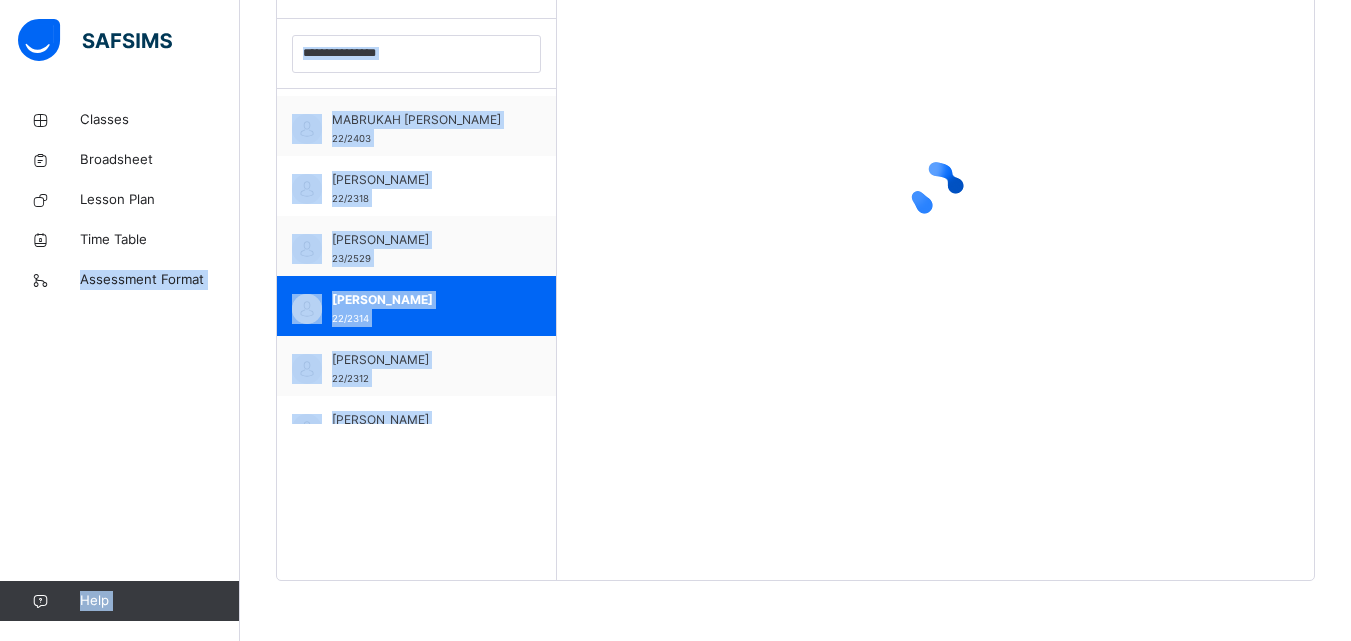 click on "Students [PERSON_NAME] 22/2367 [PERSON_NAME] 22/2383 [PERSON_NAME] 22/2380 [PERSON_NAME] [PERSON_NAME] 22/2377 ASSAFIYE EL-YAKUB ABBAUWA 24/2628 [PERSON_NAME] 22/2308 [PERSON_NAME] SALIHU 22/2331 [PERSON_NAME] 22/2316 [PERSON_NAME] 23/2489 [PERSON_NAME] 22/2403 [PERSON_NAME] 22/2318 [PERSON_NAME] 23/2529 [PERSON_NAME] 22/2314 [PERSON_NAME] 22/2312 [PERSON_NAME] 22/2365 [PERSON_NAME] 24/2222" at bounding box center [417, 259] 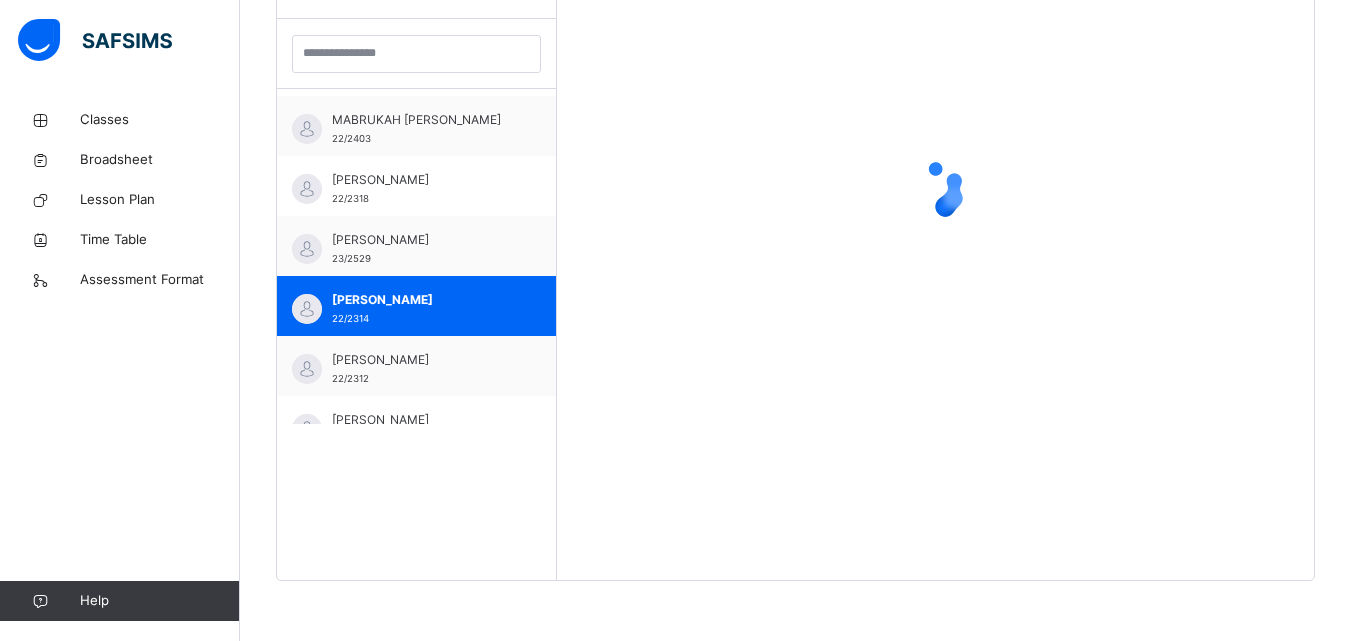click on "Students [PERSON_NAME] 22/2367 [PERSON_NAME] 22/2383 [PERSON_NAME] 22/2380 [PERSON_NAME] [PERSON_NAME] 22/2377 ASSAFIYE EL-YAKUB ABBAUWA 24/2628 [PERSON_NAME] 22/2308 [PERSON_NAME] SALIHU 22/2331 [PERSON_NAME] 22/2316 [PERSON_NAME] 23/2489 [PERSON_NAME] 22/2403 [PERSON_NAME] 22/2318 [PERSON_NAME] 23/2529 [PERSON_NAME] 22/2314 [PERSON_NAME] 22/2312 [PERSON_NAME] 22/2365 [PERSON_NAME] 24/2222" at bounding box center [417, 259] 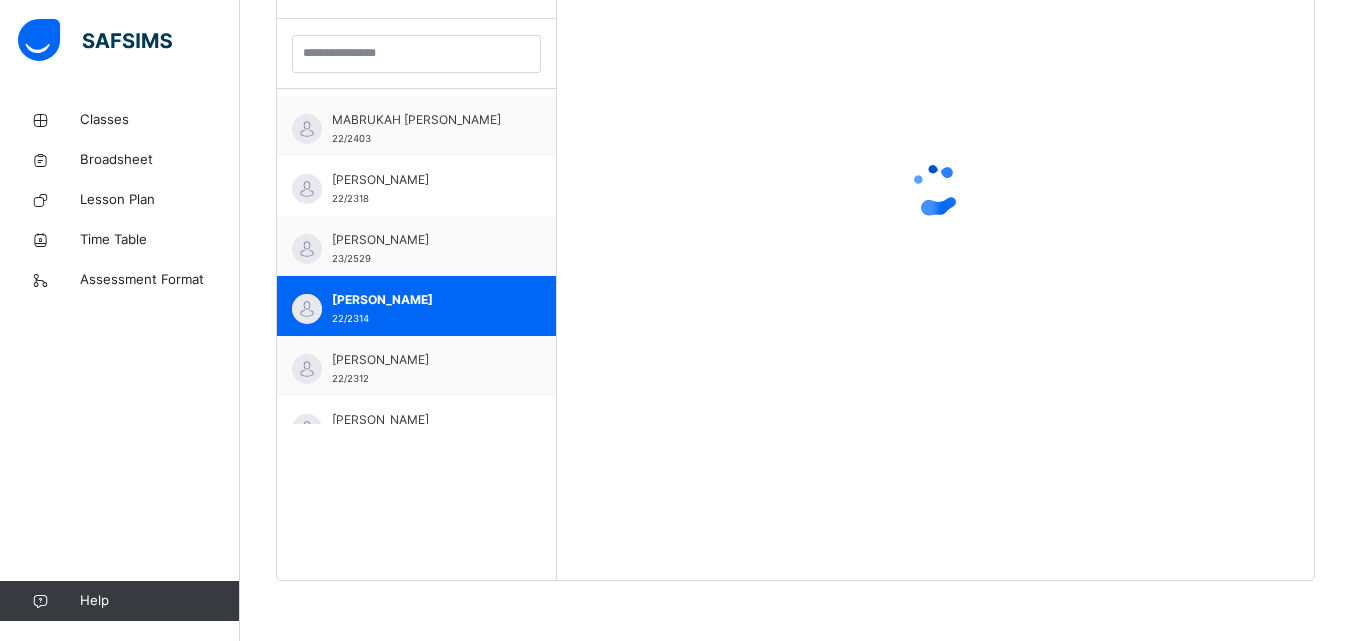 click on "Students [PERSON_NAME] 22/2367 [PERSON_NAME] 22/2383 [PERSON_NAME] 22/2380 [PERSON_NAME] [PERSON_NAME] 22/2377 ASSAFIYE EL-YAKUB ABBAUWA 24/2628 [PERSON_NAME] 22/2308 [PERSON_NAME] SALIHU 22/2331 [PERSON_NAME] 22/2316 [PERSON_NAME] 23/2489 [PERSON_NAME] 22/2403 [PERSON_NAME] 22/2318 [PERSON_NAME] 23/2529 [PERSON_NAME] 22/2314 [PERSON_NAME] 22/2312 [PERSON_NAME] 22/2365 [PERSON_NAME] 24/2222" at bounding box center [417, 259] 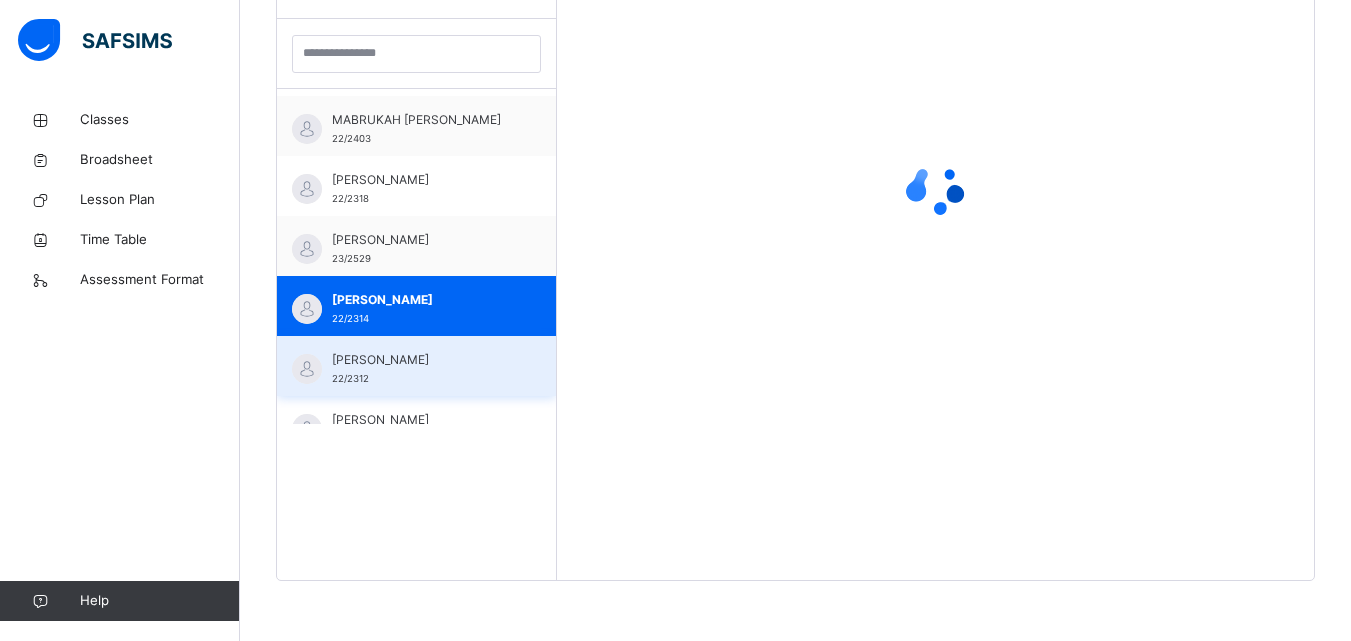 click on "[PERSON_NAME]" at bounding box center [421, 360] 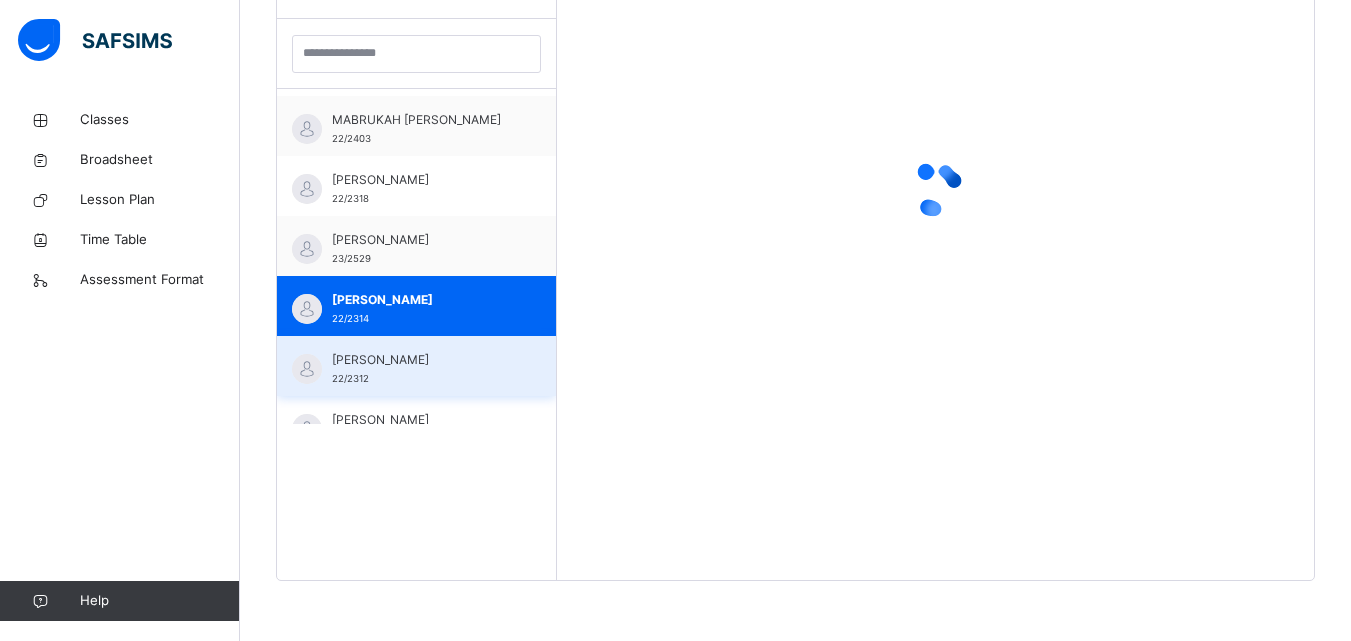click on "[PERSON_NAME]" at bounding box center (421, 360) 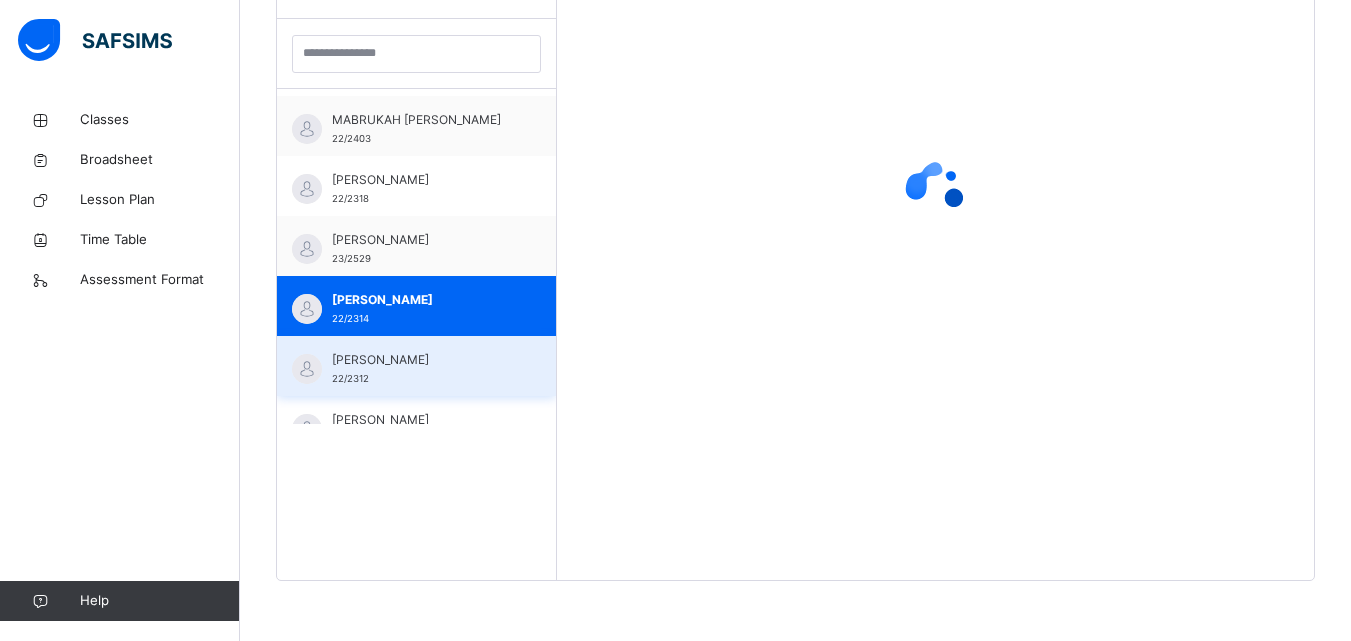 click on "[PERSON_NAME]" at bounding box center [421, 360] 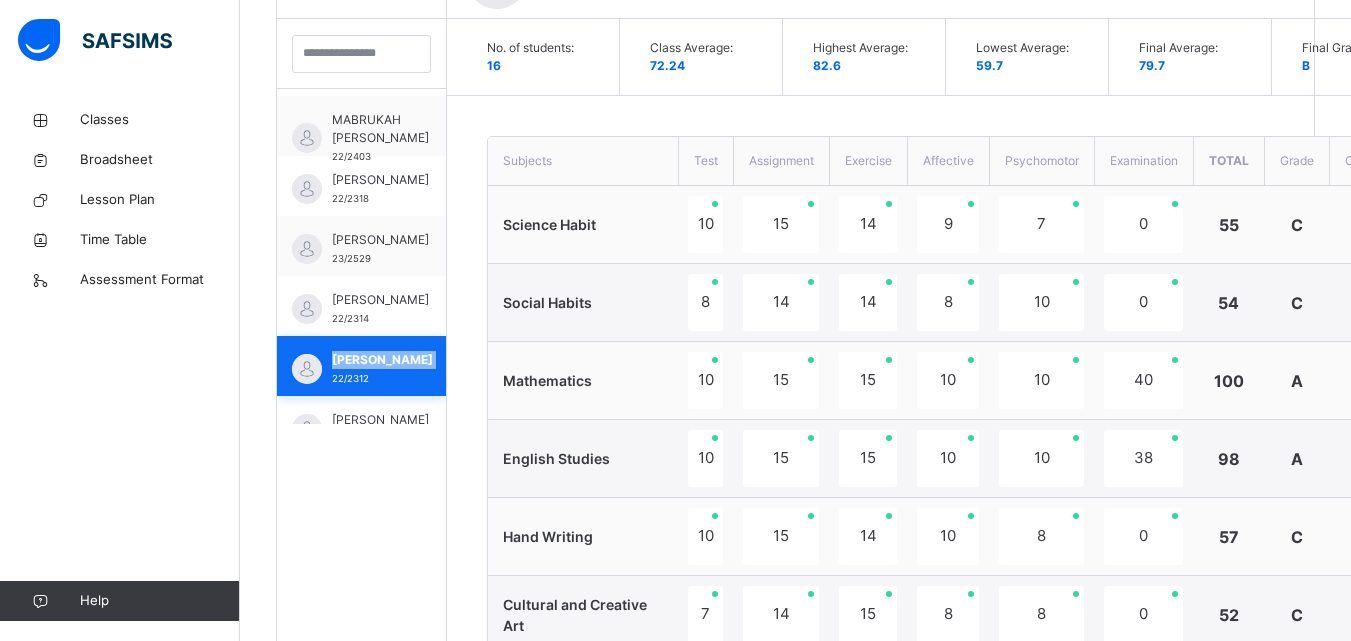 scroll, scrollTop: 617, scrollLeft: 0, axis: vertical 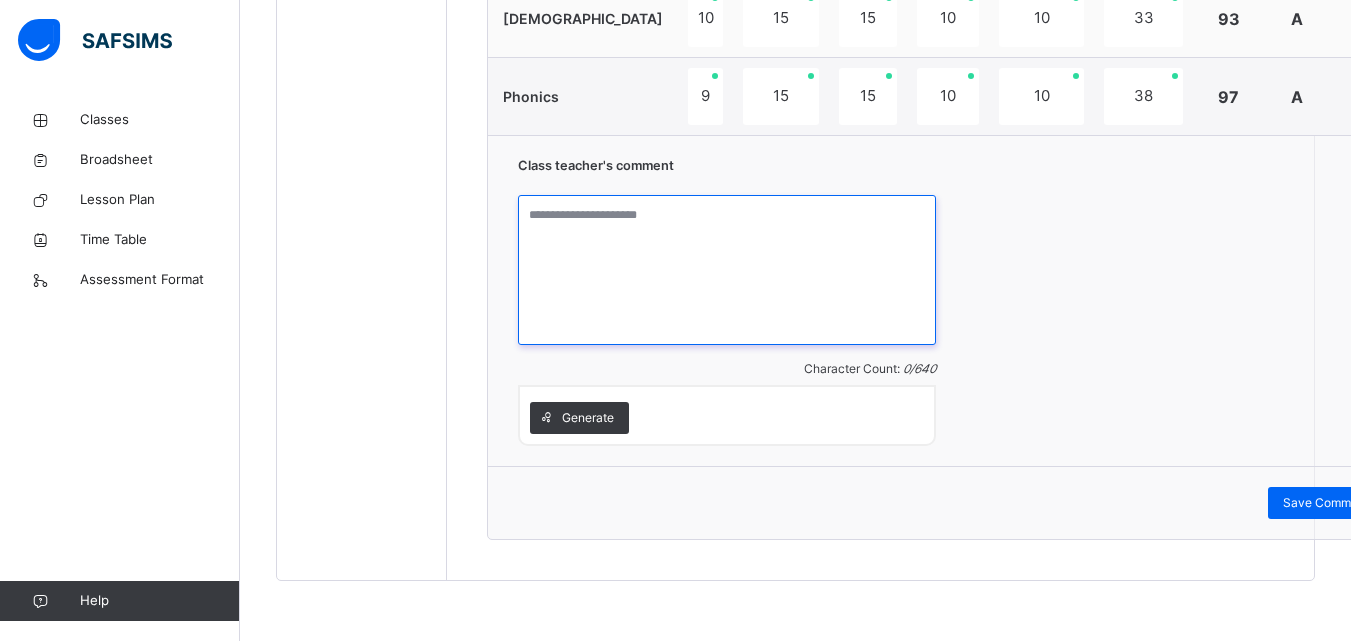 click at bounding box center (727, 270) 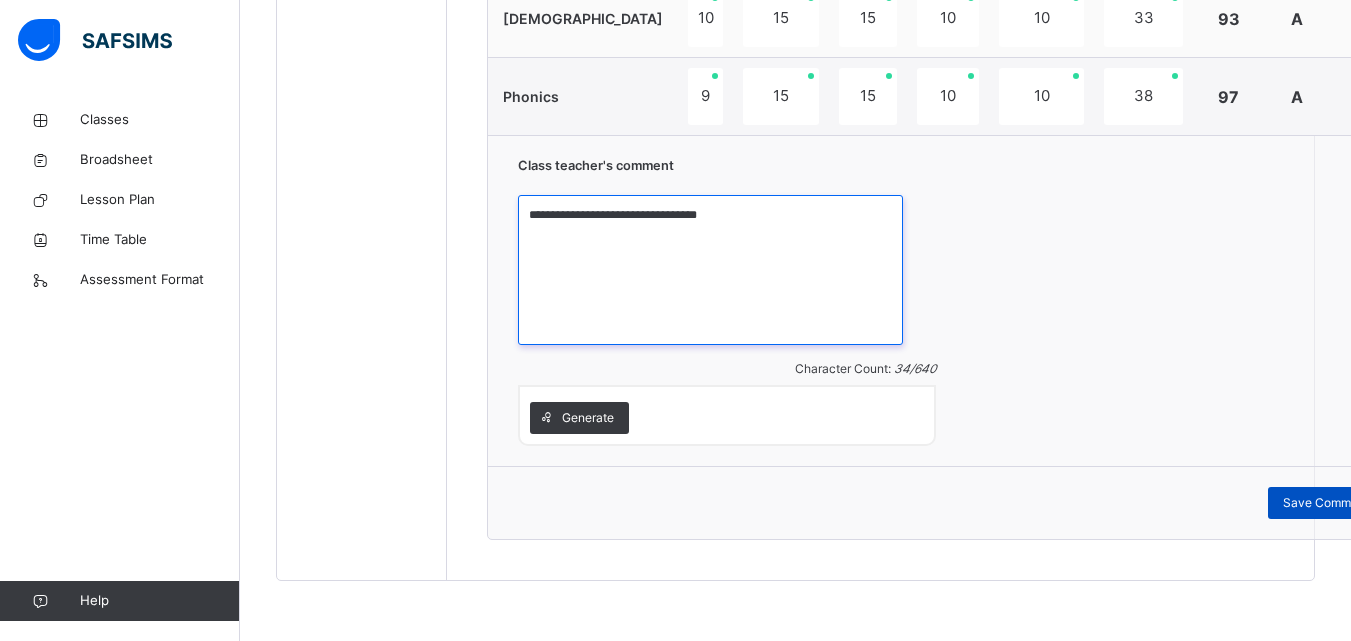 type on "**********" 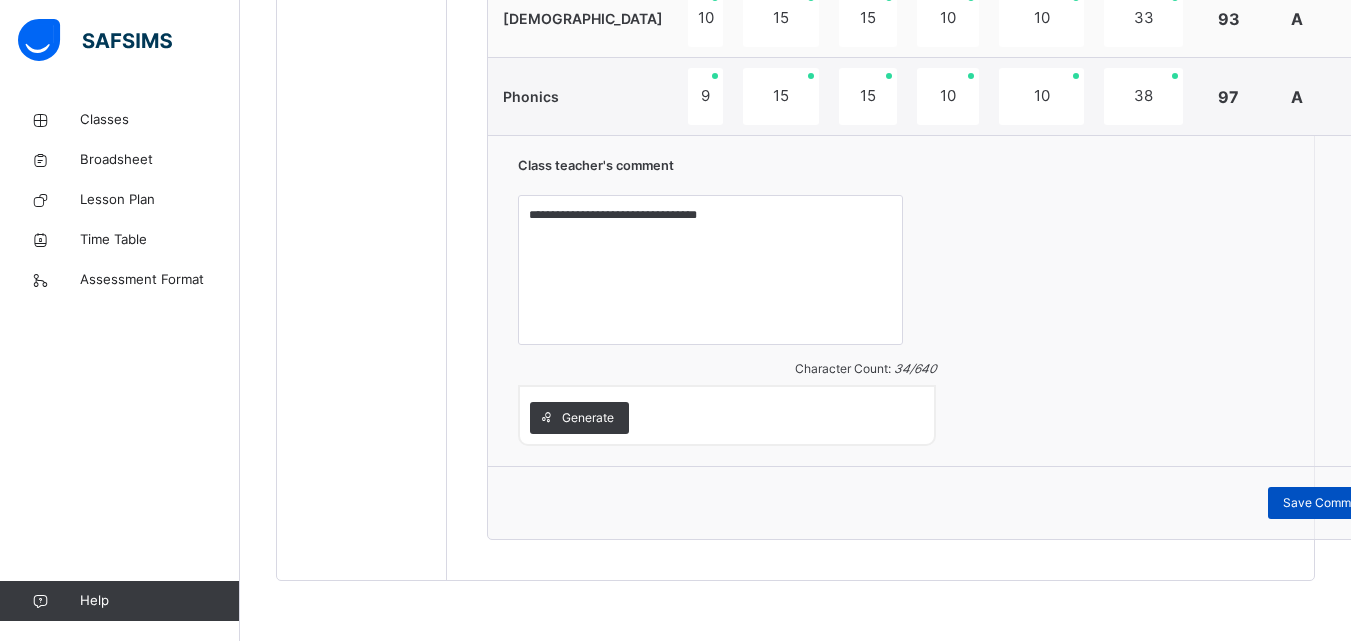 click on "Save Comment" at bounding box center [1326, 503] 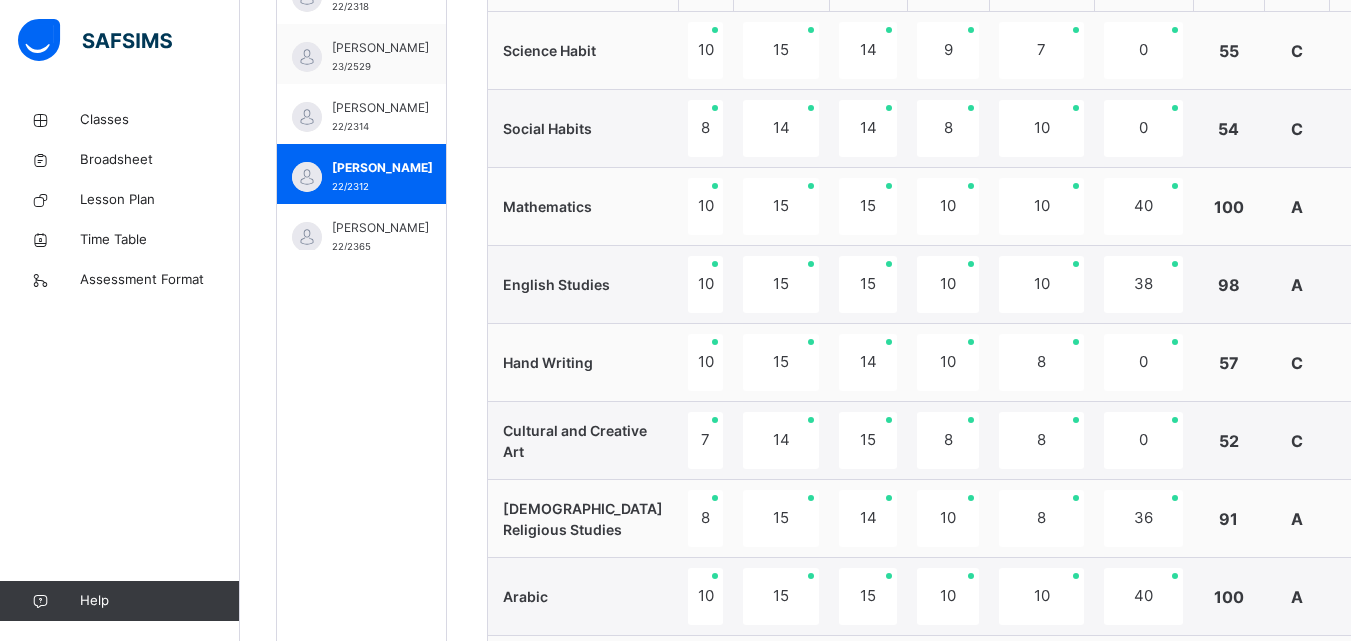 scroll, scrollTop: 697, scrollLeft: 0, axis: vertical 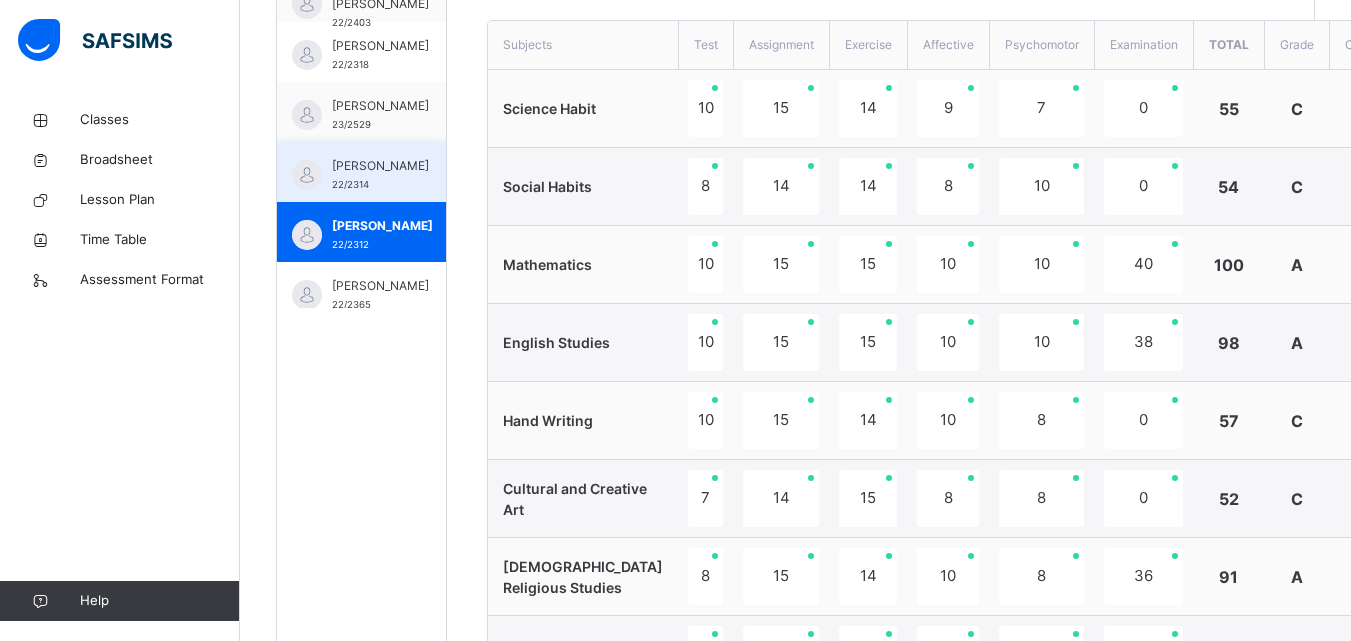click on "[PERSON_NAME]" at bounding box center (380, 166) 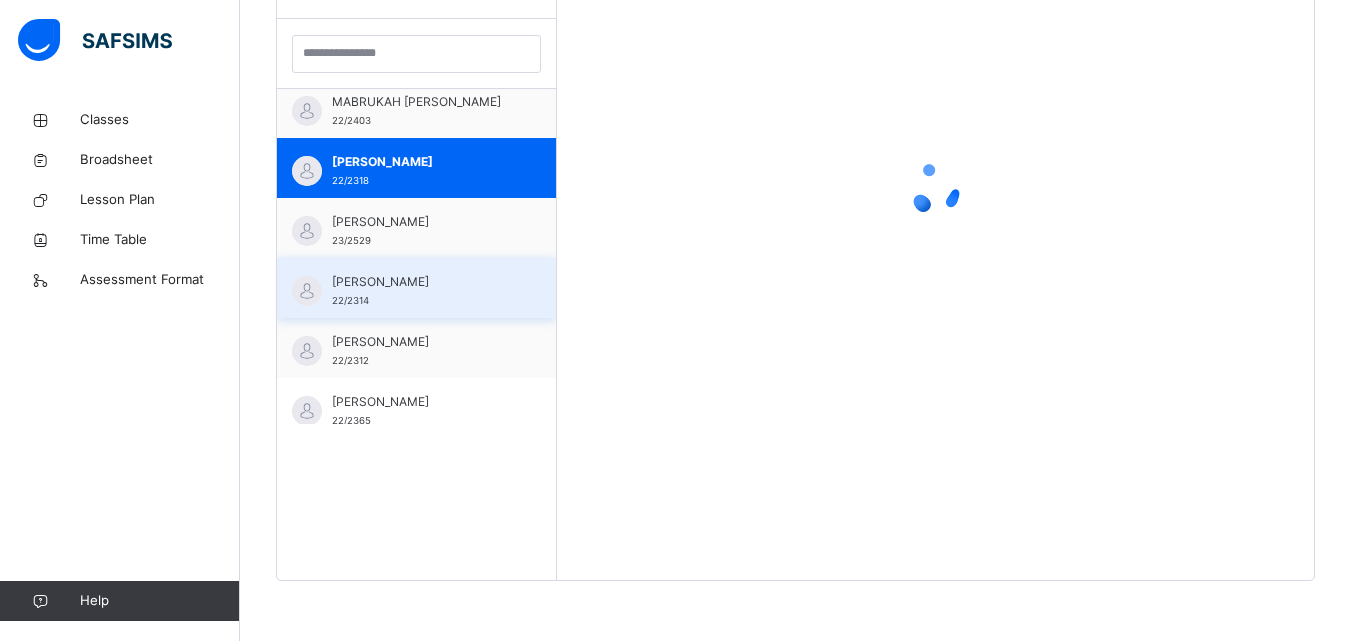 scroll, scrollTop: 581, scrollLeft: 0, axis: vertical 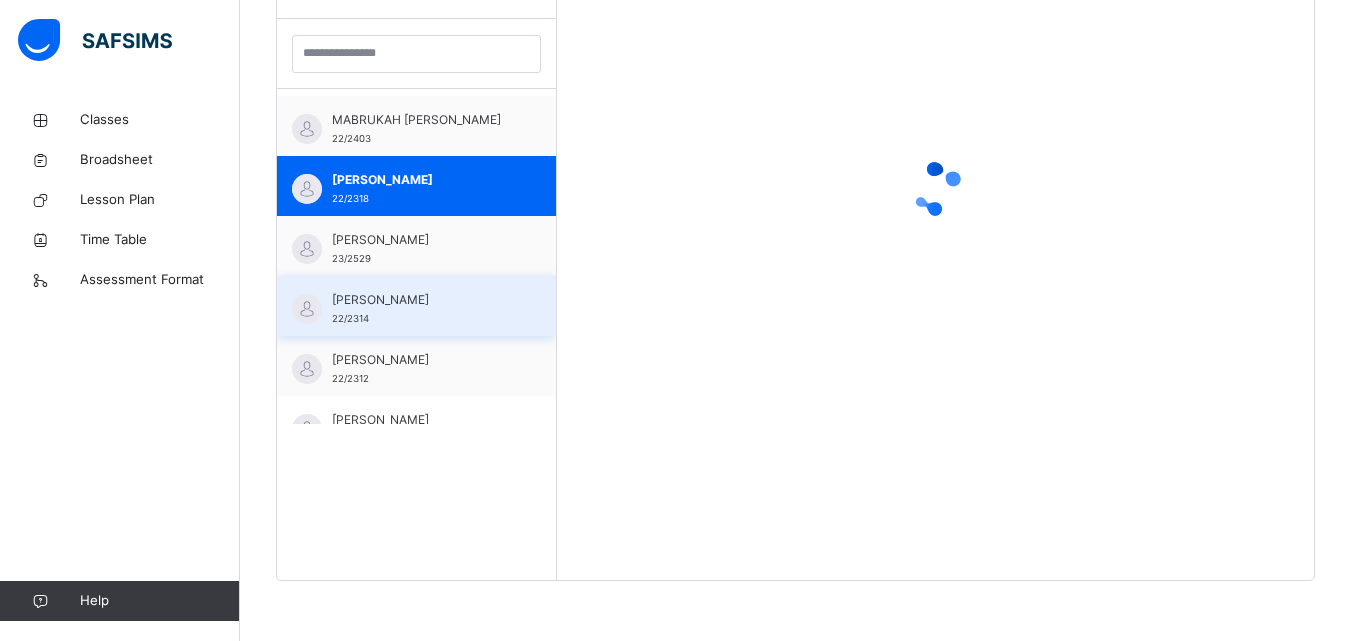 click on "[PERSON_NAME]" at bounding box center (421, 300) 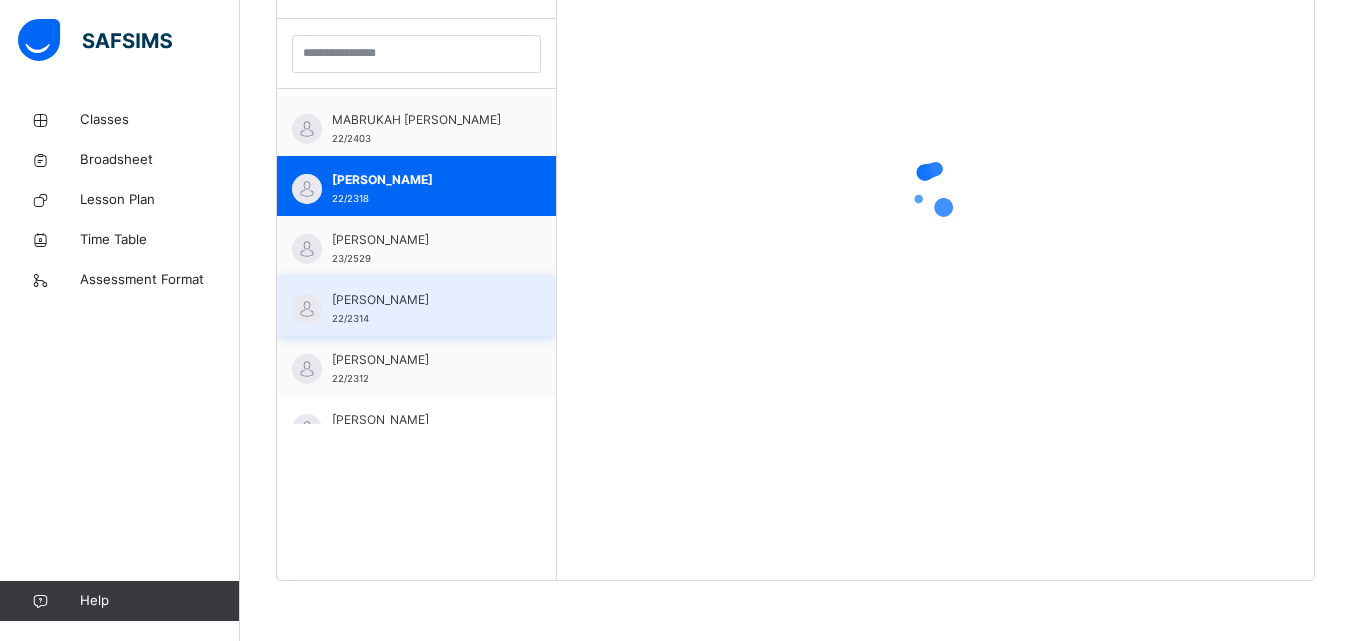 click on "[PERSON_NAME]" at bounding box center [421, 300] 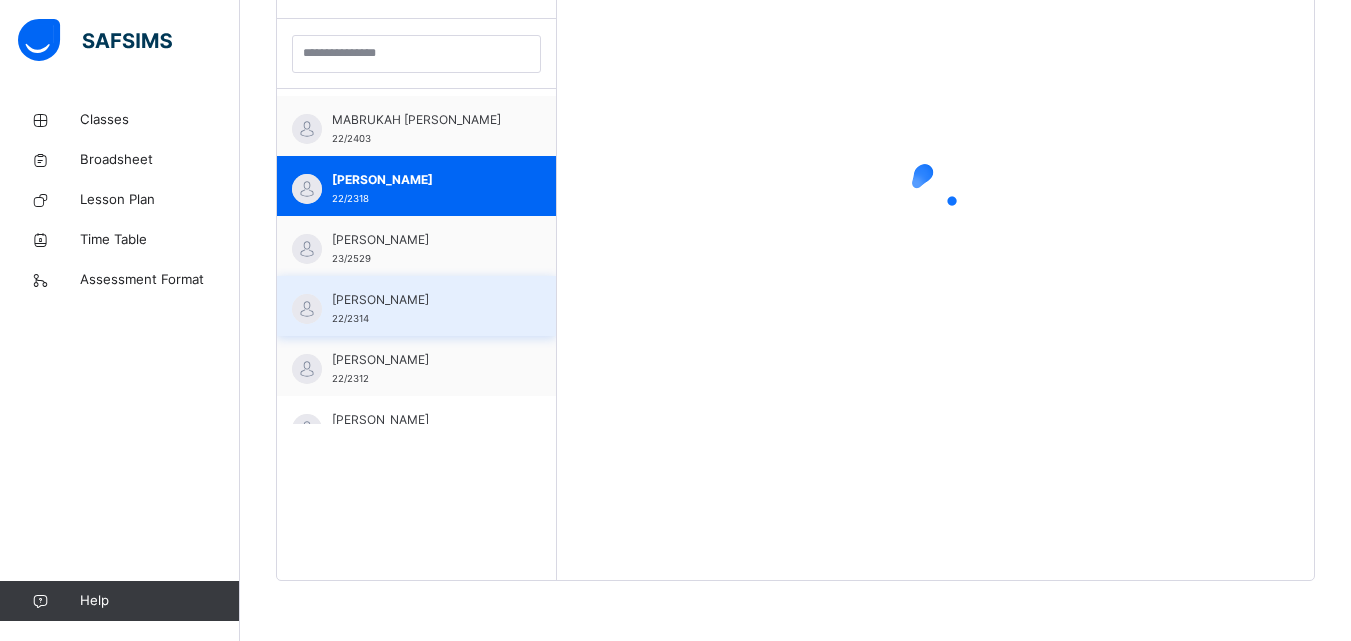 click on "[PERSON_NAME]" at bounding box center [421, 300] 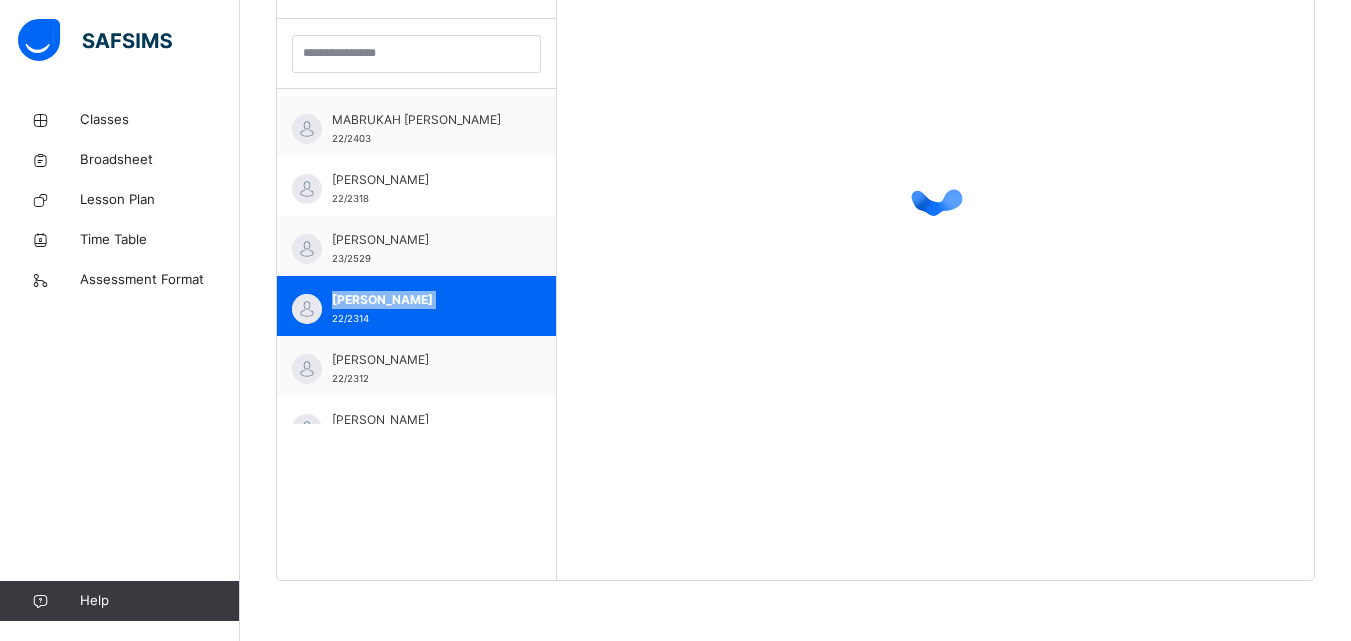 click at bounding box center [935, 189] 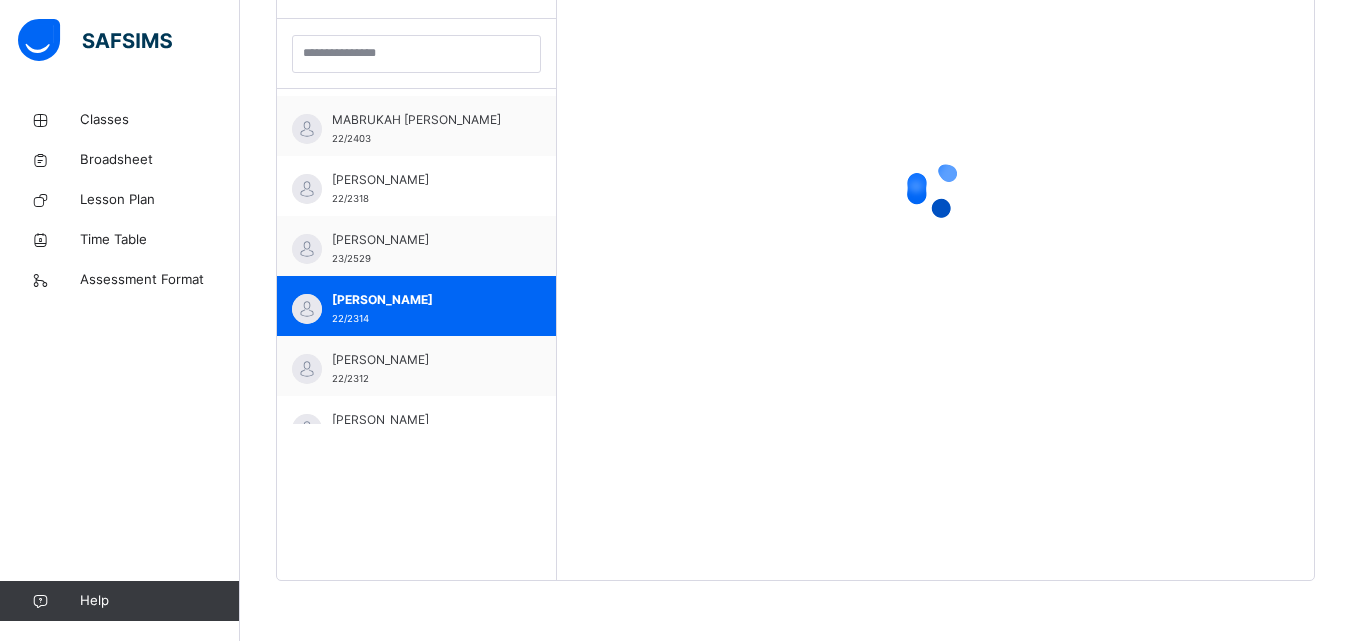 click on "Students [PERSON_NAME] 22/2367 [PERSON_NAME] 22/2383 [PERSON_NAME] 22/2380 [PERSON_NAME] [PERSON_NAME] 22/2377 ASSAFIYE EL-YAKUB ABBAUWA 24/2628 [PERSON_NAME] 22/2308 [PERSON_NAME] SALIHU 22/2331 [PERSON_NAME] 22/2316 [PERSON_NAME] 23/2489 [PERSON_NAME] 22/2403 [PERSON_NAME] 22/2318 [PERSON_NAME] 23/2529 [PERSON_NAME] 22/2314 [PERSON_NAME] 22/2312 [PERSON_NAME] 22/2365 [PERSON_NAME] 24/2222" at bounding box center [417, 259] 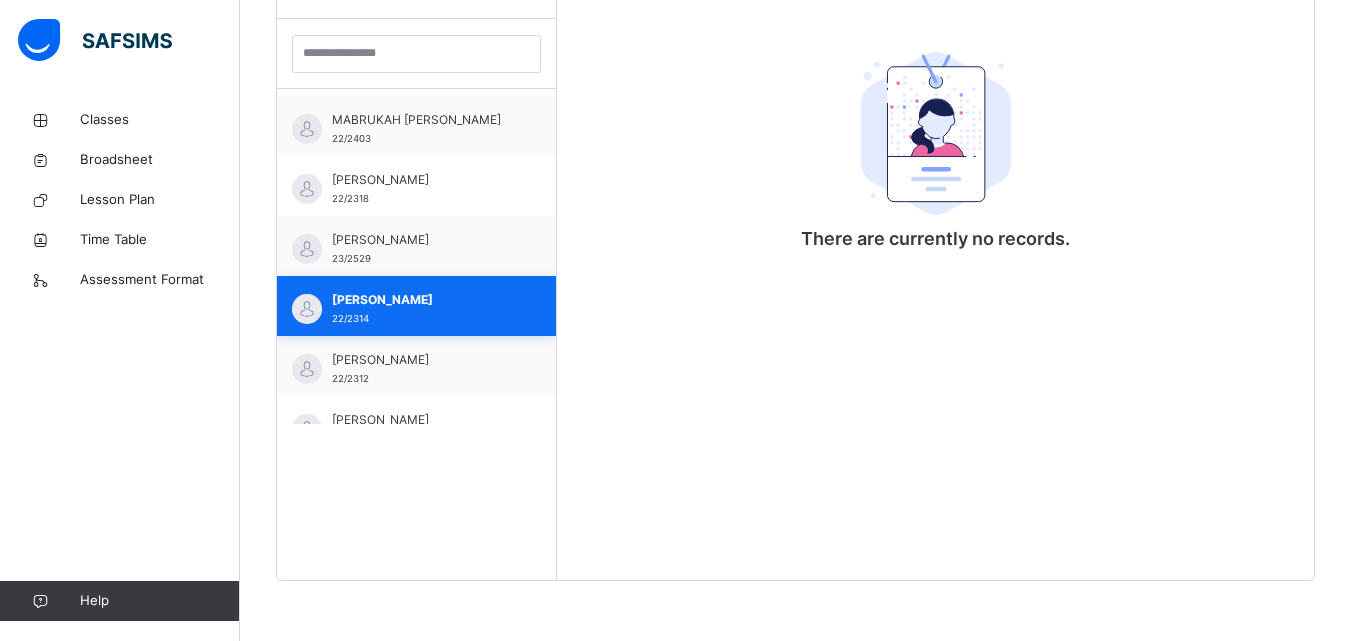 click on "[PERSON_NAME]" at bounding box center [421, 300] 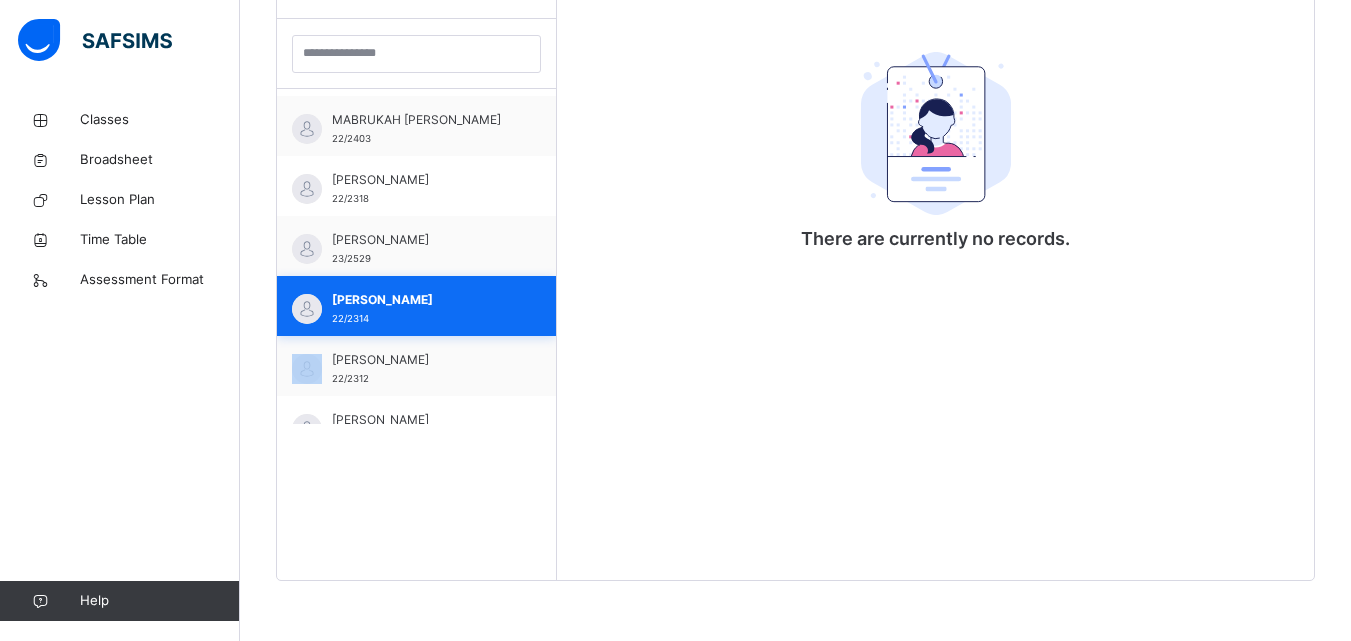 click on "[PERSON_NAME] 22/2314" at bounding box center [421, 309] 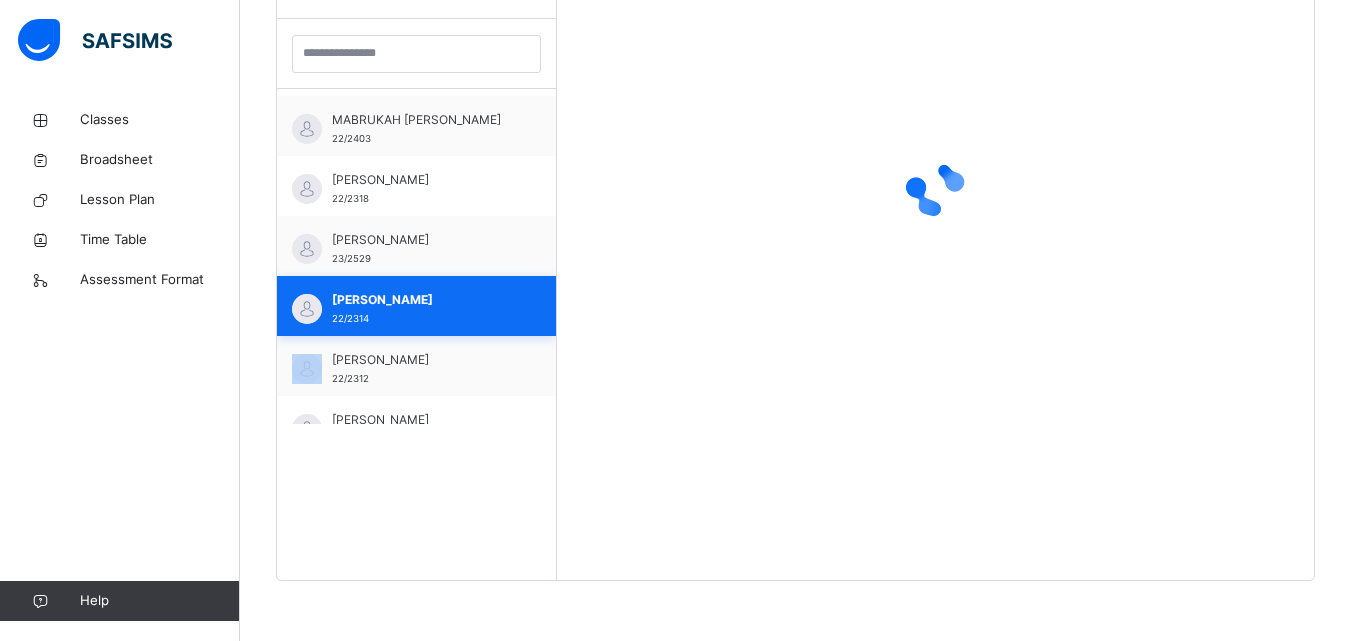 click on "[PERSON_NAME] 22/2314" at bounding box center (421, 309) 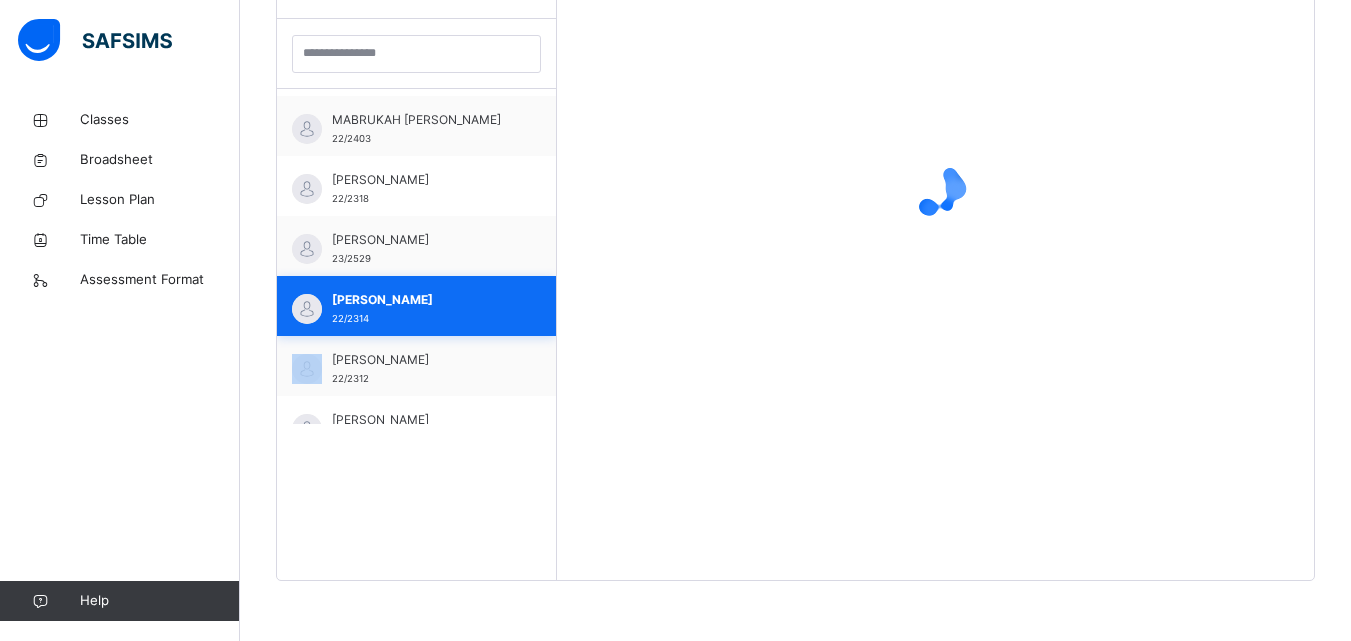 click on "[PERSON_NAME] 22/2314" at bounding box center (421, 309) 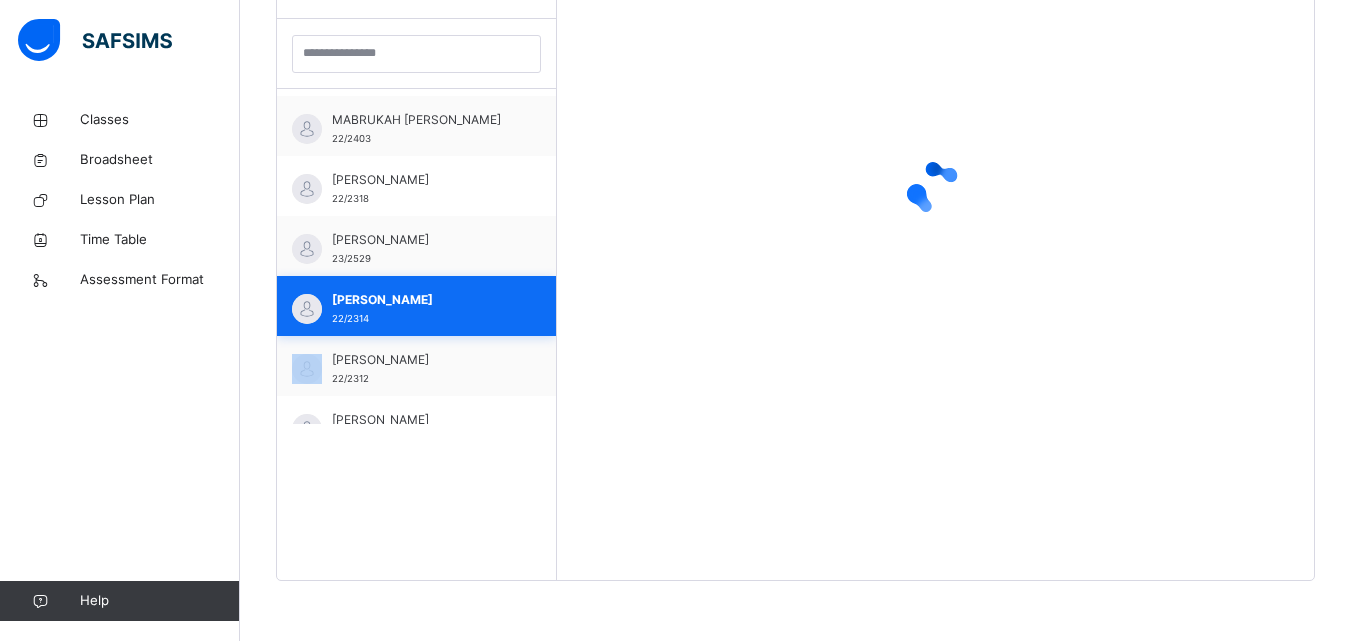 click on "[PERSON_NAME] 22/2314" at bounding box center [421, 309] 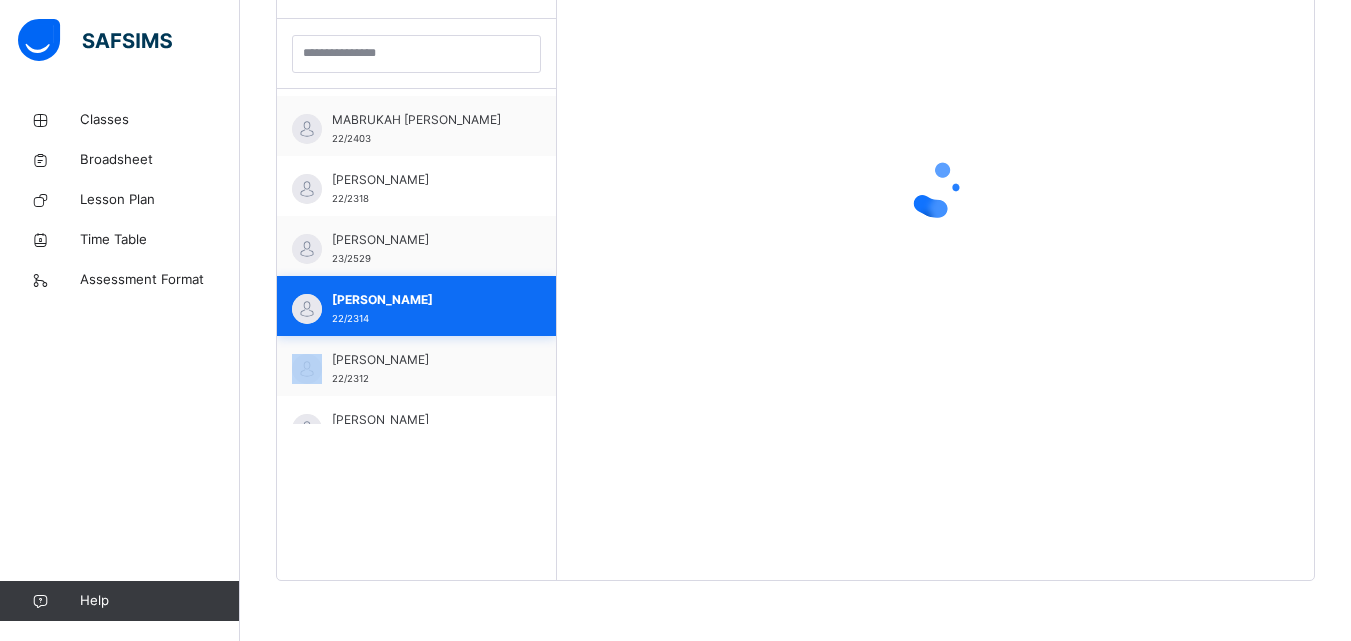 click on "[PERSON_NAME] 22/2314" at bounding box center (421, 309) 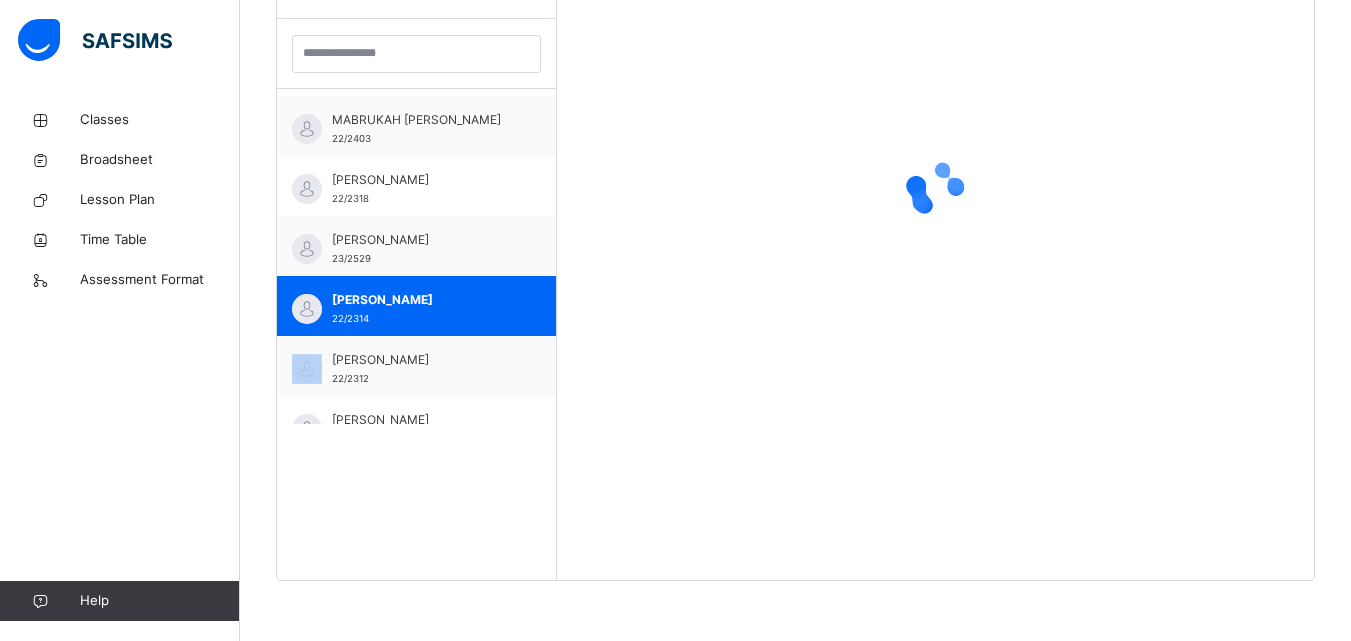 click on "[PERSON_NAME] 22/2314" at bounding box center (421, 309) 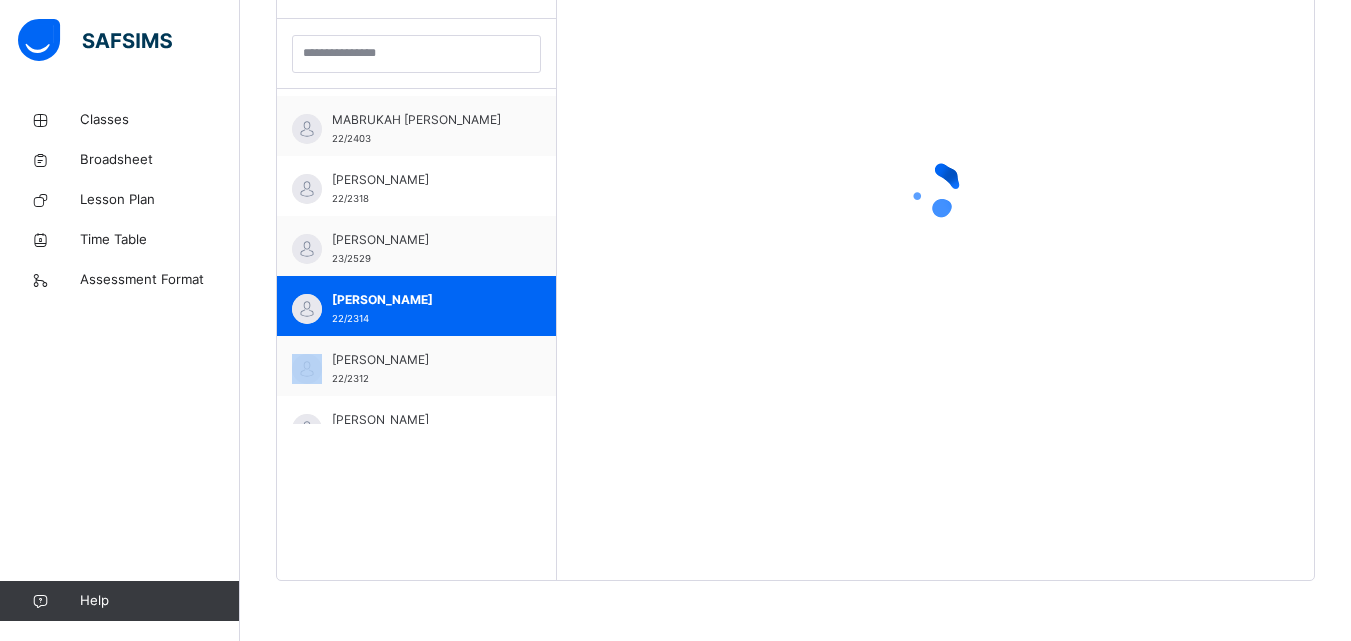 click on "[PERSON_NAME] 22/2314" at bounding box center [421, 309] 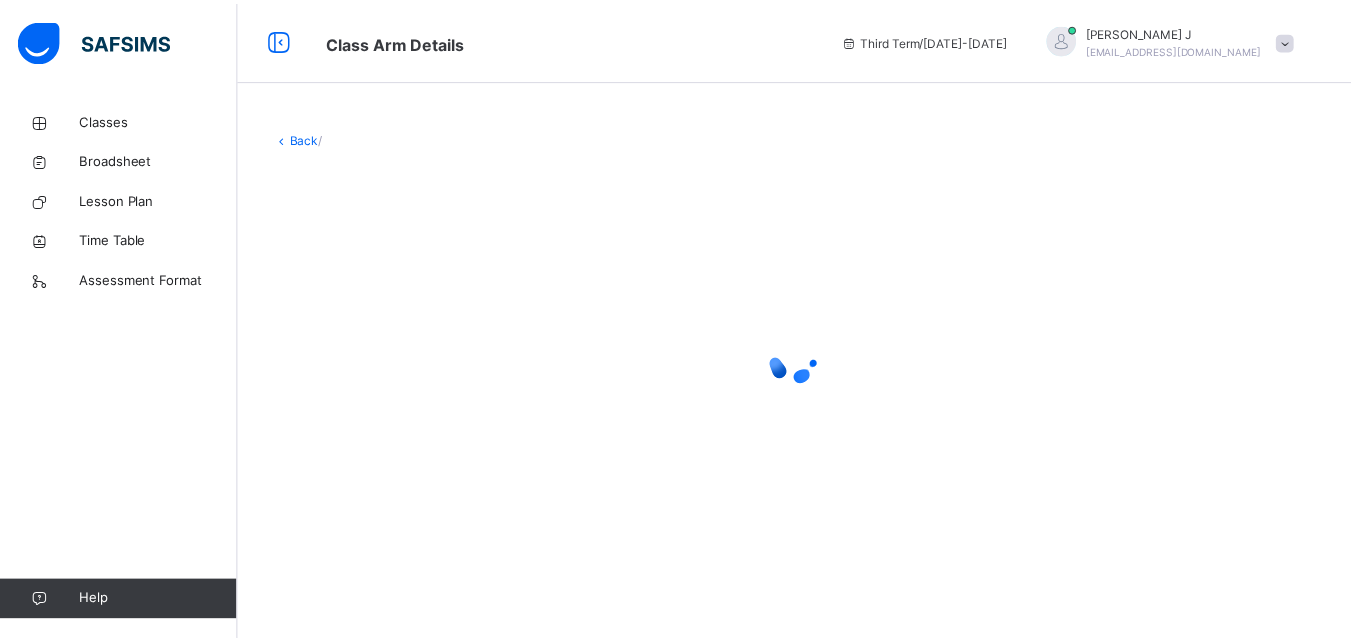 scroll, scrollTop: 0, scrollLeft: 0, axis: both 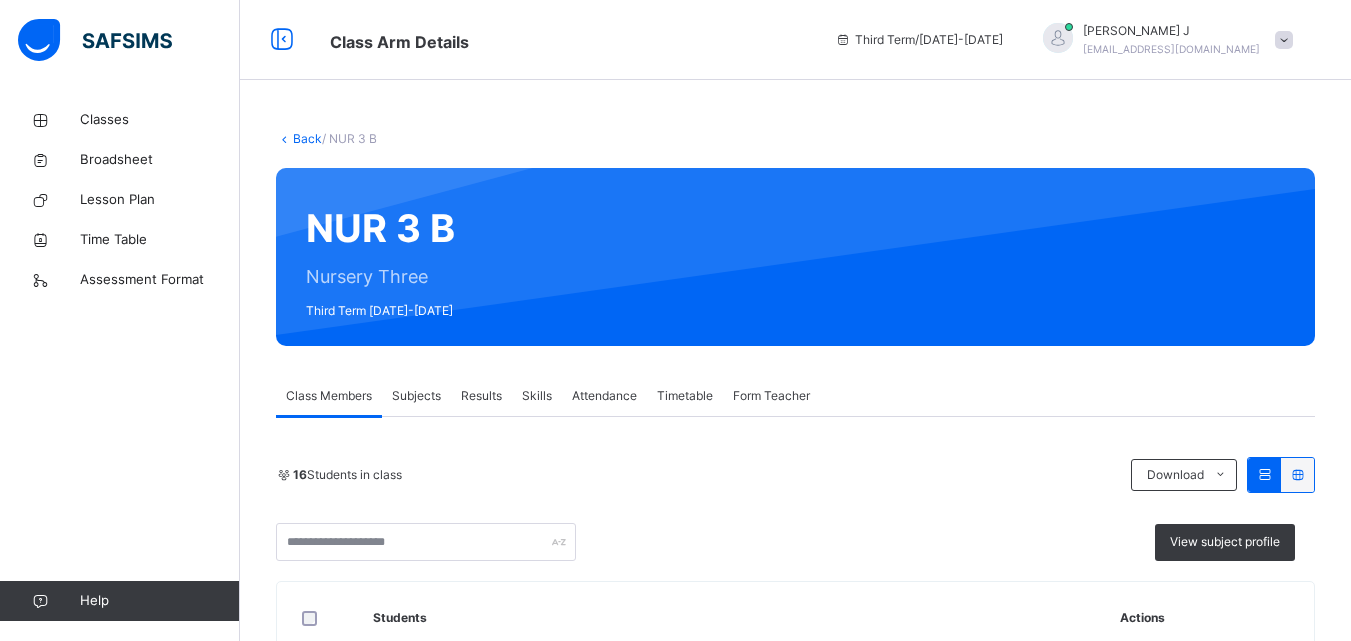 click on "Results" at bounding box center (481, 396) 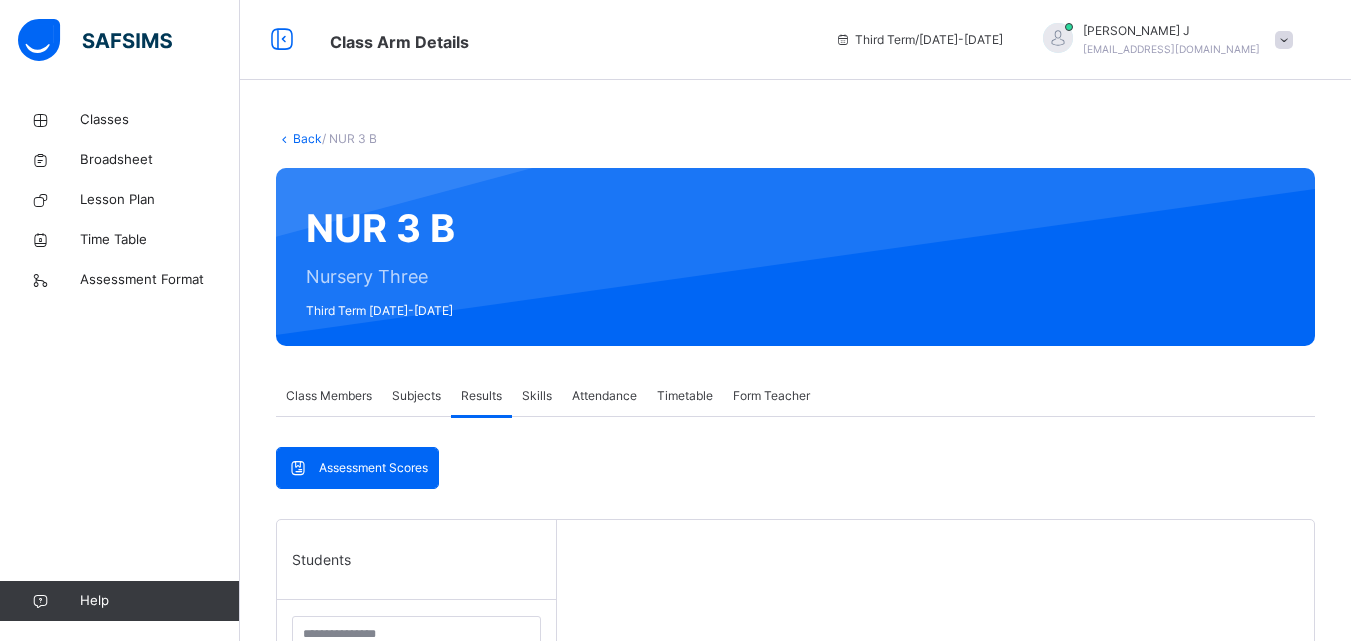 click on "Results" at bounding box center (481, 396) 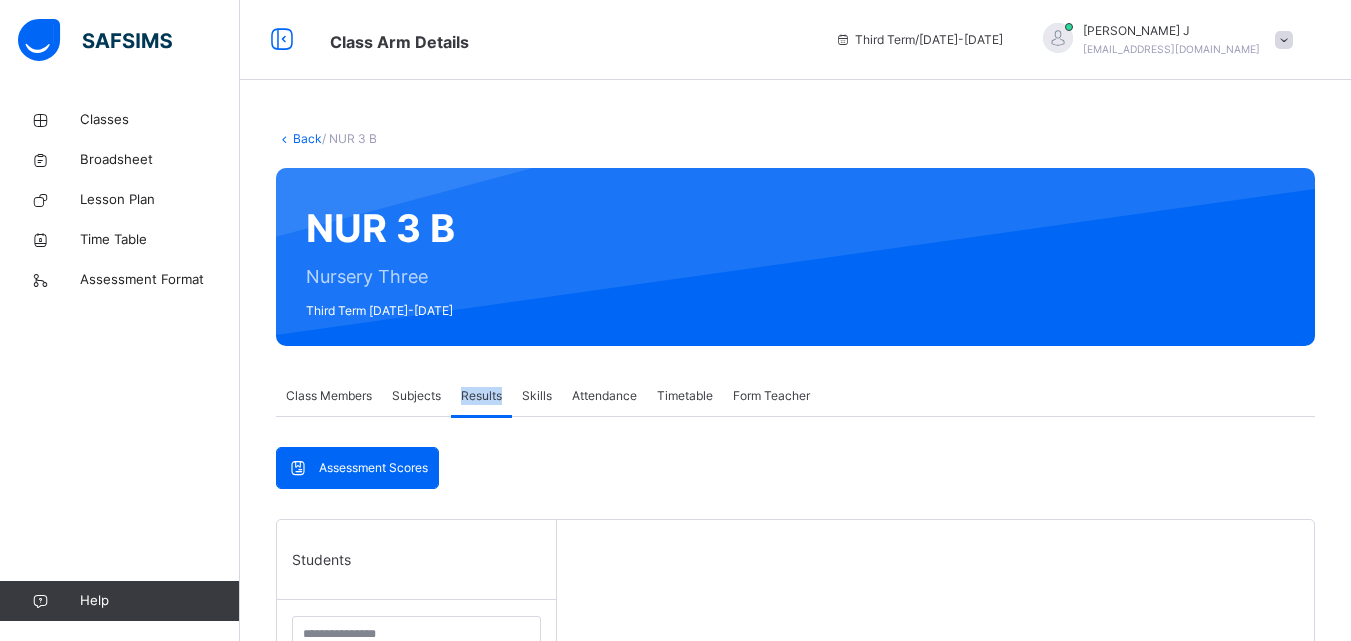 click on "Assessment Scores Assessment Scores Students ABUBAKAR ABUBAKAR KAMAL 22/2367 AL-AMIN BALA MUHAMMAD 22/2383 ALIYU ALIYU SHEHU 22/2380 AMIMA AYOMIDE MOHAMMED 22/2377 ASSAFIYE EL-YAKUB ABBAUWA 24/2628 AZEEMAH MINJIBIR HUSSAINI 22/2308 DAHIRU NAMTARI SALIHU 22/2331 HAUWA MAYA KASSIM 22/2316 KHADIJAH MUHAMMAD BABKANO 23/2489 MABRUKAH AHUOIZA JIMOH 22/2403 MUSA NDAYAKO FARUK 22/2318 NURA MAHMOUD MAIDARASA 23/2529 TAHIR IBRAHIM SAMIR 22/2314 UMAR ABDULRAHIM ZULQARNAIN 22/2312 UMAR BELLO ALIYU 22/2365 ZAINAB  BASHIR 24/2222 Select a Student Select a student from the list to the left to view records" at bounding box center [795, 809] 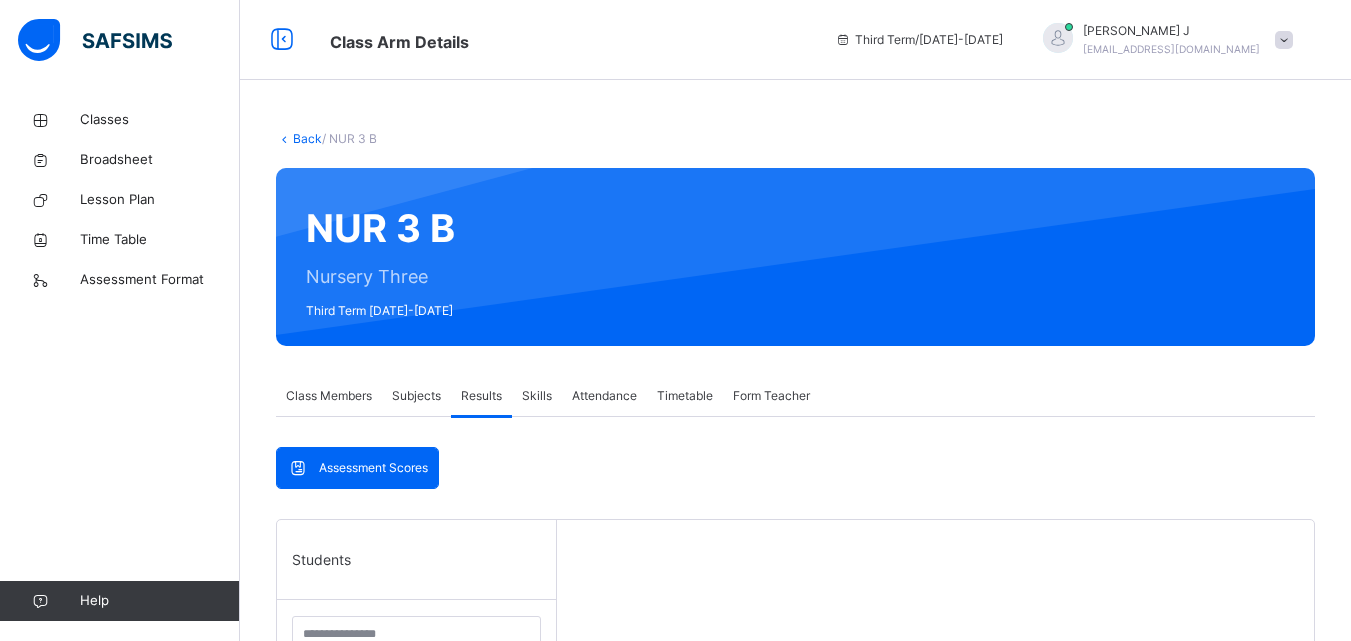 click on "Results" at bounding box center (481, 396) 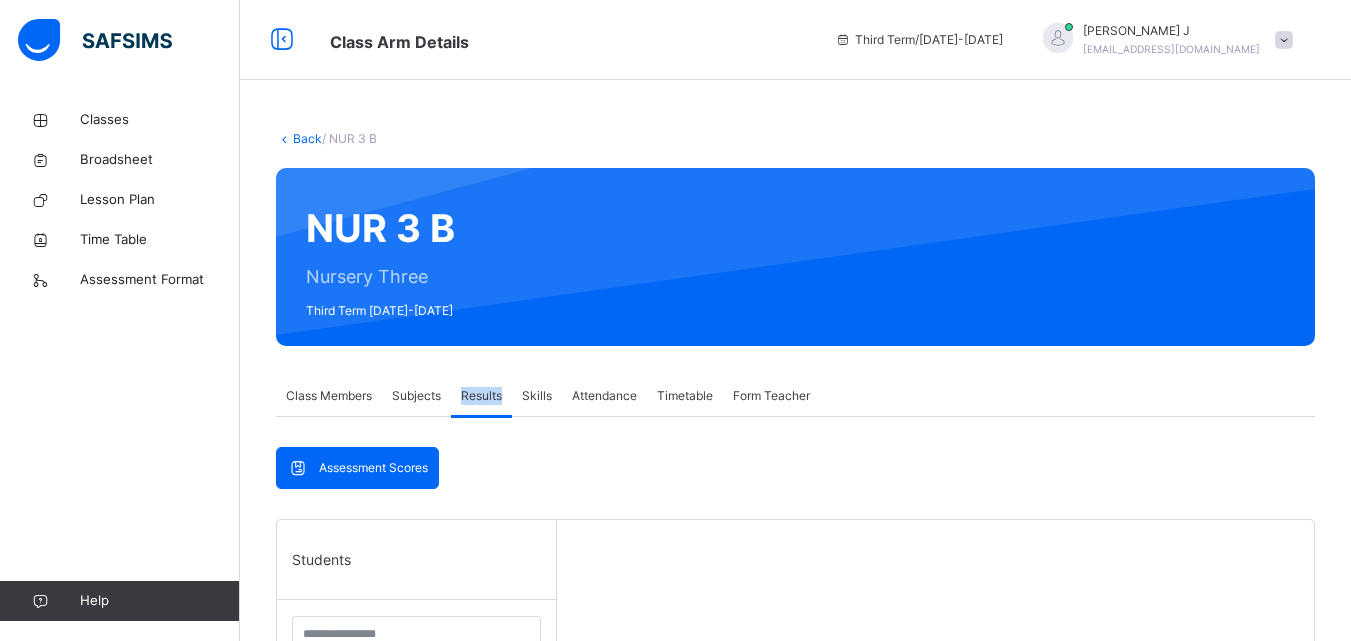 click on "Assessment Scores Assessment Scores Students ABUBAKAR ABUBAKAR KAMAL 22/2367 AL-AMIN BALA MUHAMMAD 22/2383 ALIYU ALIYU SHEHU 22/2380 AMIMA AYOMIDE MOHAMMED 22/2377 ASSAFIYE EL-YAKUB ABBAUWA 24/2628 AZEEMAH MINJIBIR HUSSAINI 22/2308 DAHIRU NAMTARI SALIHU 22/2331 HAUWA MAYA KASSIM 22/2316 KHADIJAH MUHAMMAD BABKANO 23/2489 MABRUKAH AHUOIZA JIMOH 22/2403 MUSA NDAYAKO FARUK 22/2318 NURA MAHMOUD MAIDARASA 23/2529 TAHIR IBRAHIM SAMIR 22/2314 UMAR ABDULRAHIM ZULQARNAIN 22/2312 UMAR BELLO ALIYU 22/2365 ZAINAB  BASHIR 24/2222 Select a Student Select a student from the list to the left to view records" at bounding box center (795, 809) 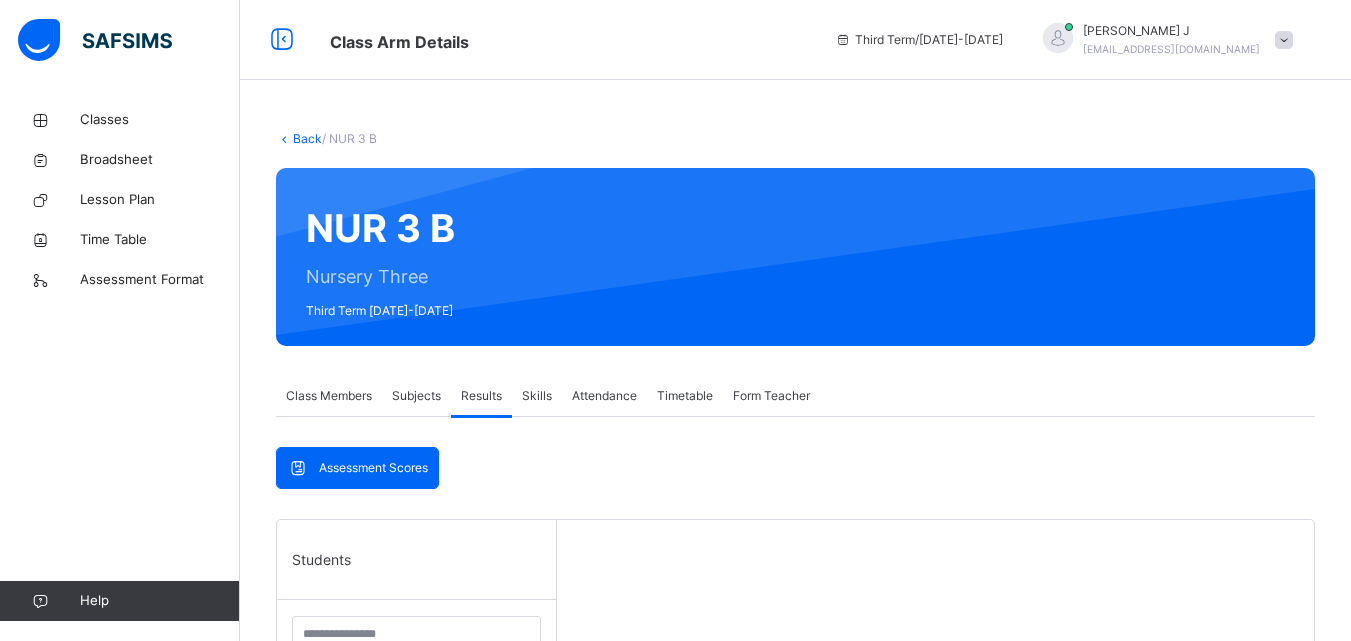 click on "Results" at bounding box center [481, 396] 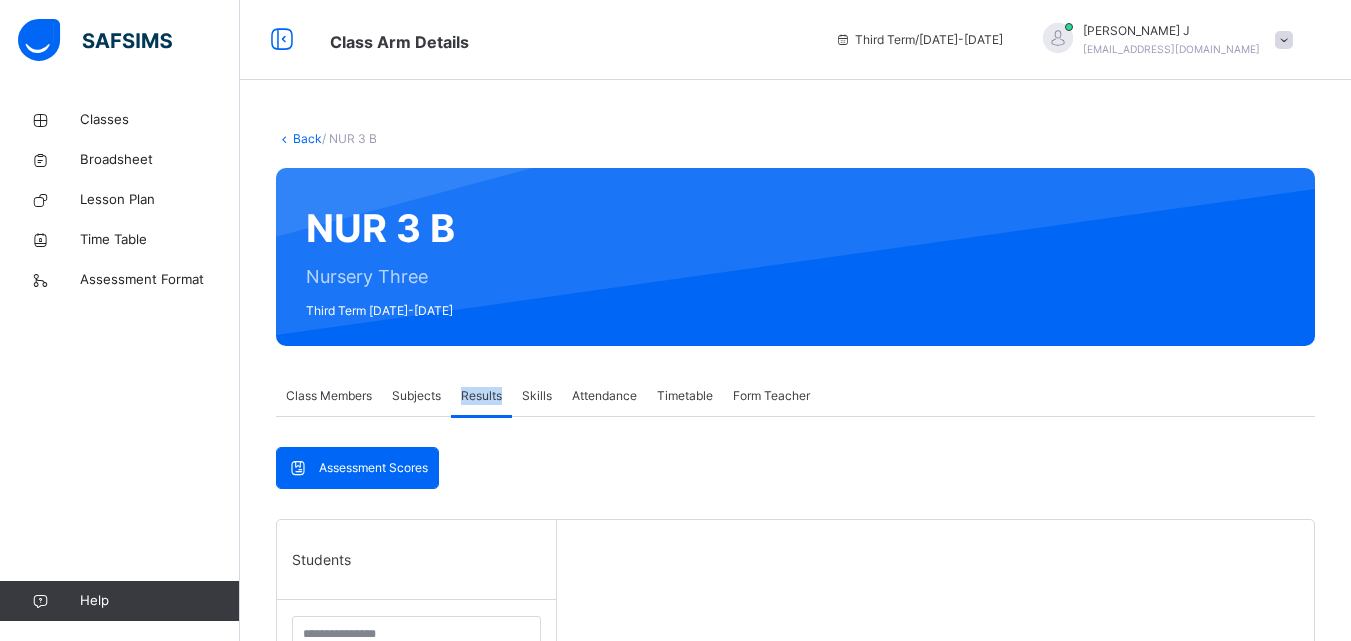 click on "Results" at bounding box center (481, 396) 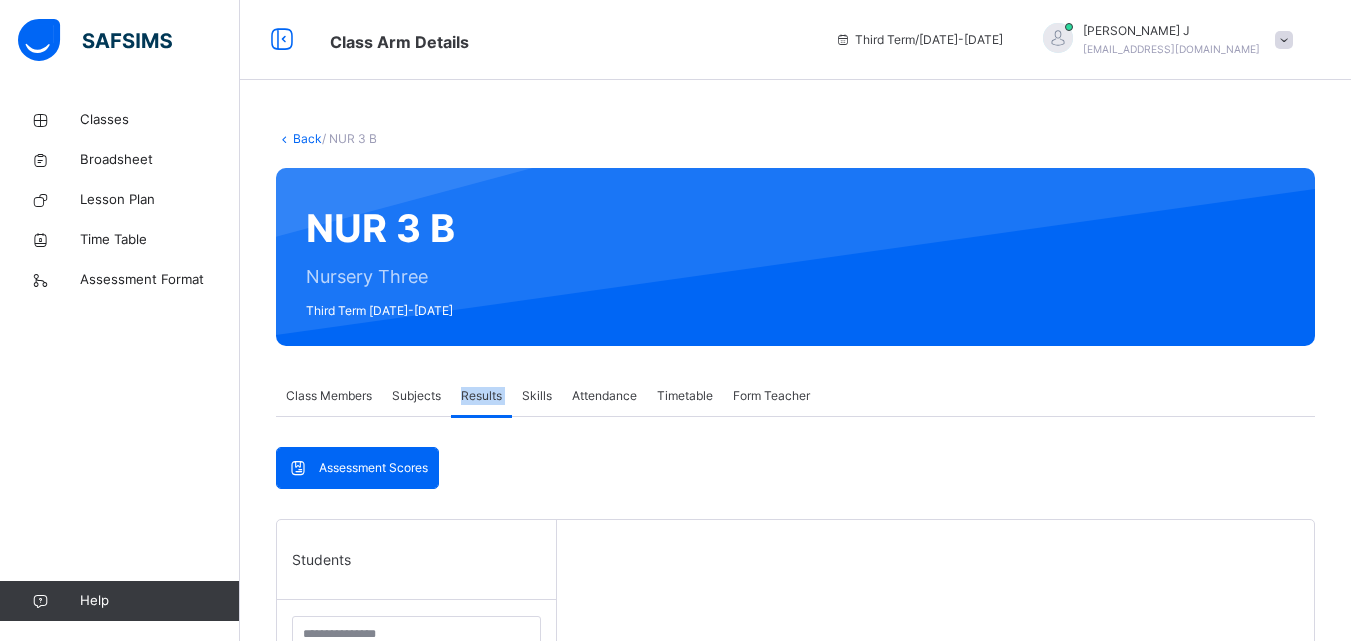 click on "Results" at bounding box center (481, 396) 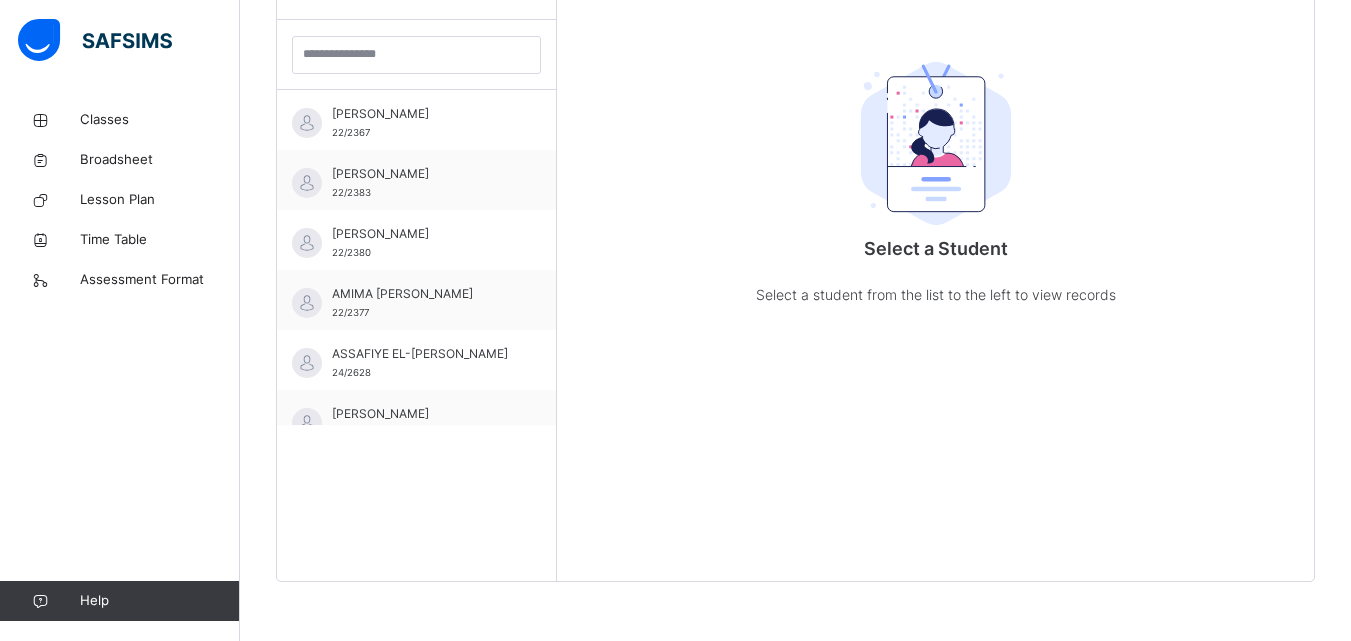scroll, scrollTop: 581, scrollLeft: 0, axis: vertical 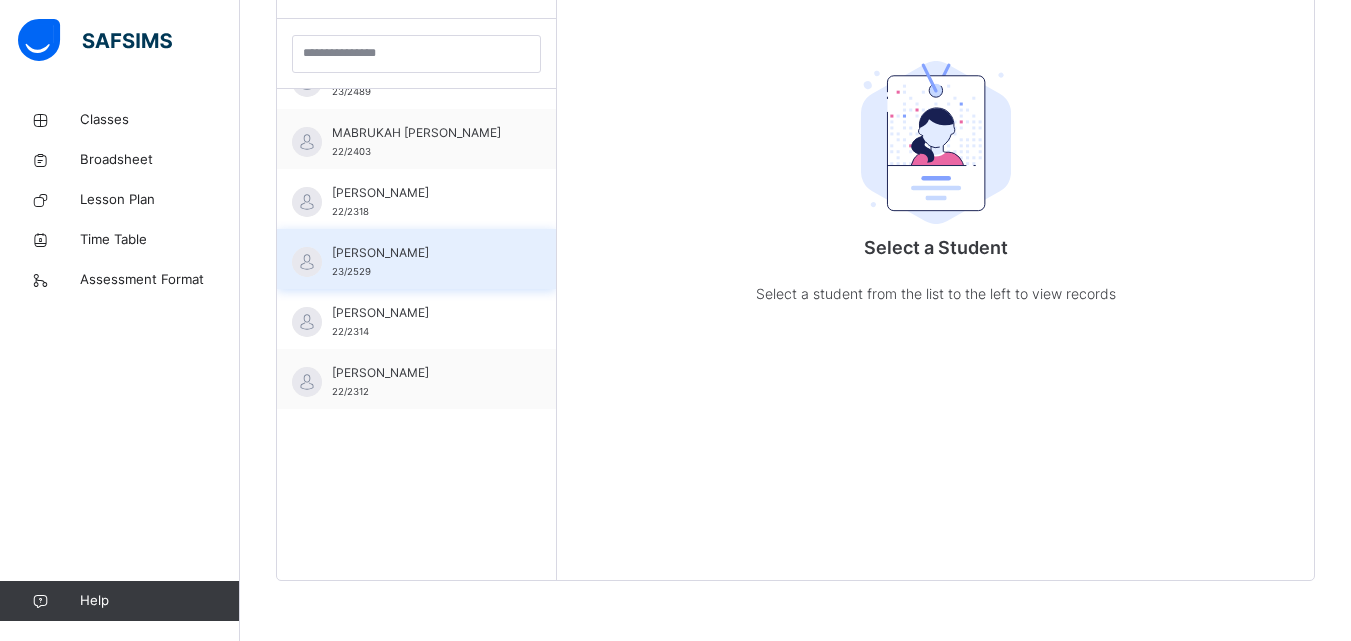 click on "NURA MAHMOUD MAIDARASA 23/2529" at bounding box center [421, 262] 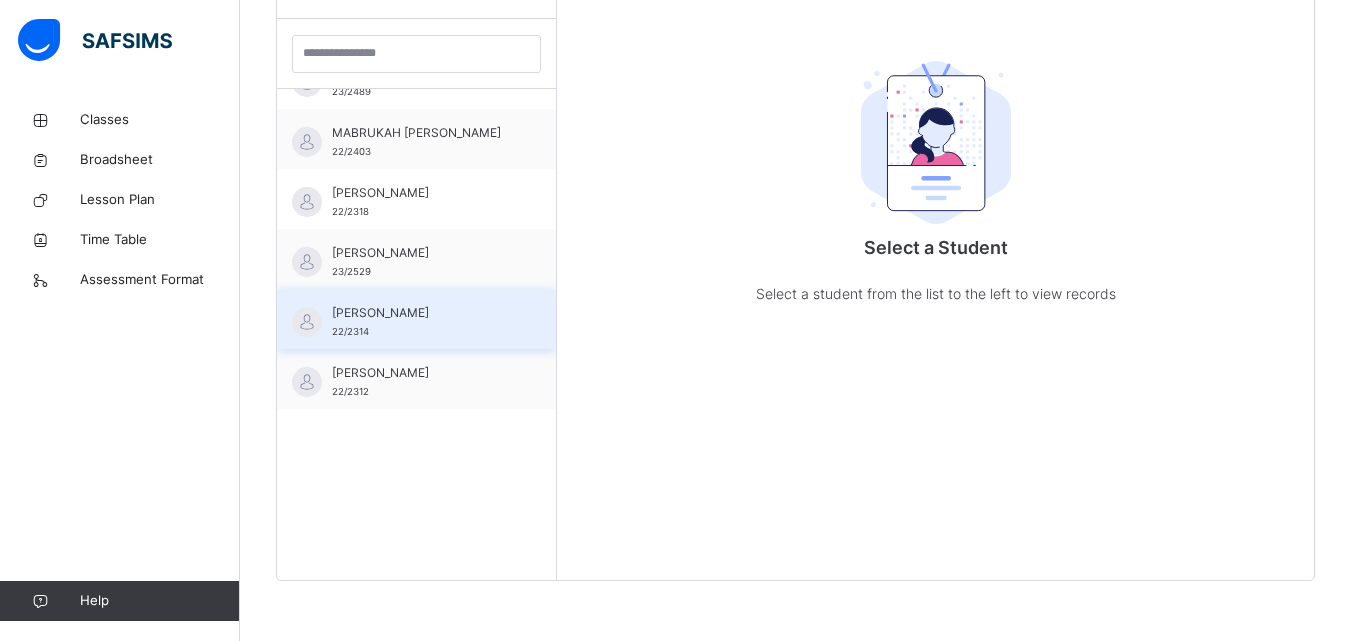 click on "[PERSON_NAME] 22/2314" at bounding box center [416, 319] 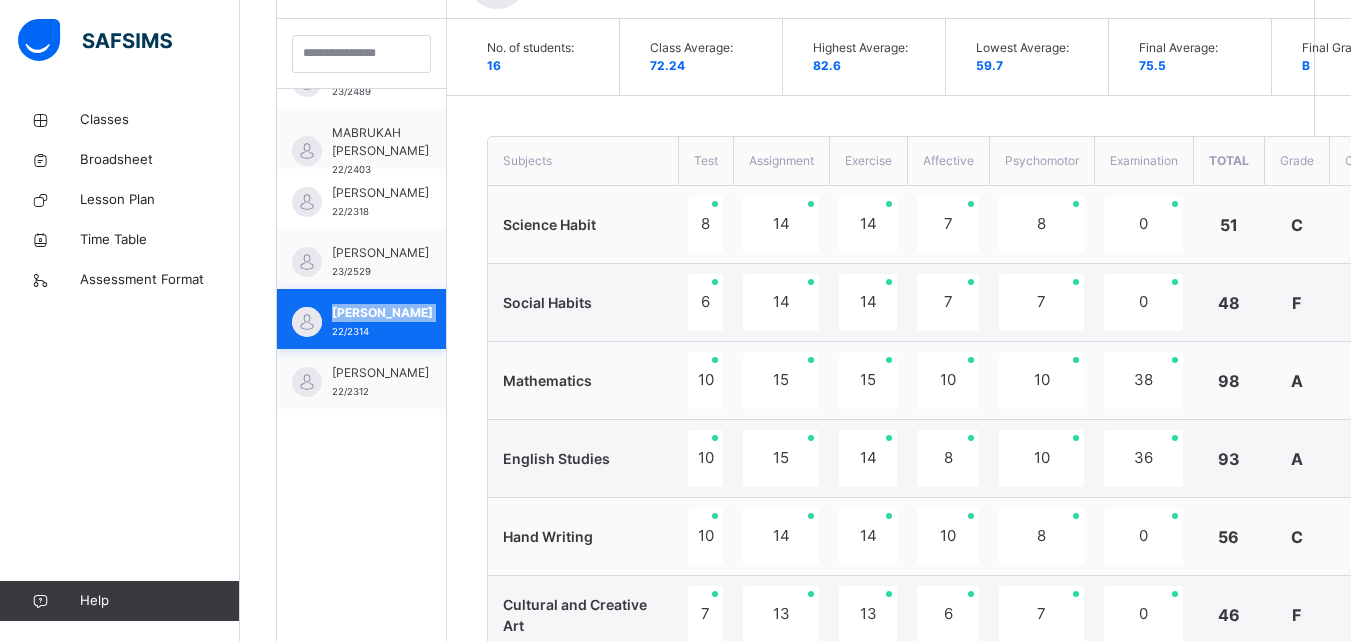 scroll, scrollTop: 529, scrollLeft: 0, axis: vertical 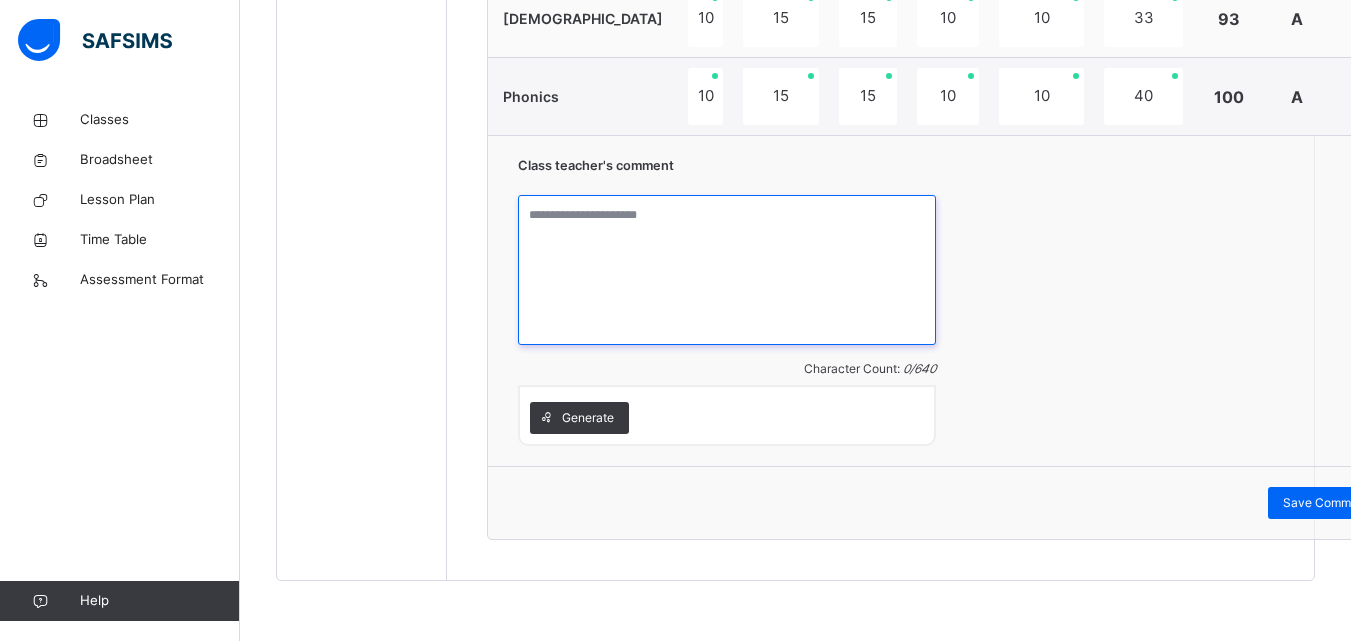 click at bounding box center (727, 270) 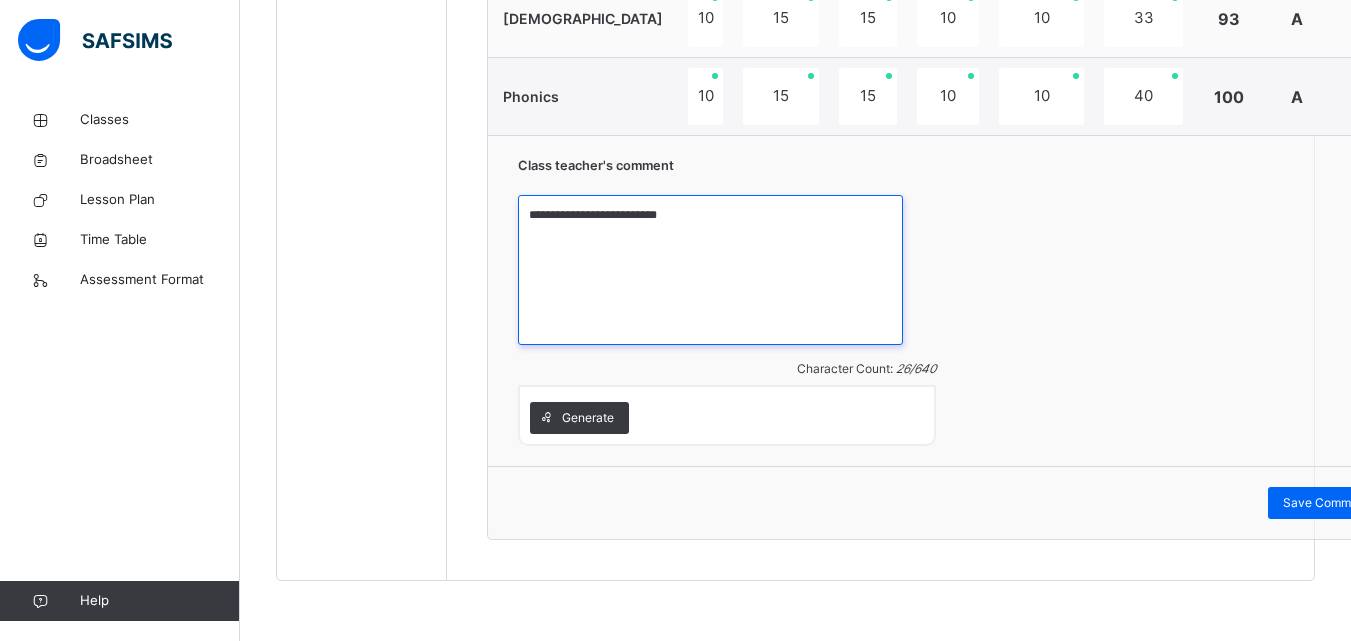 click on "**********" at bounding box center (710, 270) 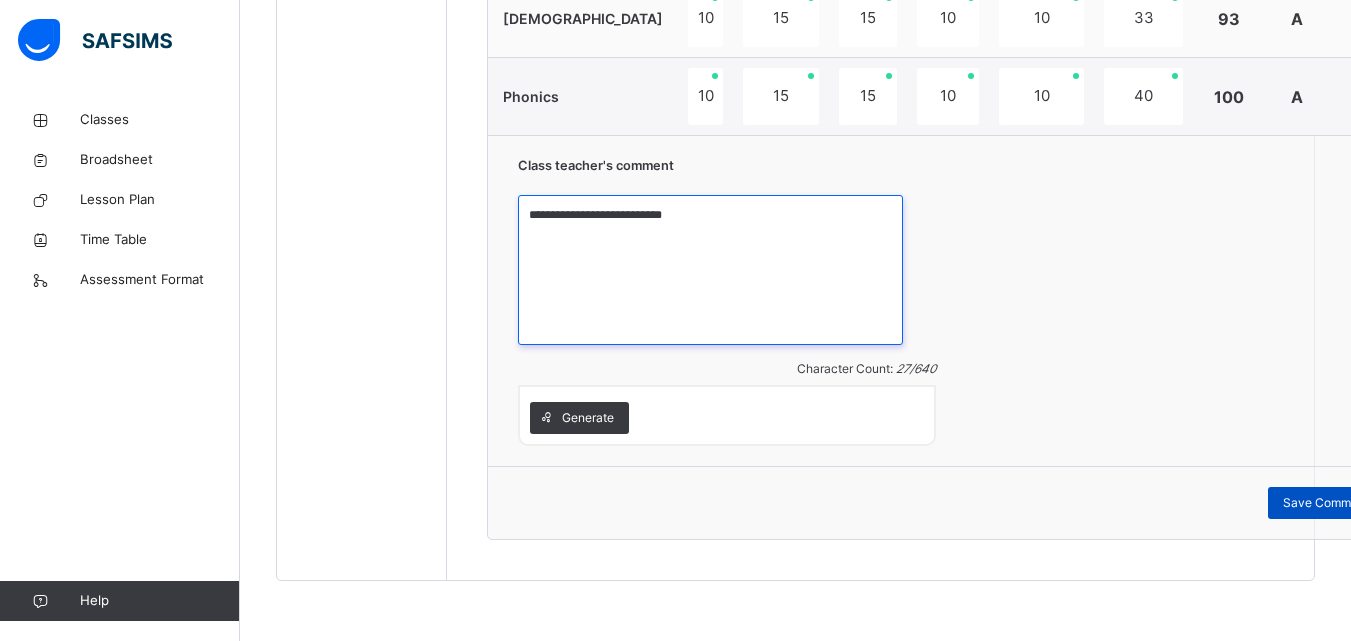 type on "**********" 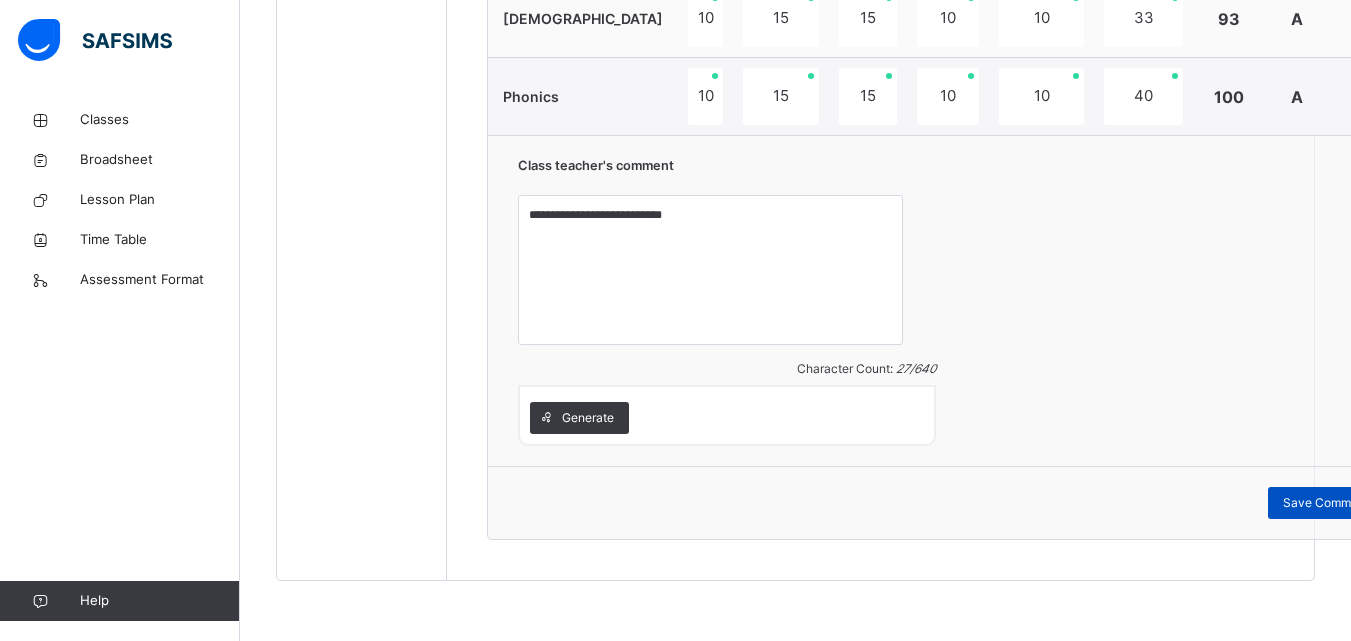 click on "Save Comment" at bounding box center [1326, 503] 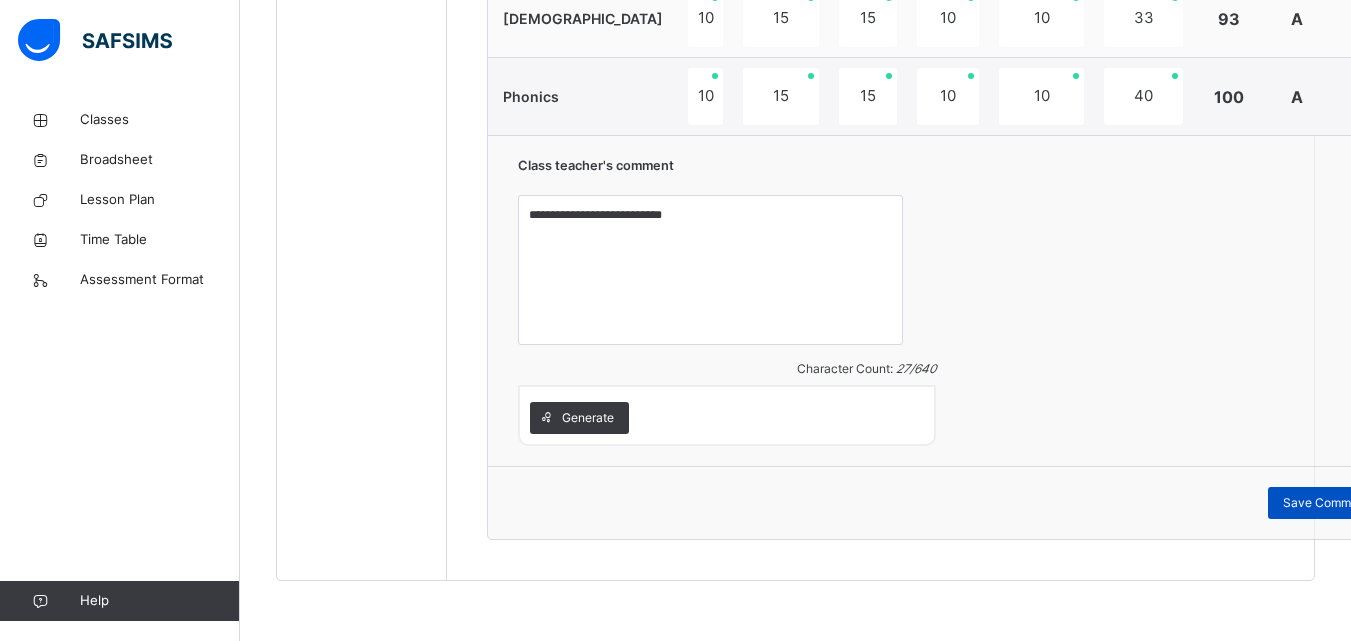 click on "Save Comment" at bounding box center (1326, 503) 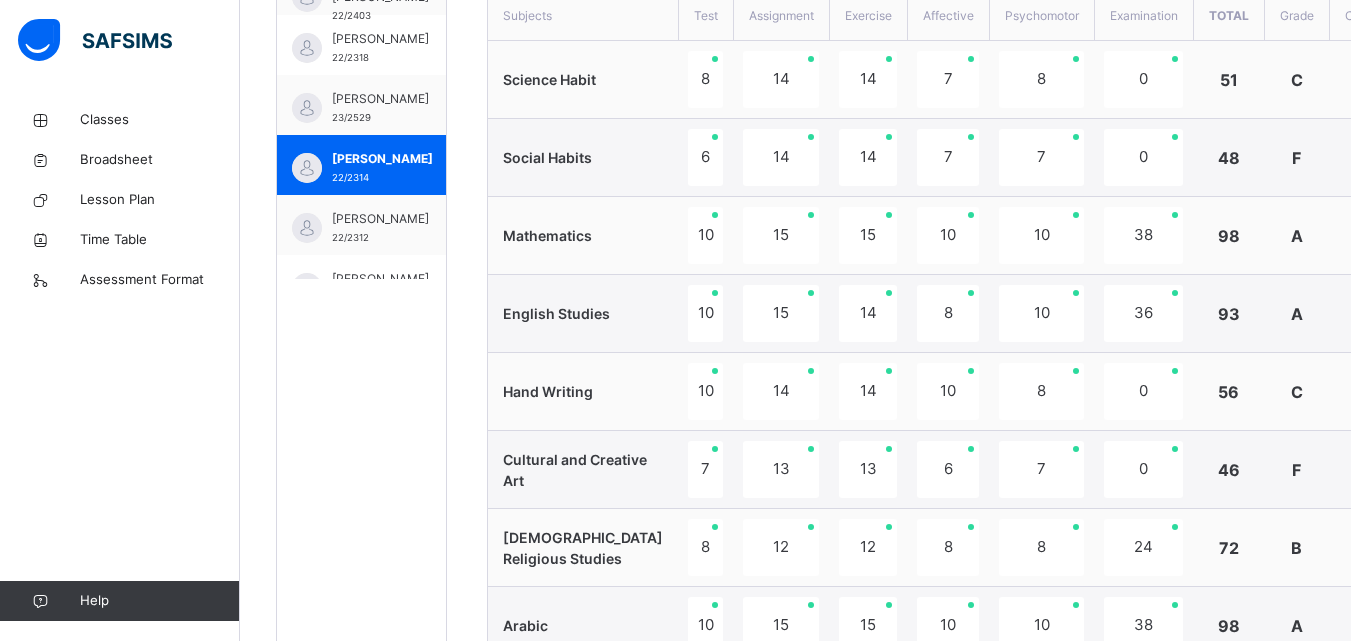 scroll, scrollTop: 697, scrollLeft: 0, axis: vertical 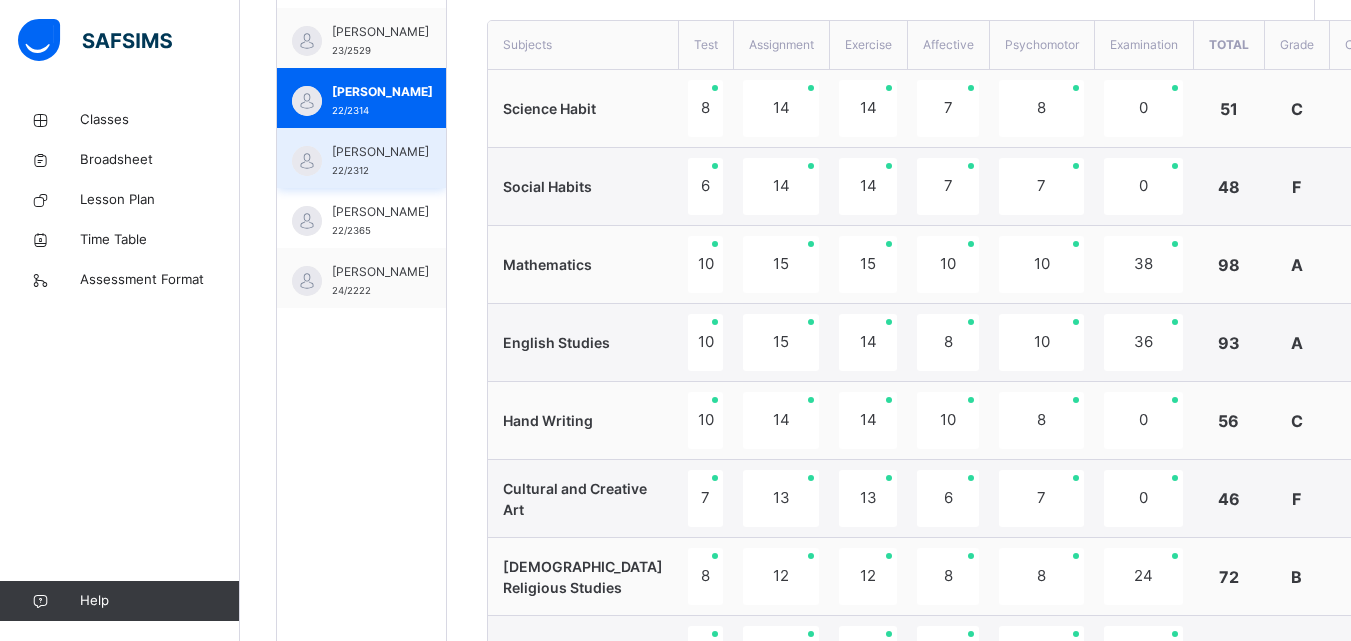 click on "[PERSON_NAME]" at bounding box center [380, 152] 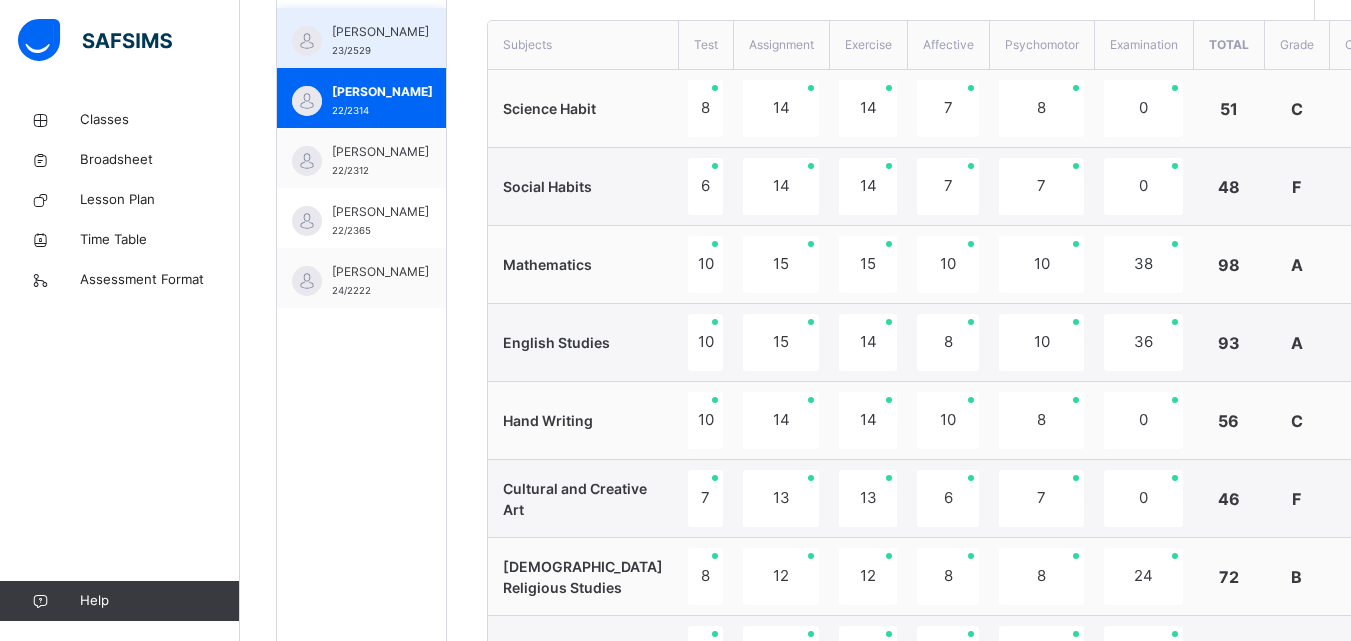 click on "[PERSON_NAME]" at bounding box center [380, 32] 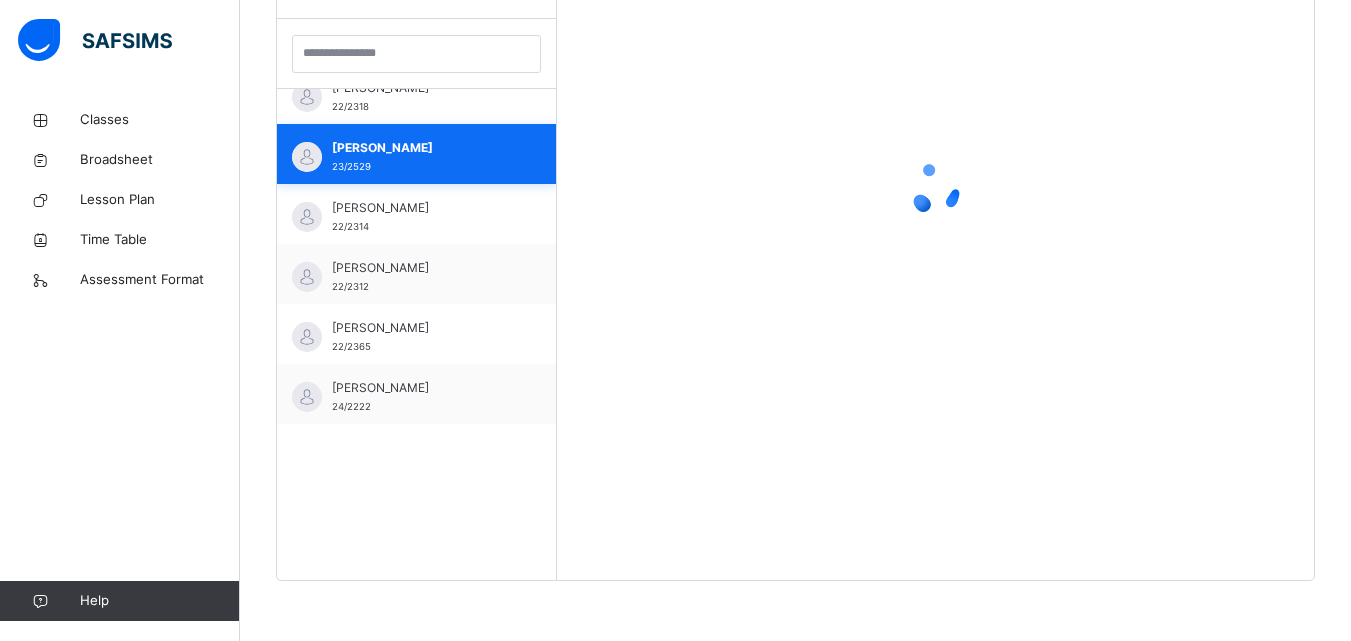 scroll, scrollTop: 581, scrollLeft: 0, axis: vertical 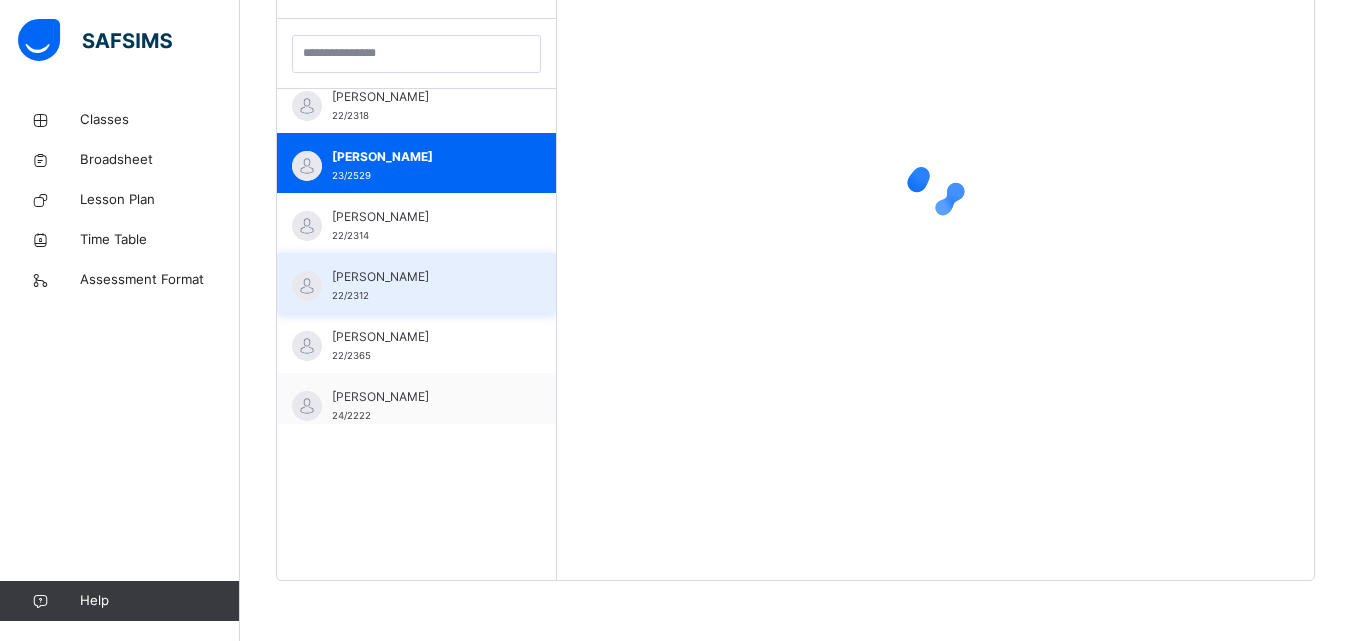 click on "[PERSON_NAME]" at bounding box center [421, 277] 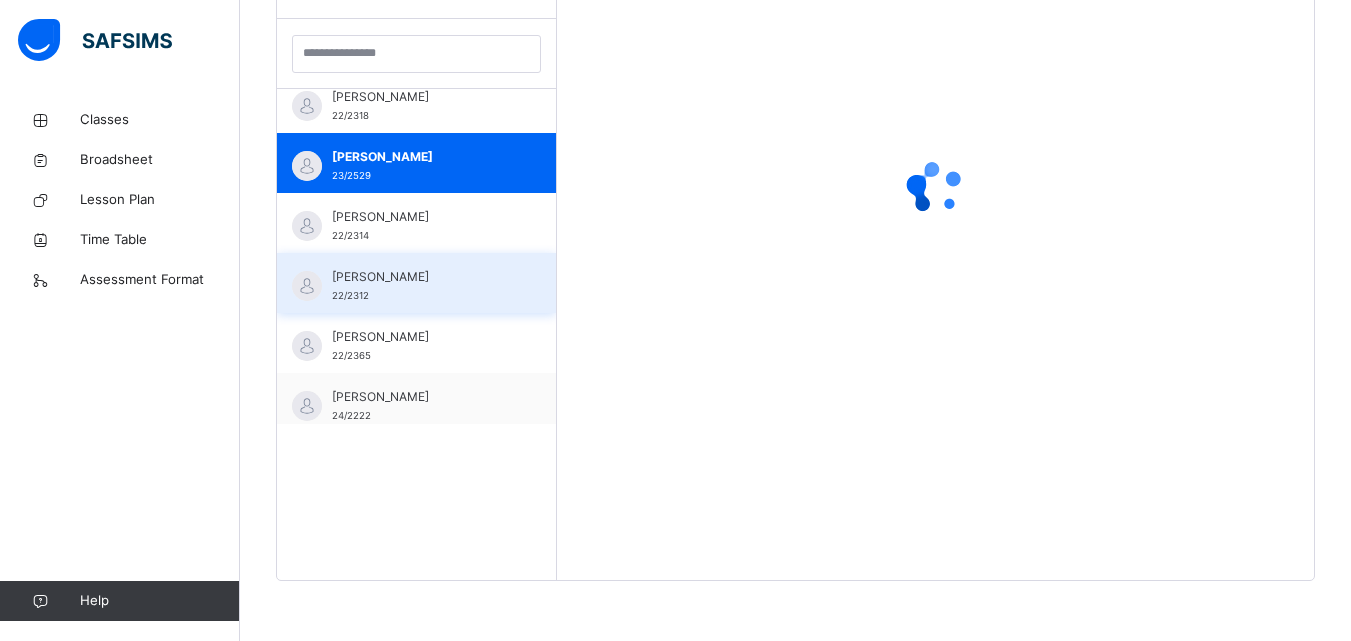 click on "[PERSON_NAME]" at bounding box center (421, 277) 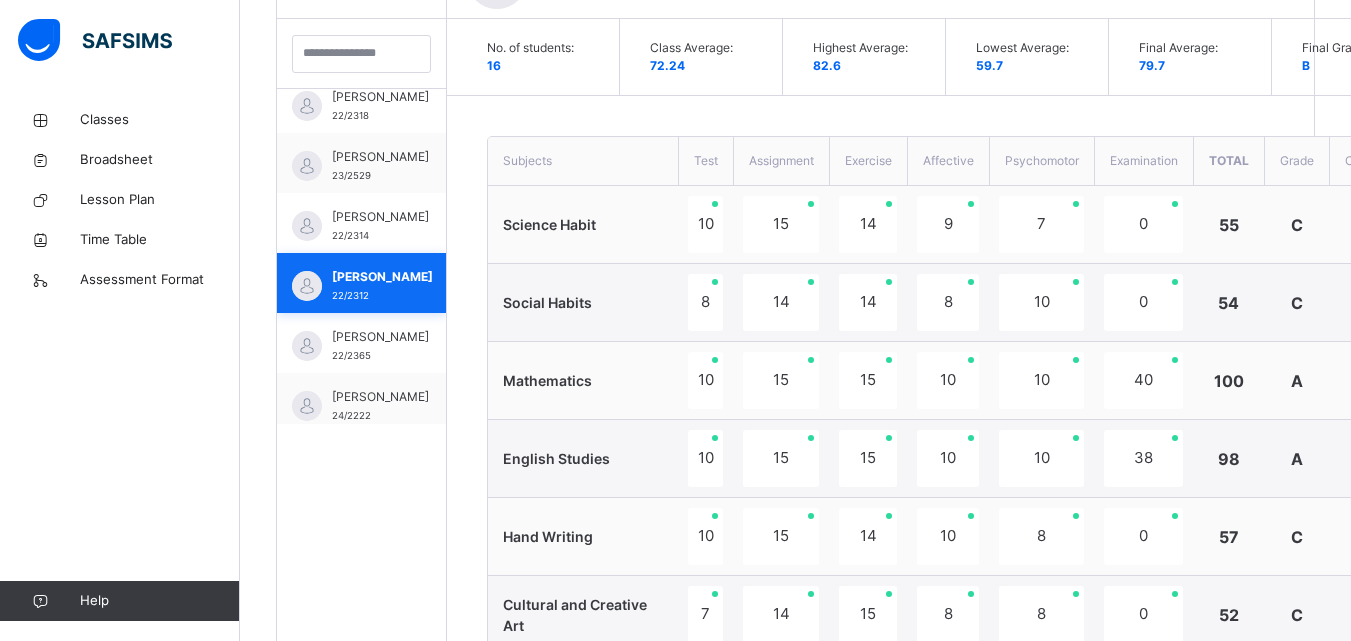 scroll, scrollTop: 715, scrollLeft: 0, axis: vertical 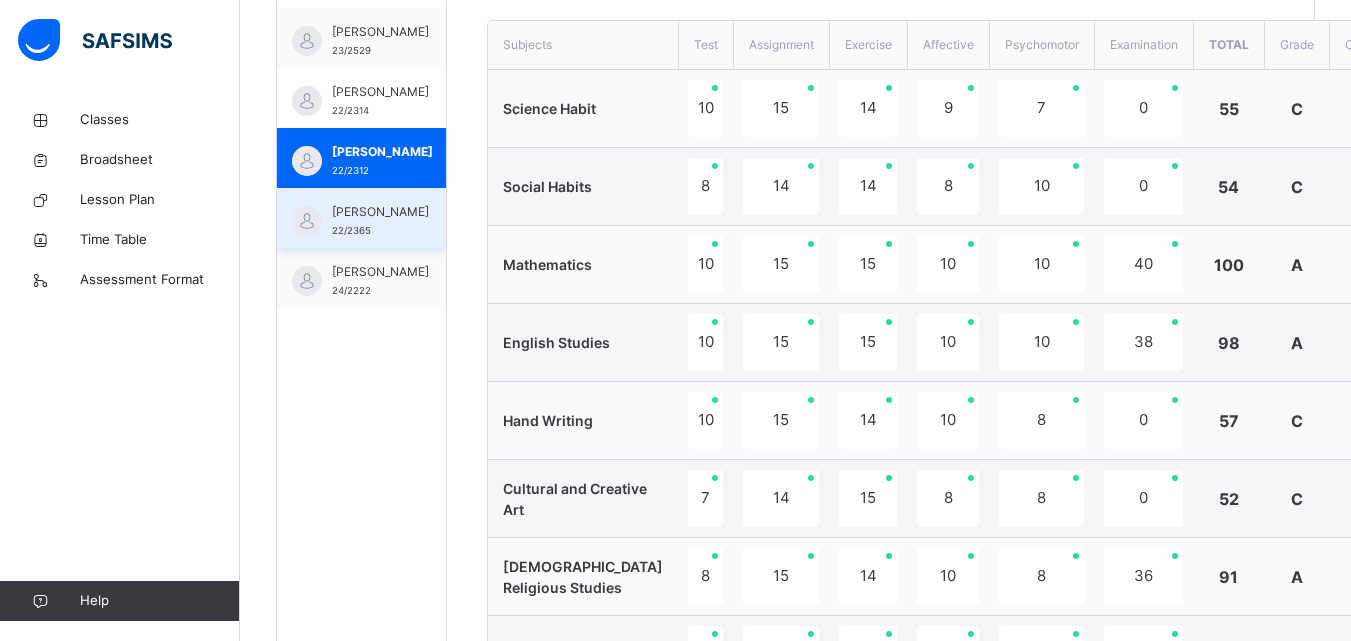 click on "[PERSON_NAME]" at bounding box center [380, 212] 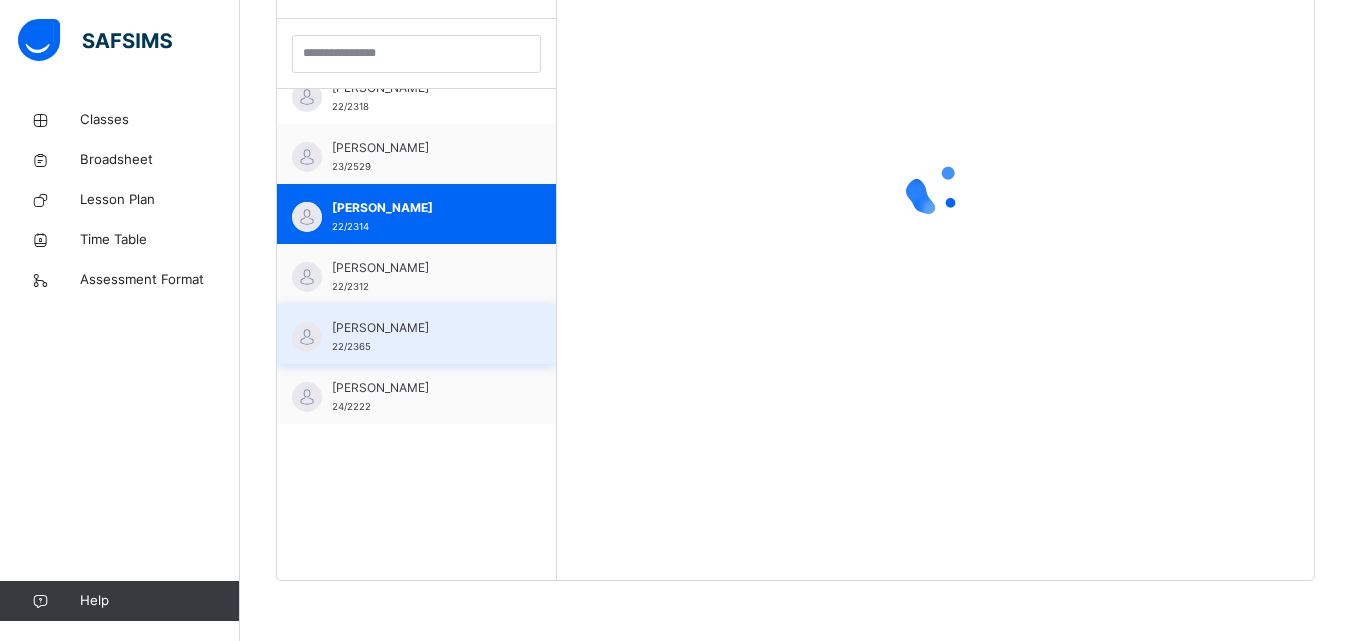 scroll, scrollTop: 581, scrollLeft: 0, axis: vertical 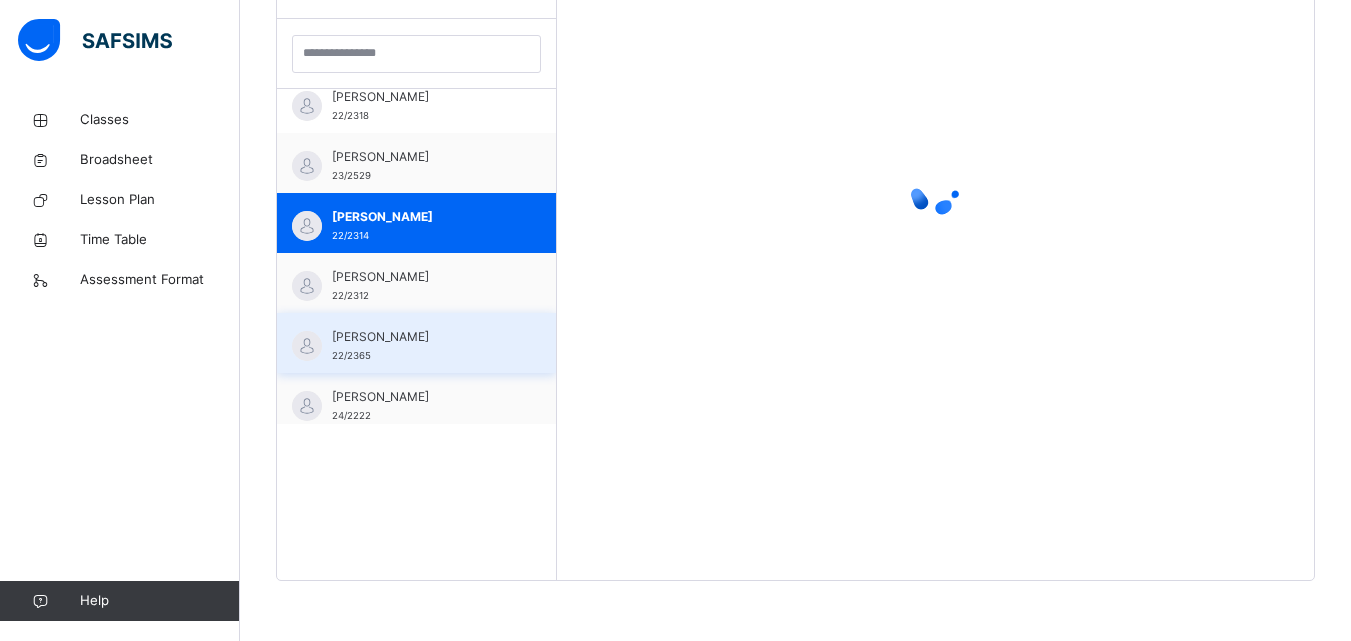 click on "[PERSON_NAME]" at bounding box center [421, 337] 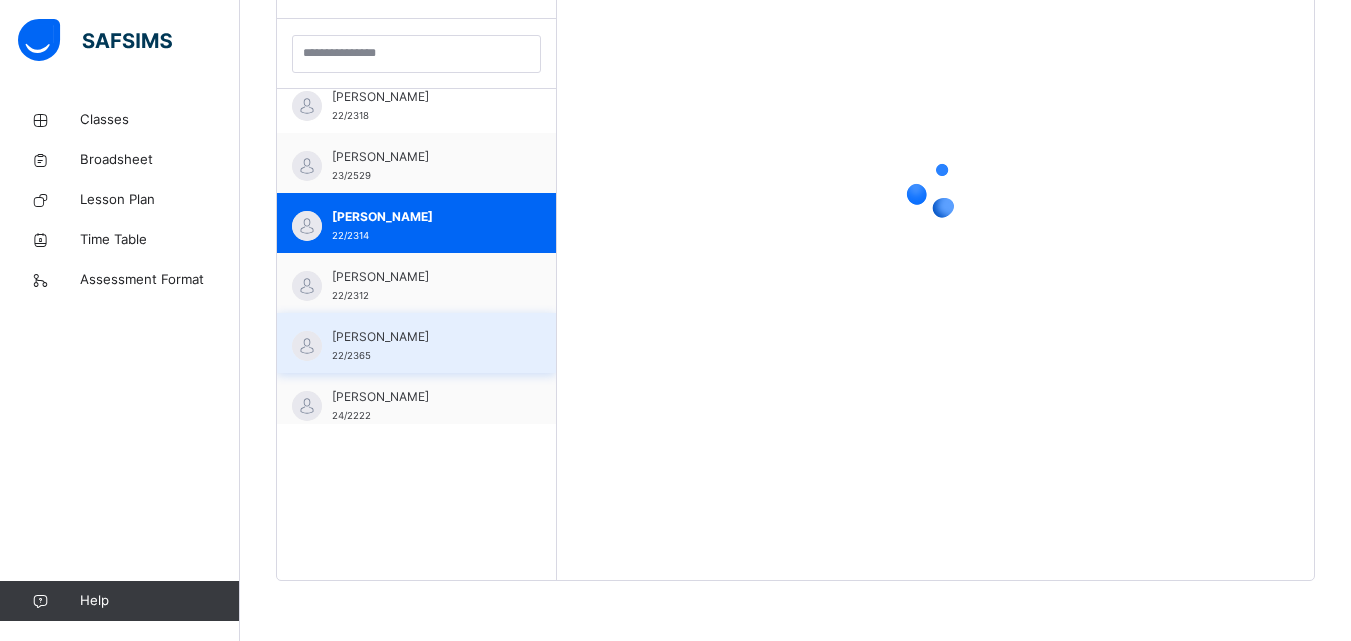 click on "[PERSON_NAME]" at bounding box center (421, 337) 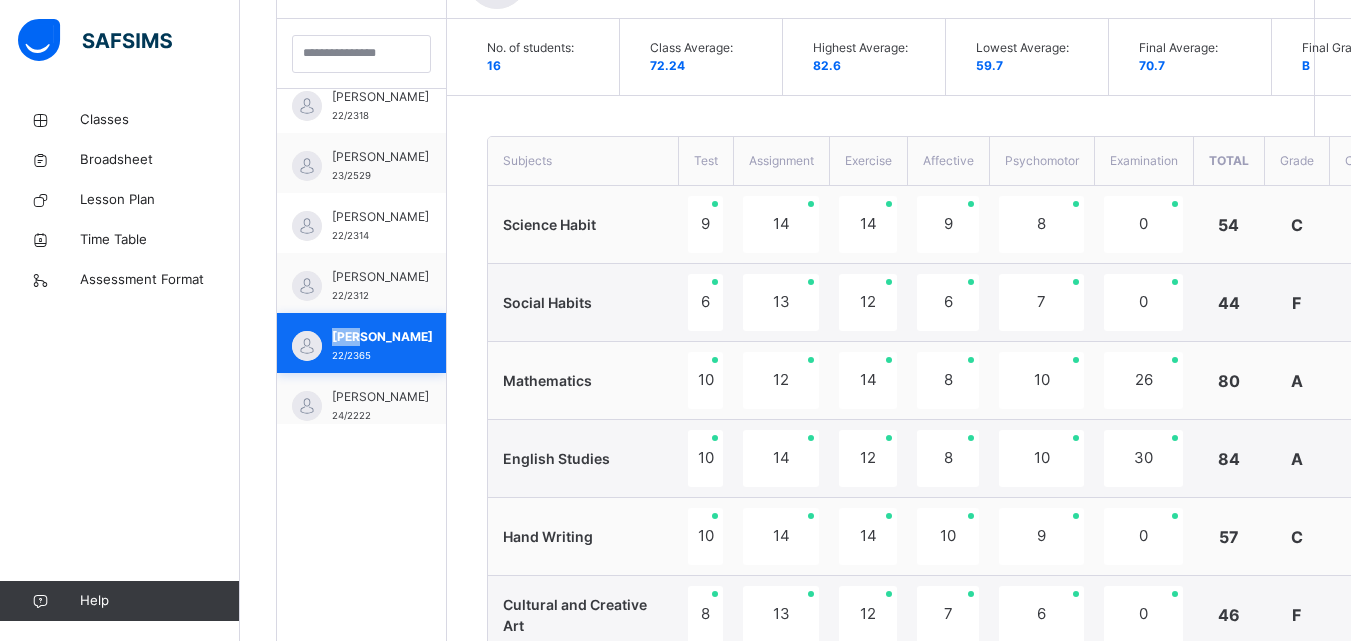 scroll, scrollTop: 697, scrollLeft: 0, axis: vertical 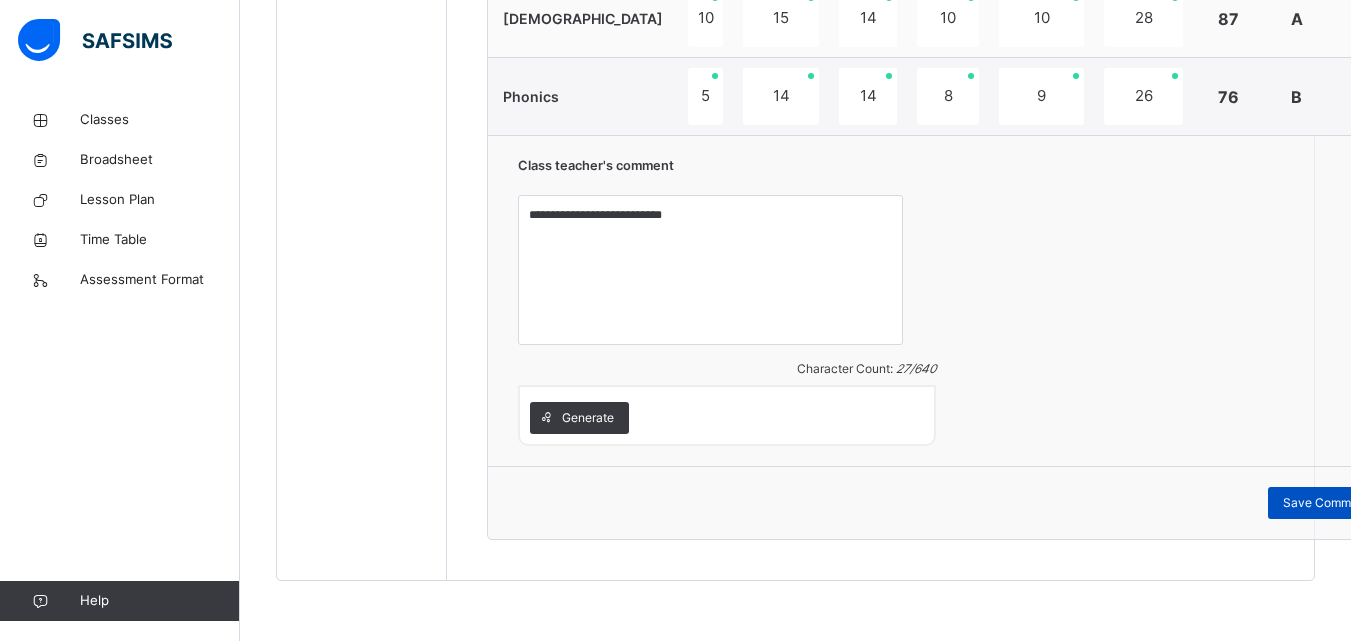 click on "Save Comment" at bounding box center (1326, 503) 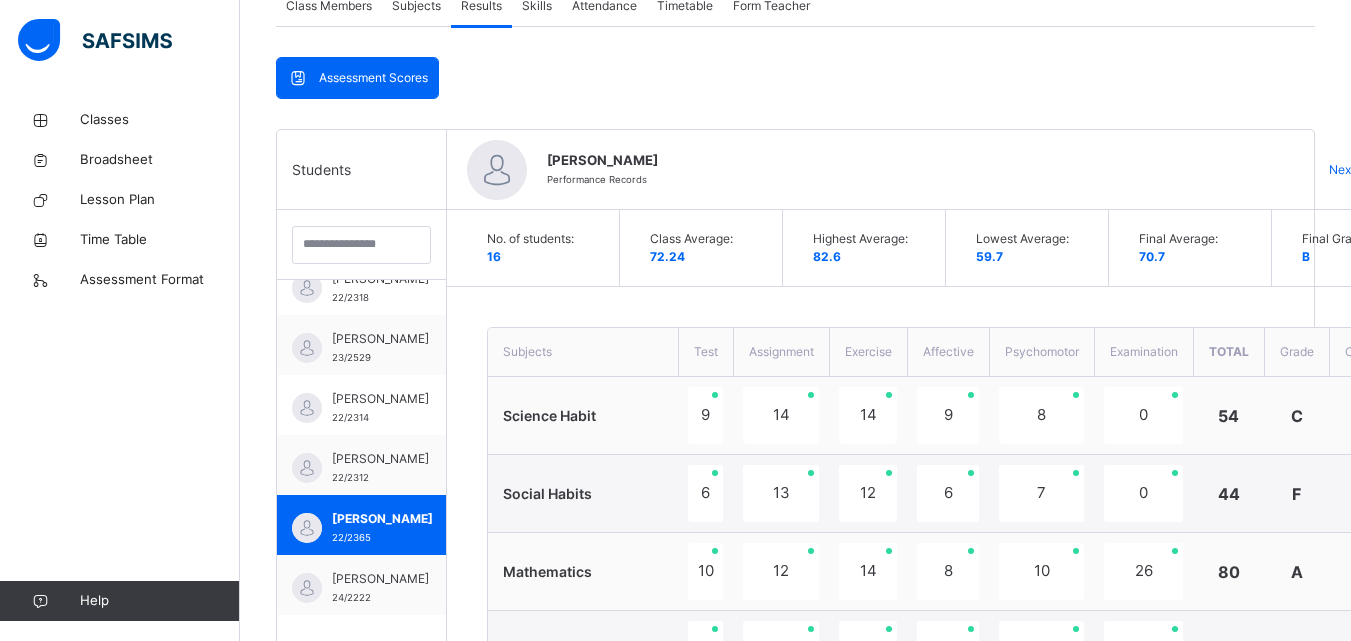 scroll, scrollTop: 377, scrollLeft: 0, axis: vertical 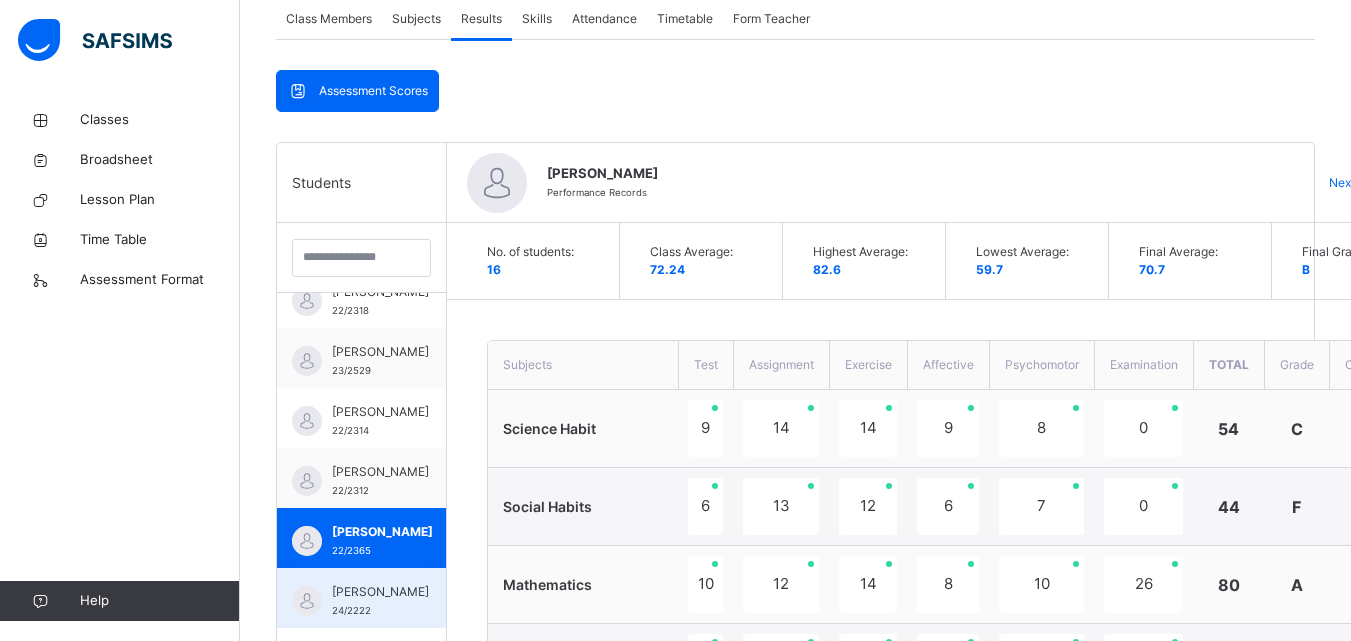 click on "[PERSON_NAME]" at bounding box center (380, 592) 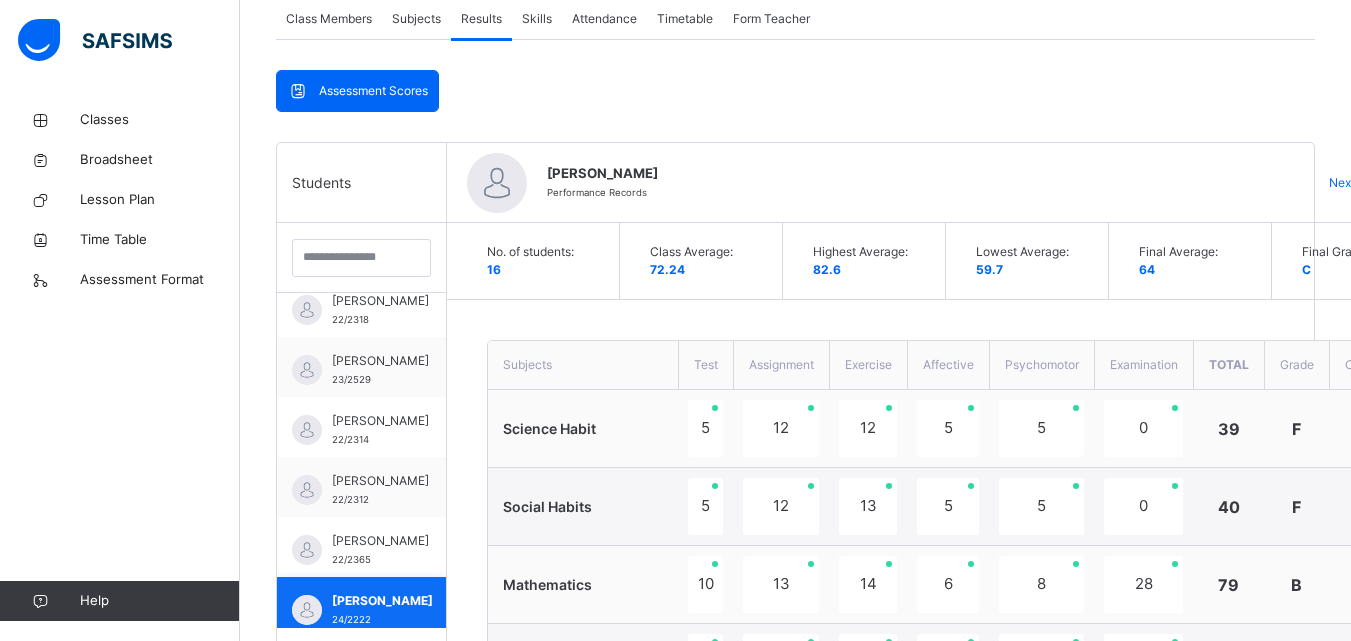 scroll, scrollTop: 634, scrollLeft: 0, axis: vertical 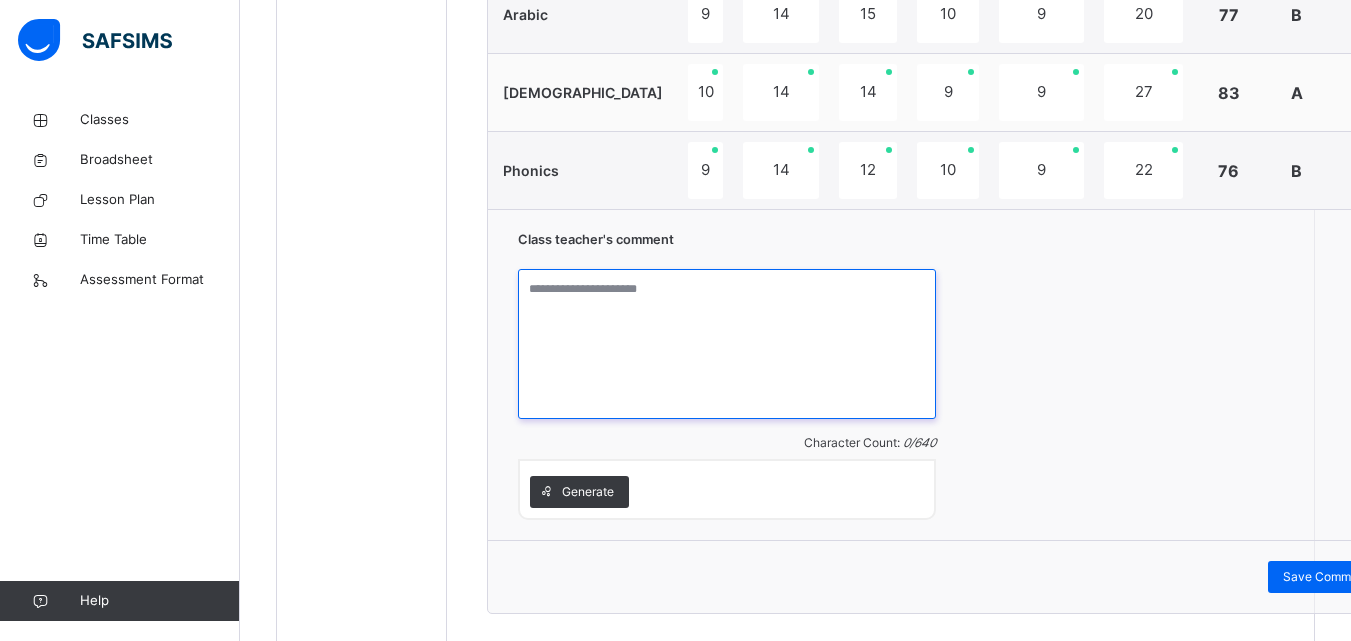 click at bounding box center [727, 344] 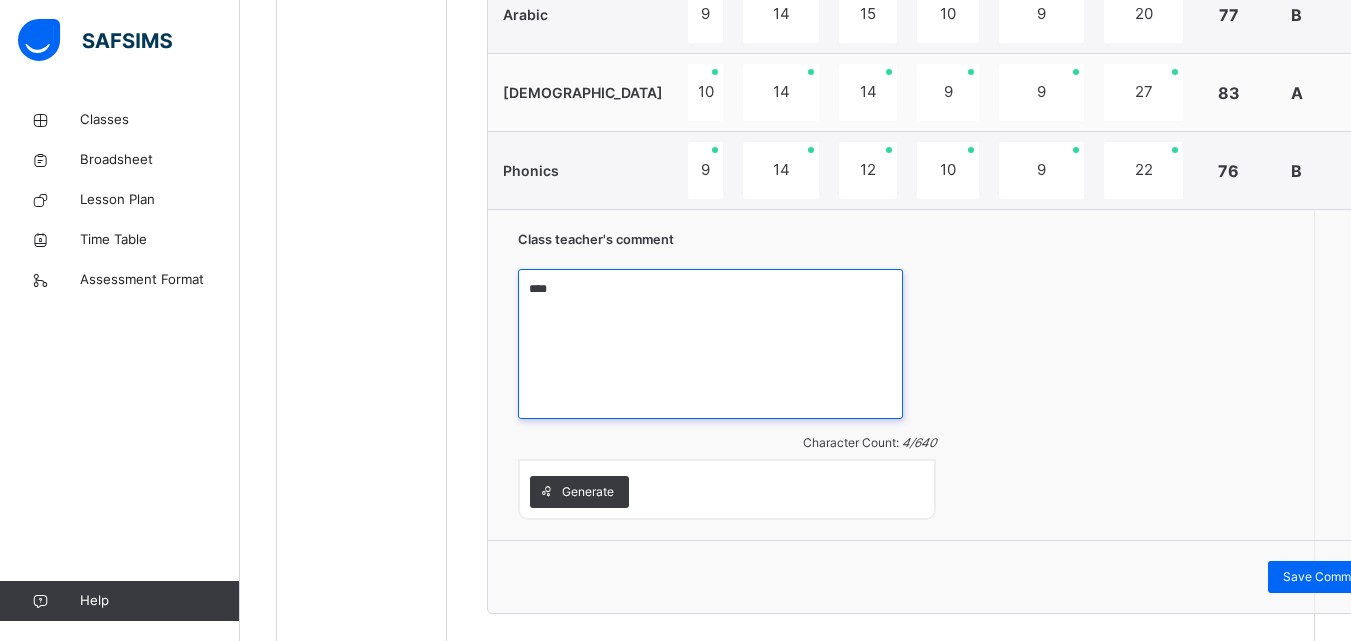 click on "***" at bounding box center (710, 344) 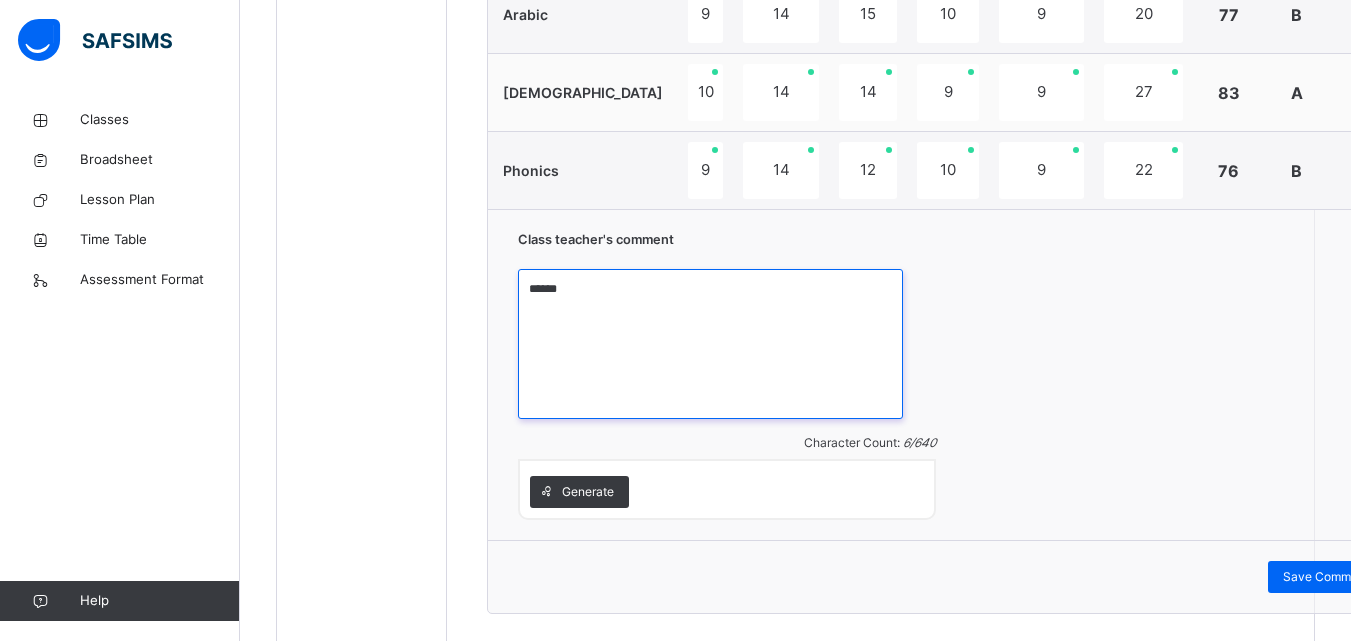 click on "******" at bounding box center (710, 344) 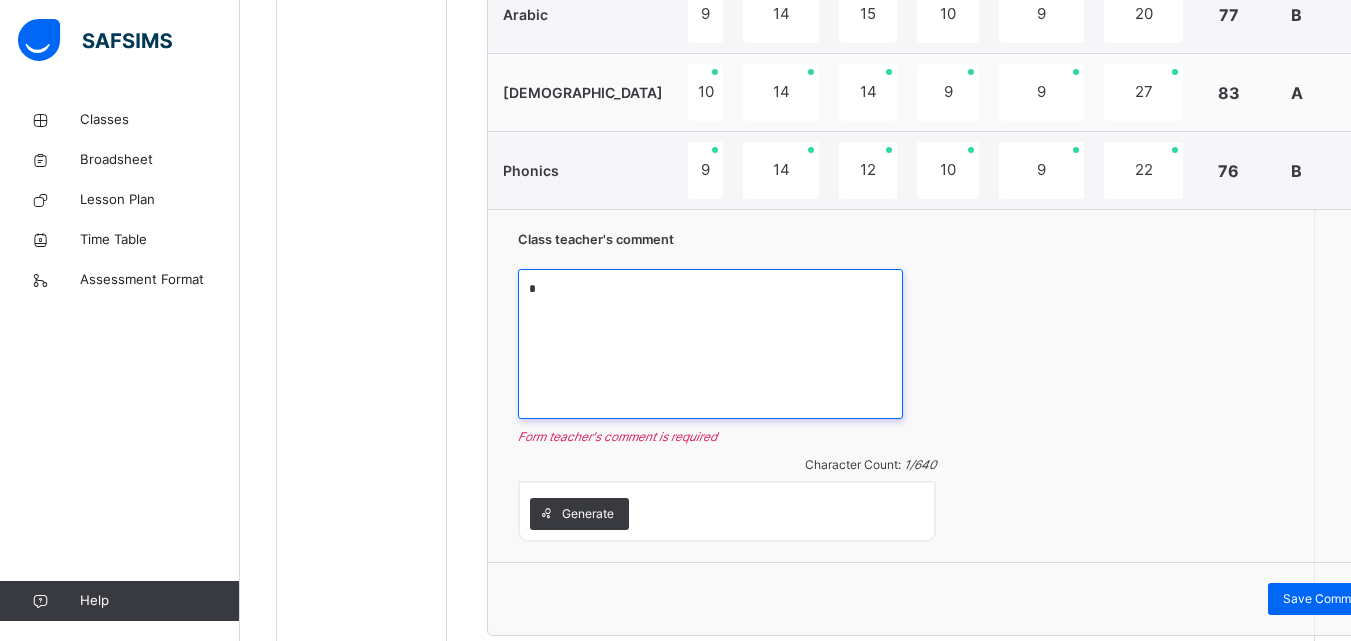 click on "*" at bounding box center [710, 344] 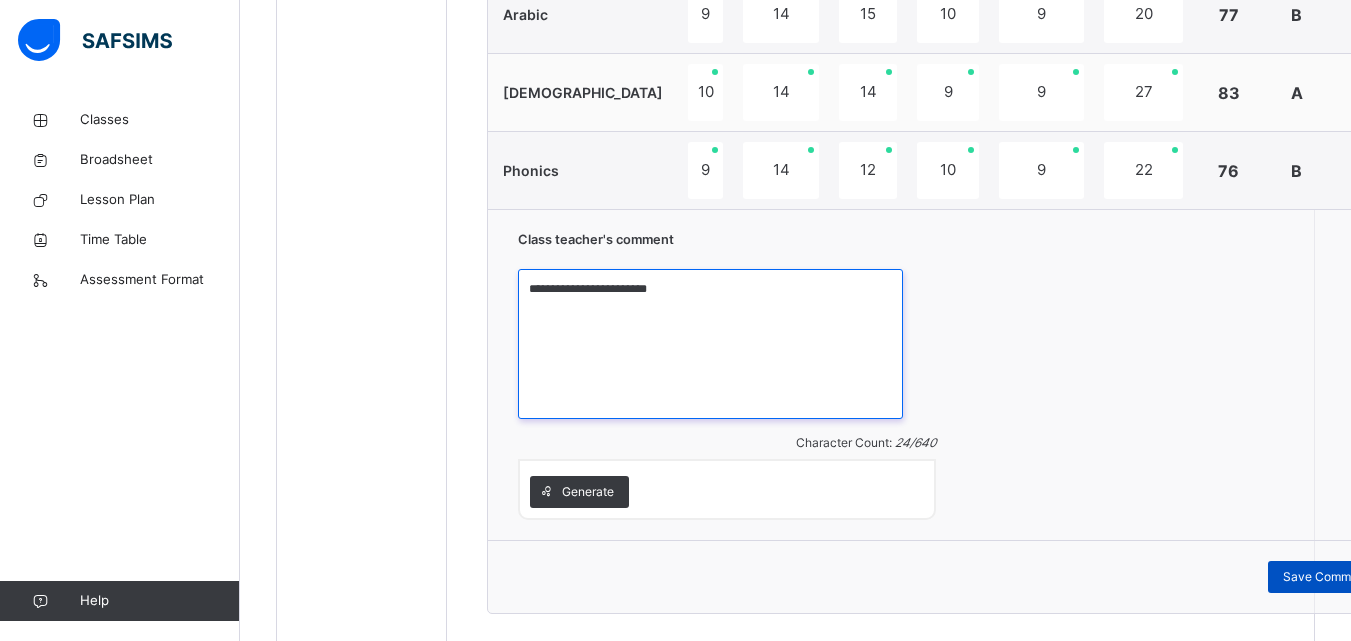 type on "**********" 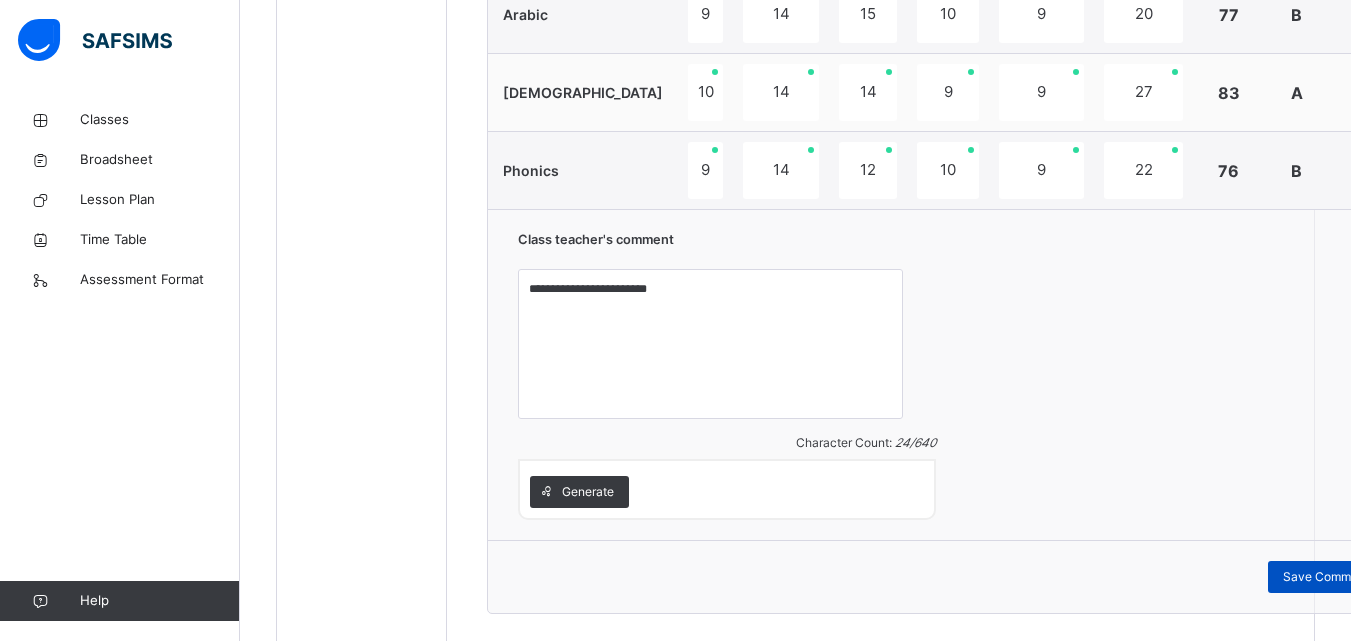 click on "Save Comment" at bounding box center [1326, 577] 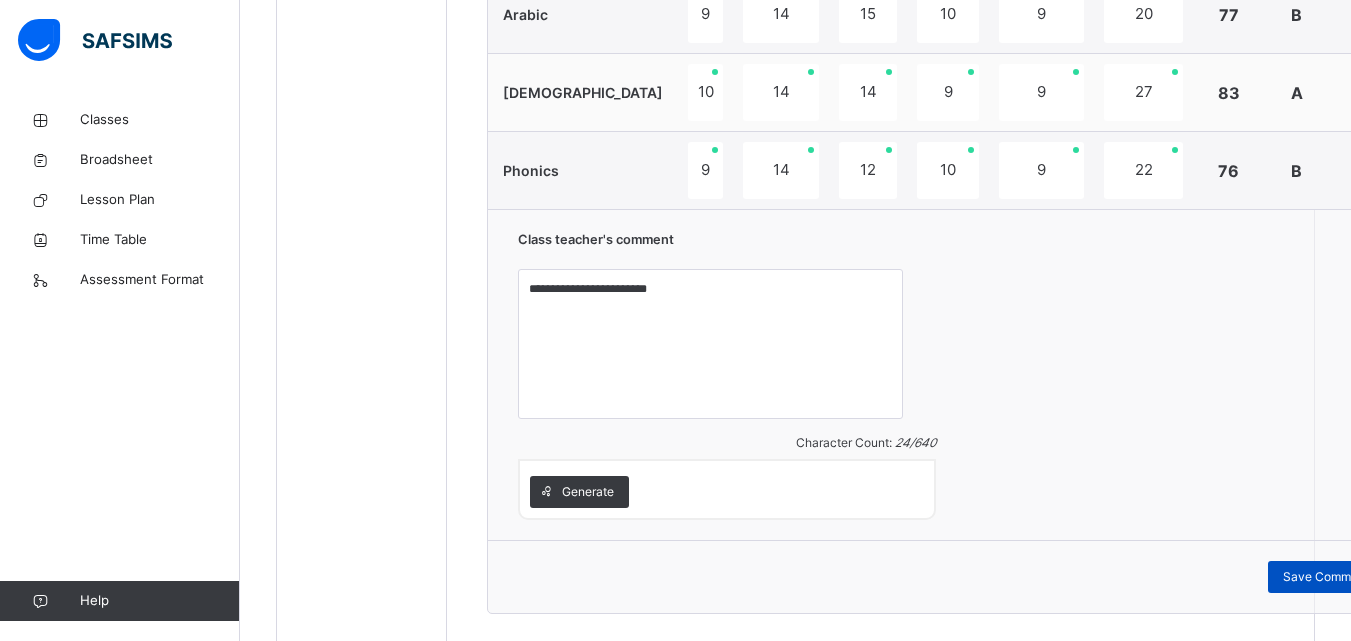 click on "Save Comment" at bounding box center [1326, 577] 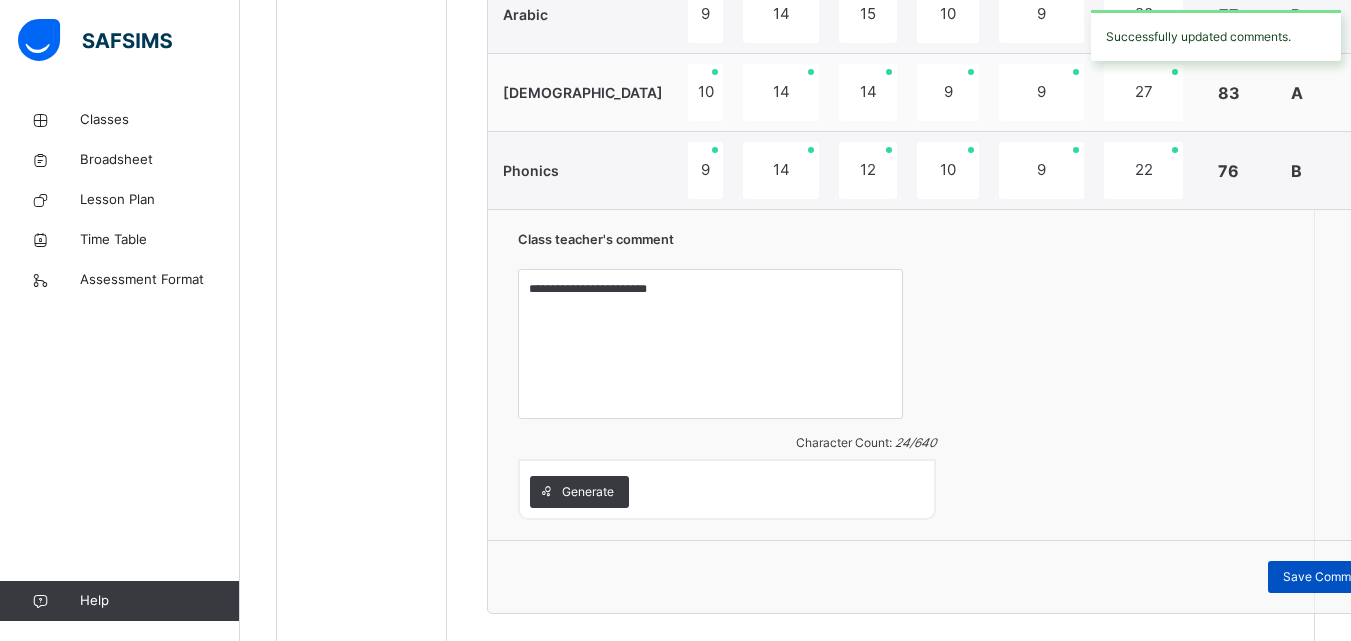 click on "Save Comment" at bounding box center [1326, 577] 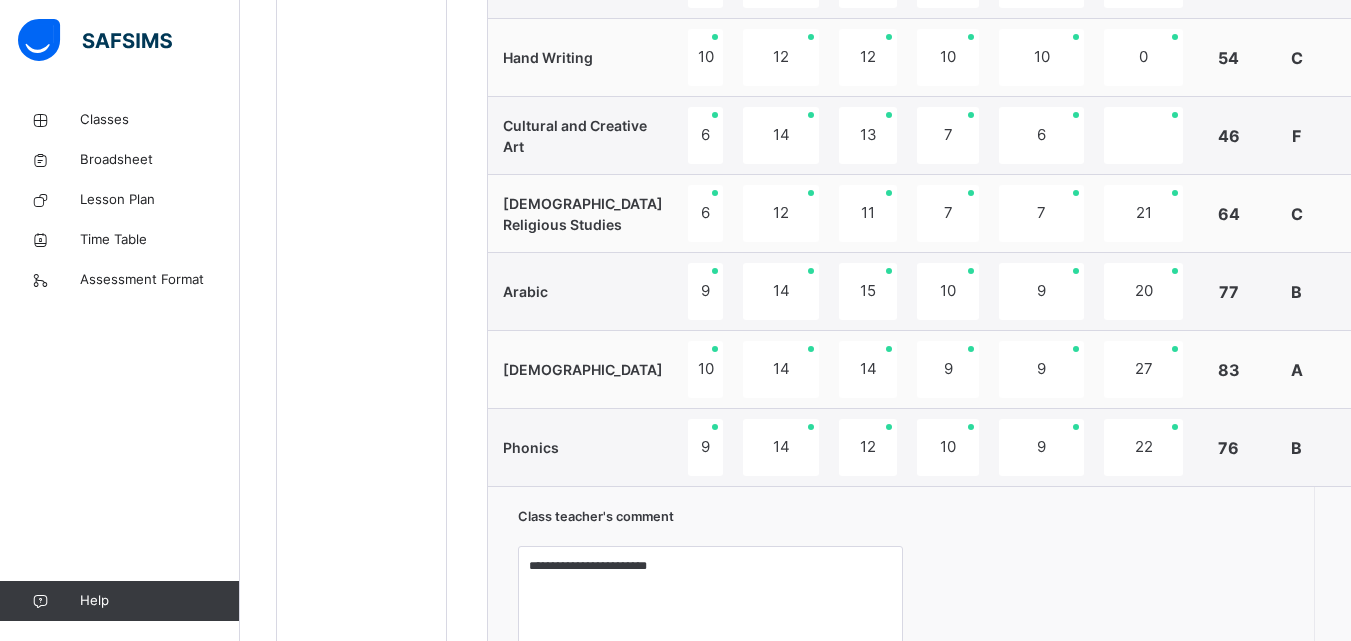 scroll, scrollTop: 1057, scrollLeft: 0, axis: vertical 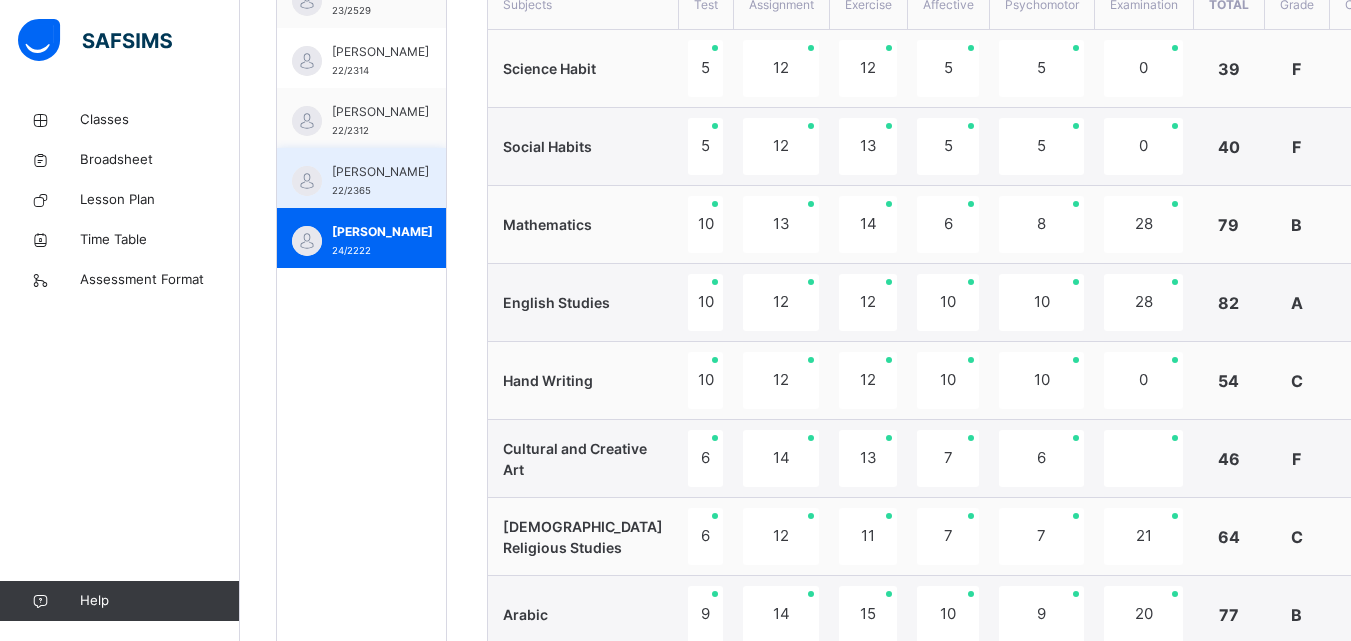 click on "[PERSON_NAME]" at bounding box center [380, 172] 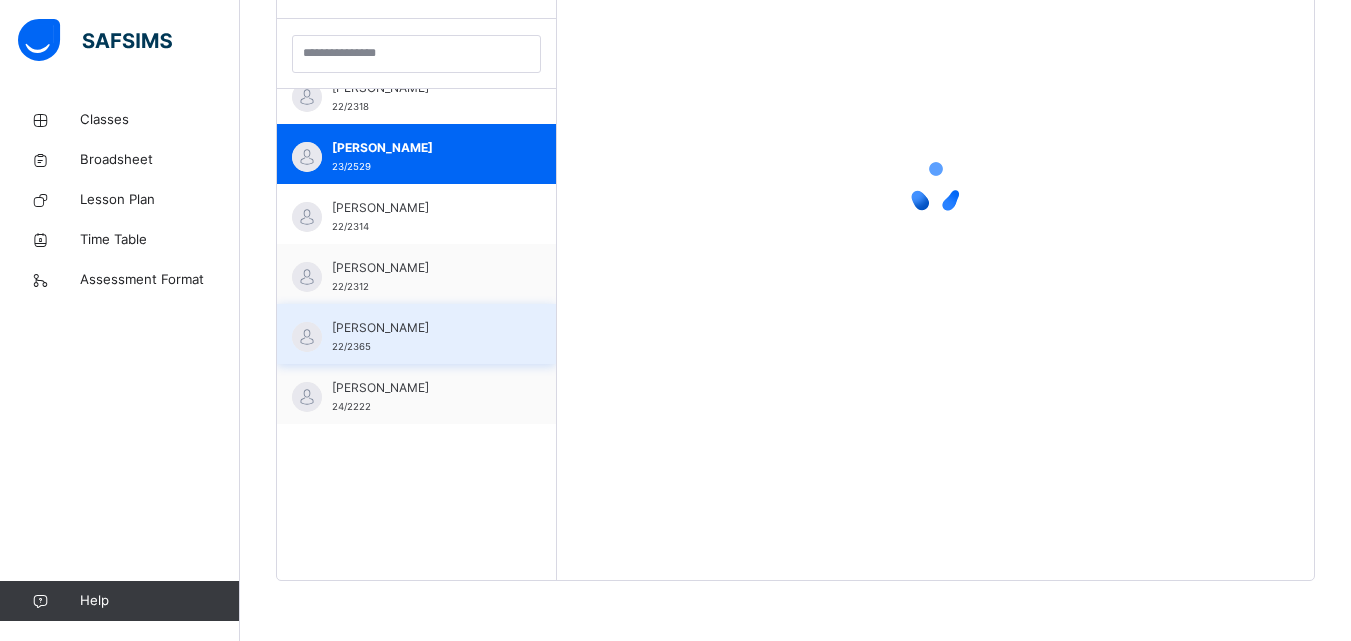 click on "[PERSON_NAME]" at bounding box center [421, 148] 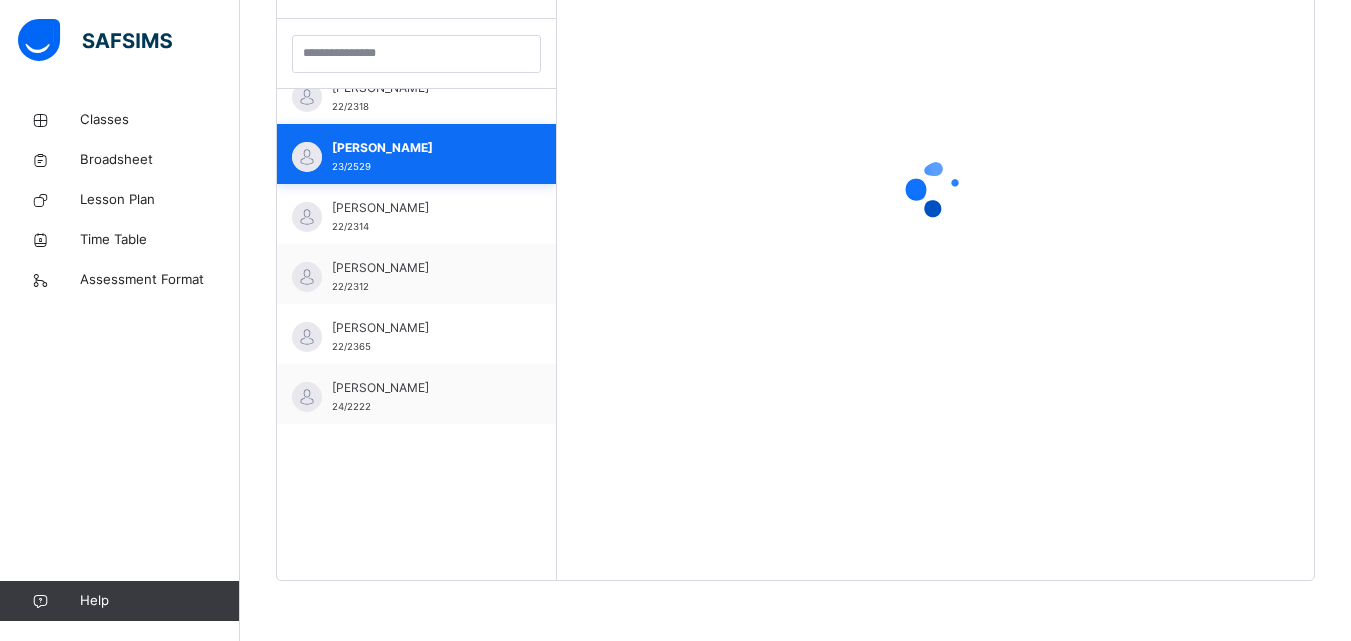 click on "[PERSON_NAME]" at bounding box center [421, 148] 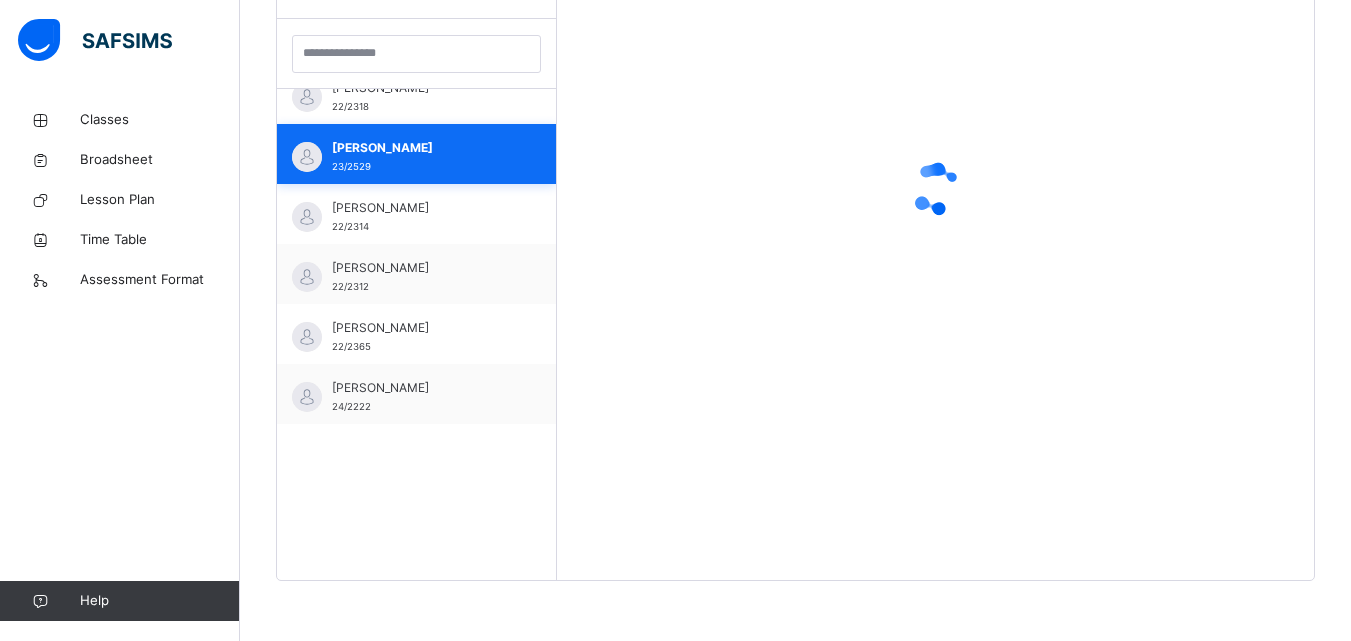 scroll, scrollTop: 581, scrollLeft: 0, axis: vertical 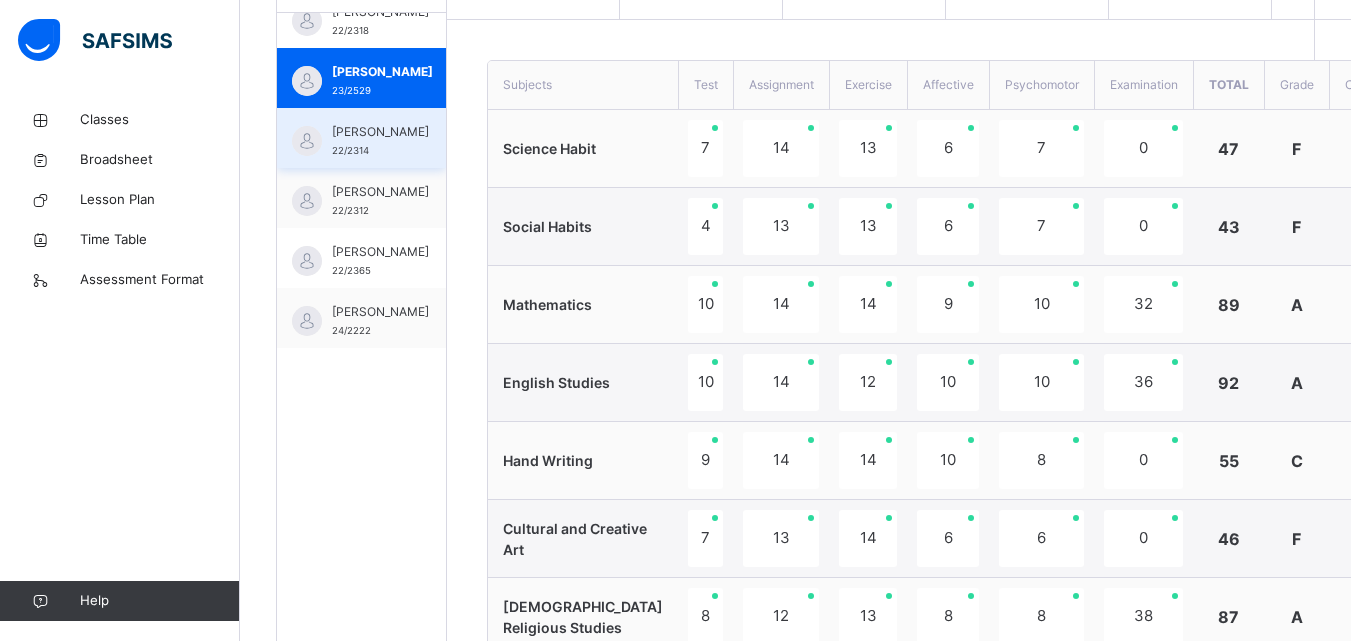 click on "[PERSON_NAME]" at bounding box center (380, 132) 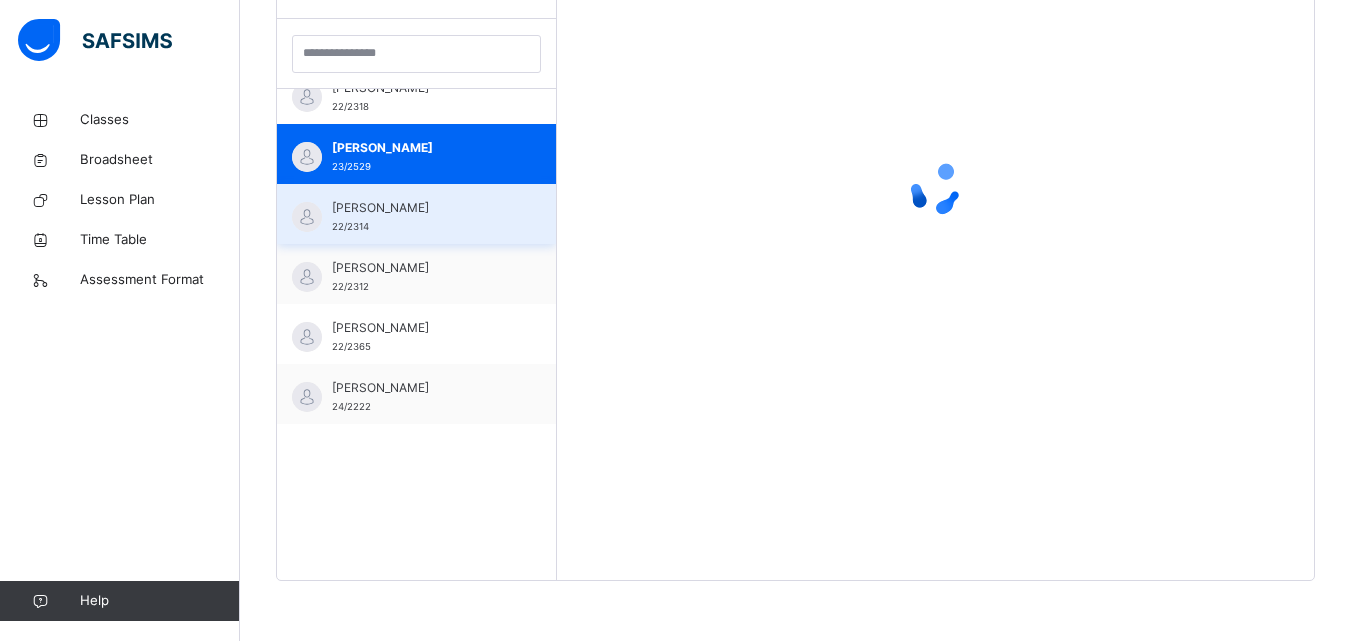 scroll, scrollTop: 581, scrollLeft: 0, axis: vertical 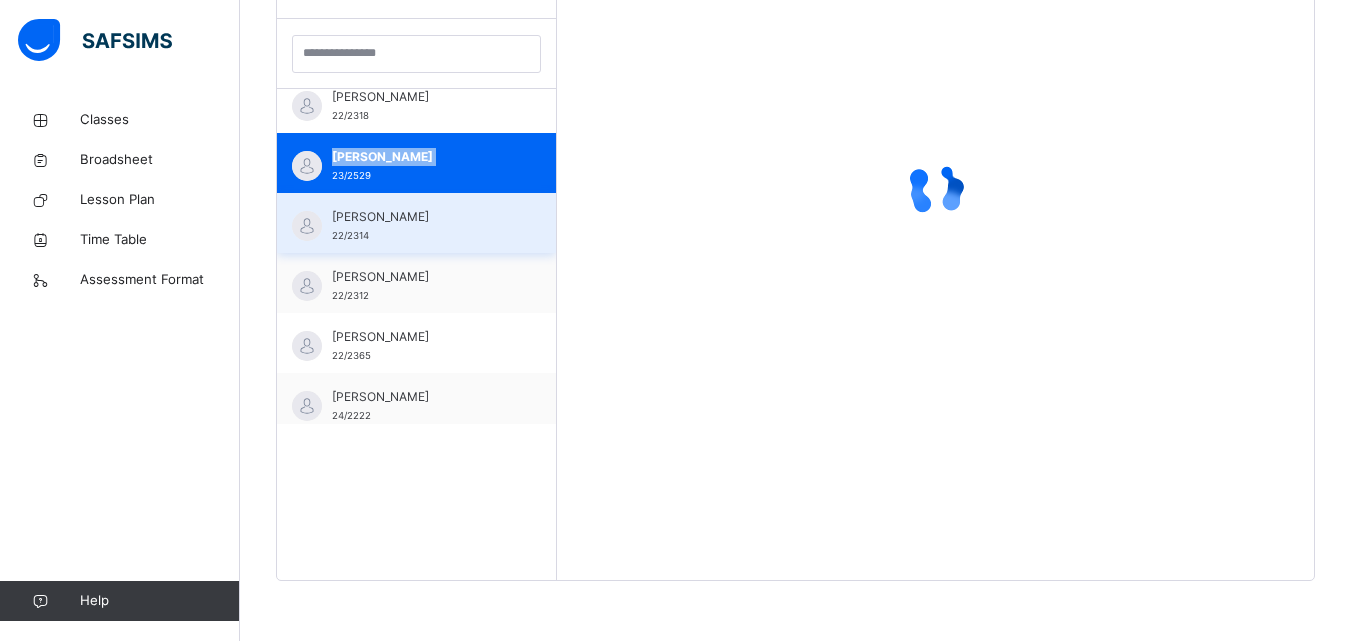 click on "[PERSON_NAME]" at bounding box center [421, 217] 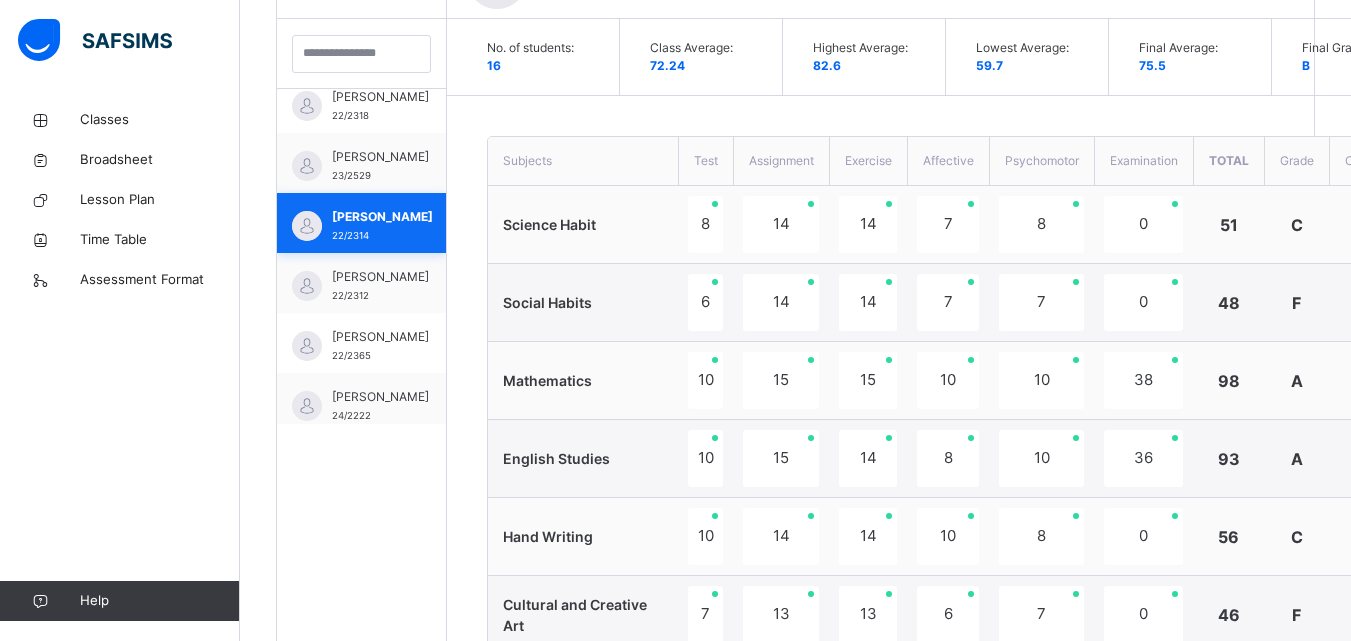 scroll, scrollTop: 657, scrollLeft: 0, axis: vertical 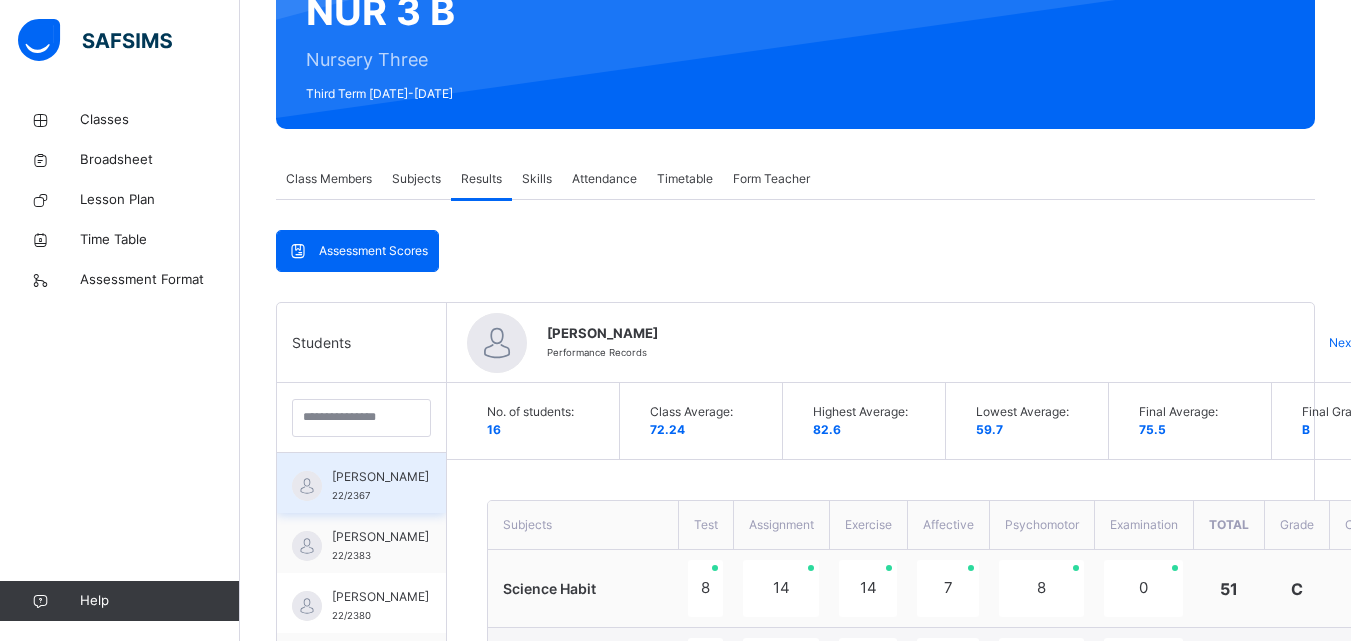 click on "[PERSON_NAME]" at bounding box center (380, 477) 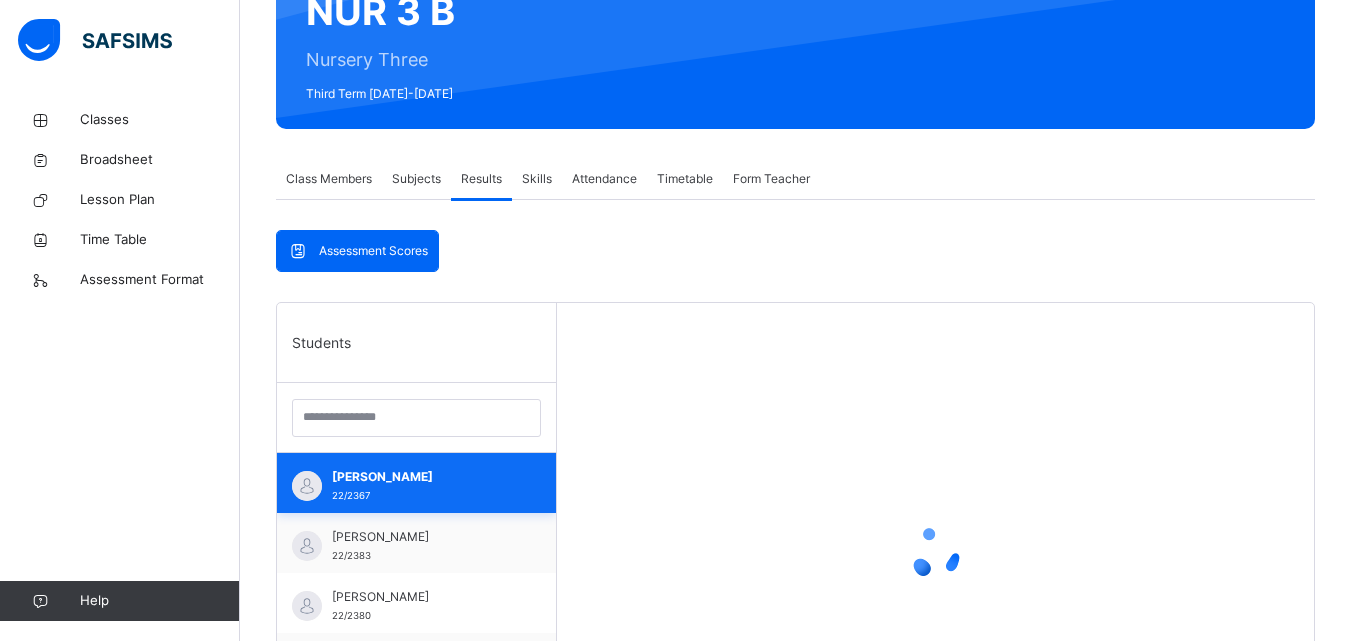 click on "[PERSON_NAME]" at bounding box center [421, 477] 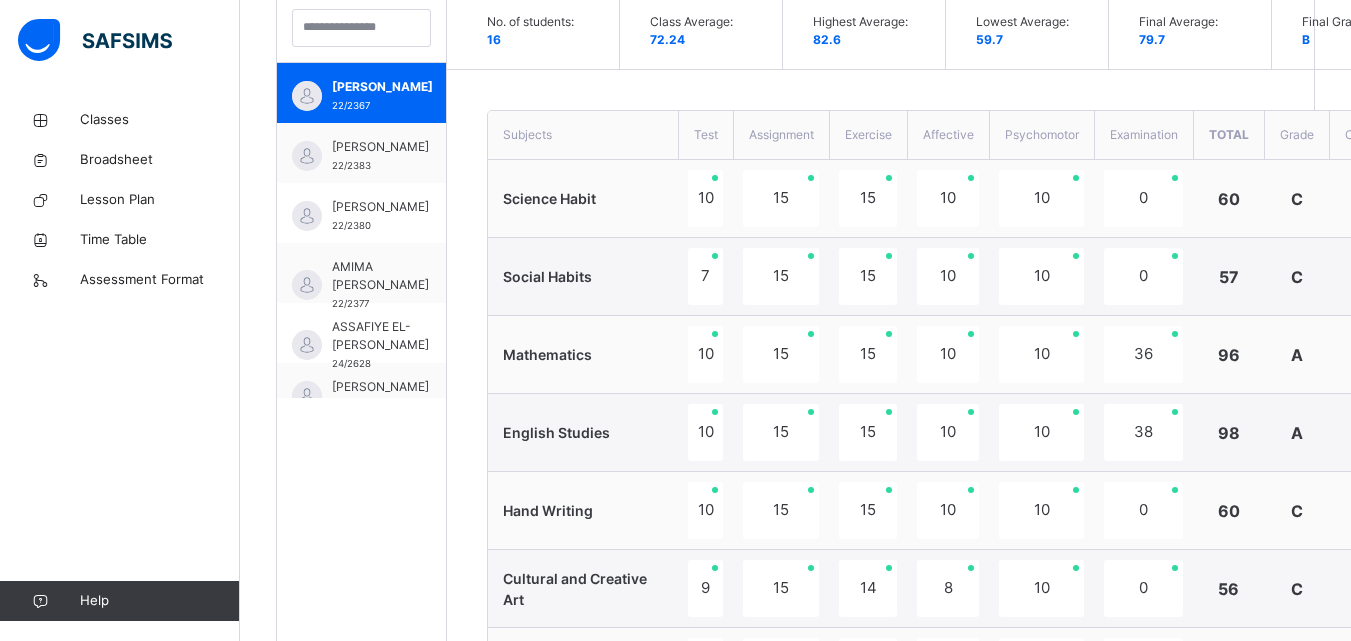 scroll, scrollTop: 577, scrollLeft: 0, axis: vertical 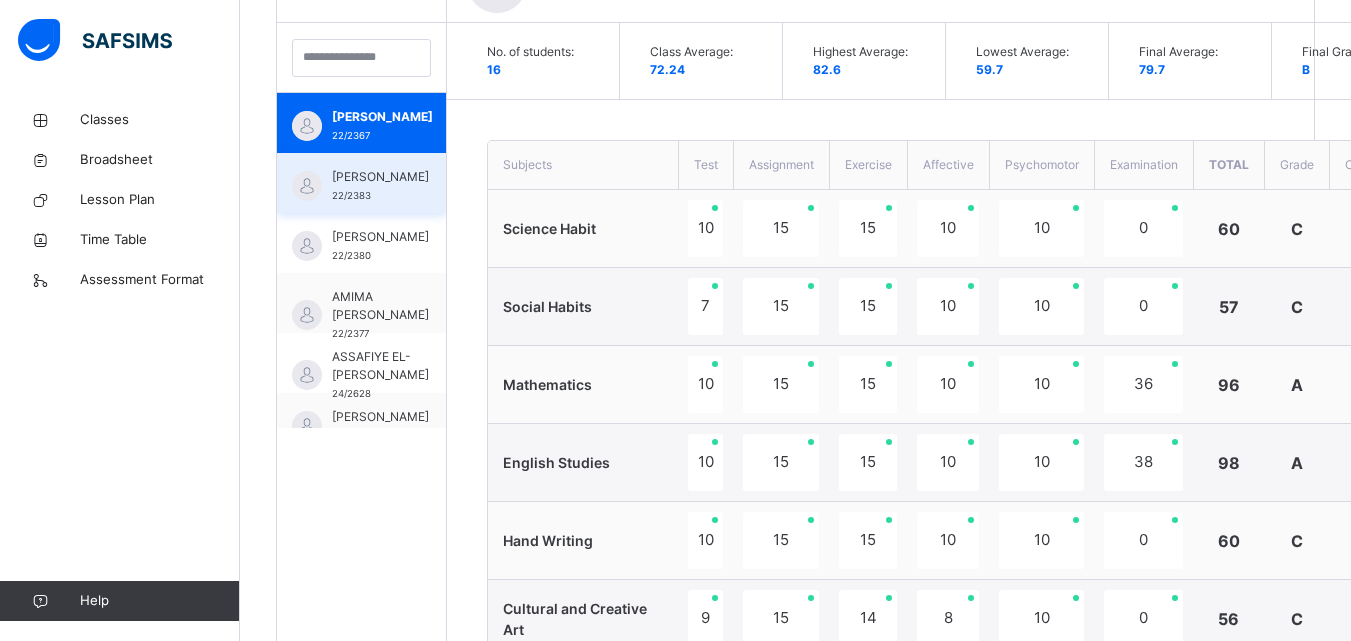 click on "[PERSON_NAME] 22/2383" at bounding box center (361, 183) 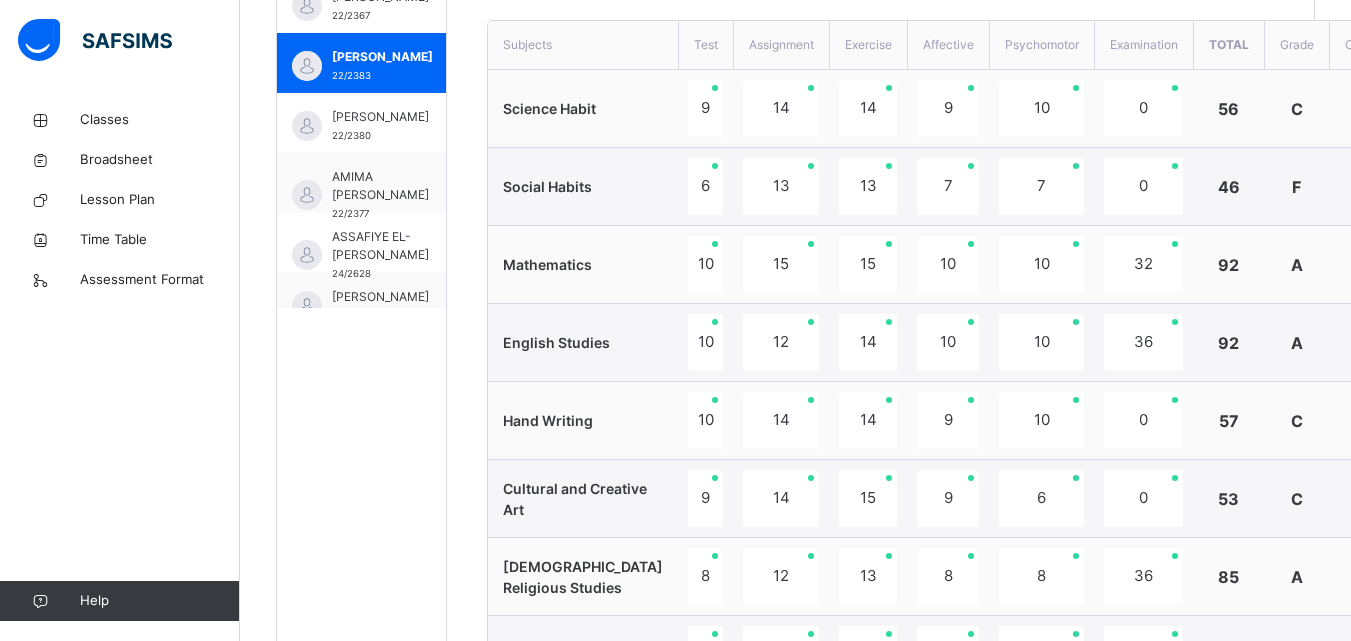 scroll, scrollTop: 657, scrollLeft: 0, axis: vertical 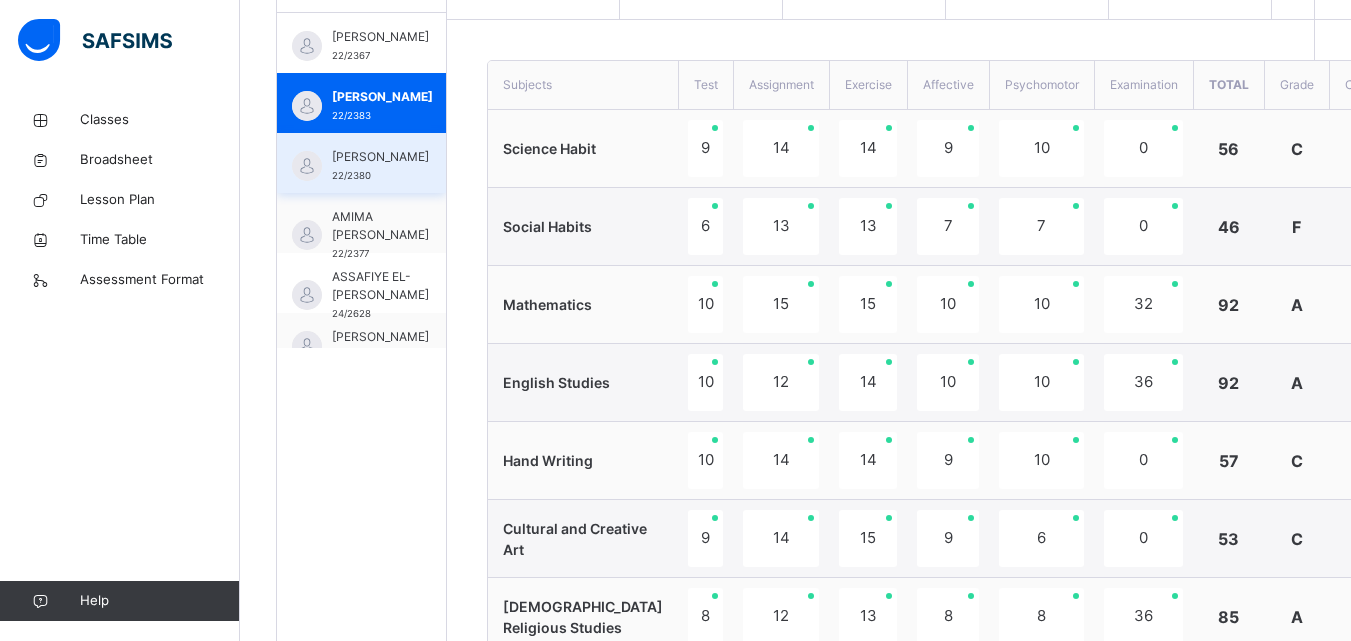 click on "[PERSON_NAME]" at bounding box center [380, 157] 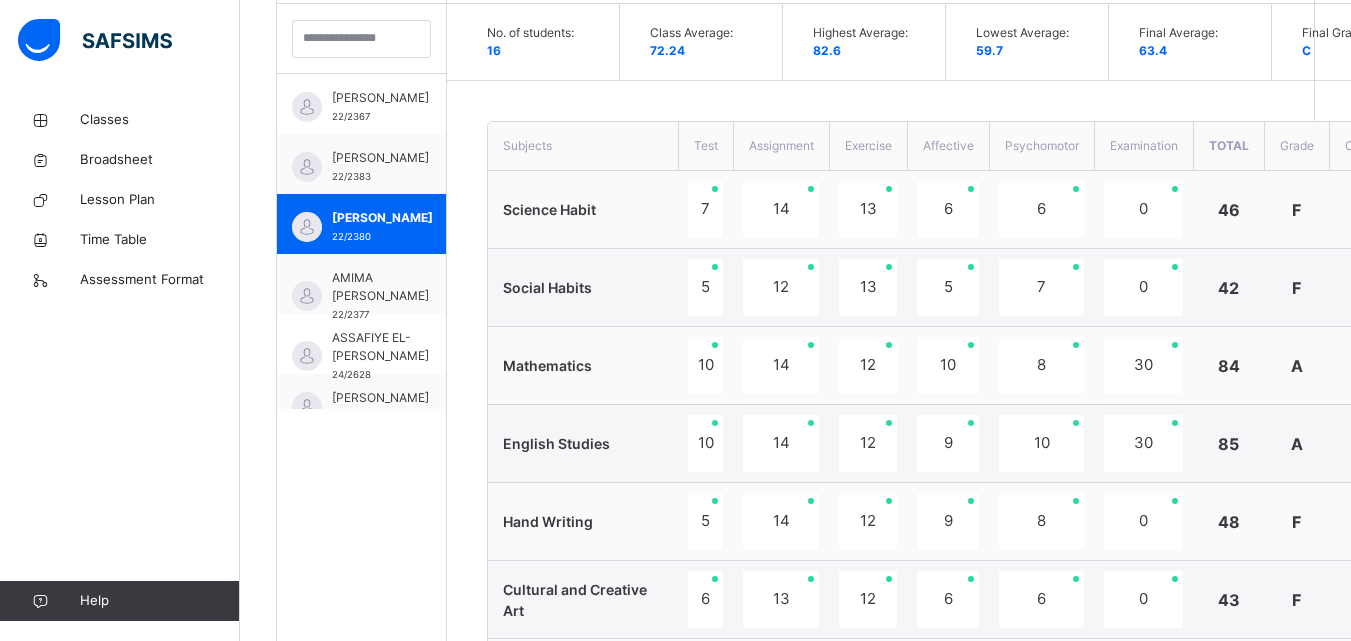 scroll, scrollTop: 577, scrollLeft: 0, axis: vertical 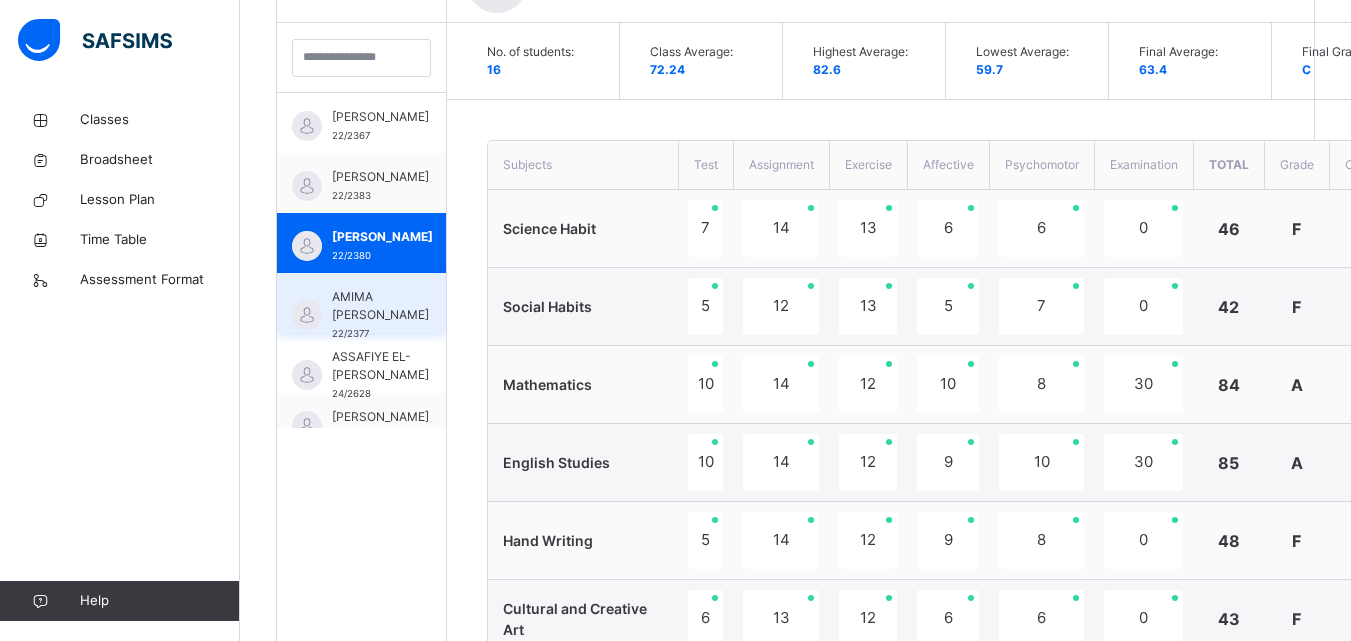click on "AMIMA [PERSON_NAME]" at bounding box center (380, 306) 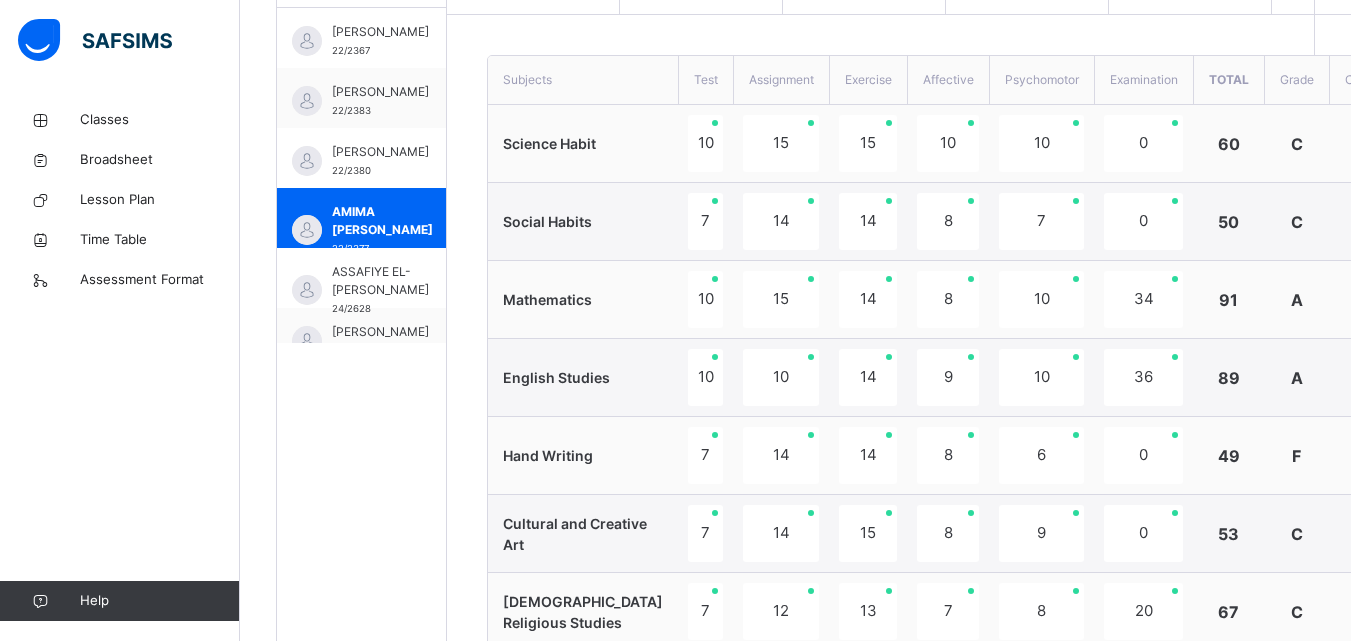 scroll, scrollTop: 657, scrollLeft: 0, axis: vertical 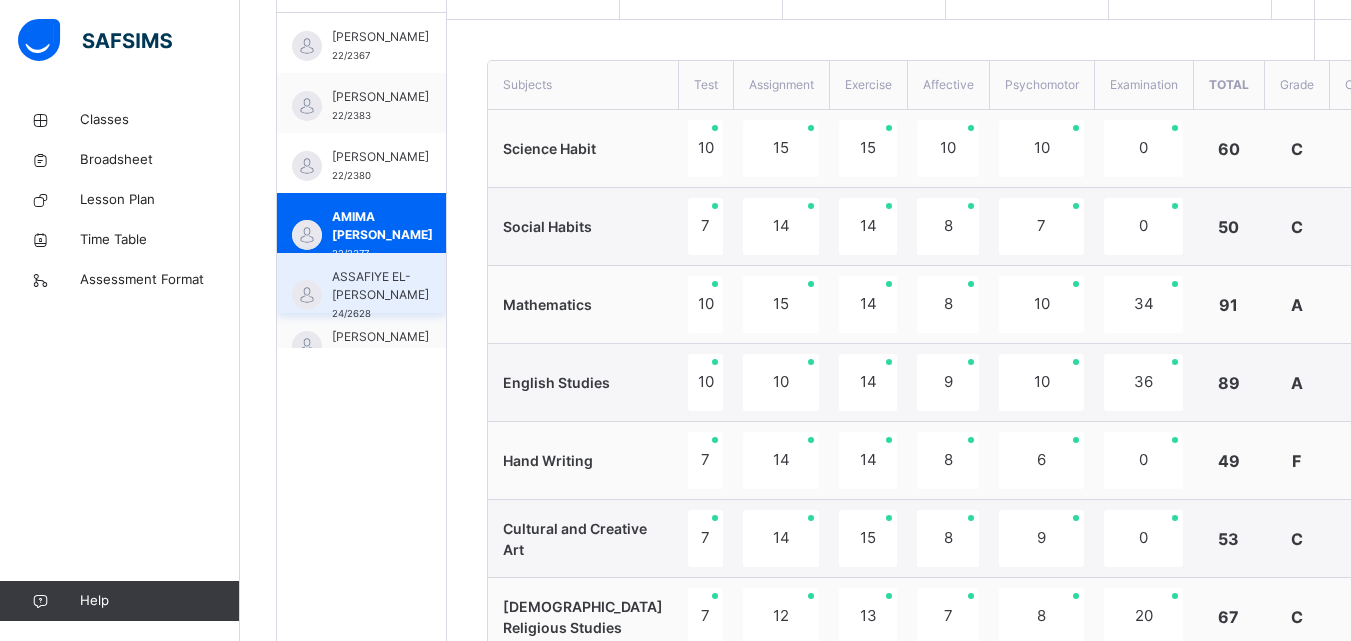 click on "ASSAFIYE EL-[PERSON_NAME]" at bounding box center (380, 286) 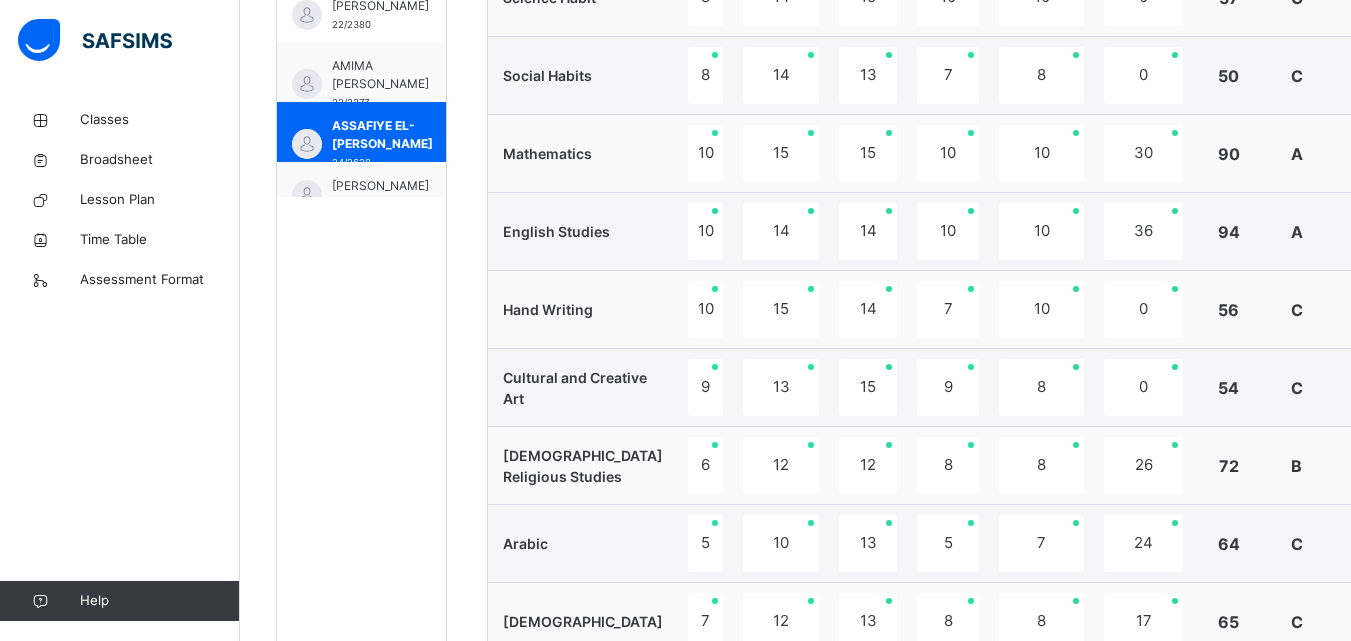 scroll, scrollTop: 777, scrollLeft: 0, axis: vertical 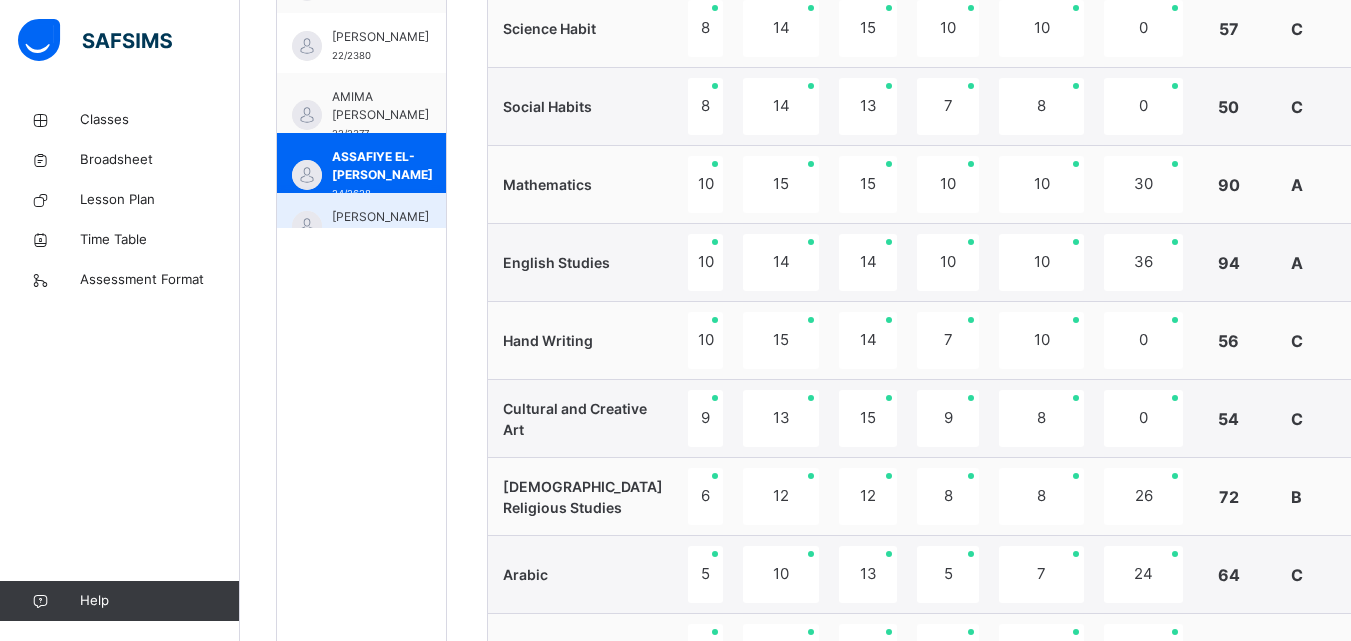 click on "[PERSON_NAME]" at bounding box center [380, 217] 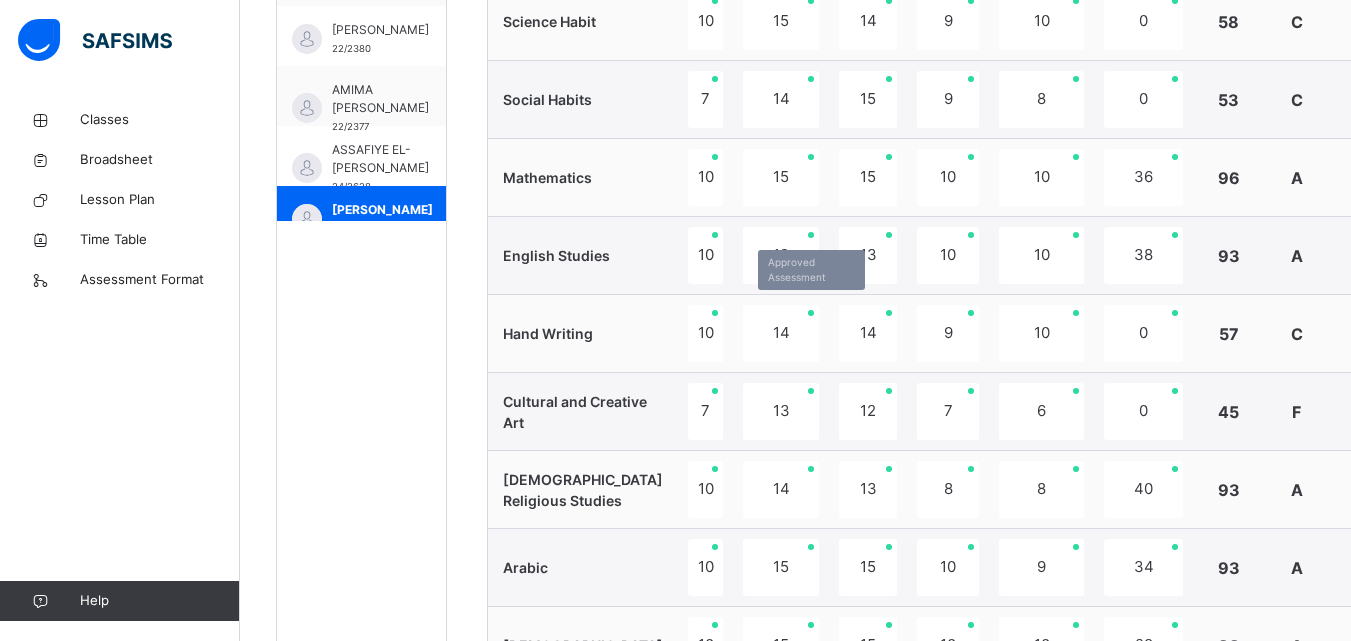 scroll, scrollTop: 777, scrollLeft: 0, axis: vertical 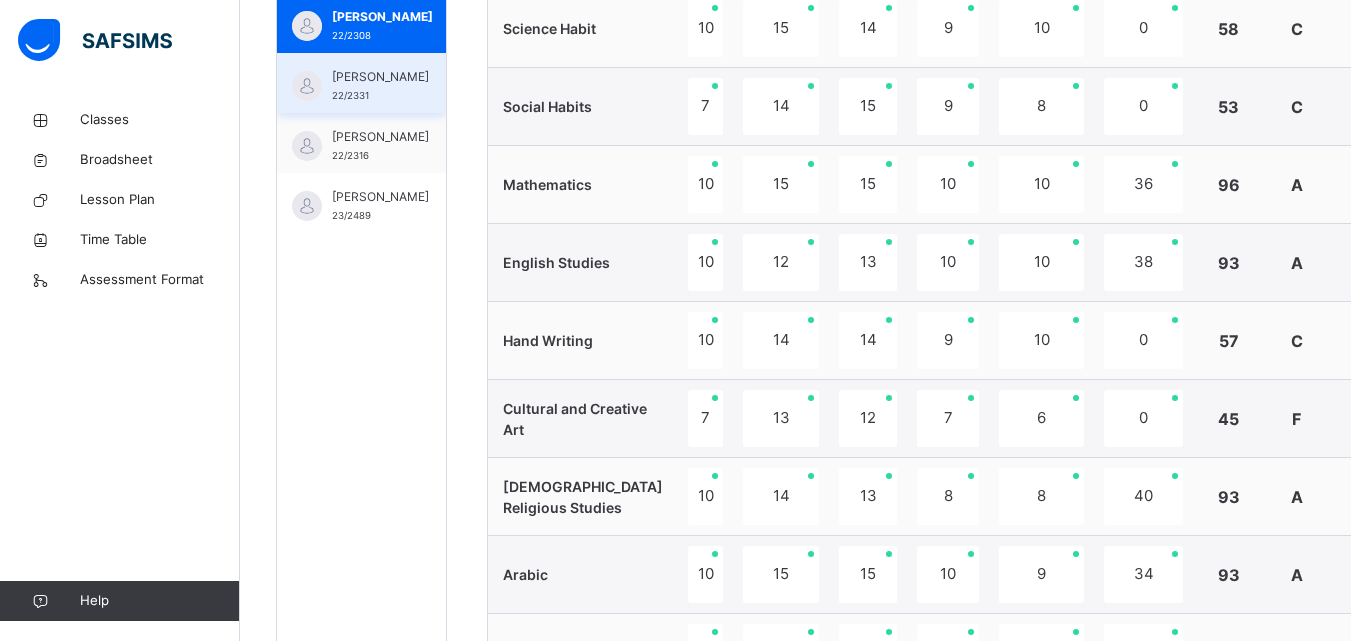 click on "[PERSON_NAME]" at bounding box center (380, 77) 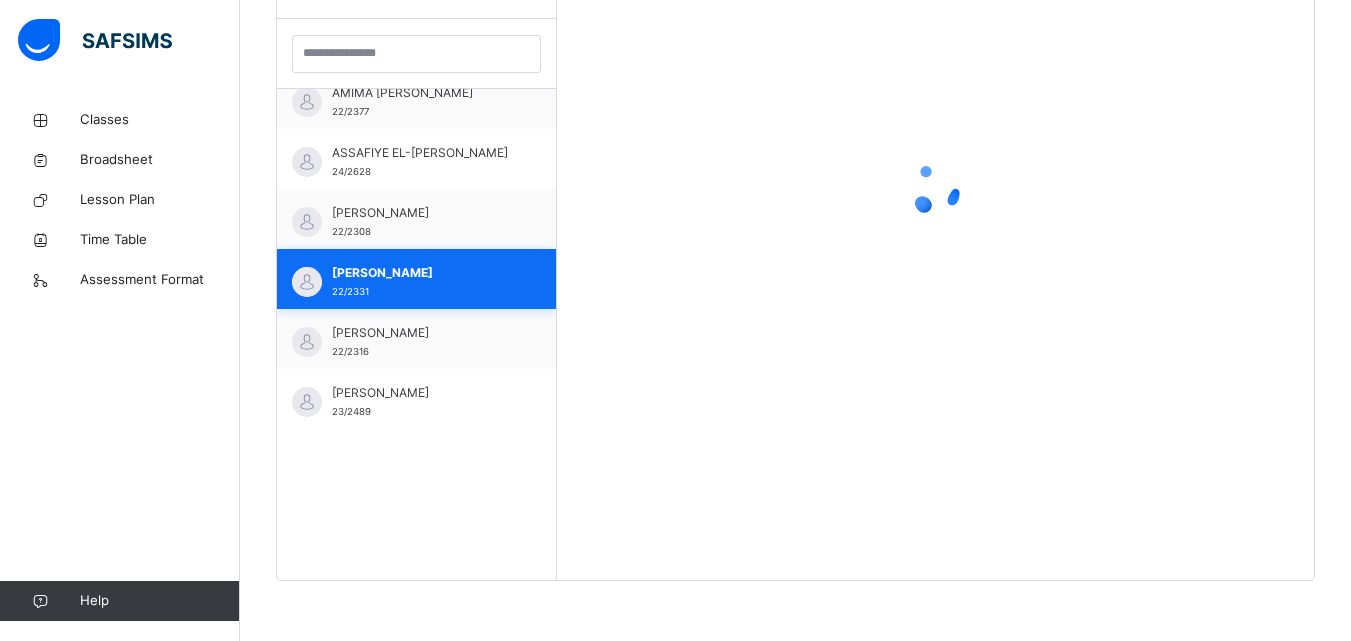 scroll, scrollTop: 581, scrollLeft: 0, axis: vertical 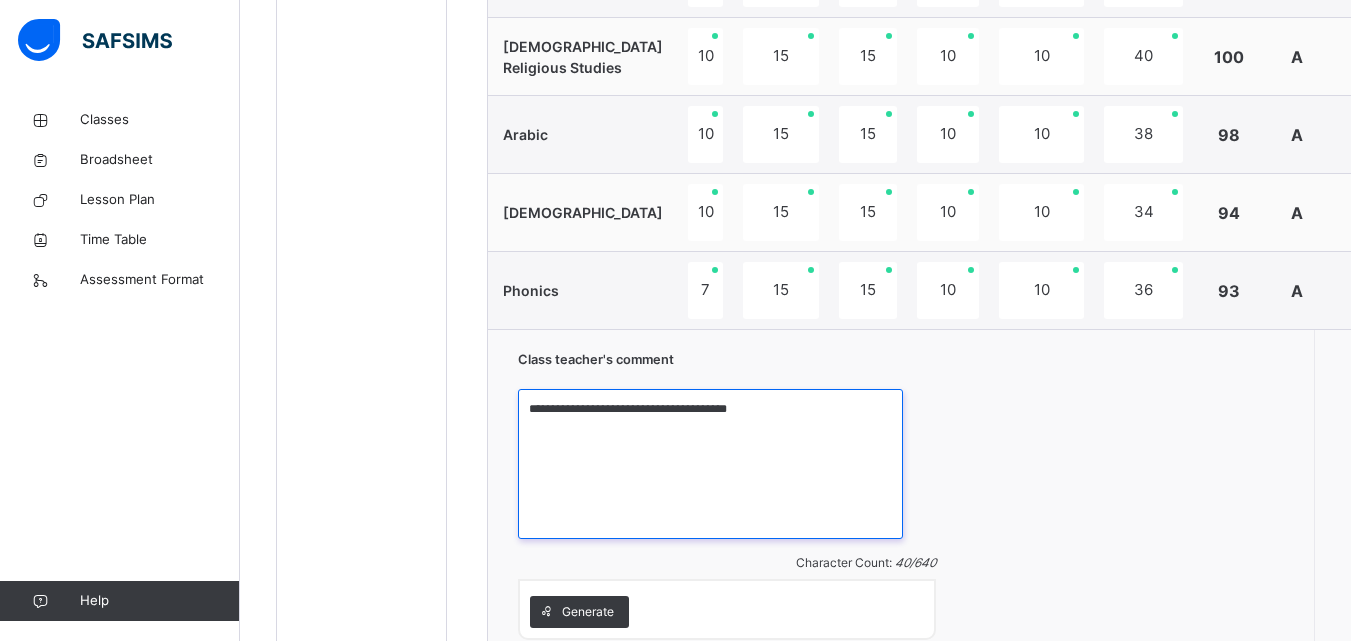 click on "**********" at bounding box center (710, 464) 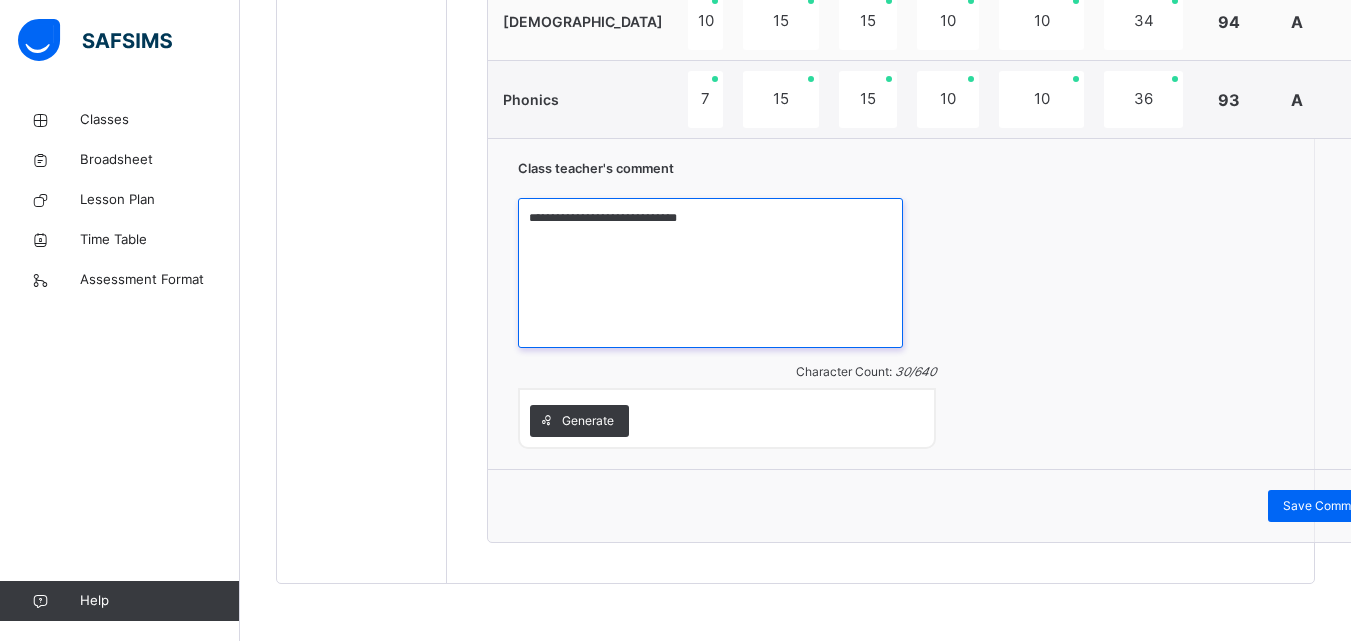 scroll, scrollTop: 1417, scrollLeft: 0, axis: vertical 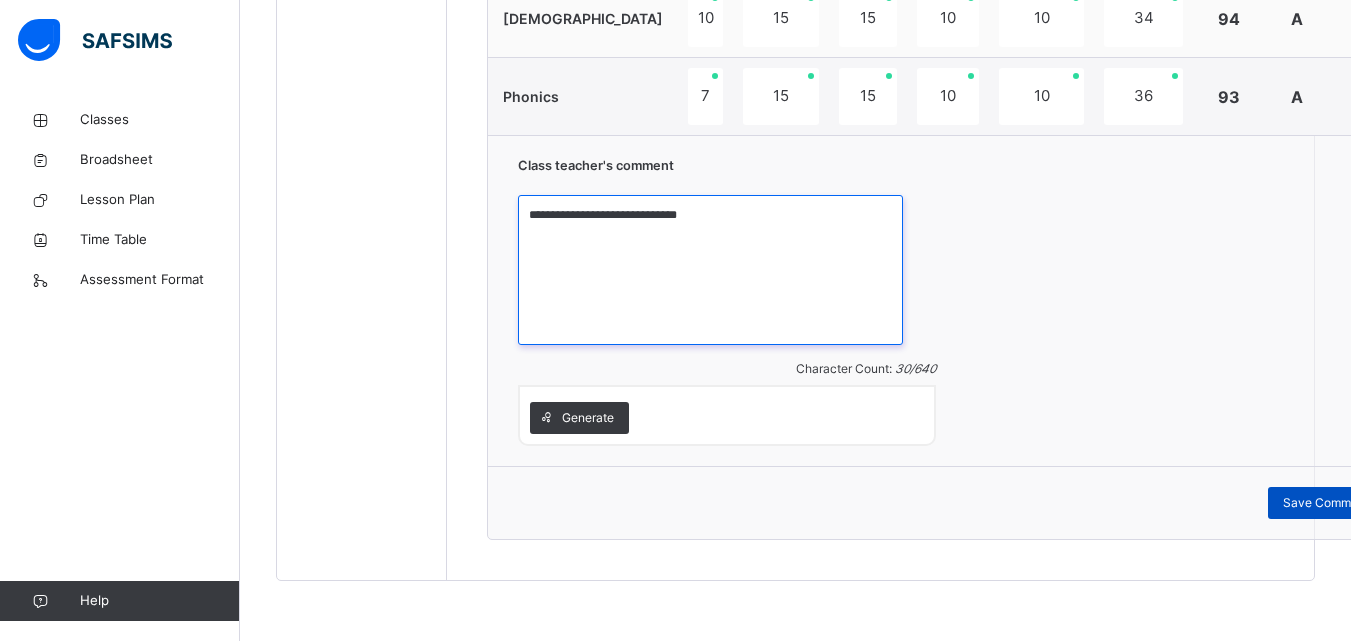 type on "**********" 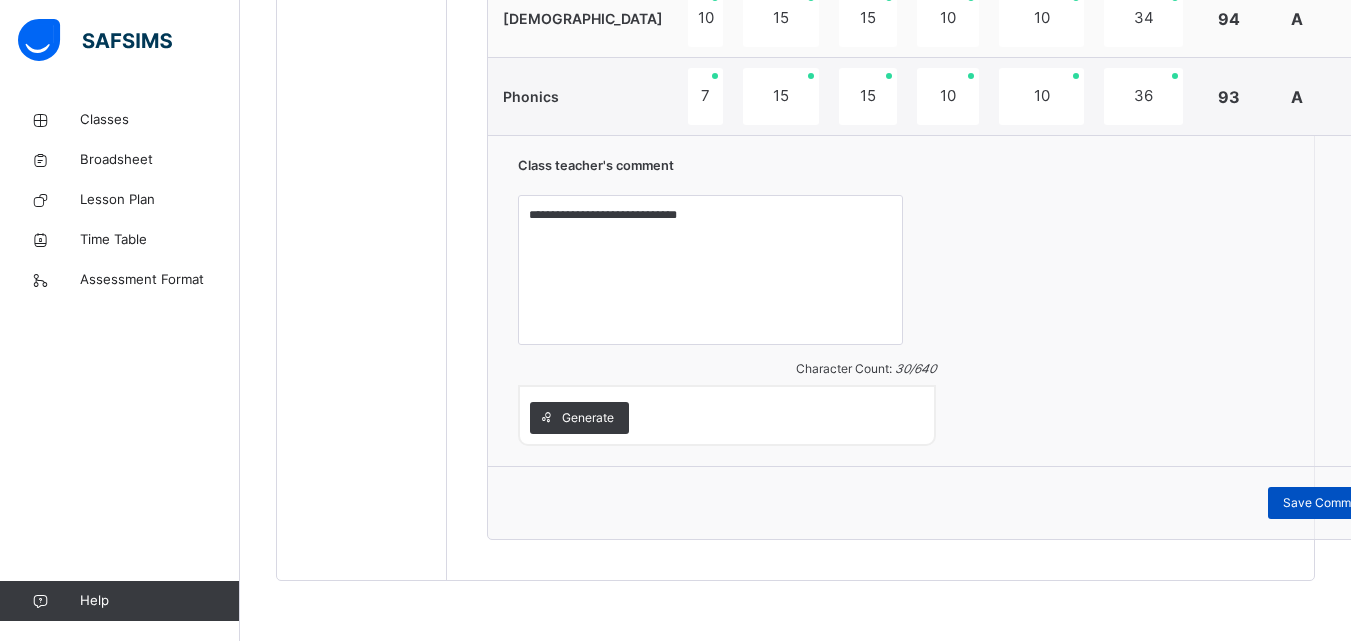 click on "Save Comment" at bounding box center [1326, 503] 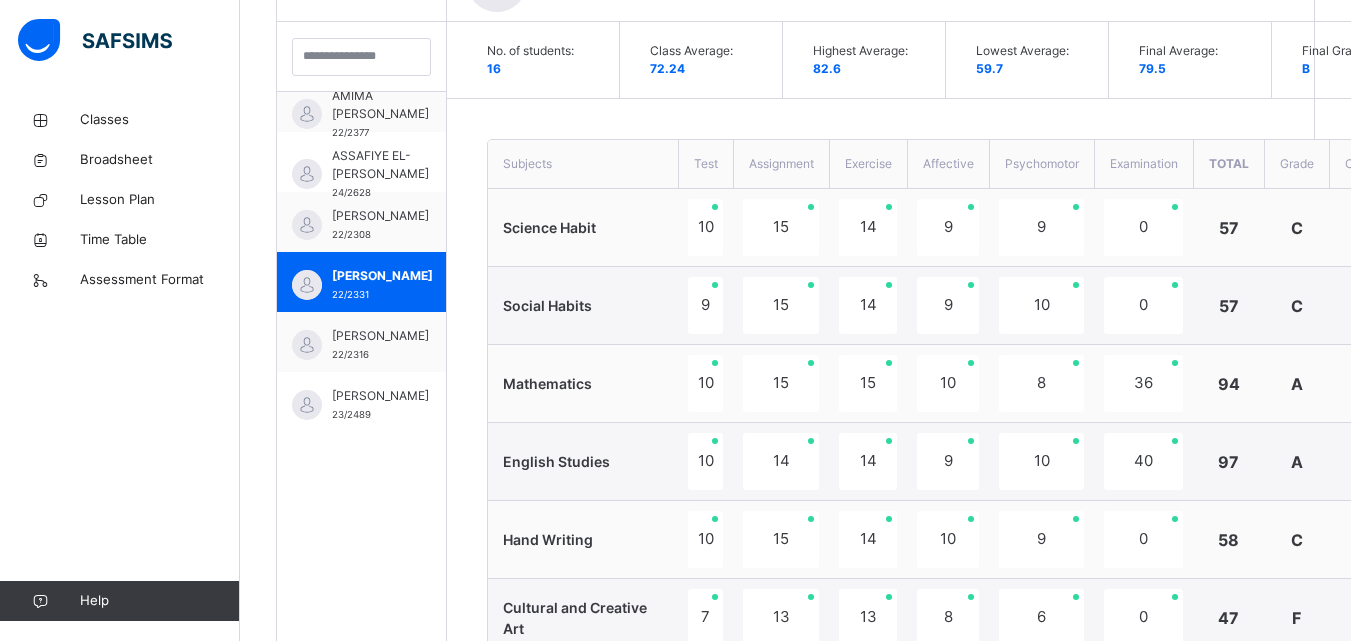 scroll, scrollTop: 524, scrollLeft: 0, axis: vertical 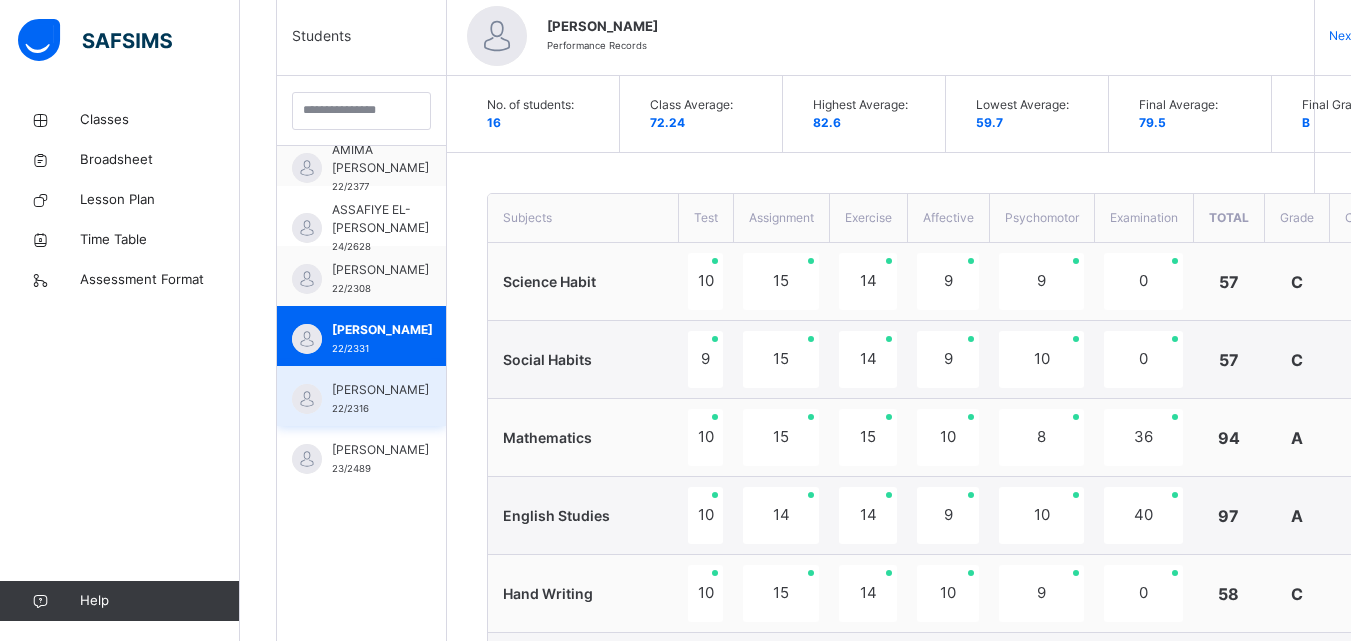 click on "HAUWA MAYA KASSIM 22/2316" at bounding box center (361, 396) 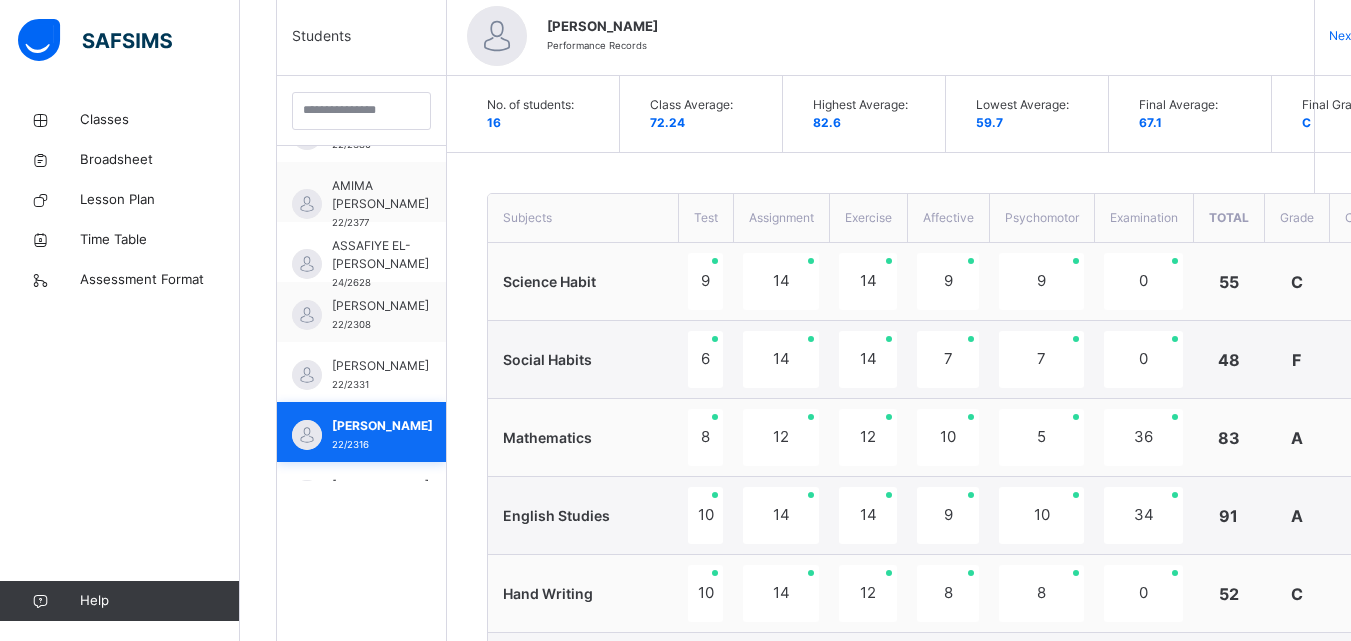 scroll, scrollTop: 200, scrollLeft: 0, axis: vertical 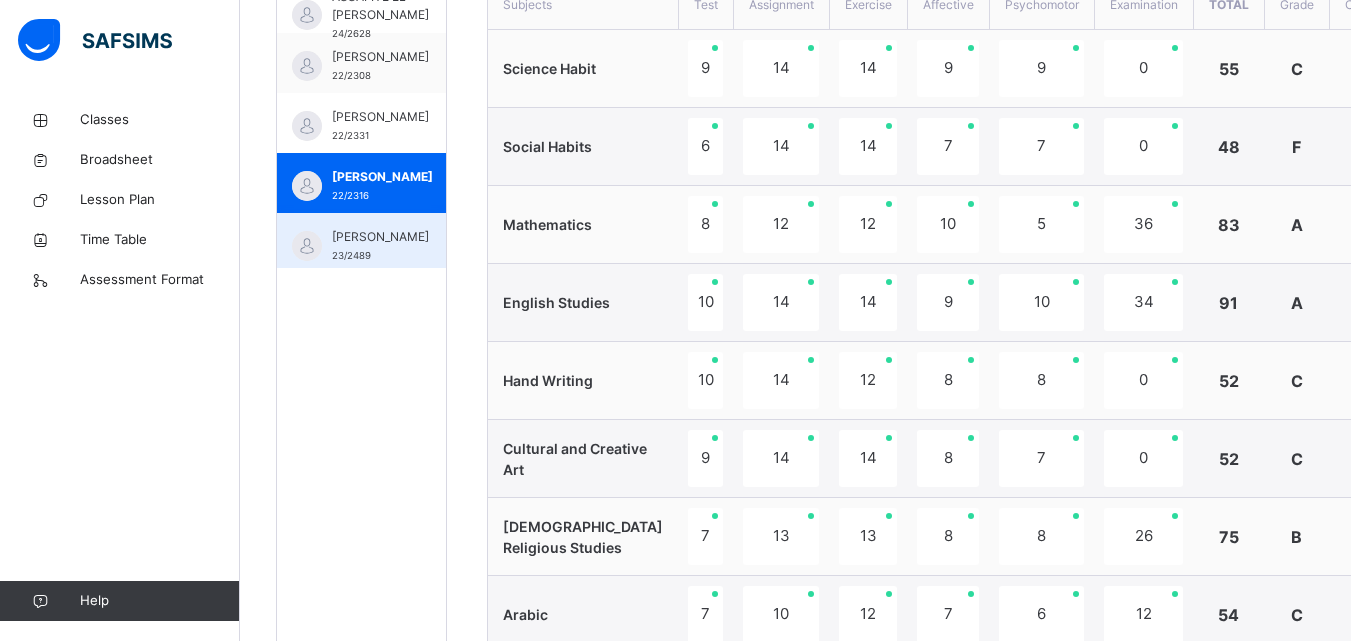 click on "[PERSON_NAME]" at bounding box center [380, 237] 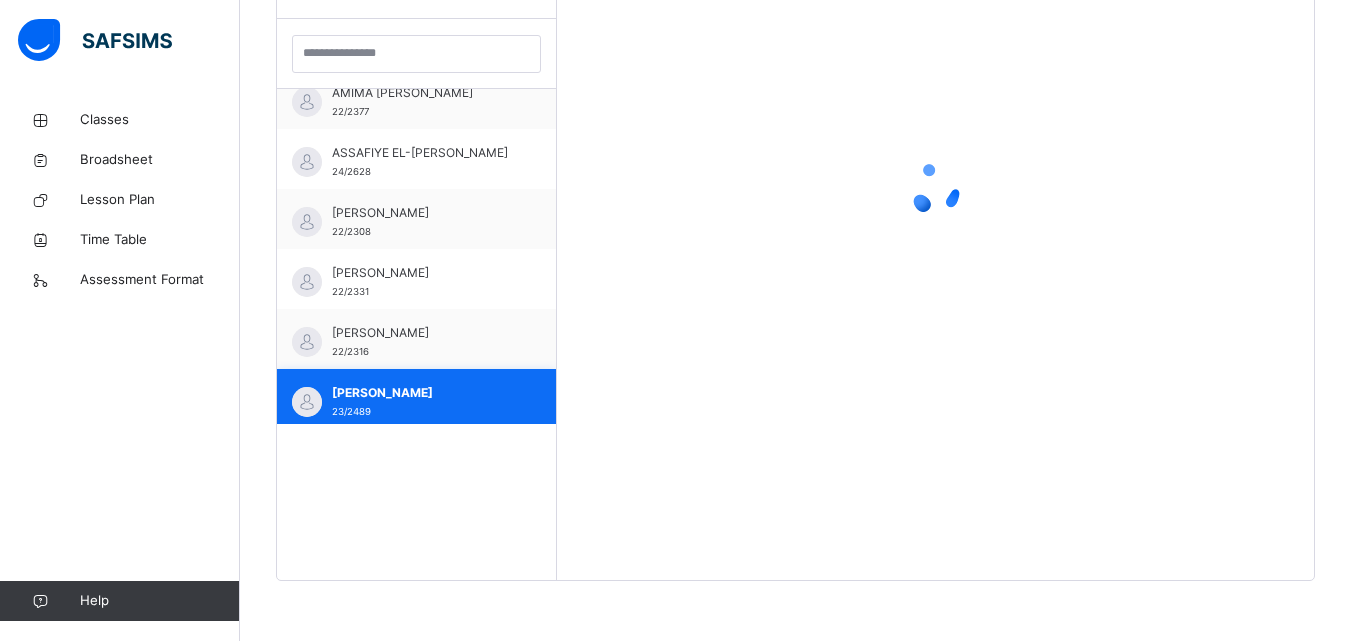 scroll, scrollTop: 581, scrollLeft: 0, axis: vertical 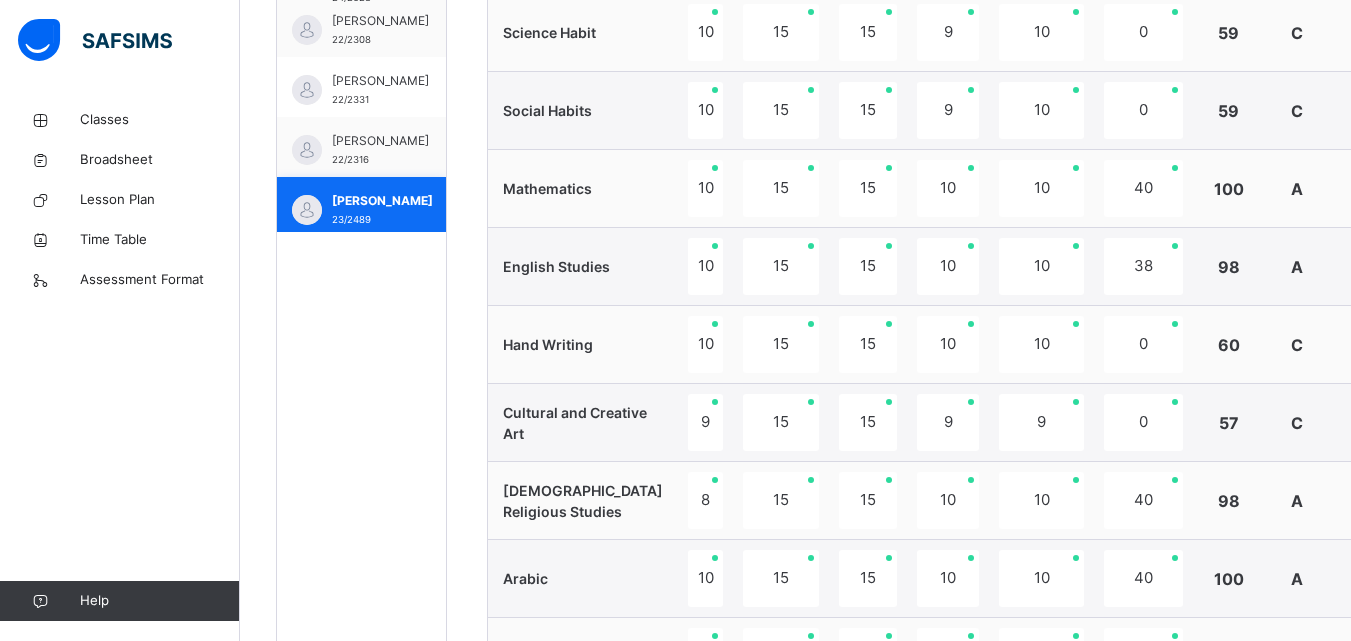 click on "Cultural and Creative Art" at bounding box center [575, 423] 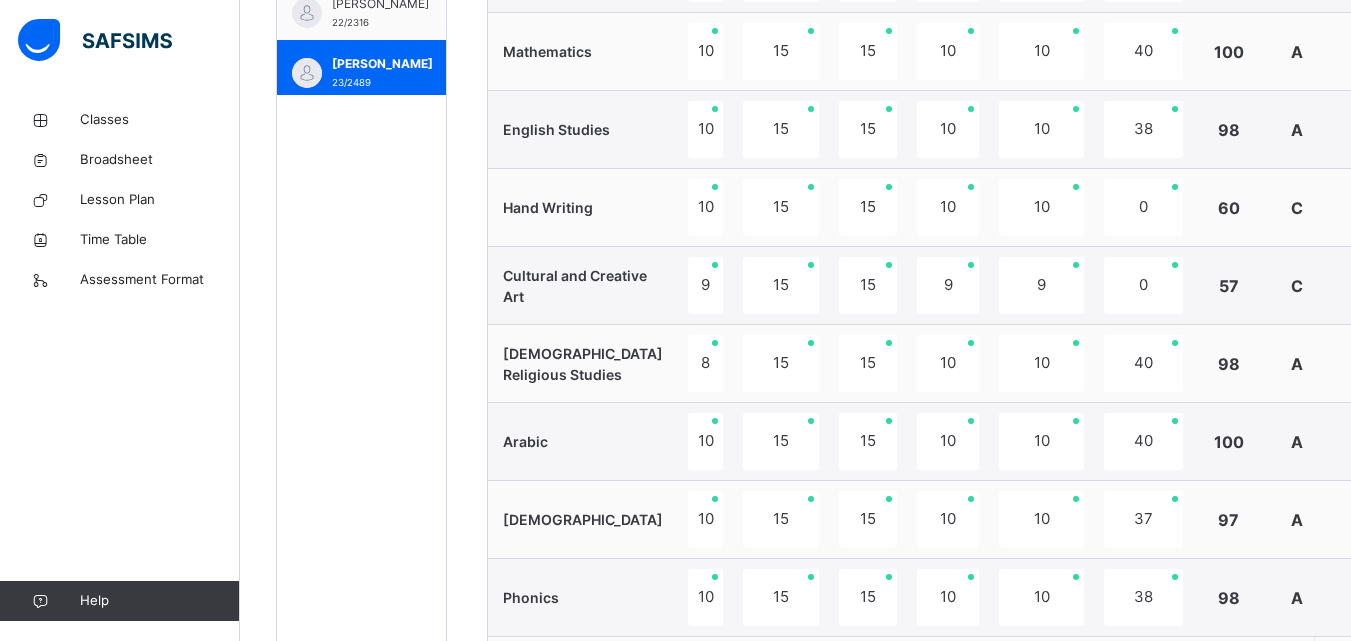 scroll, scrollTop: 897, scrollLeft: 0, axis: vertical 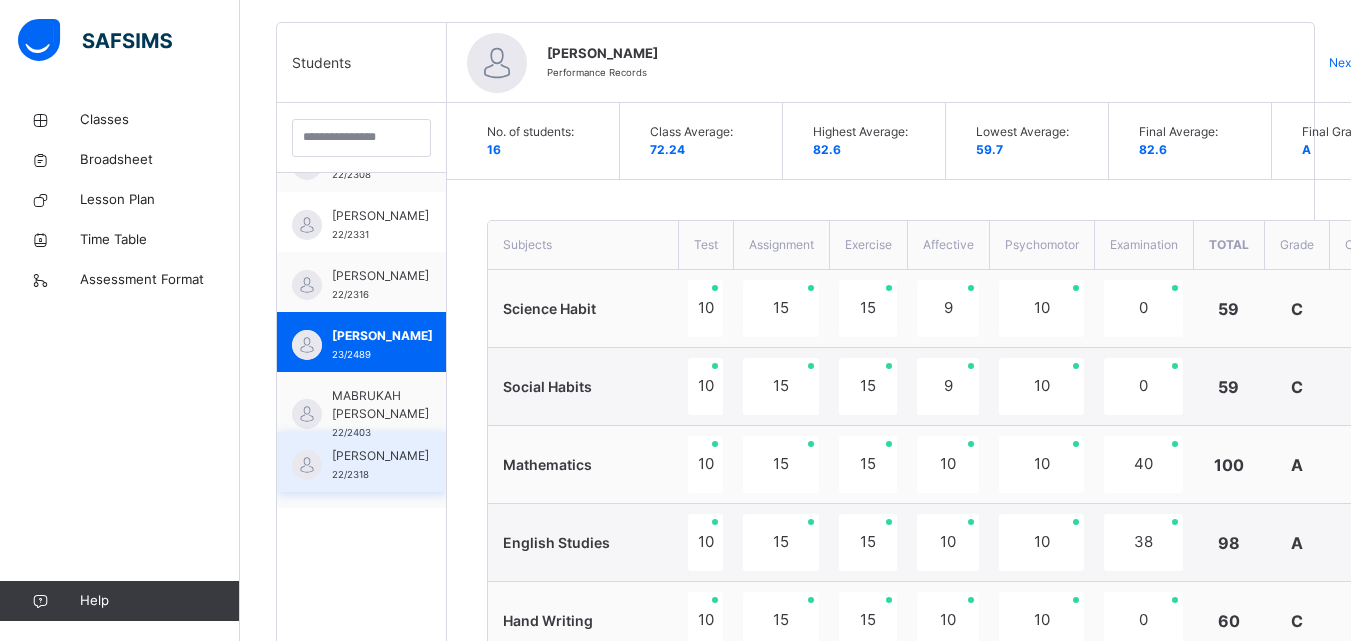 click on "[PERSON_NAME]" at bounding box center [380, 456] 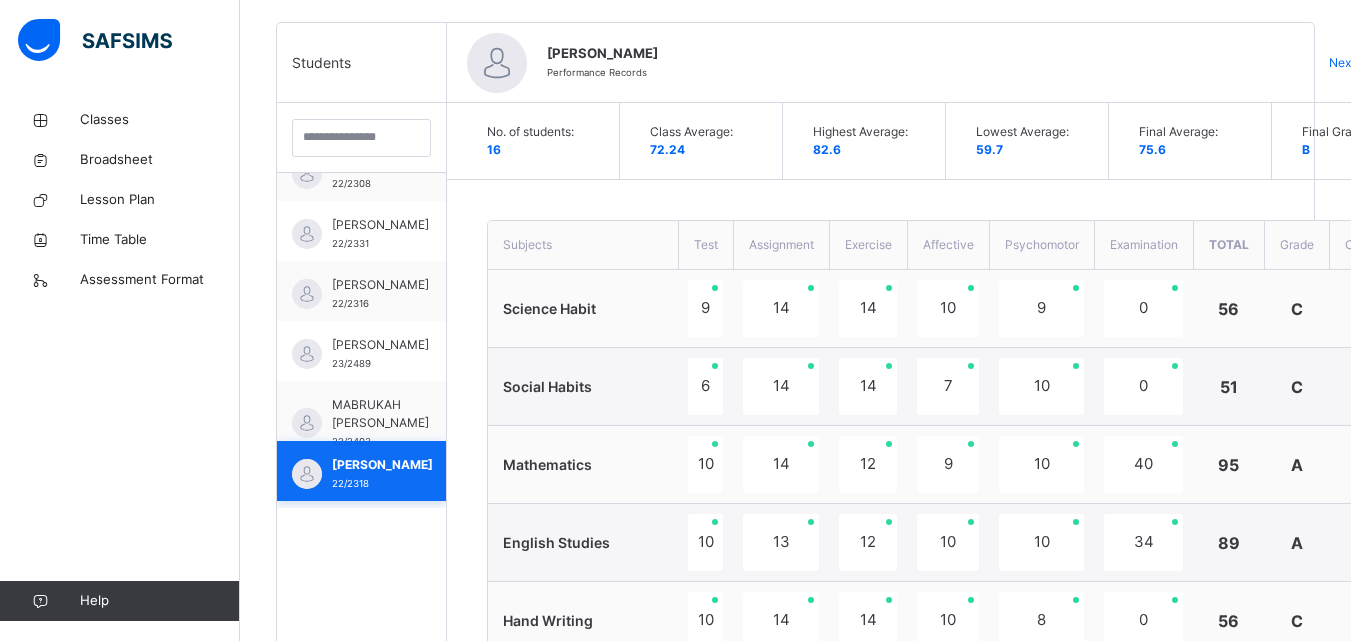 scroll, scrollTop: 341, scrollLeft: 0, axis: vertical 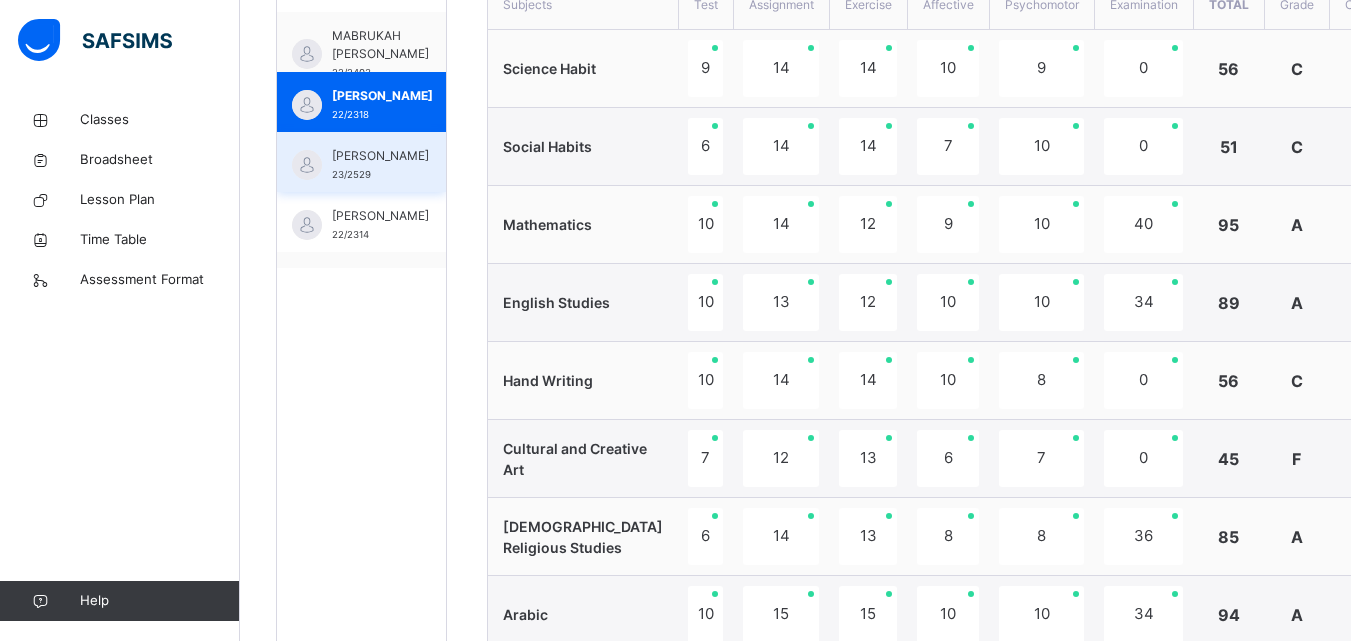 click on "[PERSON_NAME]" at bounding box center [380, 156] 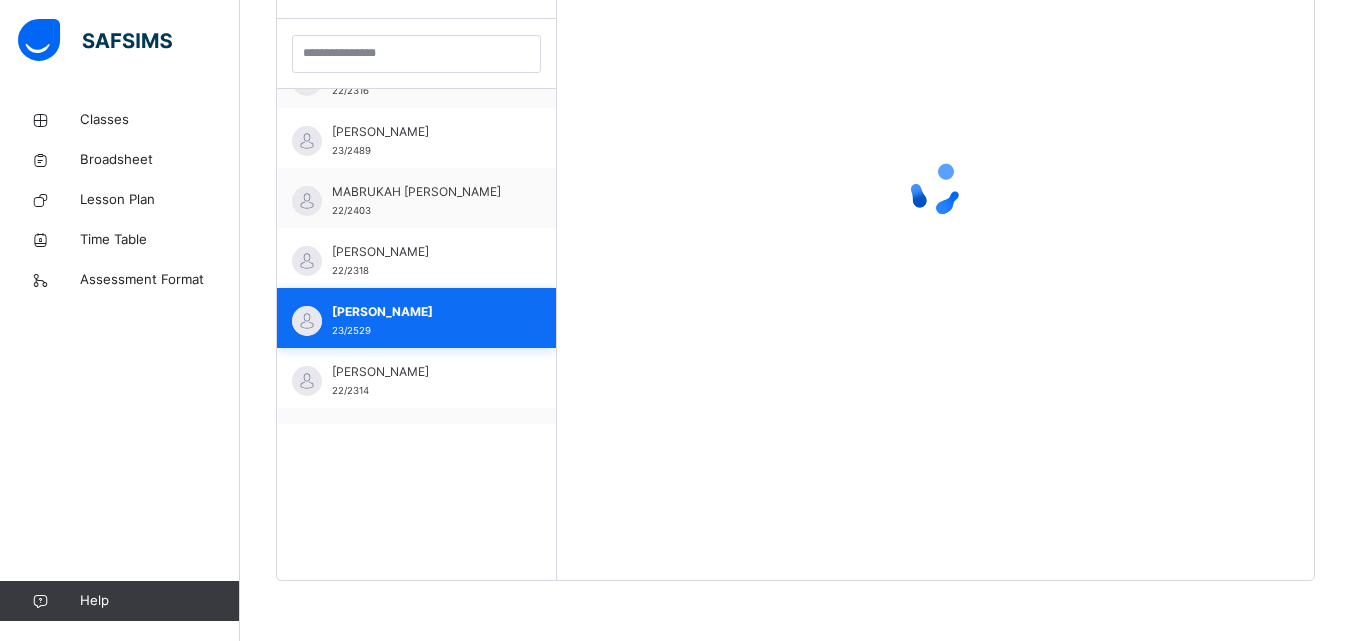 scroll, scrollTop: 581, scrollLeft: 0, axis: vertical 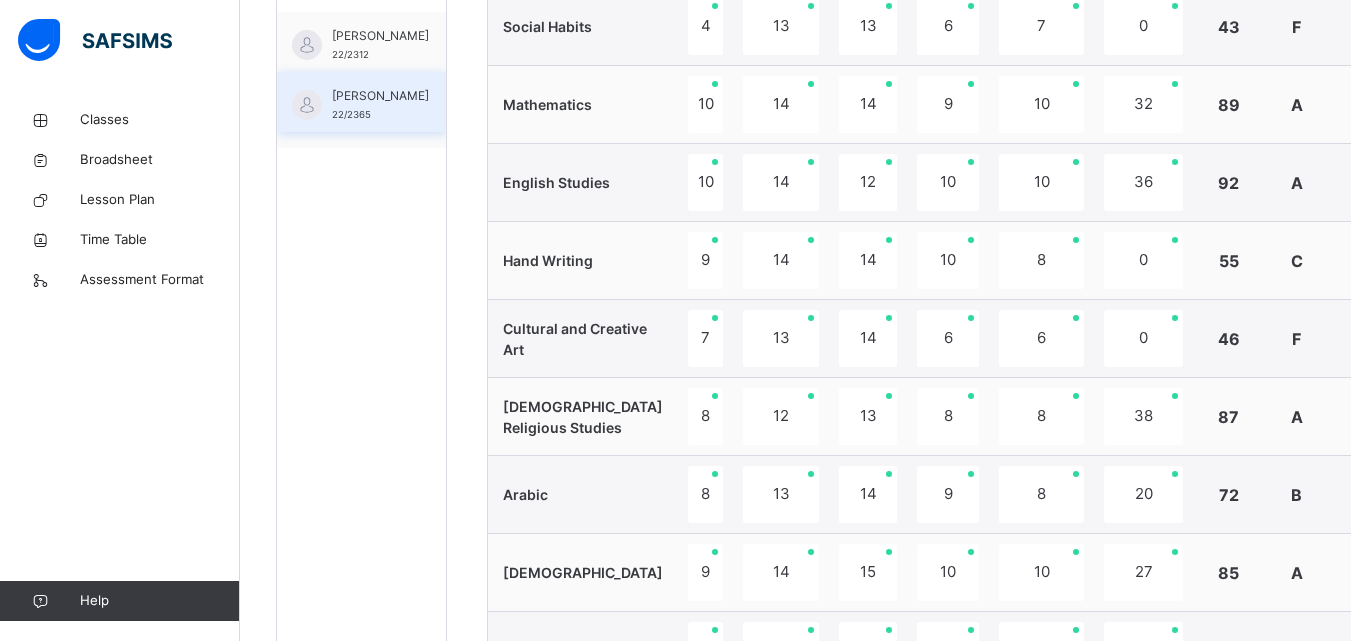 click on "[PERSON_NAME]" at bounding box center (380, 96) 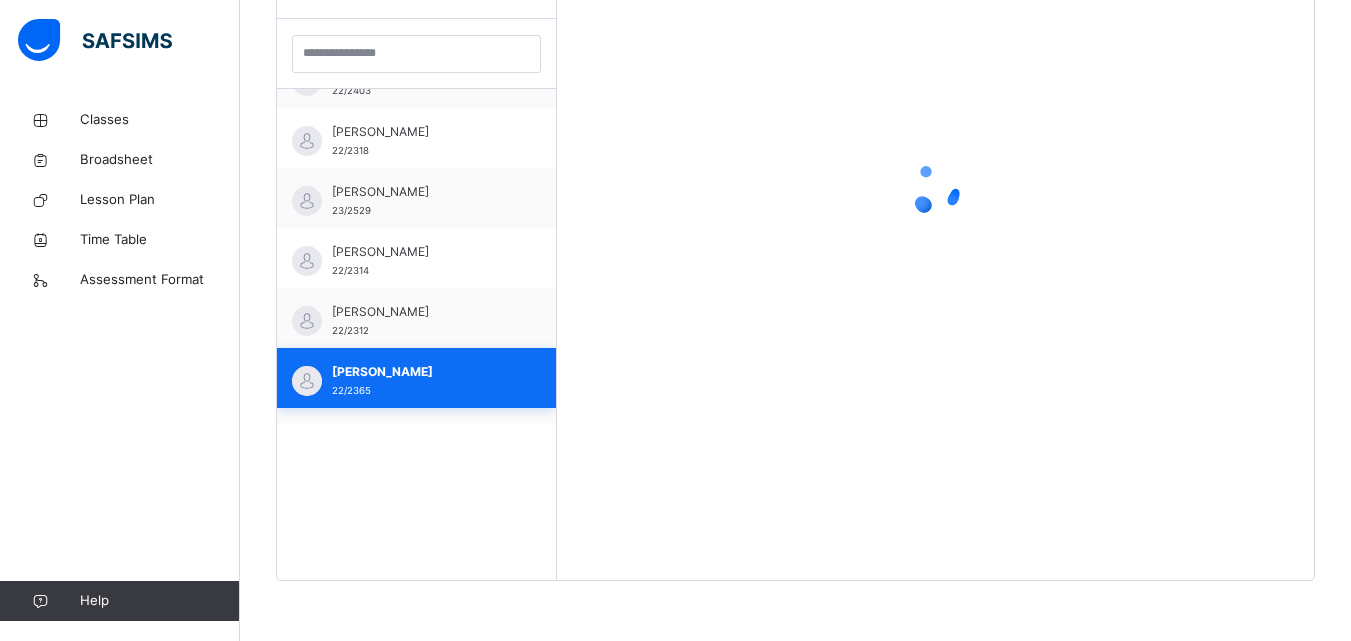 scroll, scrollTop: 581, scrollLeft: 0, axis: vertical 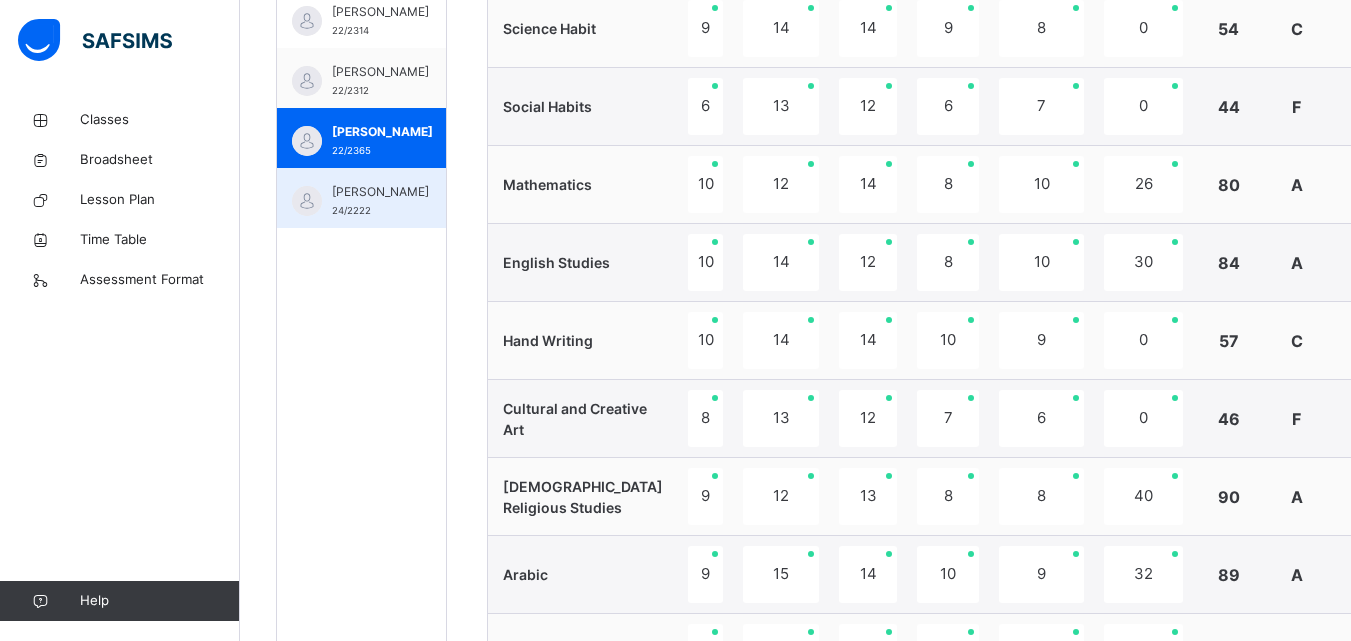 click on "[PERSON_NAME]" at bounding box center [380, 192] 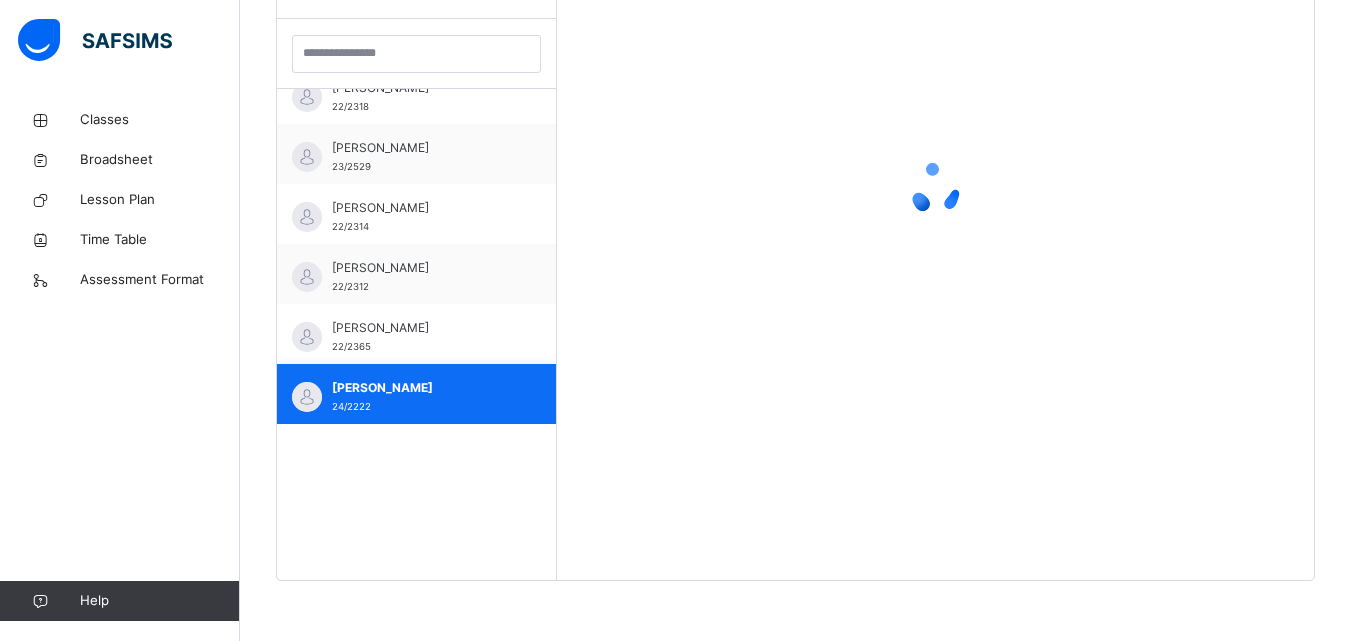 scroll, scrollTop: 581, scrollLeft: 0, axis: vertical 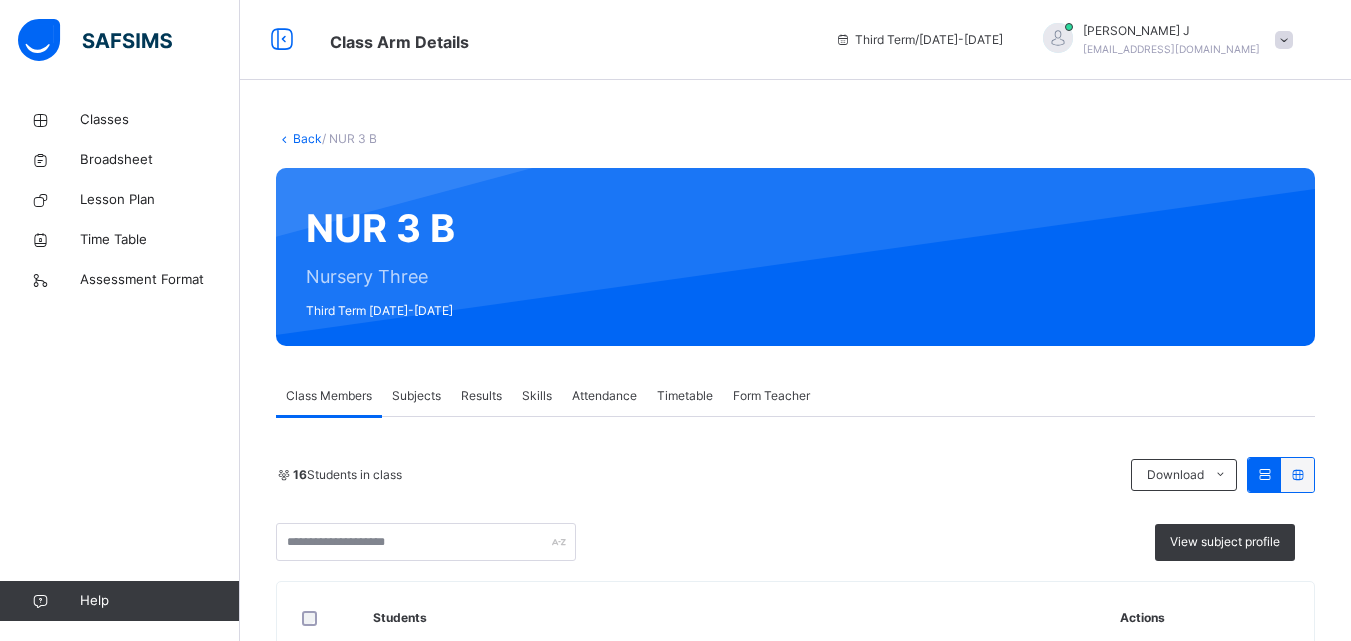 click on "Results" at bounding box center [481, 396] 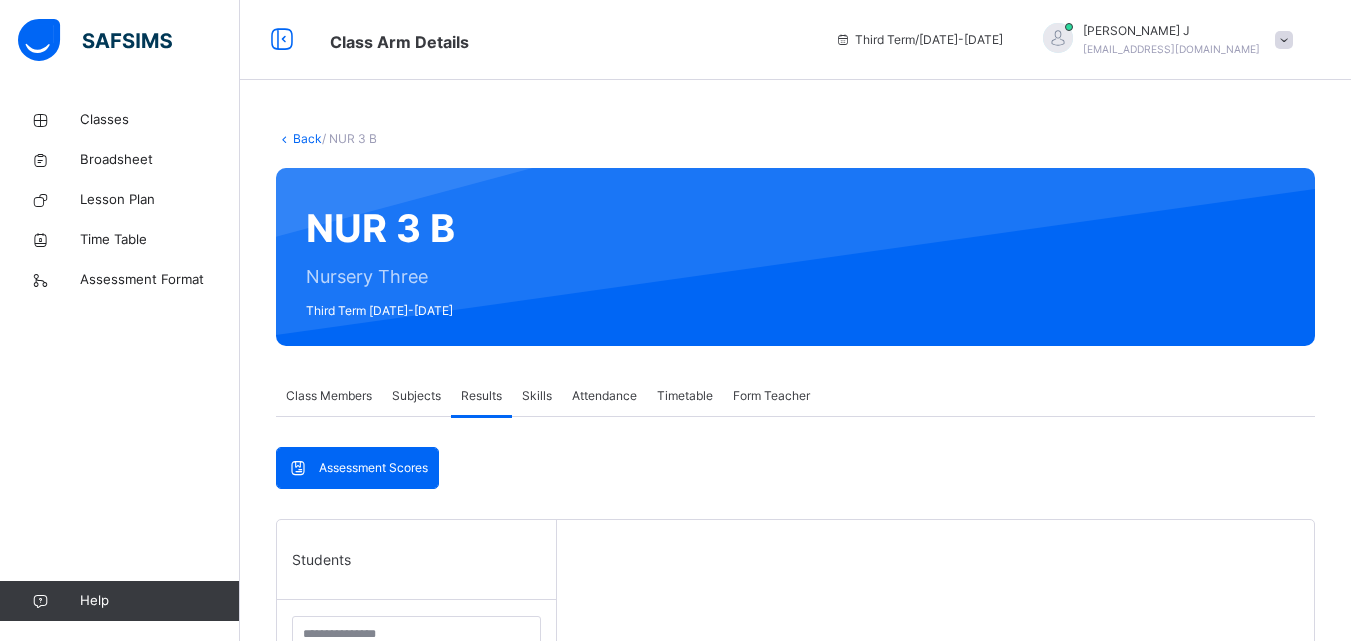 click at bounding box center (1284, 40) 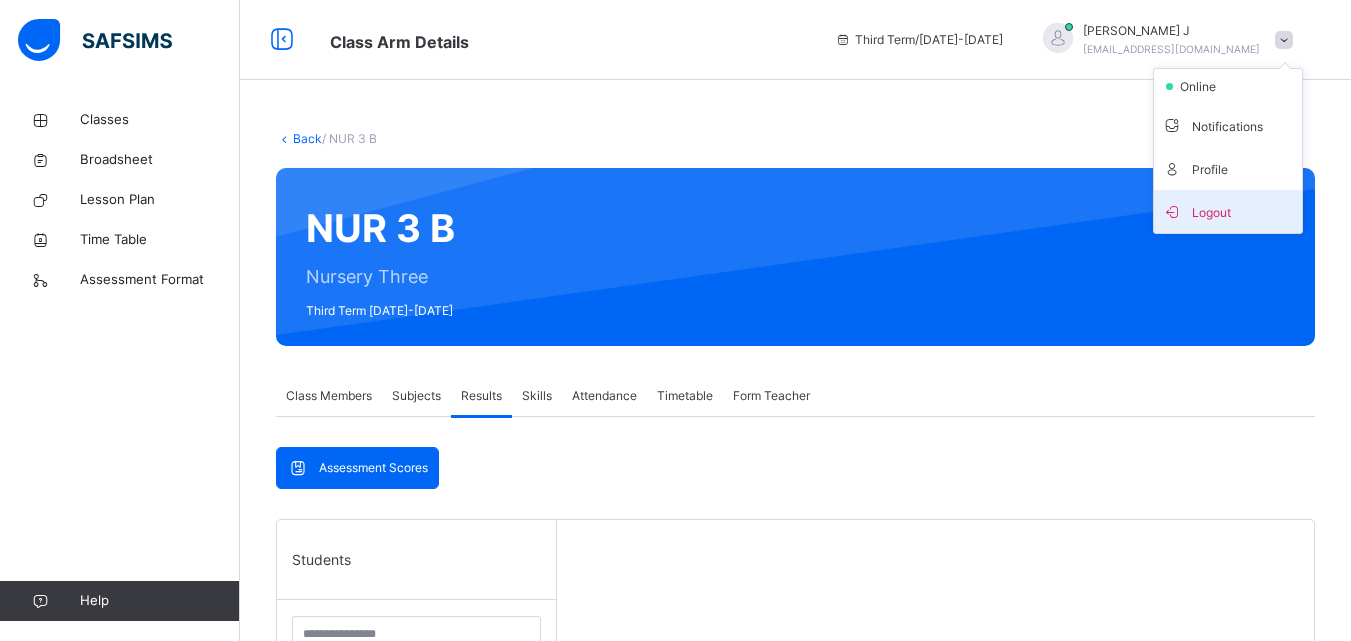 click on "Logout" at bounding box center [1228, 211] 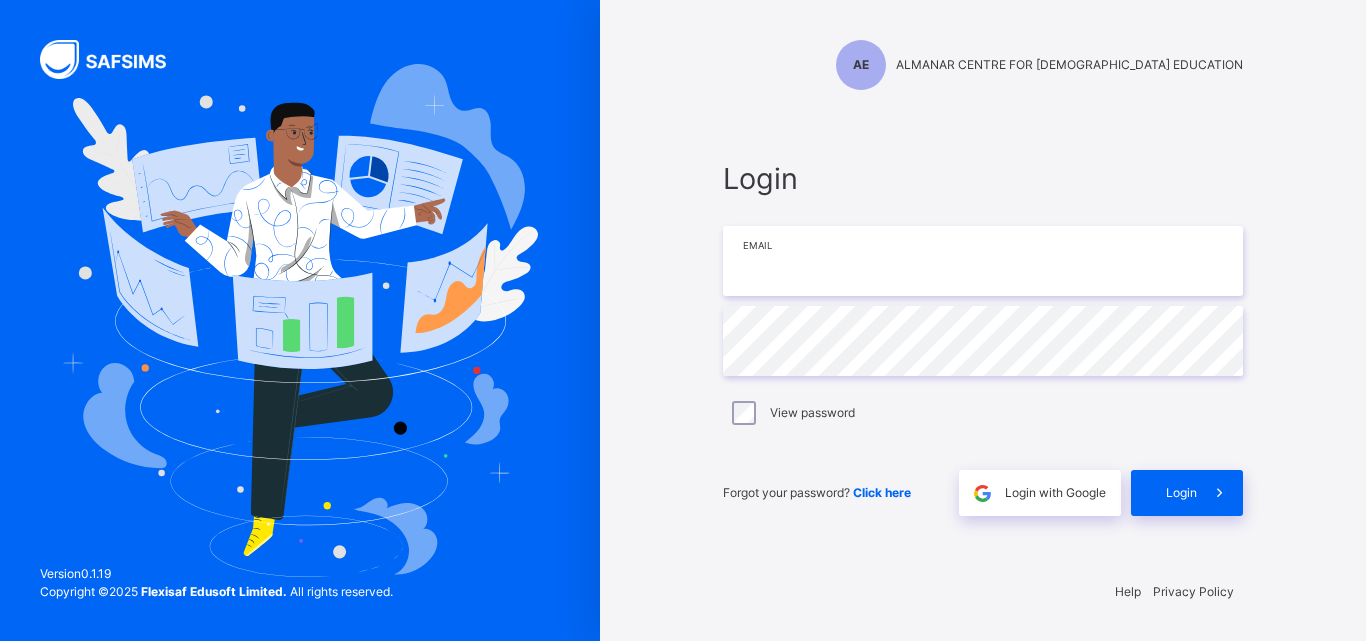 type on "**********" 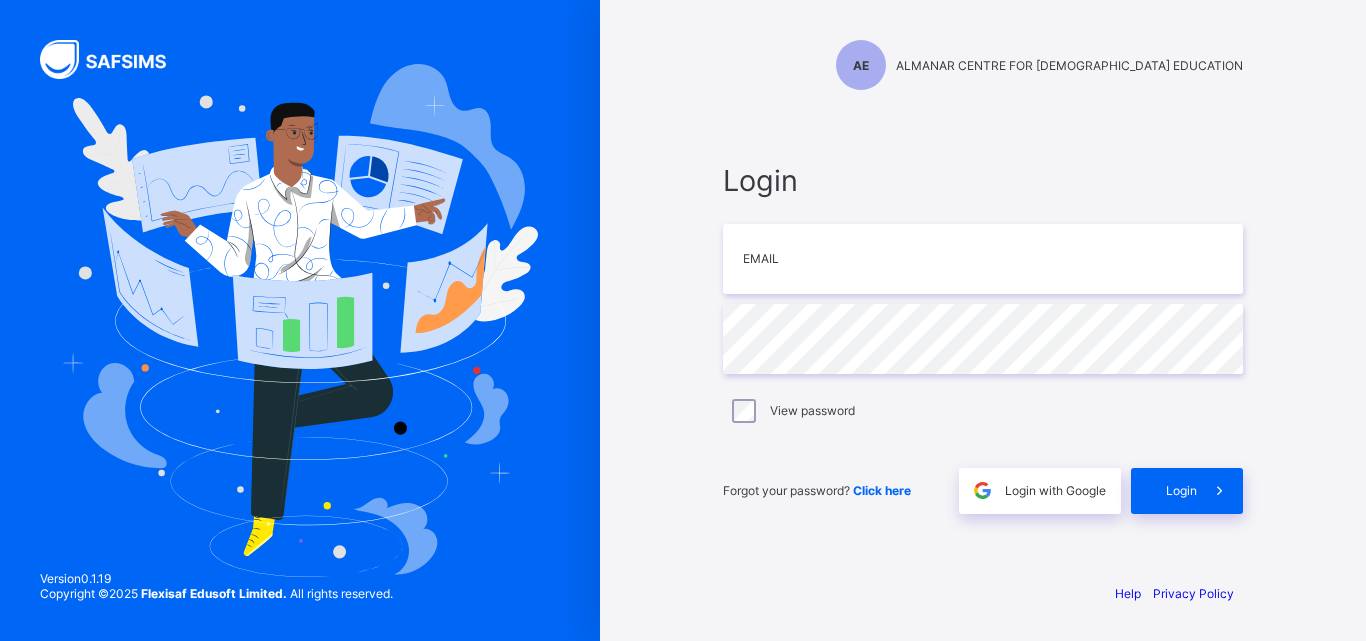 scroll, scrollTop: 0, scrollLeft: 0, axis: both 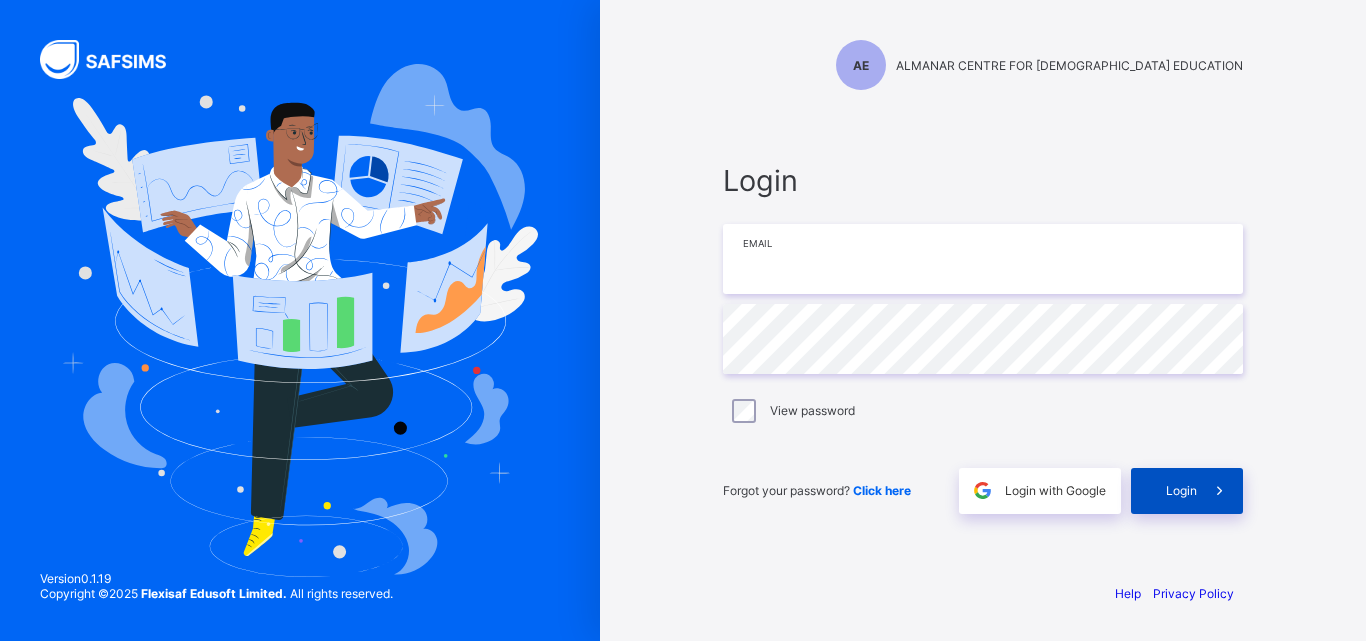 type on "**********" 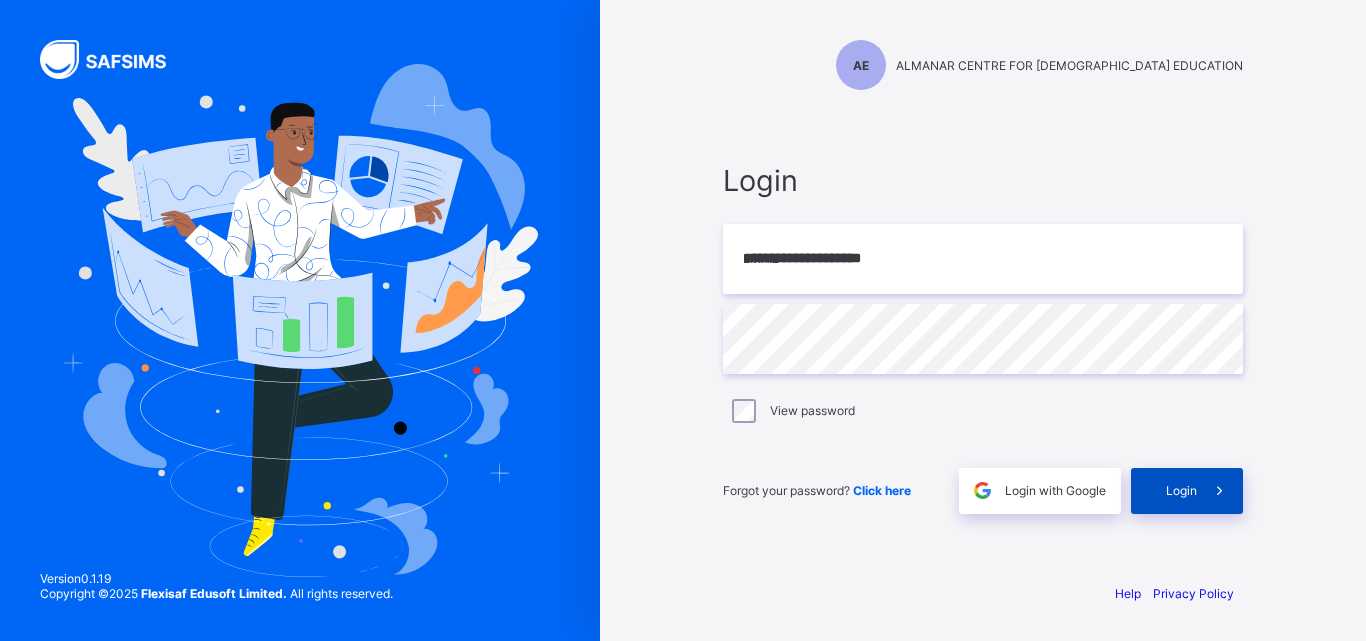 click at bounding box center (1220, 491) 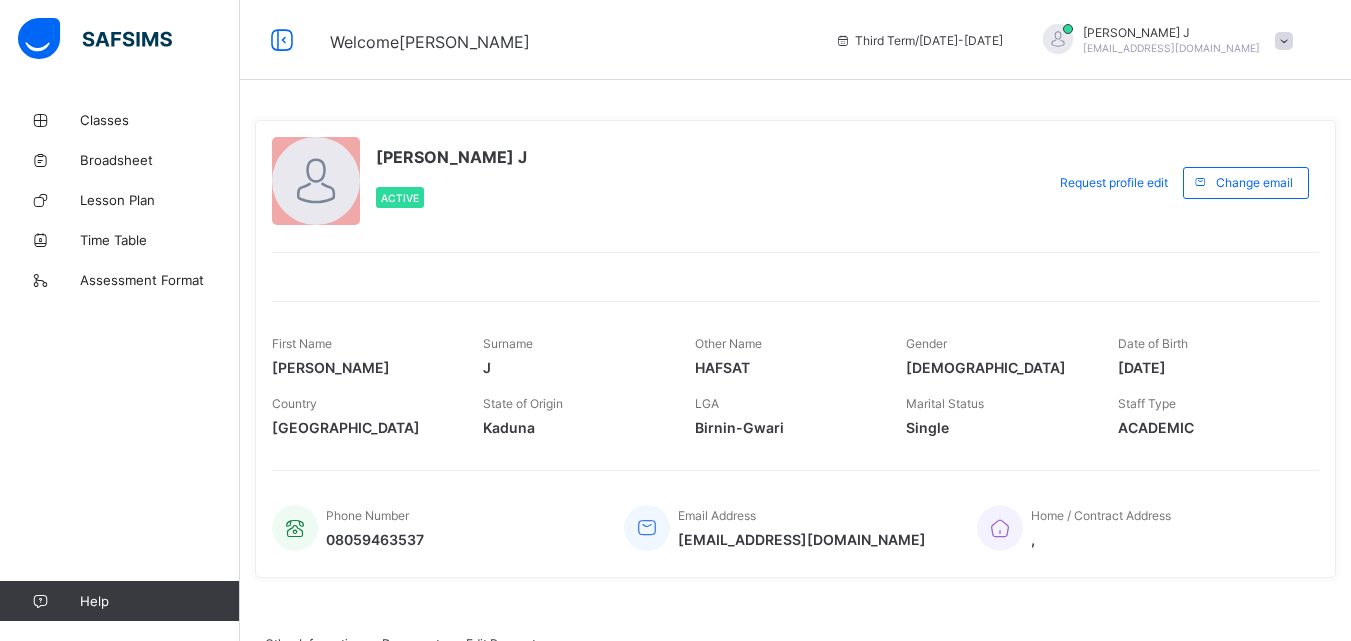 click at bounding box center (1284, 41) 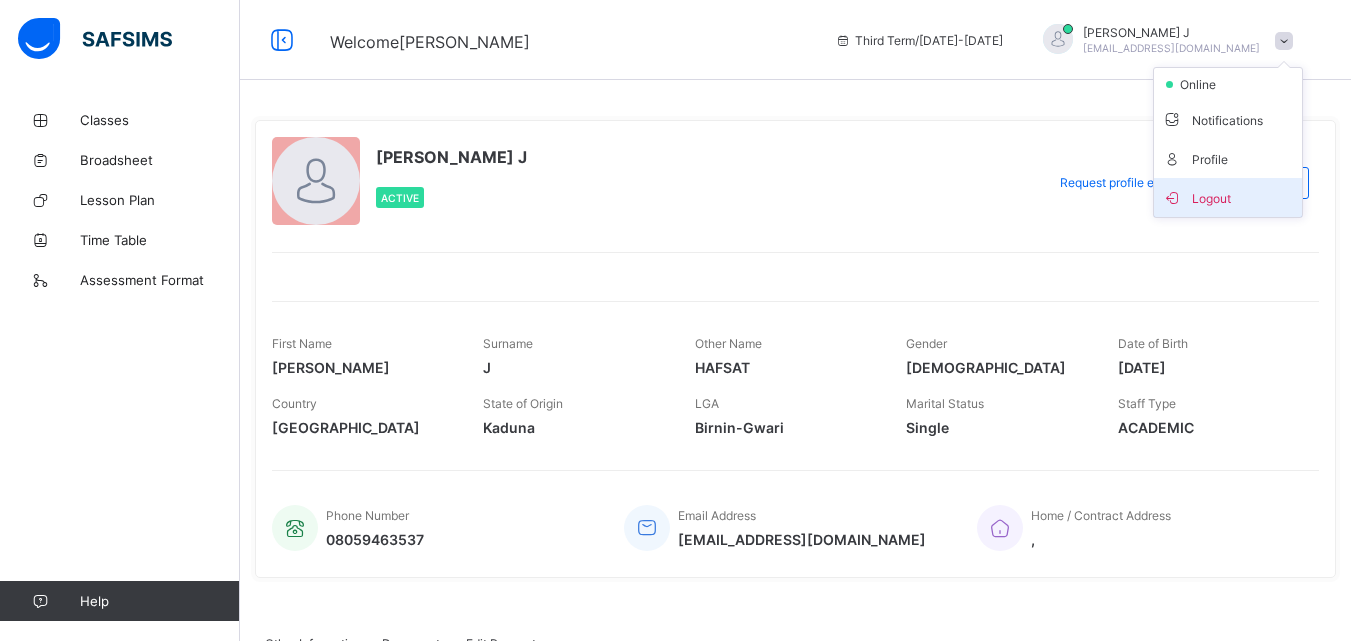click on "Logout" at bounding box center [1228, 197] 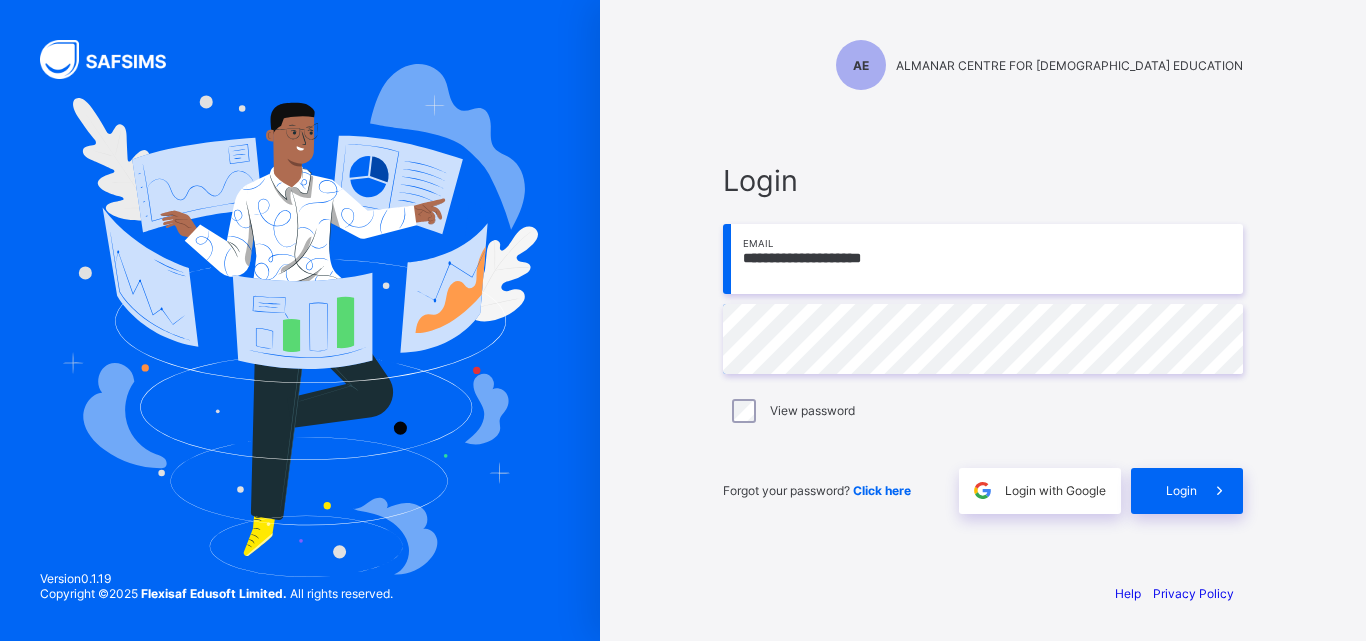 click on "**********" at bounding box center [983, 259] 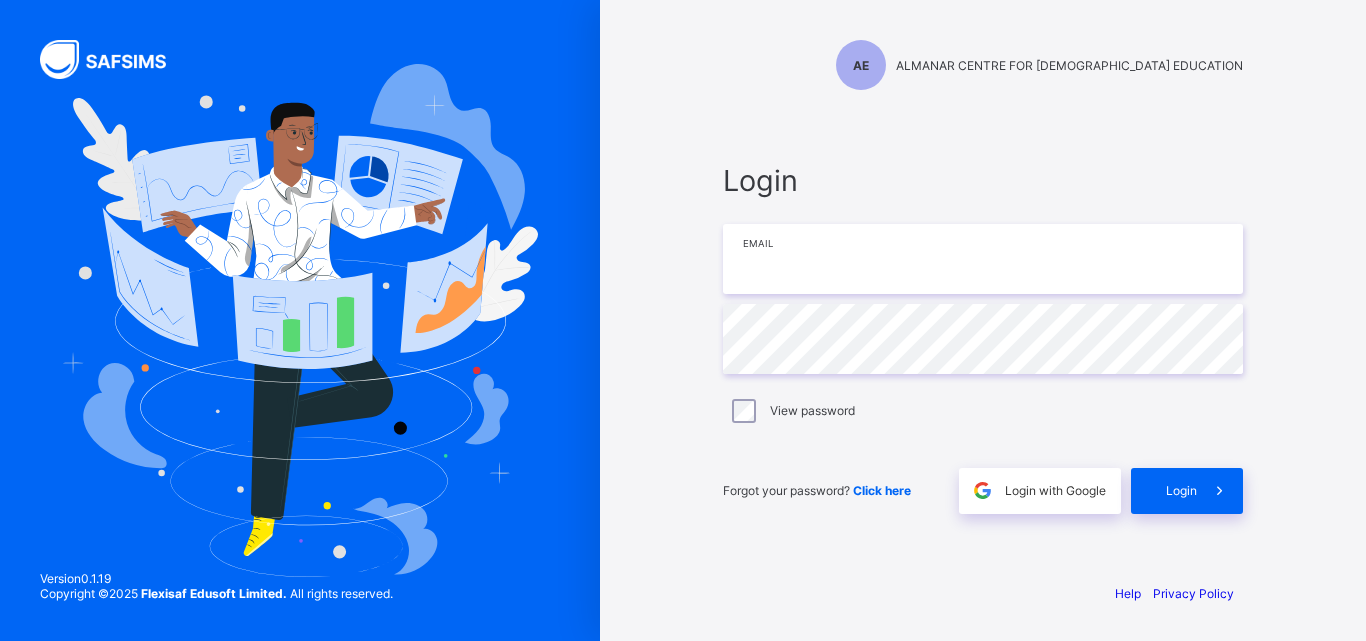 type on "**********" 